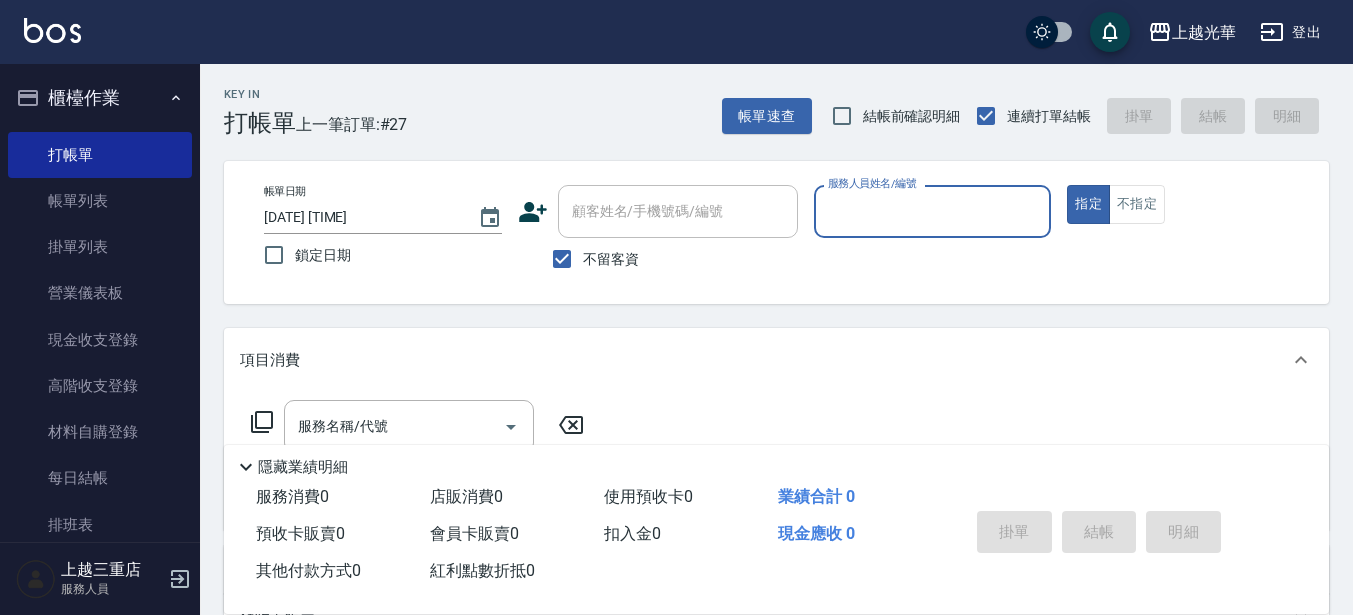 scroll, scrollTop: 125, scrollLeft: 0, axis: vertical 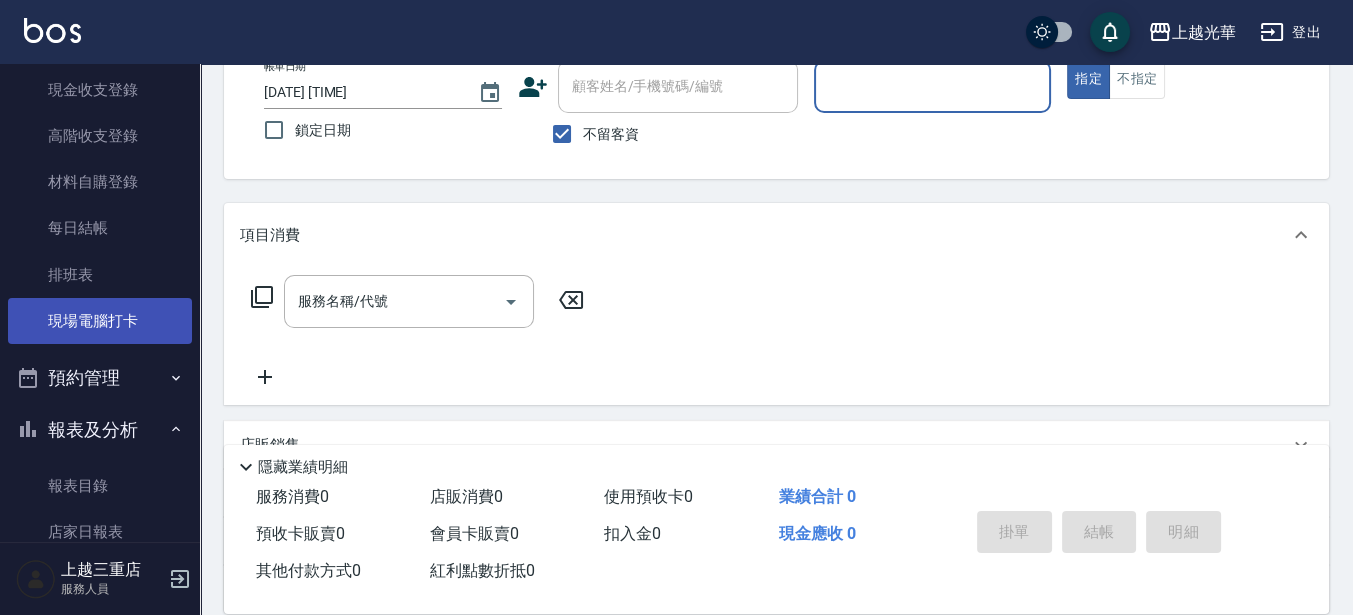 click on "現場電腦打卡" at bounding box center [100, 321] 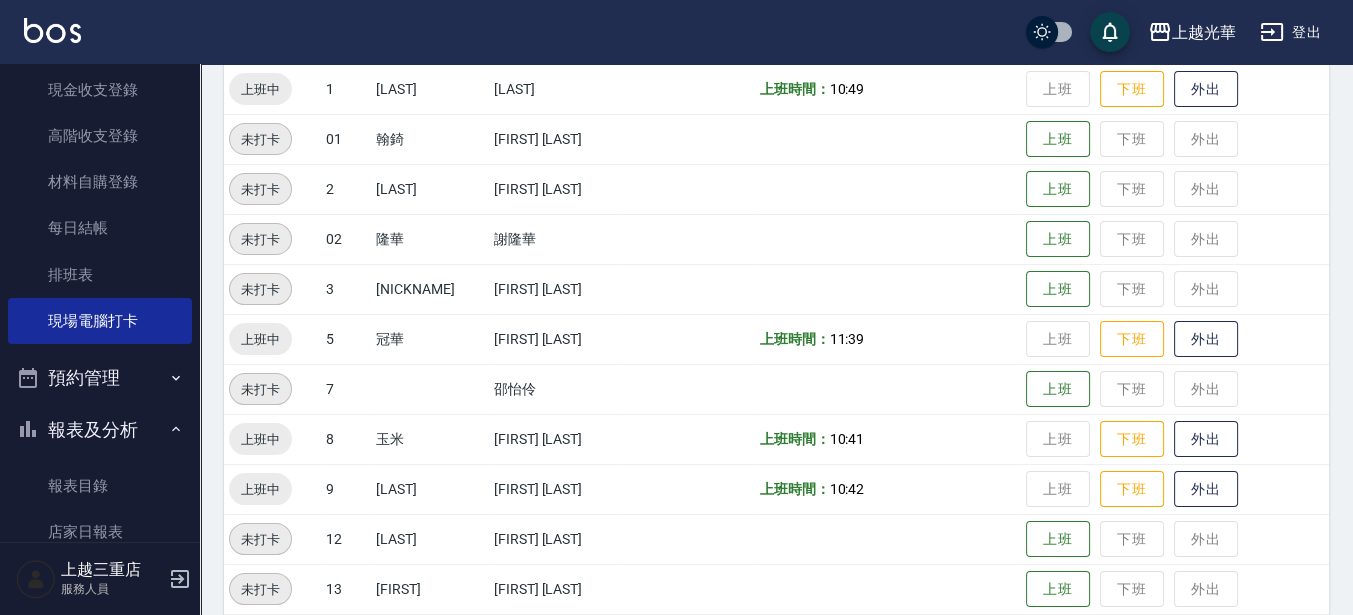 scroll, scrollTop: 375, scrollLeft: 0, axis: vertical 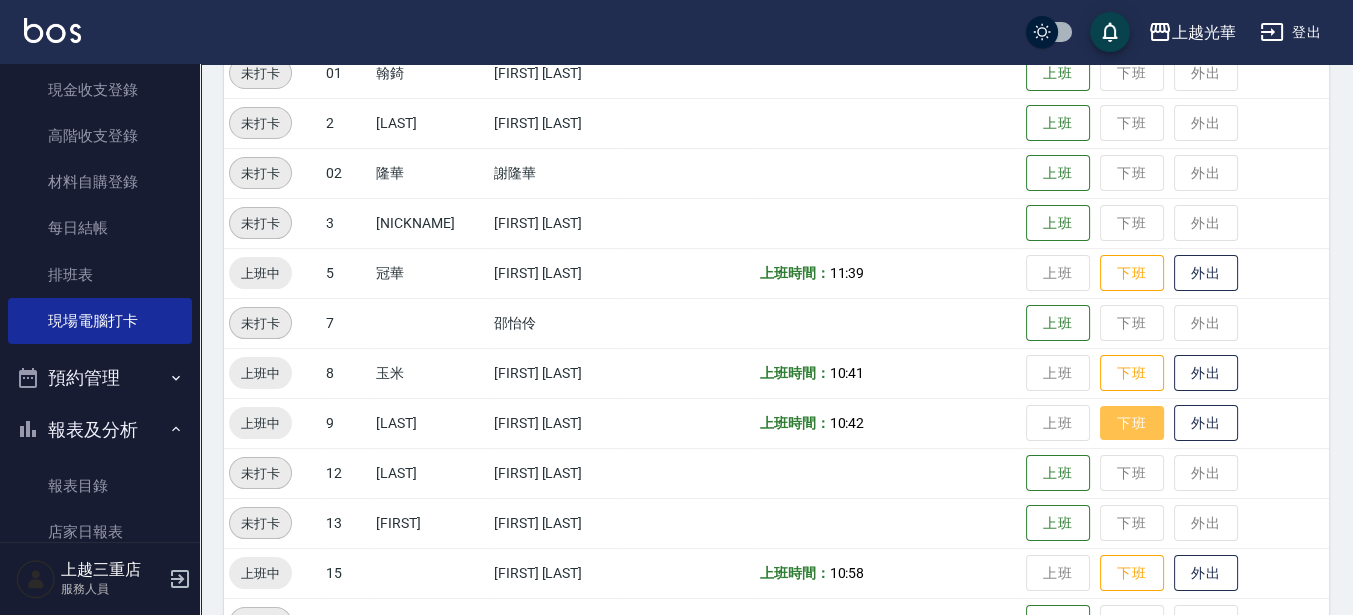 click on "下班" at bounding box center [1132, 423] 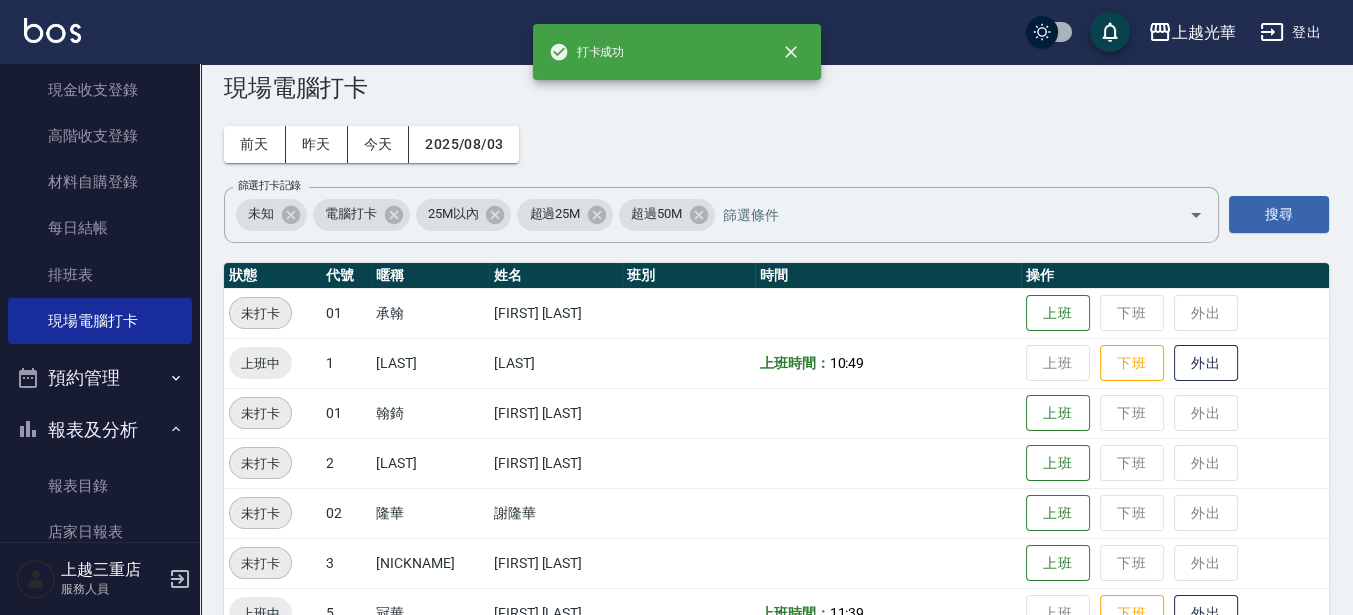 scroll, scrollTop: 0, scrollLeft: 0, axis: both 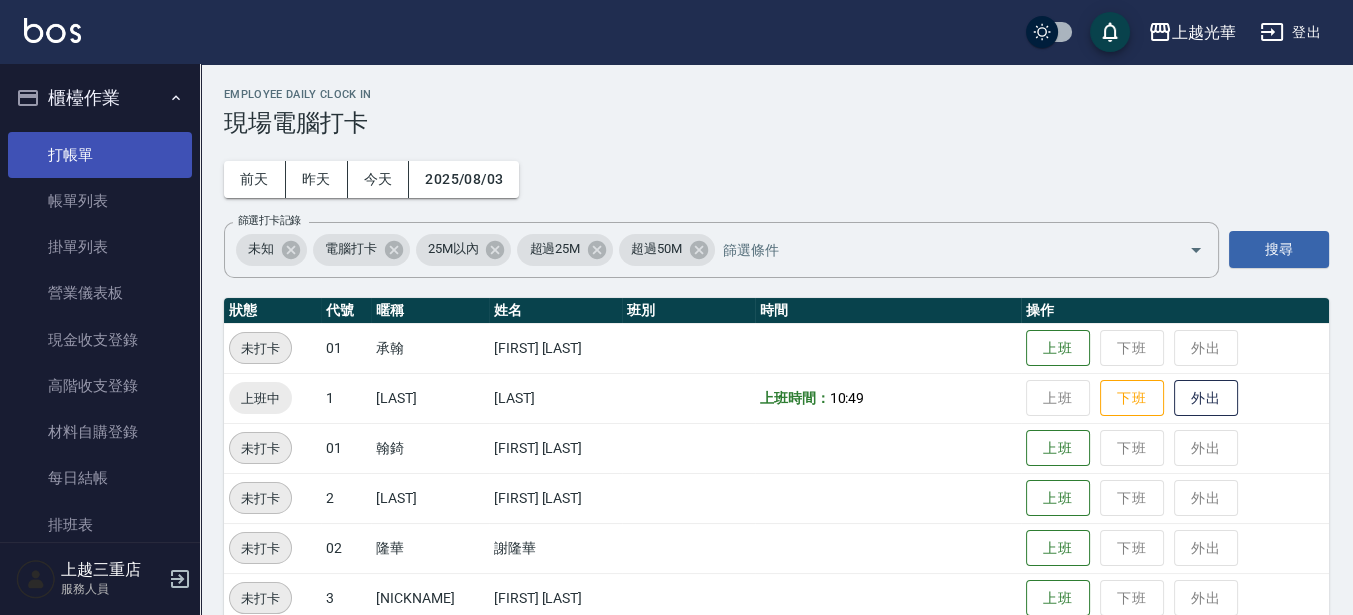 click on "打帳單" at bounding box center (100, 155) 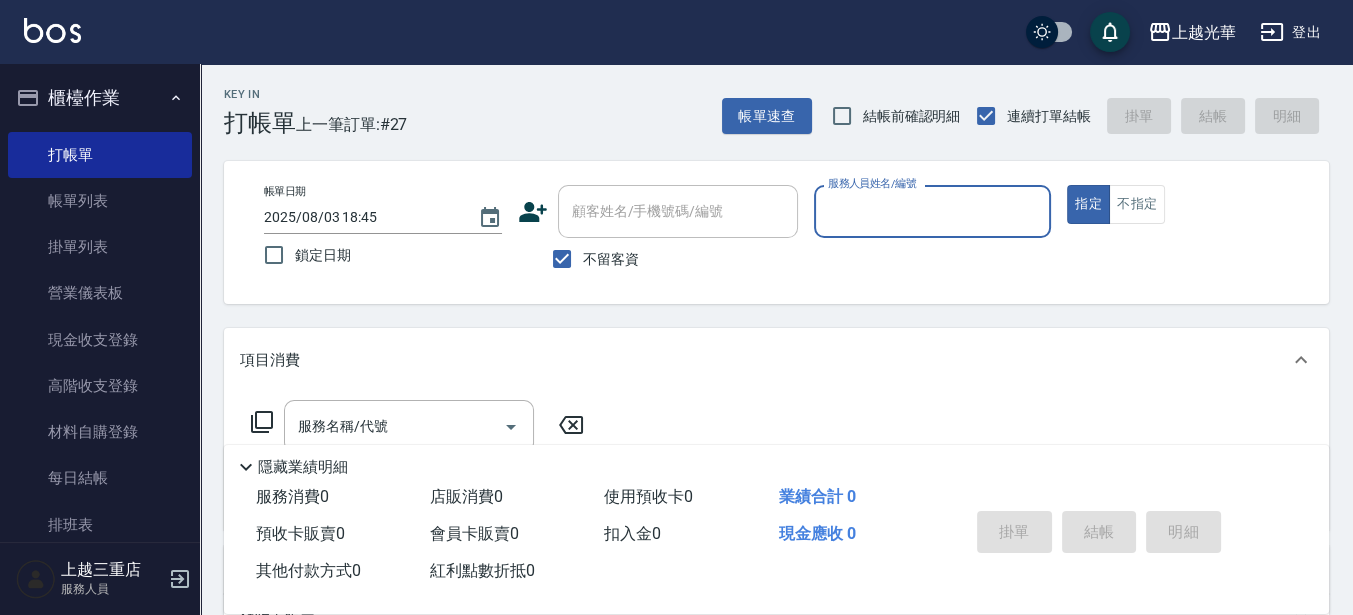 type on "ㄎ" 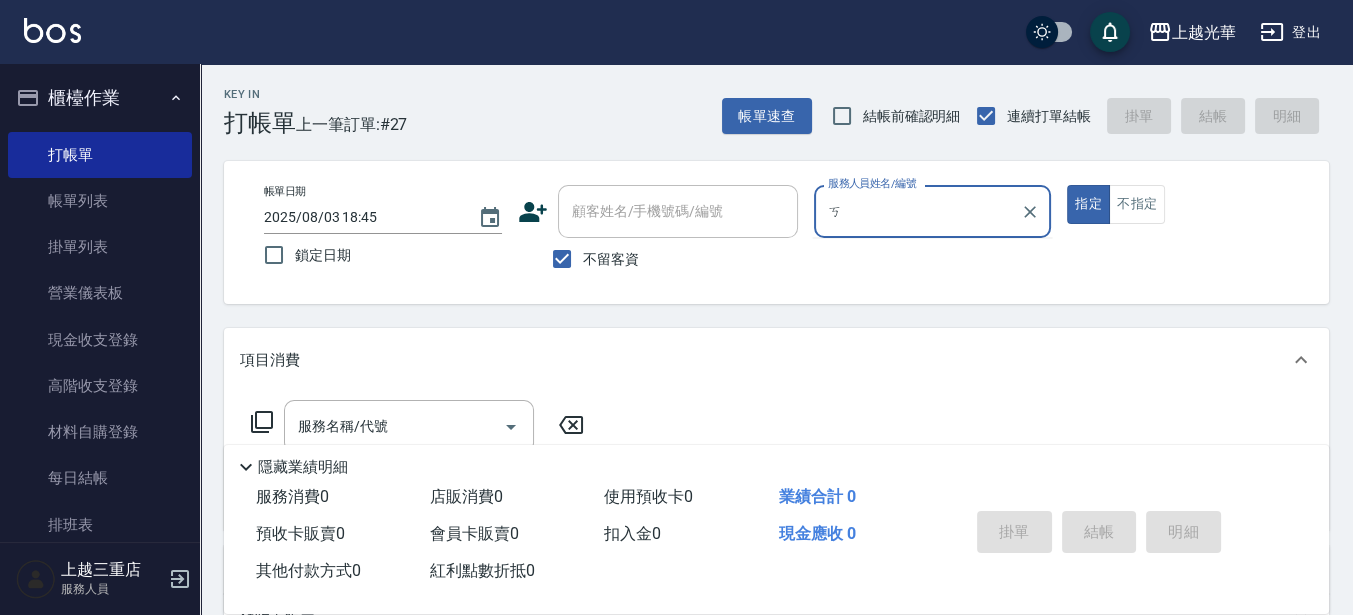 type 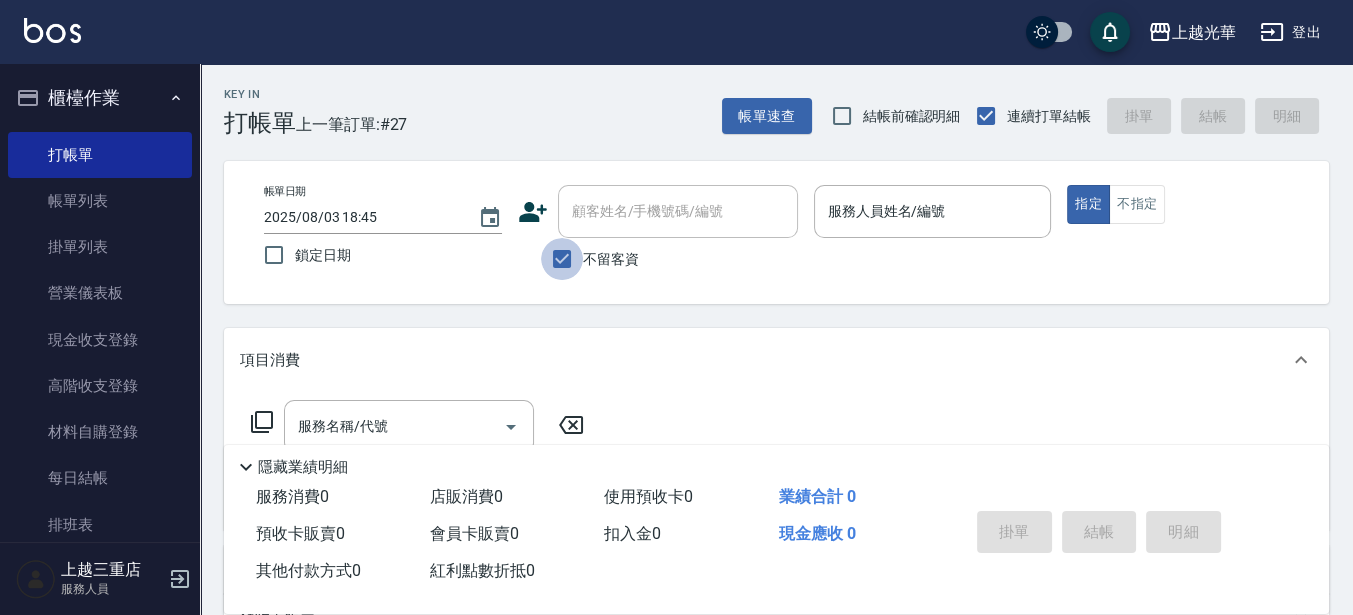 click on "不留客資" at bounding box center (562, 259) 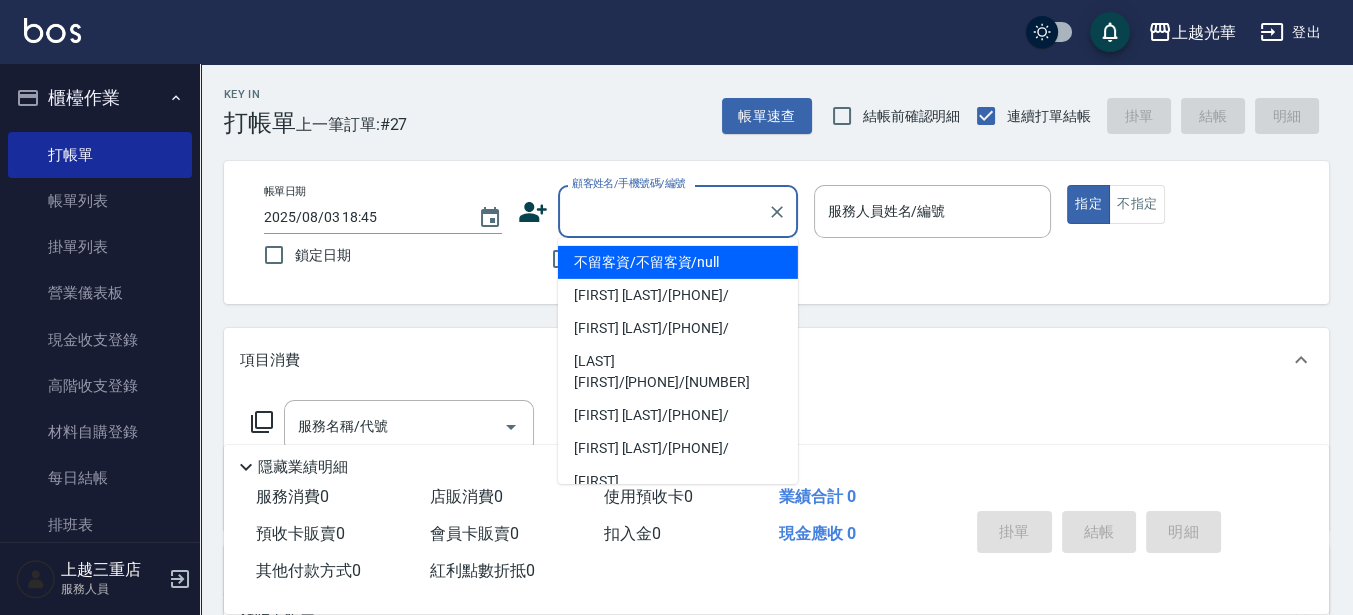 click on "顧客姓名/手機號碼/編號 顧客姓名/手機號碼/編號" at bounding box center (678, 211) 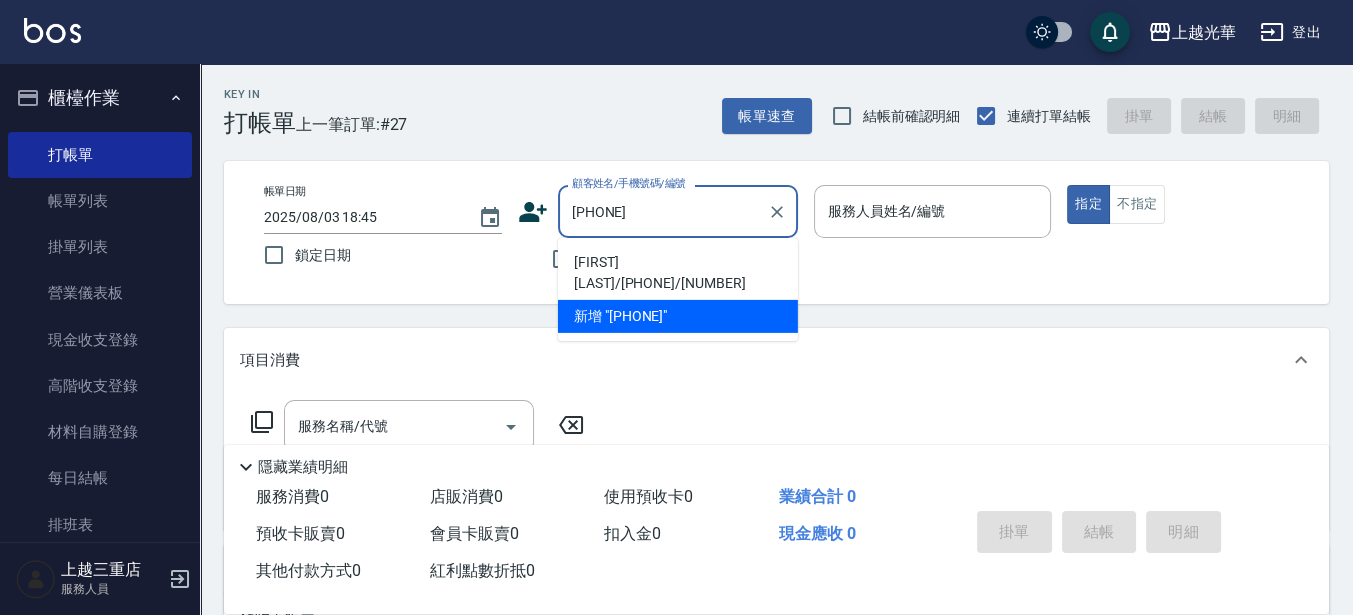 click on "古雅莉/0934191073/5088" at bounding box center (678, 273) 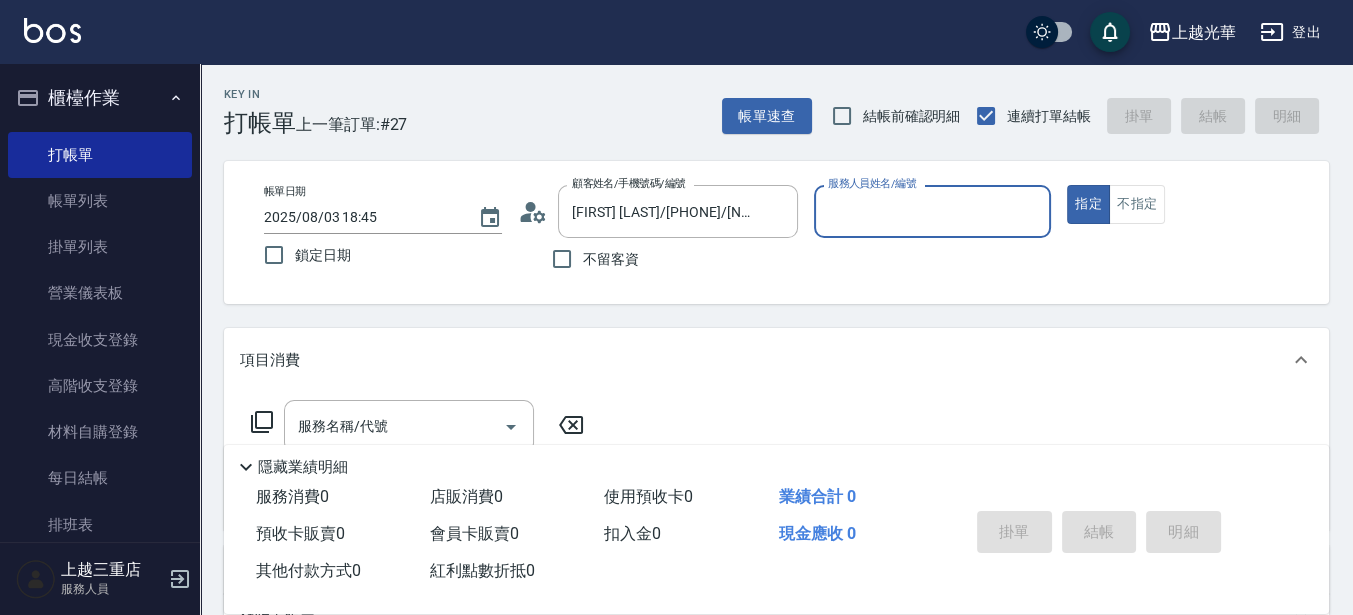 click on "服務人員姓名/編號" at bounding box center (933, 211) 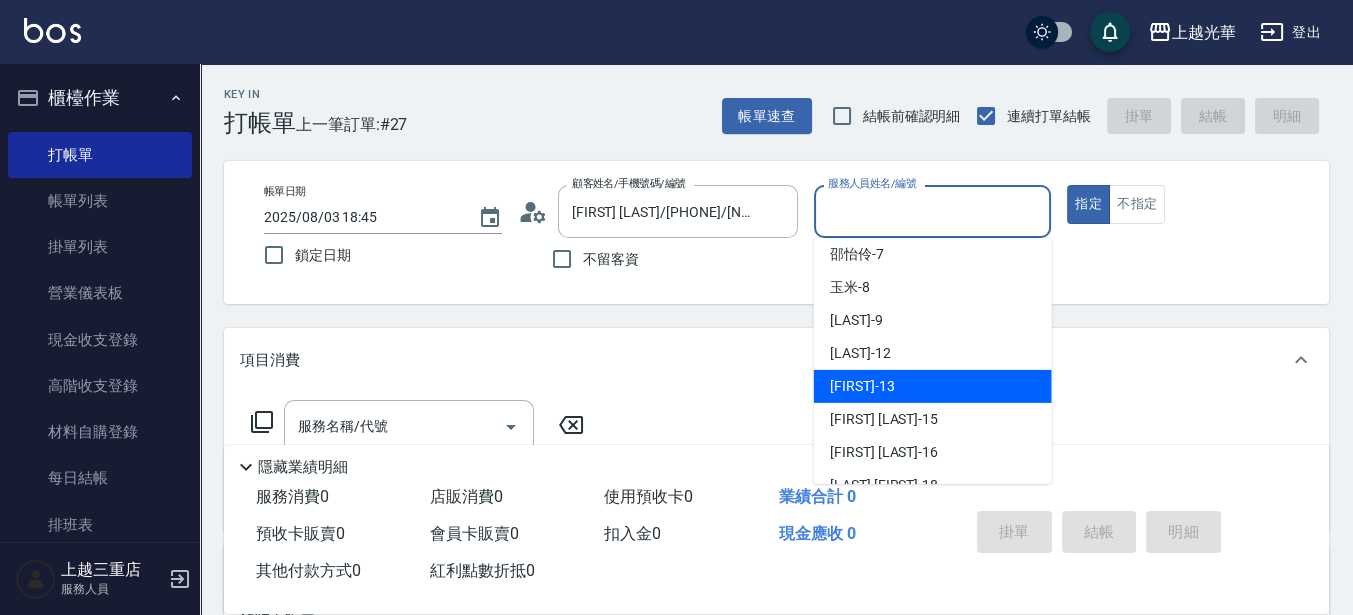 scroll, scrollTop: 172, scrollLeft: 0, axis: vertical 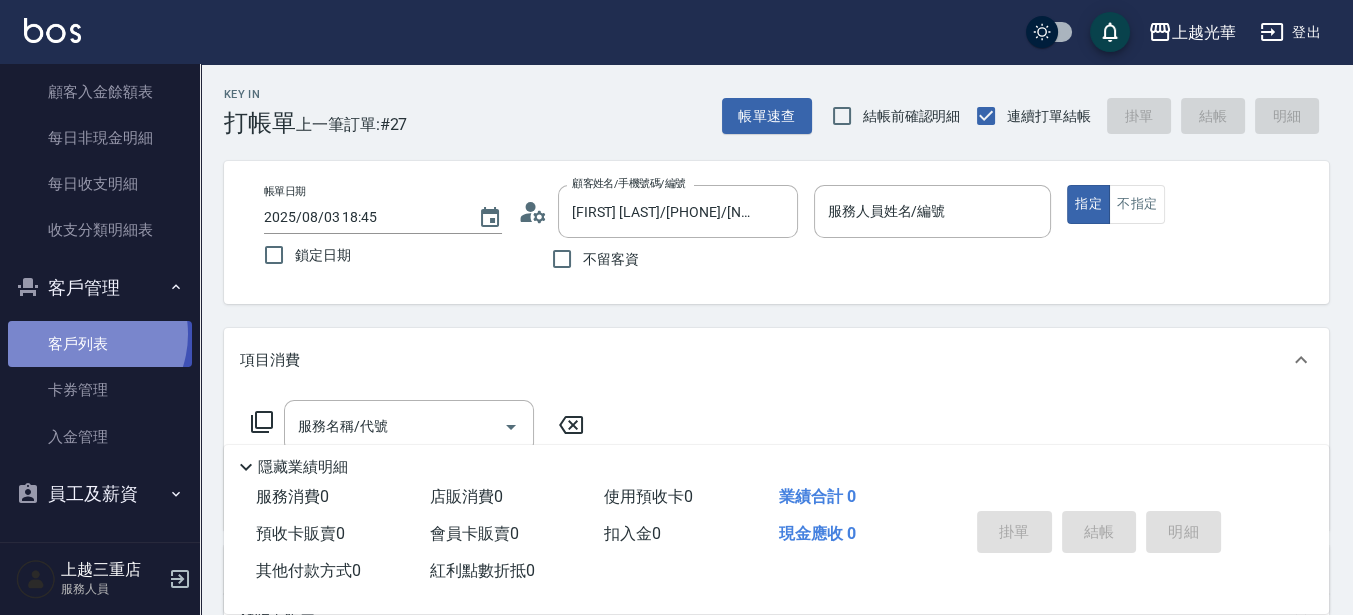 click on "客戶列表" at bounding box center [100, 344] 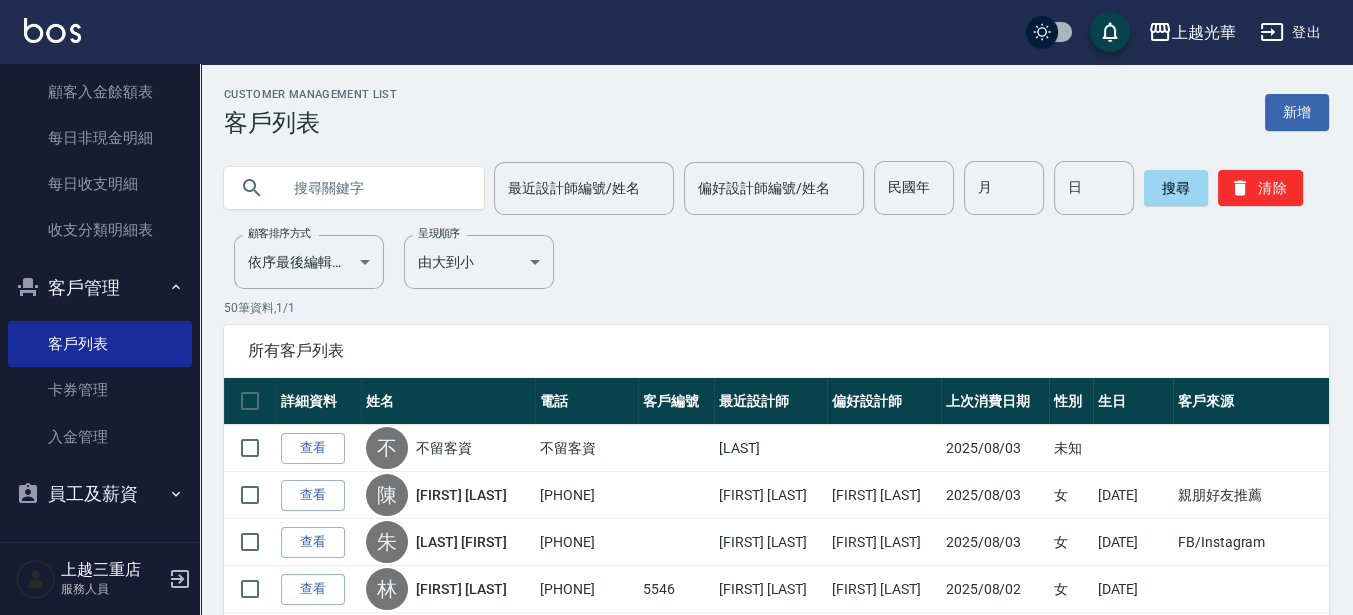 click at bounding box center [374, 188] 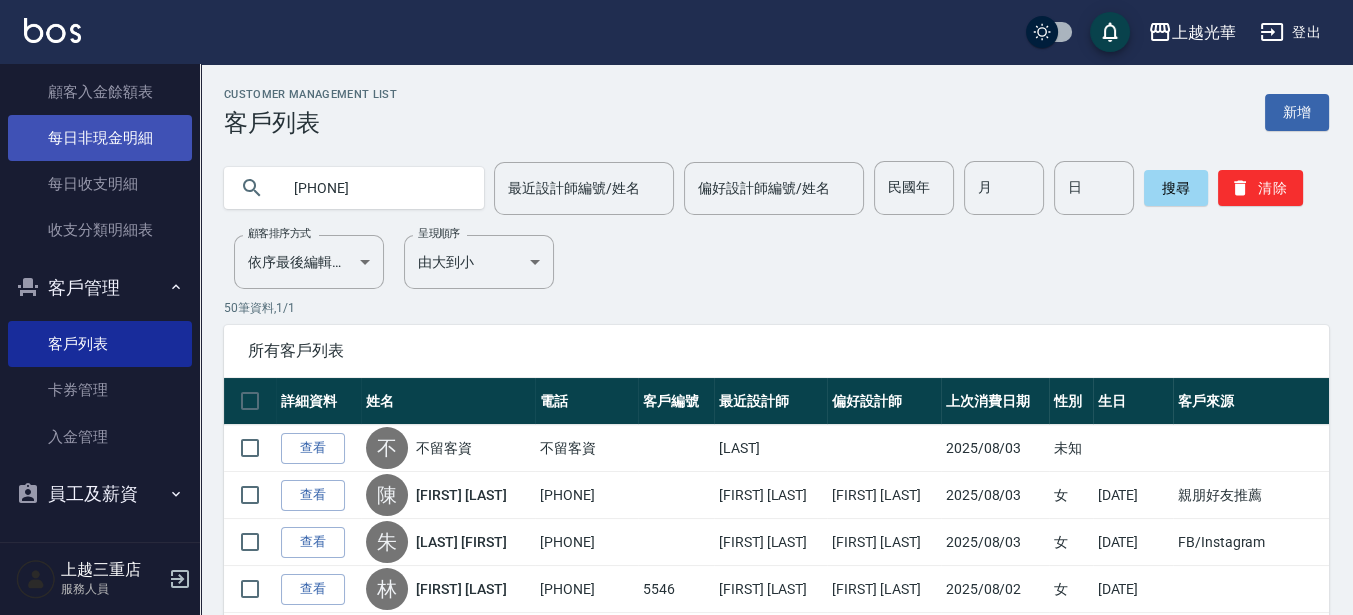 type on "0934191073" 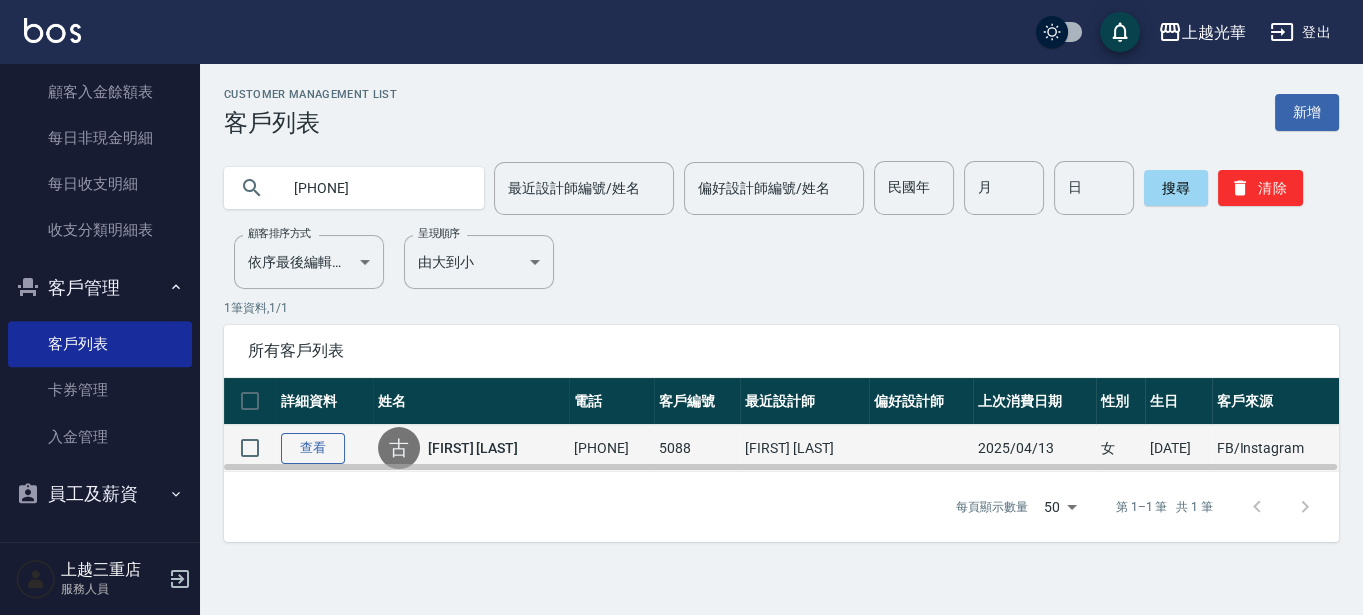 click on "查看" at bounding box center (313, 448) 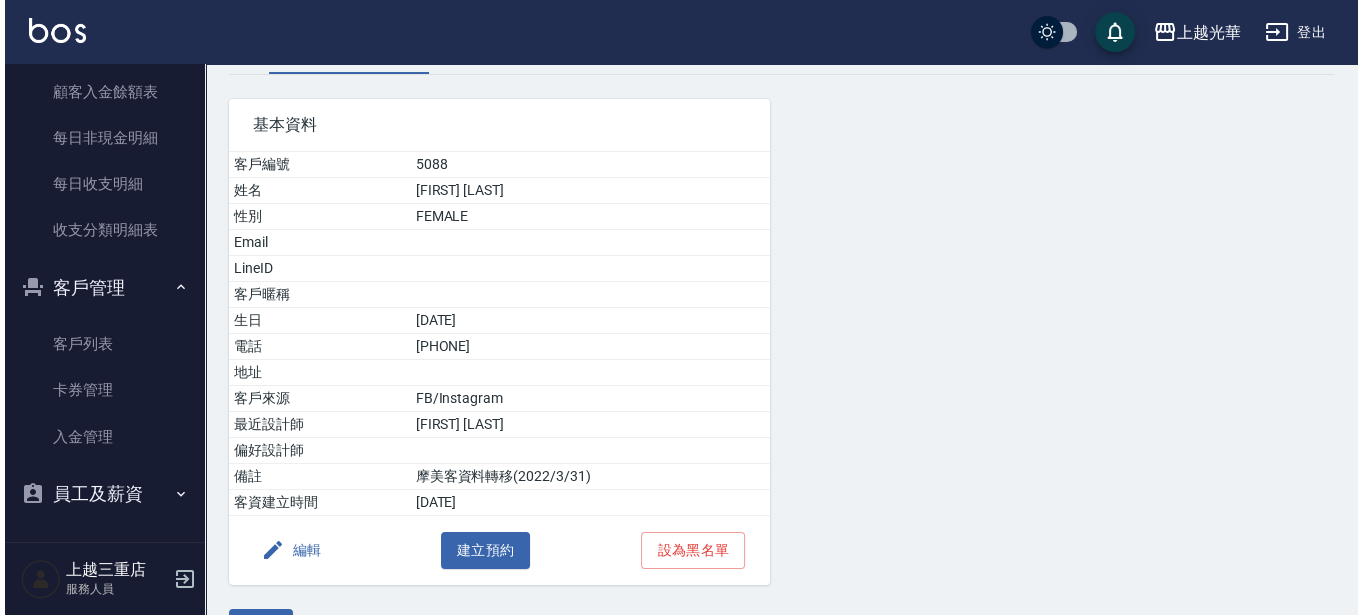 scroll, scrollTop: 168, scrollLeft: 0, axis: vertical 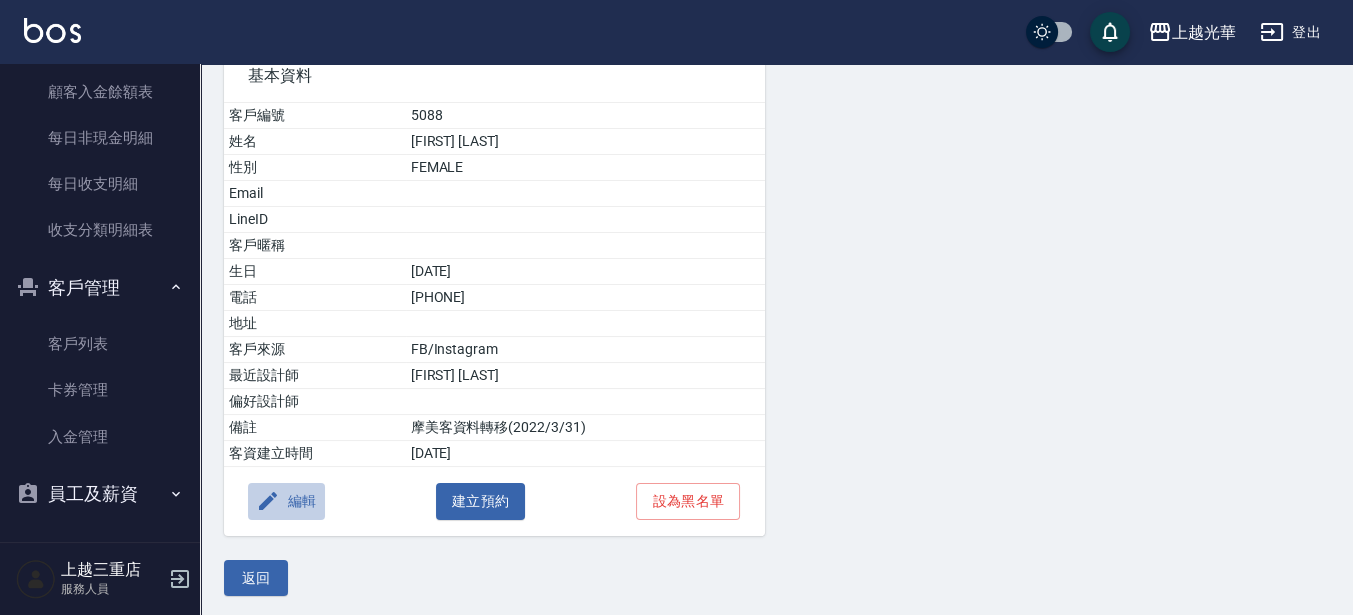 click on "編輯" at bounding box center [286, 501] 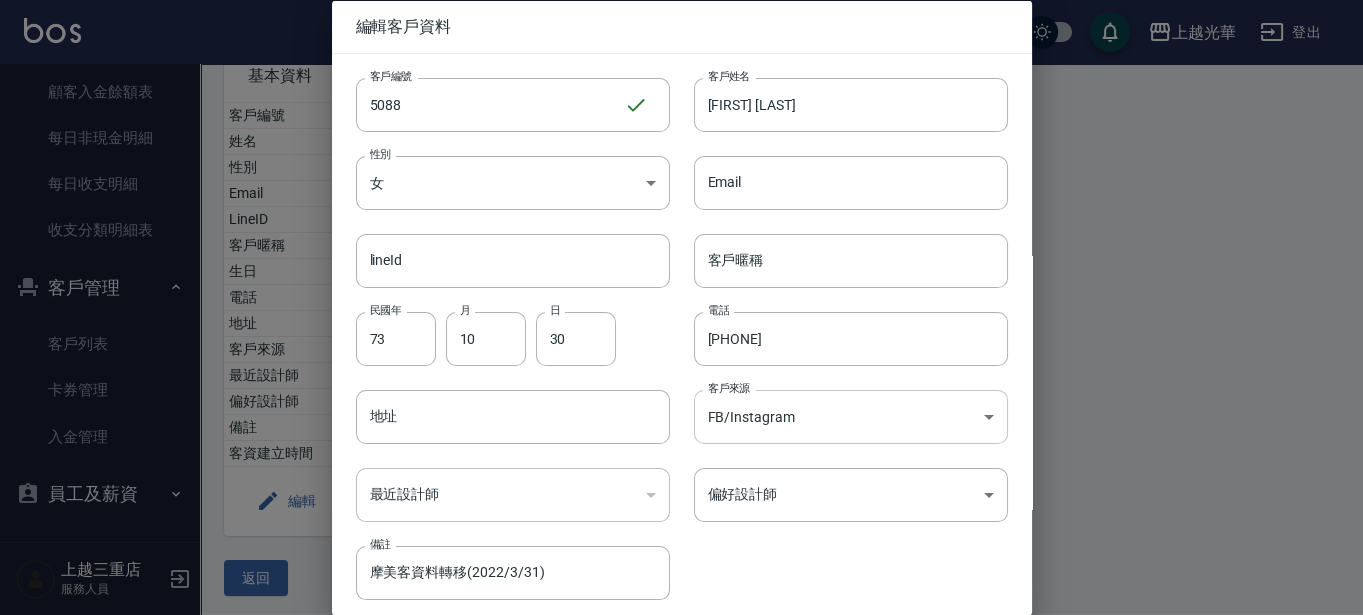 click on "上越光華 登出 櫃檯作業 打帳單 帳單列表 掛單列表 營業儀表板 現金收支登錄 高階收支登錄 材料自購登錄 每日結帳 排班表 現場電腦打卡 預約管理 預約管理 單日預約紀錄 單週預約紀錄 報表及分析 報表目錄 店家日報表 互助日報表 互助排行榜 互助點數明細 互助業績報表 全店業績分析表 設計師日報表 設計師業績分析表 設計師業績月報表 設計師排行榜 商品銷售排行榜 商品消耗明細 店販抽成明細 顧客入金餘額表 每日非現金明細 每日收支明細 收支分類明細表 客戶管理 客戶列表 卡券管理 入金管理 員工及薪資 員工列表 全店打卡記錄 上越三重店 服務人員 顧客詳細資料 古雅莉 基本資料 消費記錄 卡券紀錄 入金紀錄 顧客追蹤 簡訊發送紀錄 抽獎券紀錄 基本資料 客戶編號 5088 姓名 古雅莉 性別 FEMALE Email LineID 客戶暱稱 生日 73/10/30 電話 0934191073 地址 客戶來源 備註" at bounding box center [681, 226] 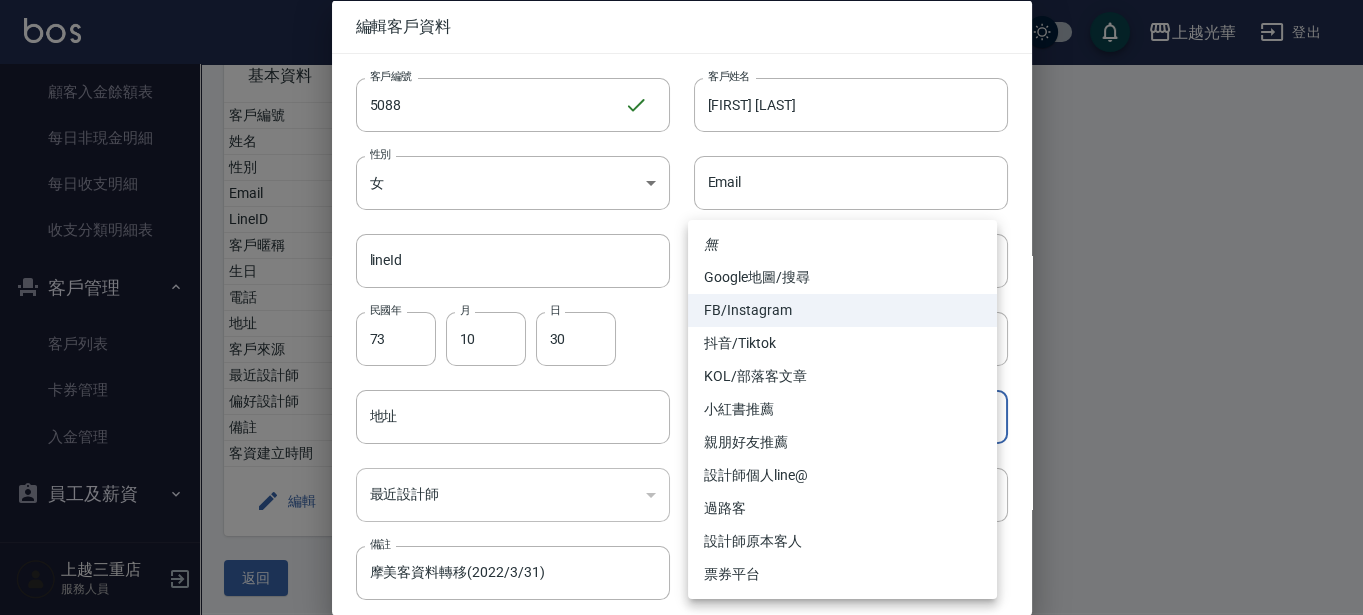 click on "上越光華 登出 櫃檯作業 打帳單 帳單列表 掛單列表 營業儀表板 現金收支登錄 高階收支登錄 材料自購登錄 每日結帳 排班表 現場電腦打卡 預約管理 預約管理 單日預約紀錄 單週預約紀錄 報表及分析 報表目錄 店家日報表 互助日報表 互助排行榜 互助點數明細 互助業績報表 全店業績分析表 設計師日報表 設計師業績分析表 設計師業績月報表 設計師排行榜 商品銷售排行榜 商品消耗明細 店販抽成明細 顧客入金餘額表 每日非現金明細 每日收支明細 收支分類明細表 客戶管理 客戶列表 卡券管理 入金管理 員工及薪資 員工列表 全店打卡記錄 上越三重店 服務人員 顧客詳細資料 古雅莉 基本資料 消費記錄 卡券紀錄 入金紀錄 顧客追蹤 簡訊發送紀錄 抽獎券紀錄 基本資料 客戶編號 5088 姓名 古雅莉 性別 FEMALE Email LineID 客戶暱稱 生日 73/10/30 電話 0934191073 地址 客戶來源 備註" at bounding box center [681, 226] 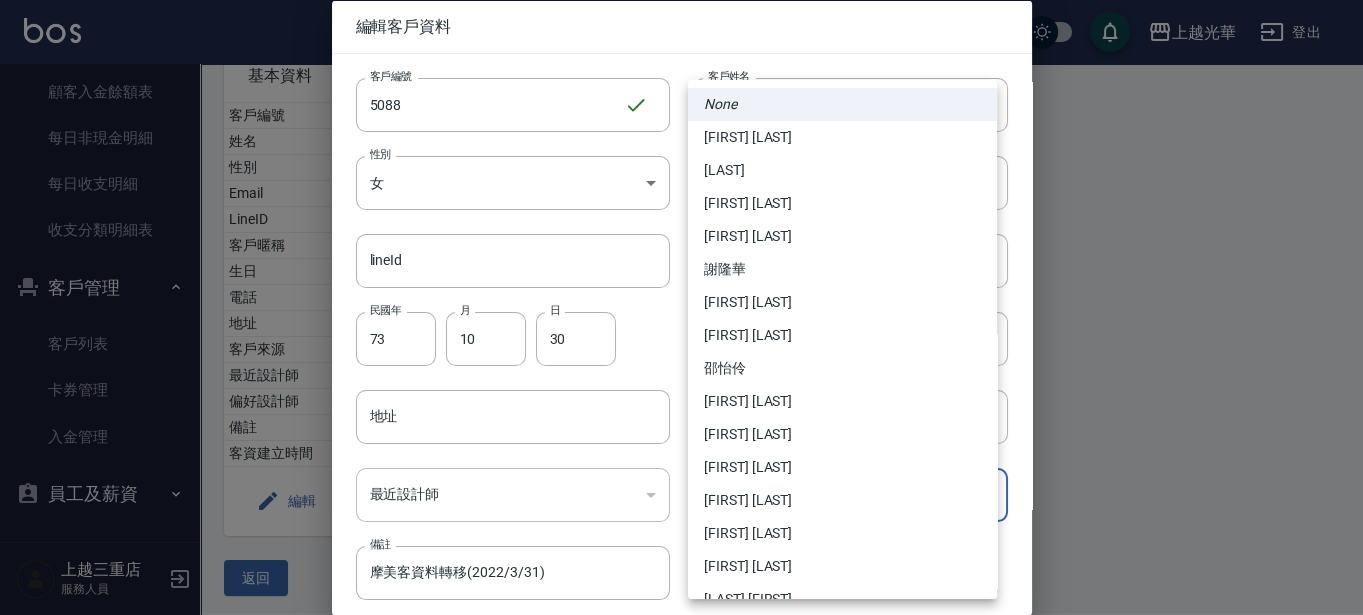 click on "上越光華 登出 櫃檯作業 打帳單 帳單列表 掛單列表 營業儀表板 現金收支登錄 高階收支登錄 材料自購登錄 每日結帳 排班表 現場電腦打卡 預約管理 預約管理 單日預約紀錄 單週預約紀錄 報表及分析 報表目錄 店家日報表 互助日報表 互助排行榜 互助點數明細 互助業績報表 全店業績分析表 設計師日報表 設計師業績分析表 設計師業績月報表 設計師排行榜 商品銷售排行榜 商品消耗明細 店販抽成明細 顧客入金餘額表 每日非現金明細 每日收支明細 收支分類明細表 客戶管理 客戶列表 卡券管理 入金管理 員工及薪資 員工列表 全店打卡記錄 上越三重店 服務人員 顧客詳細資料 古雅莉 基本資料 消費記錄 卡券紀錄 入金紀錄 顧客追蹤 簡訊發送紀錄 抽獎券紀錄 基本資料 客戶編號 5088 姓名 古雅莉 性別 FEMALE Email LineID 客戶暱稱 生日 73/10/30 電話 0934191073 地址 客戶來源 備註" at bounding box center [681, 226] 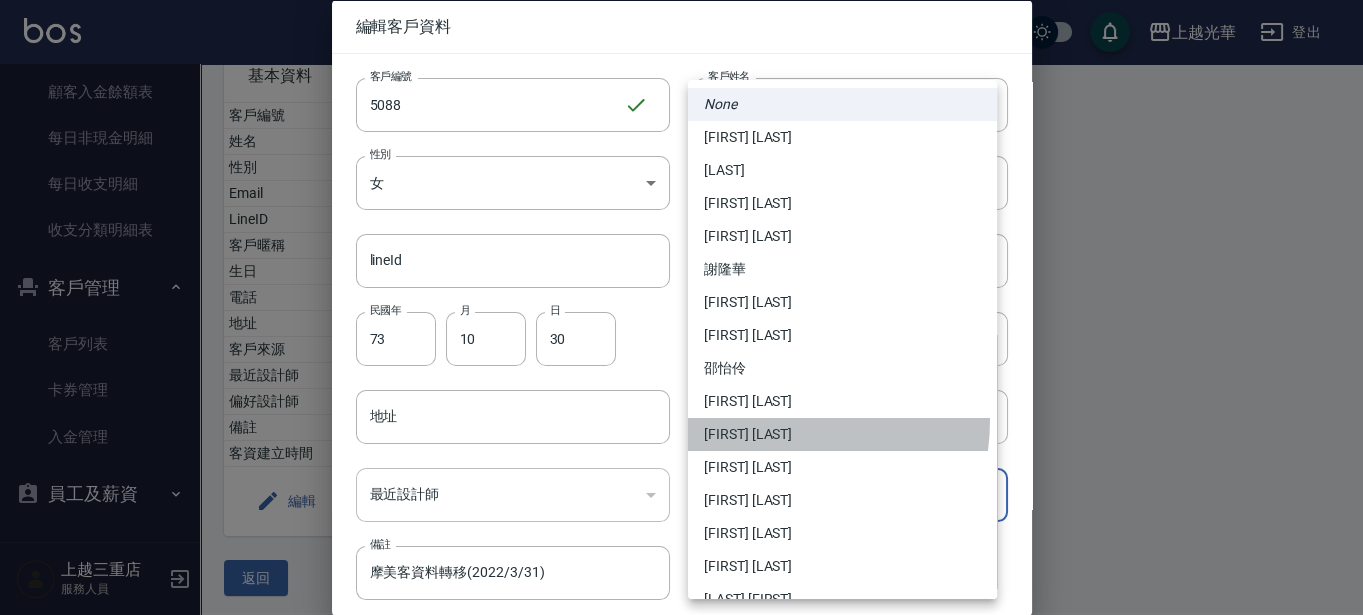 click on "施喨齡" at bounding box center [842, 434] 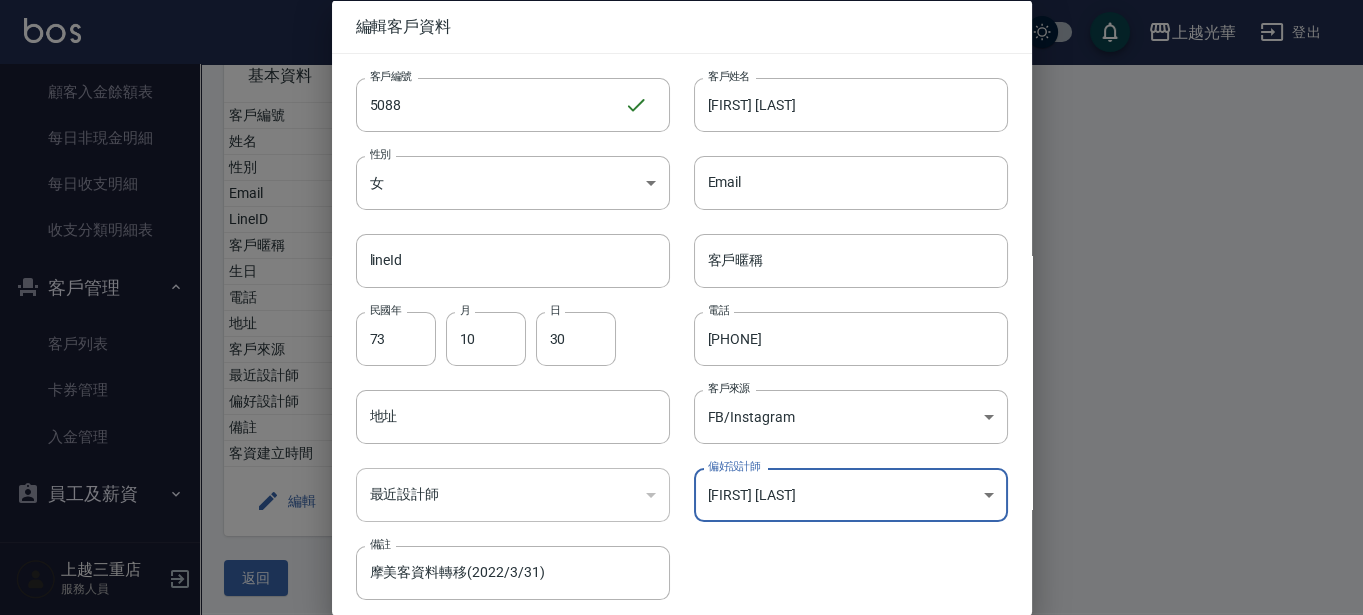scroll, scrollTop: 0, scrollLeft: 0, axis: both 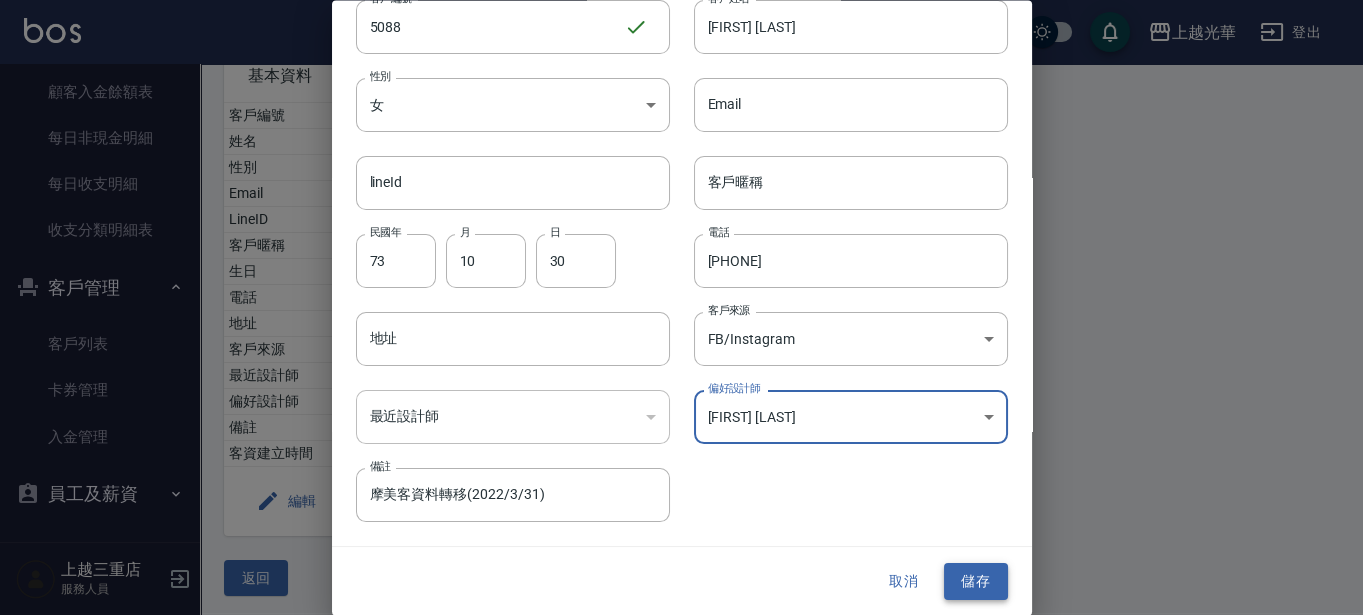 click on "儲存" at bounding box center (976, 582) 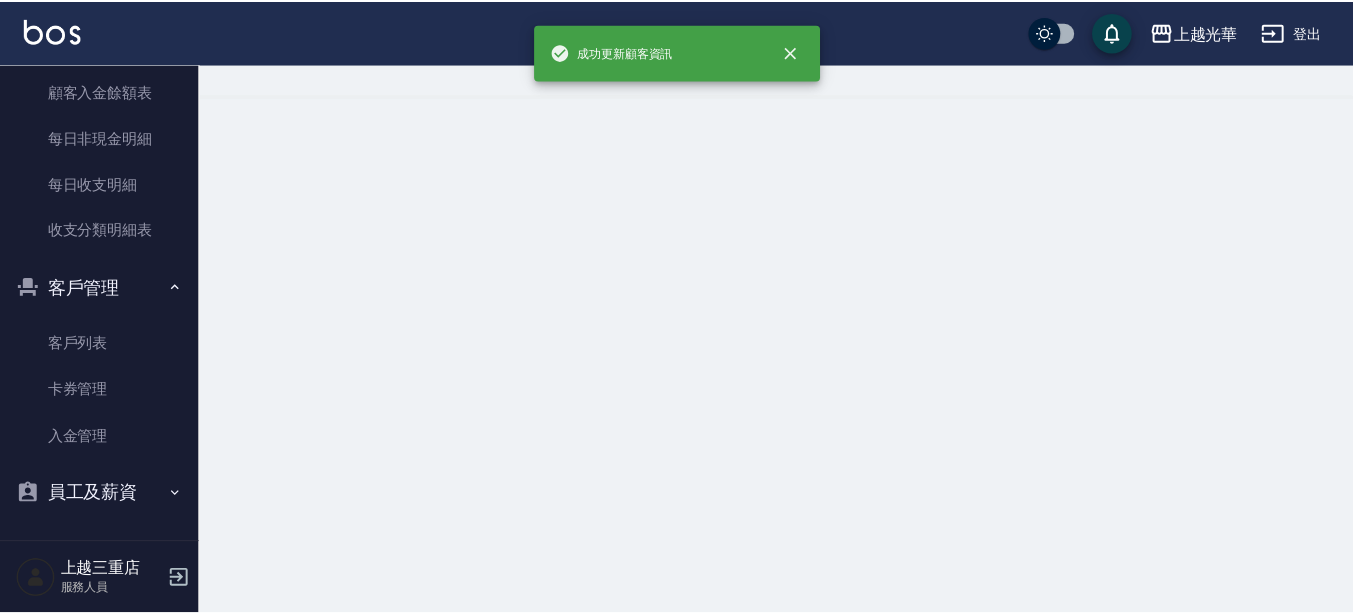 scroll, scrollTop: 0, scrollLeft: 0, axis: both 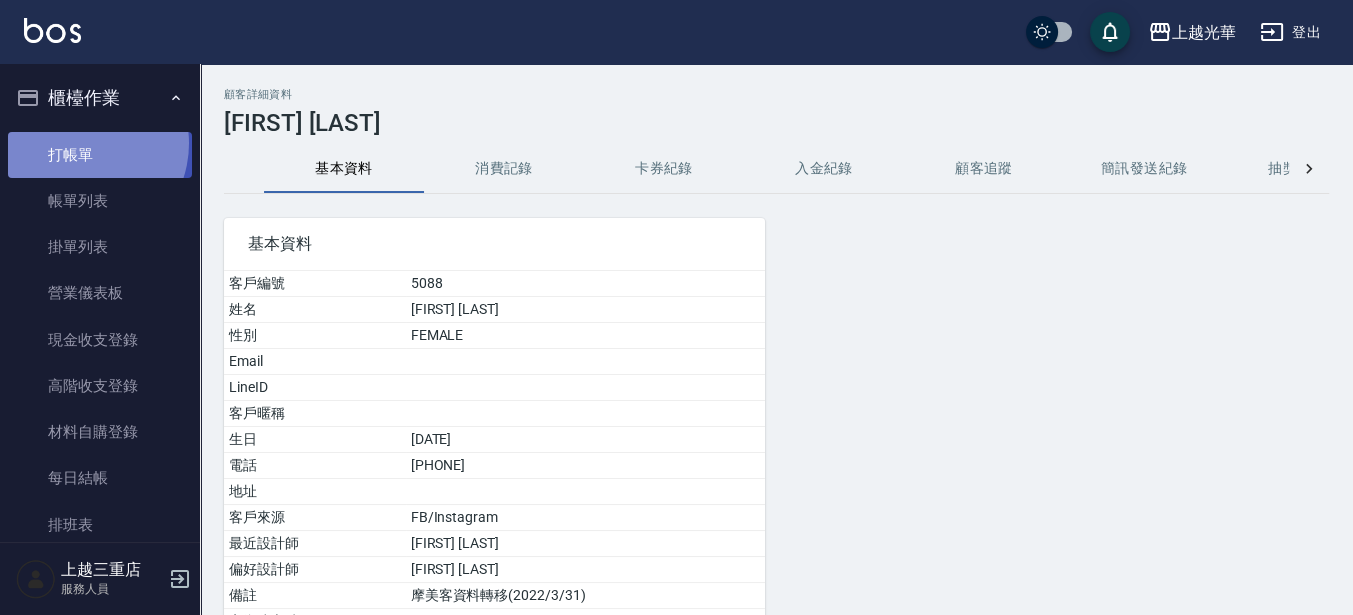 click on "打帳單" at bounding box center (100, 155) 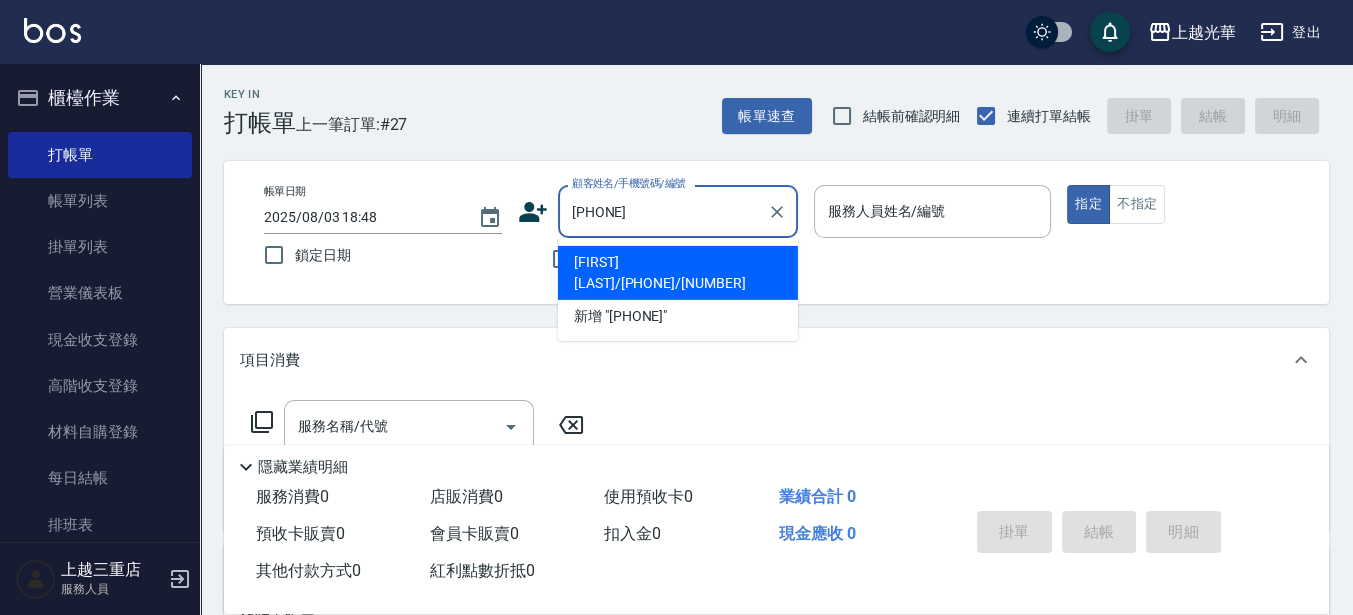 click on "古雅莉/0934191073/5088" at bounding box center (678, 273) 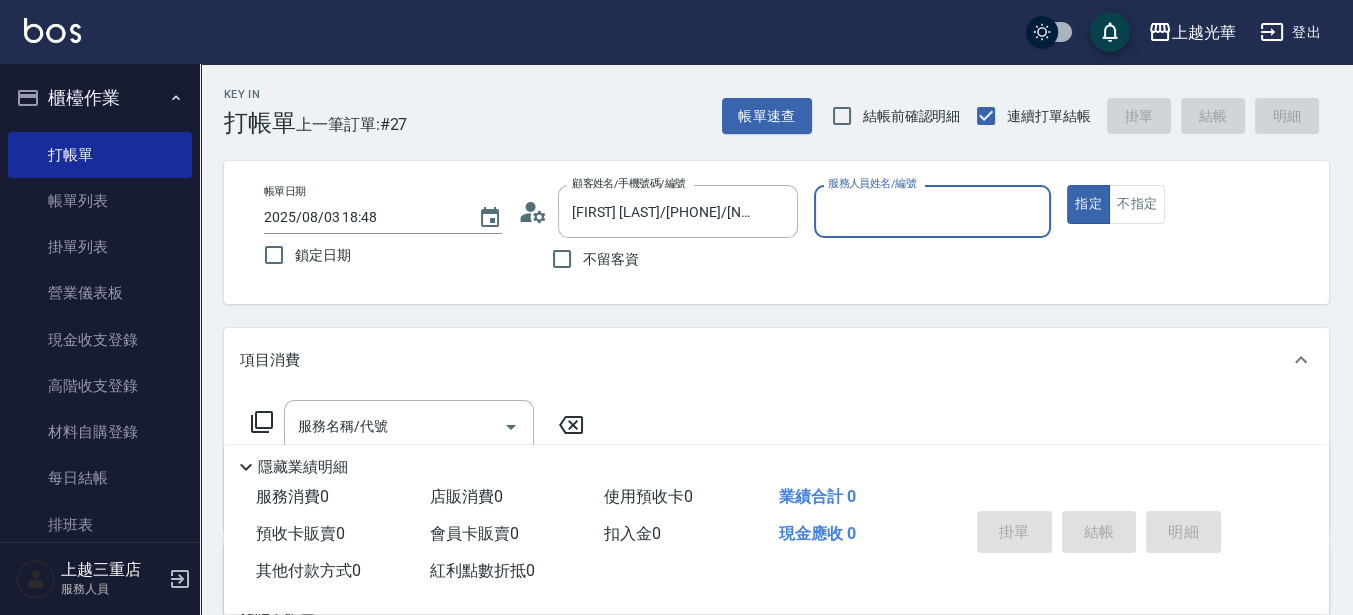 type on "喨喨-9" 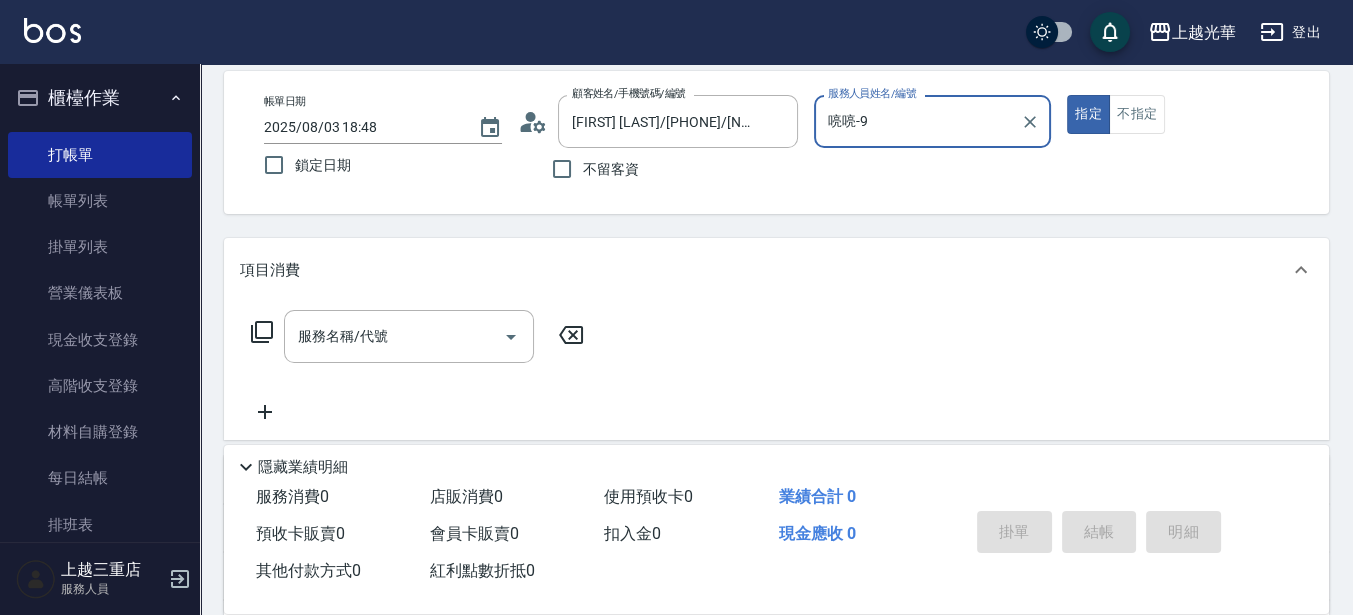 scroll, scrollTop: 125, scrollLeft: 0, axis: vertical 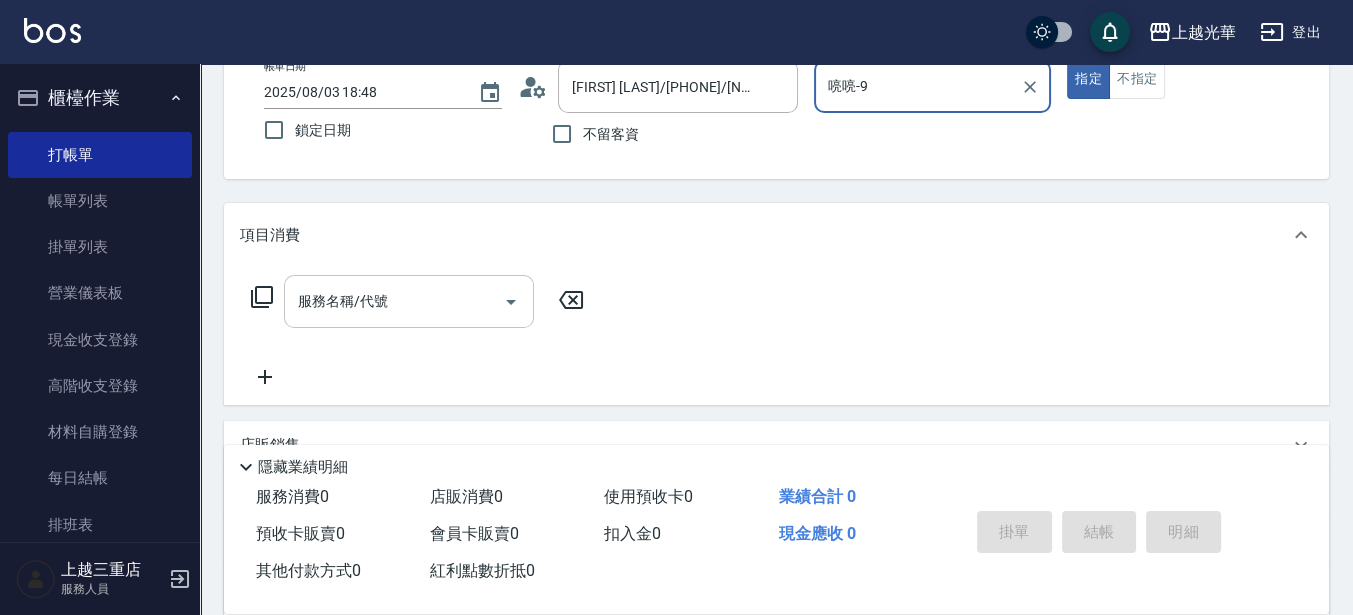 click on "服務名稱/代號" at bounding box center [394, 301] 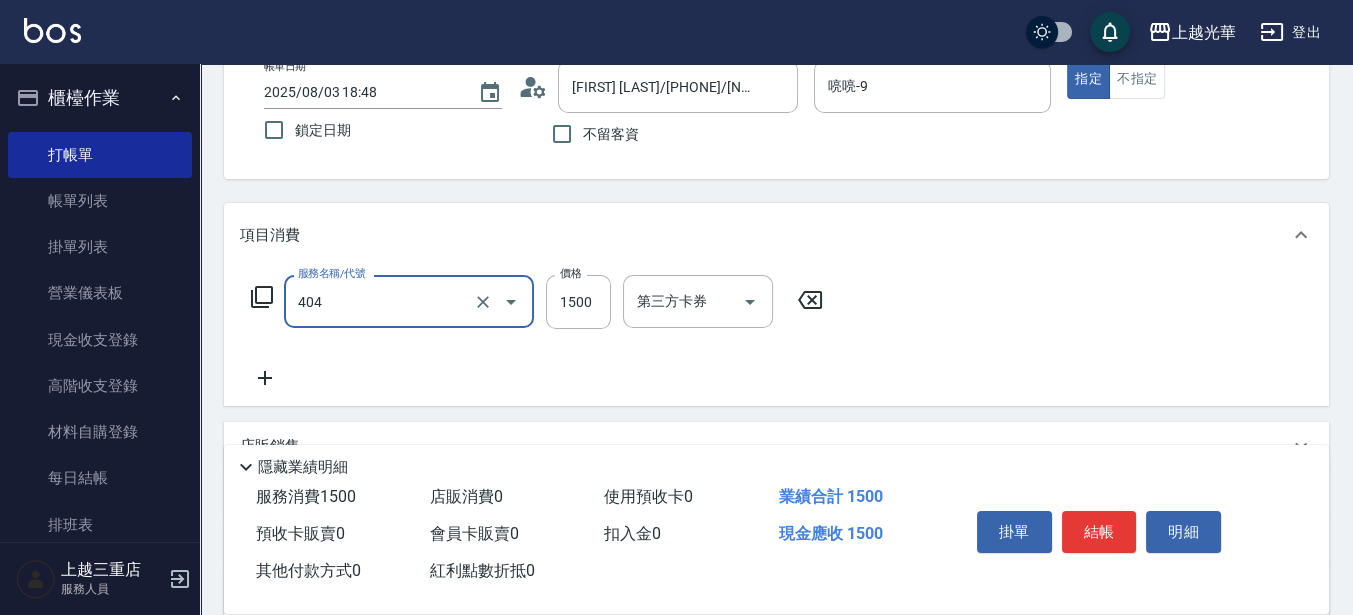 type on "設計染髮(404)" 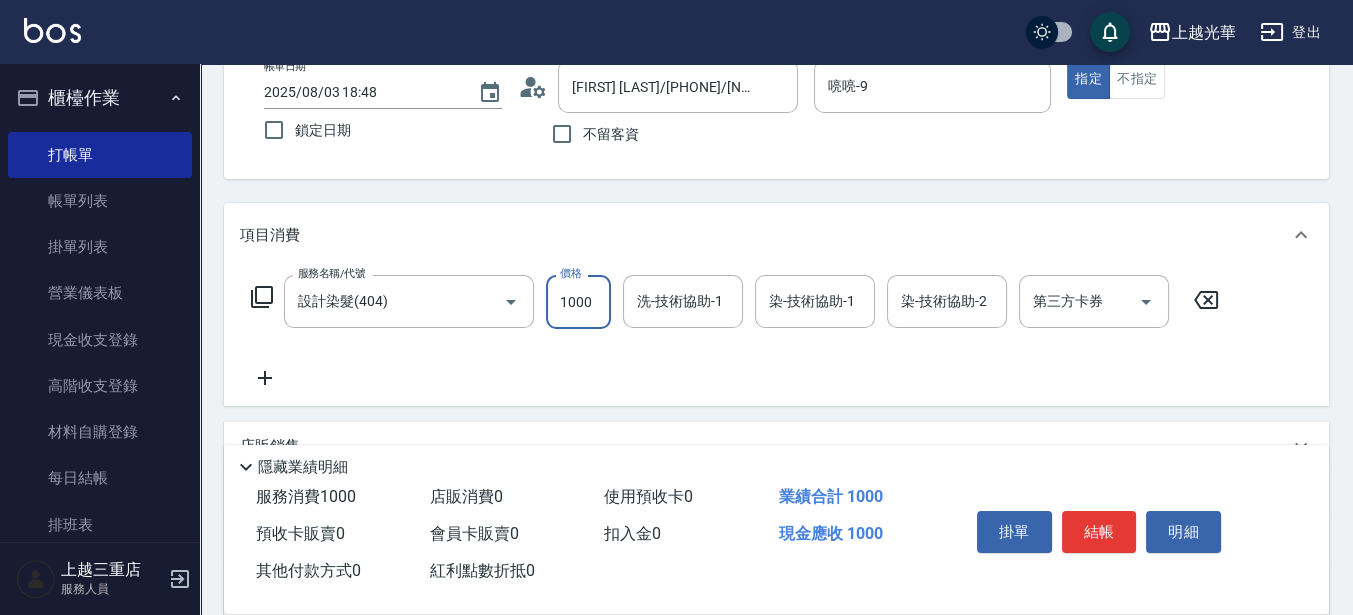 type on "1000" 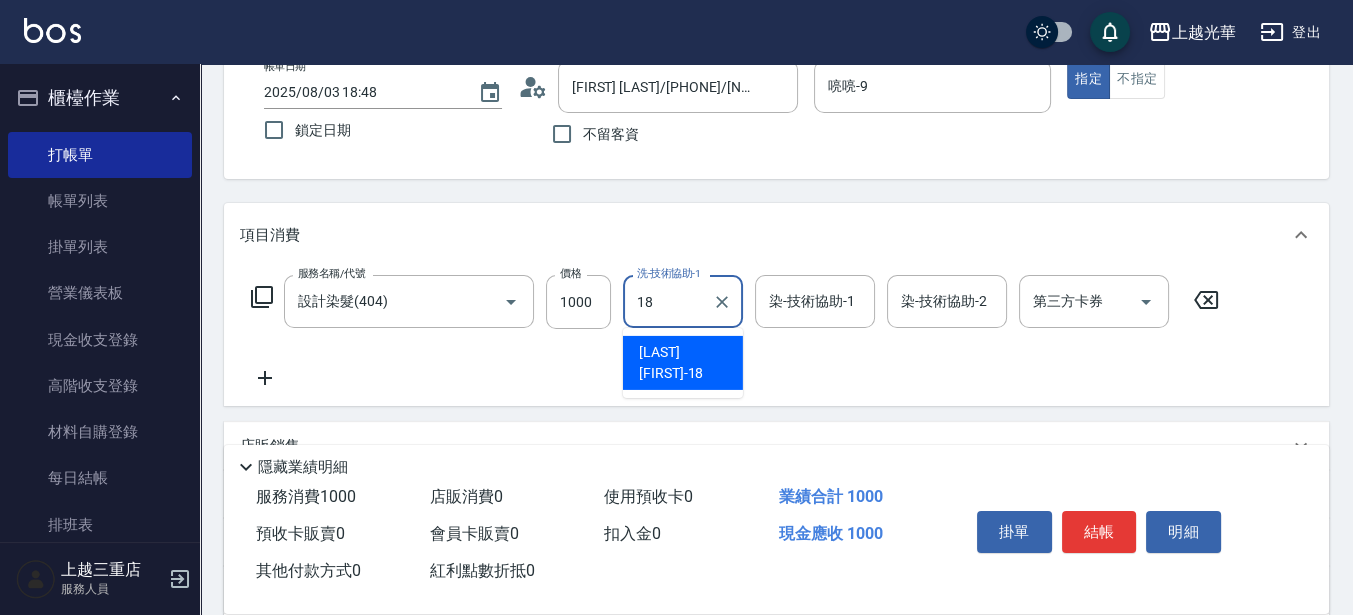 type on "黃幼苓-18" 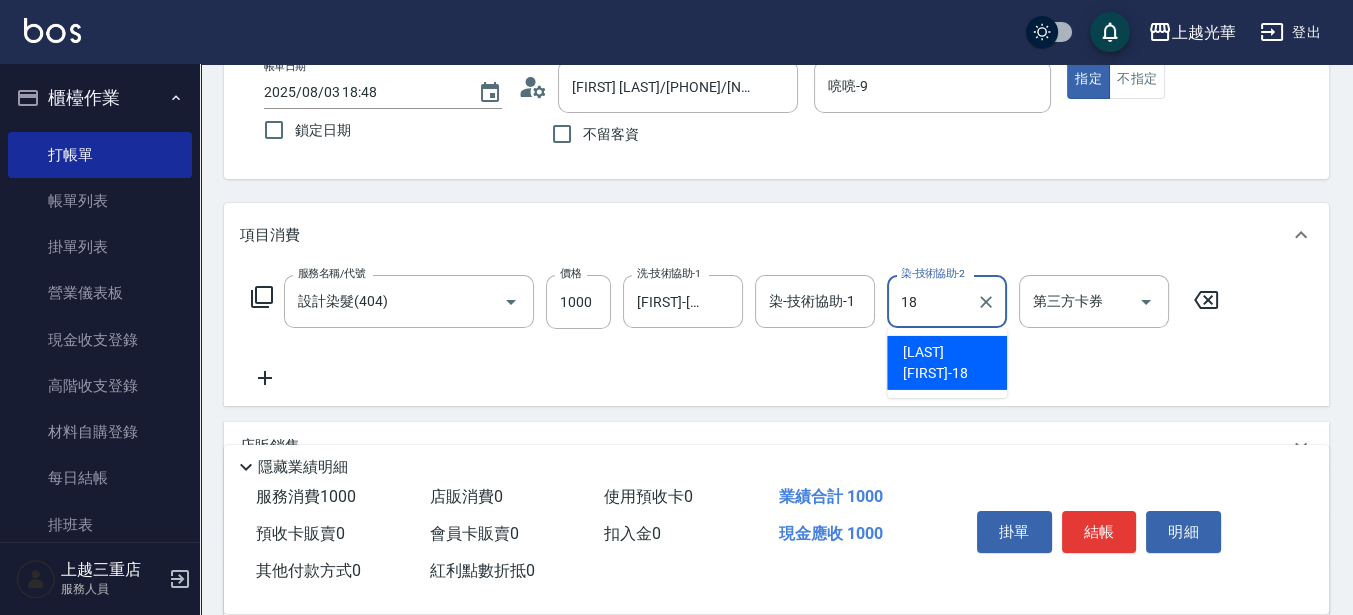 type on "黃幼苓-18" 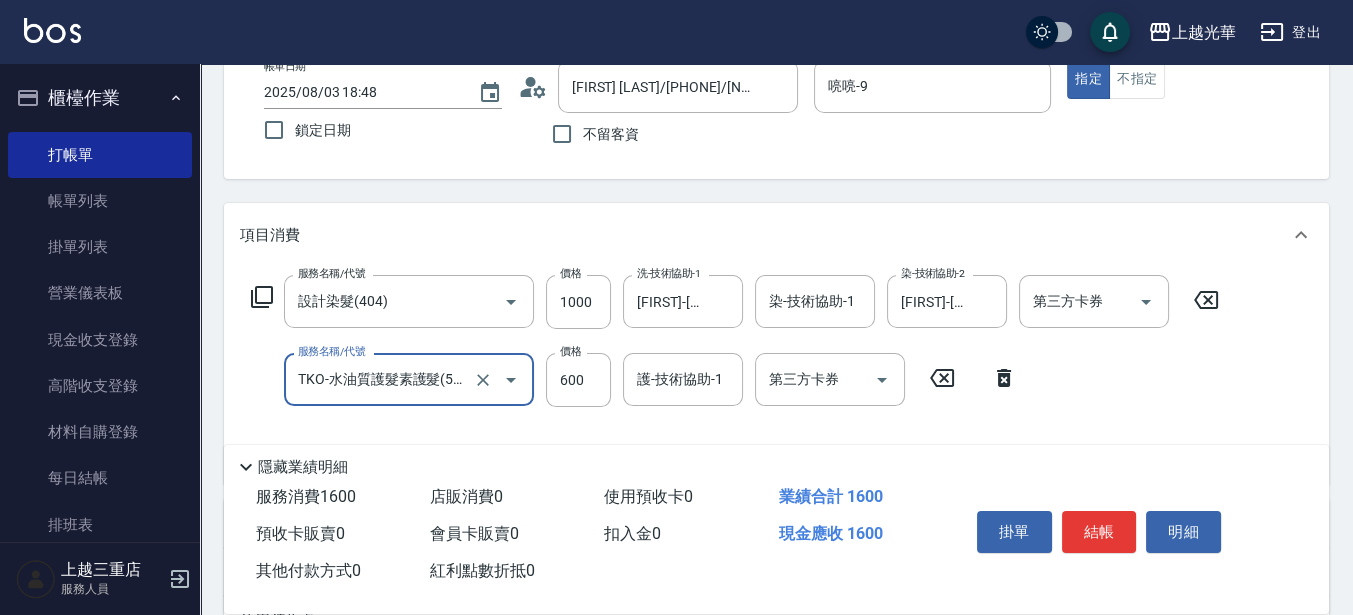 type on "TKO-水油質護髮素護髮(521)" 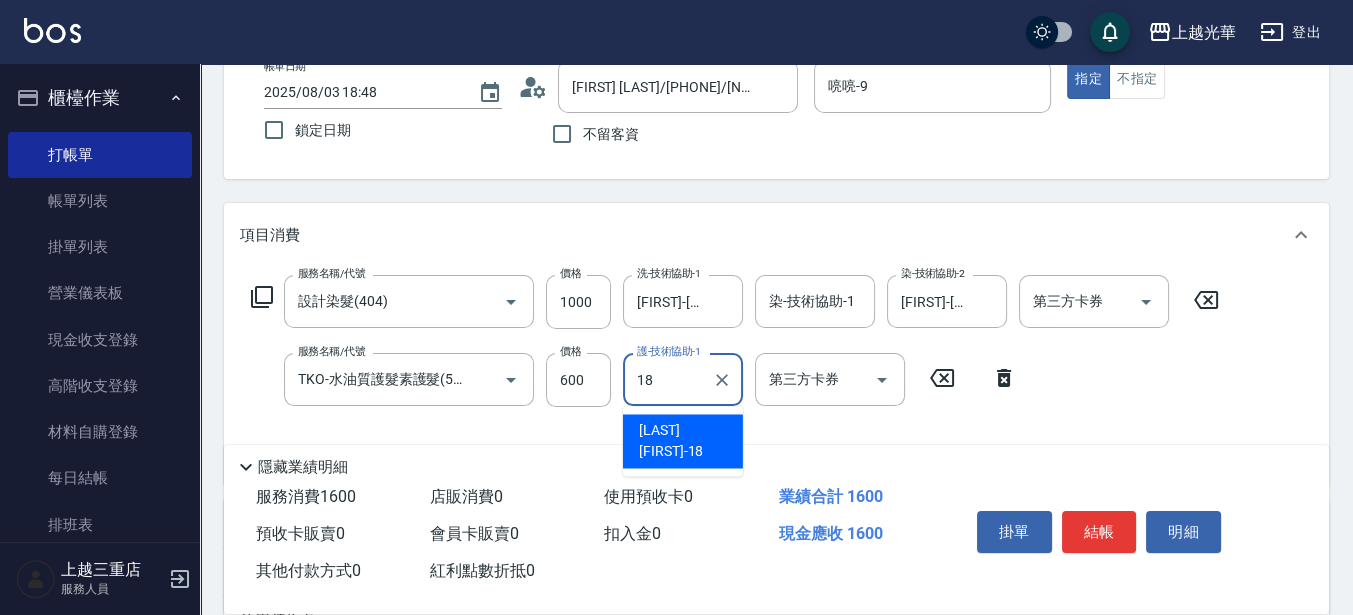 type on "黃幼苓-18" 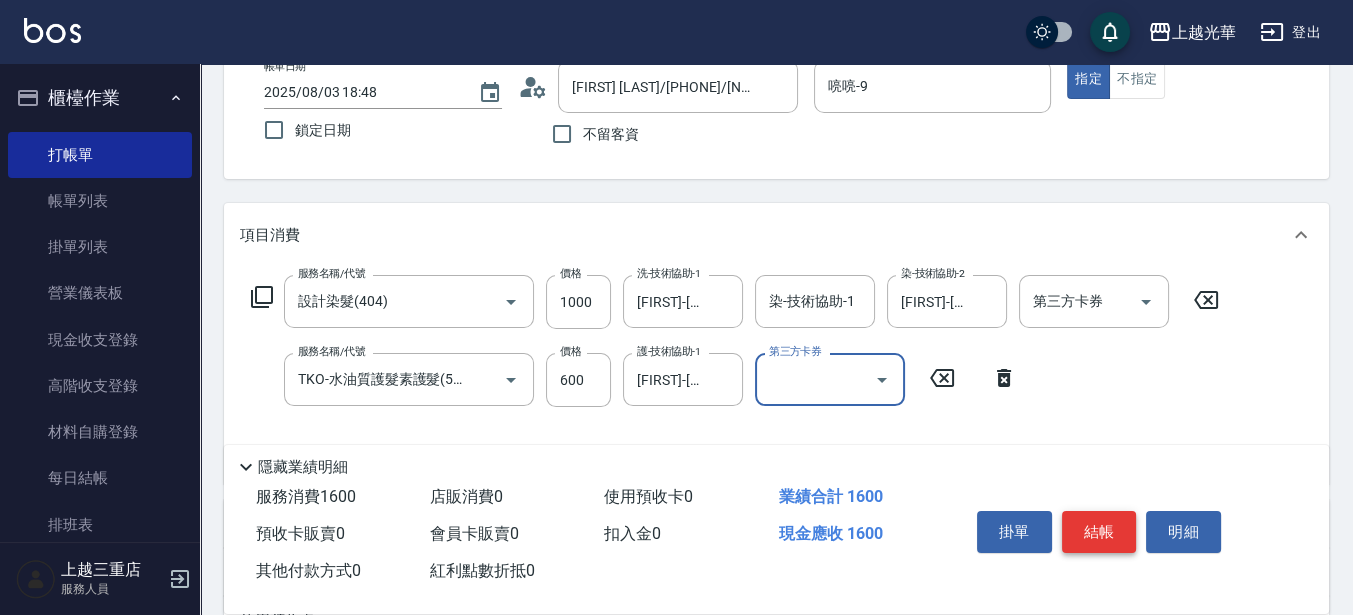 click on "結帳" at bounding box center (1099, 532) 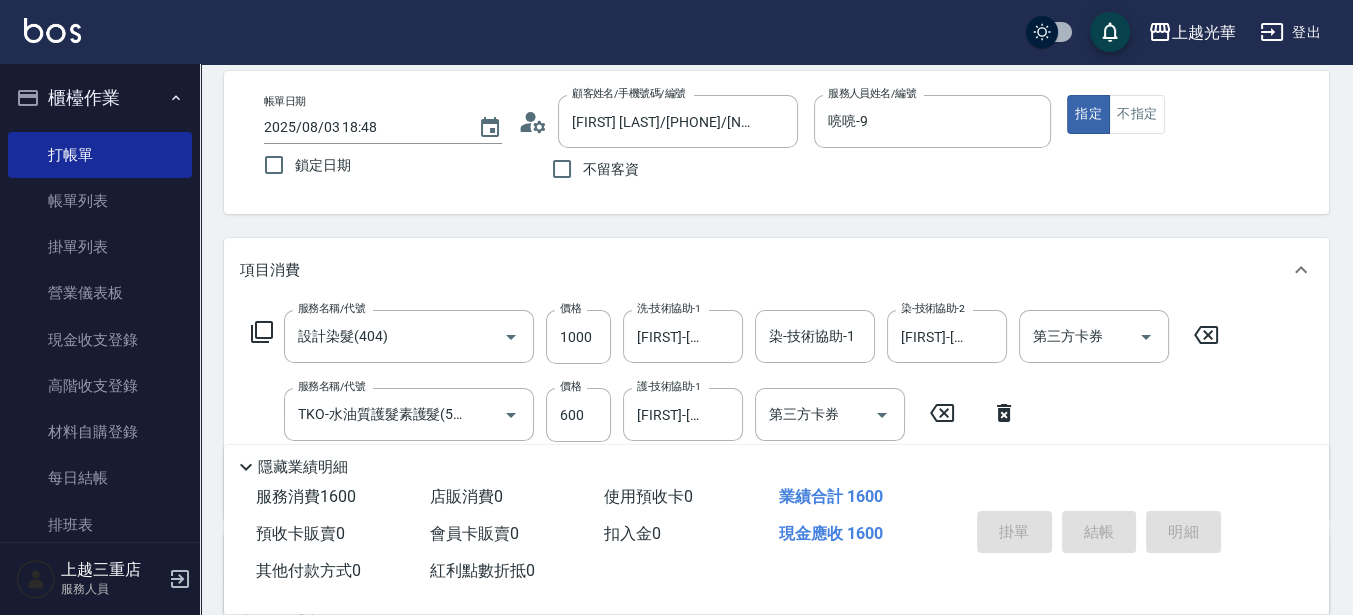 scroll, scrollTop: 0, scrollLeft: 0, axis: both 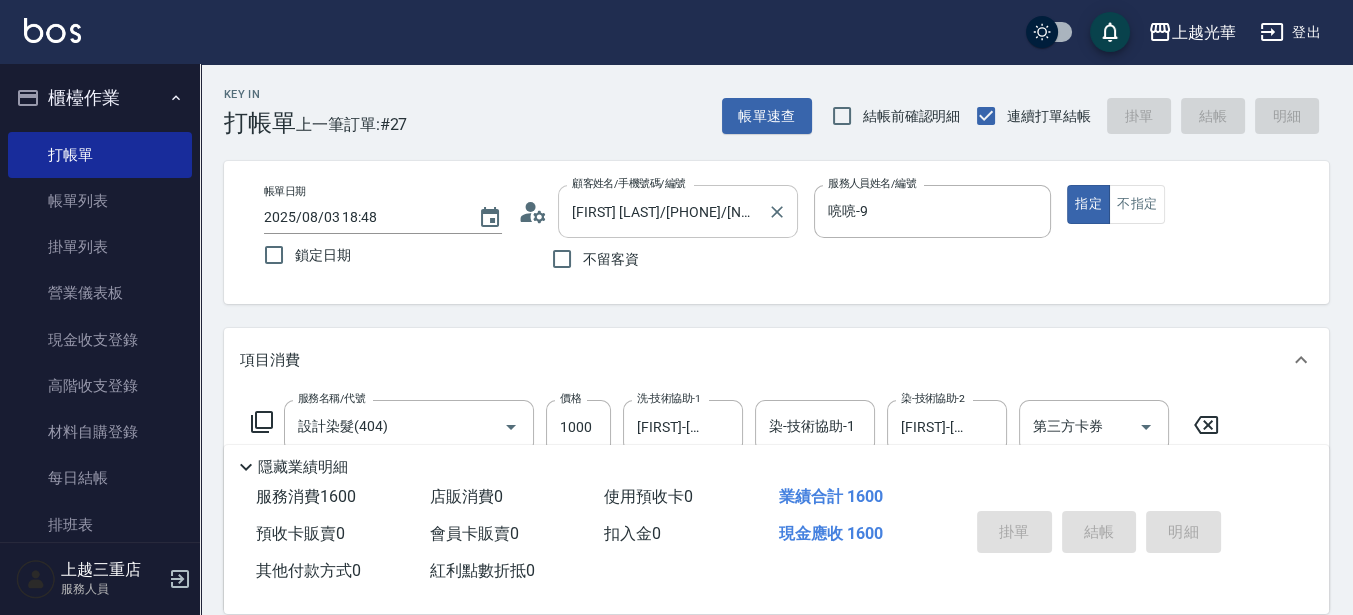 type 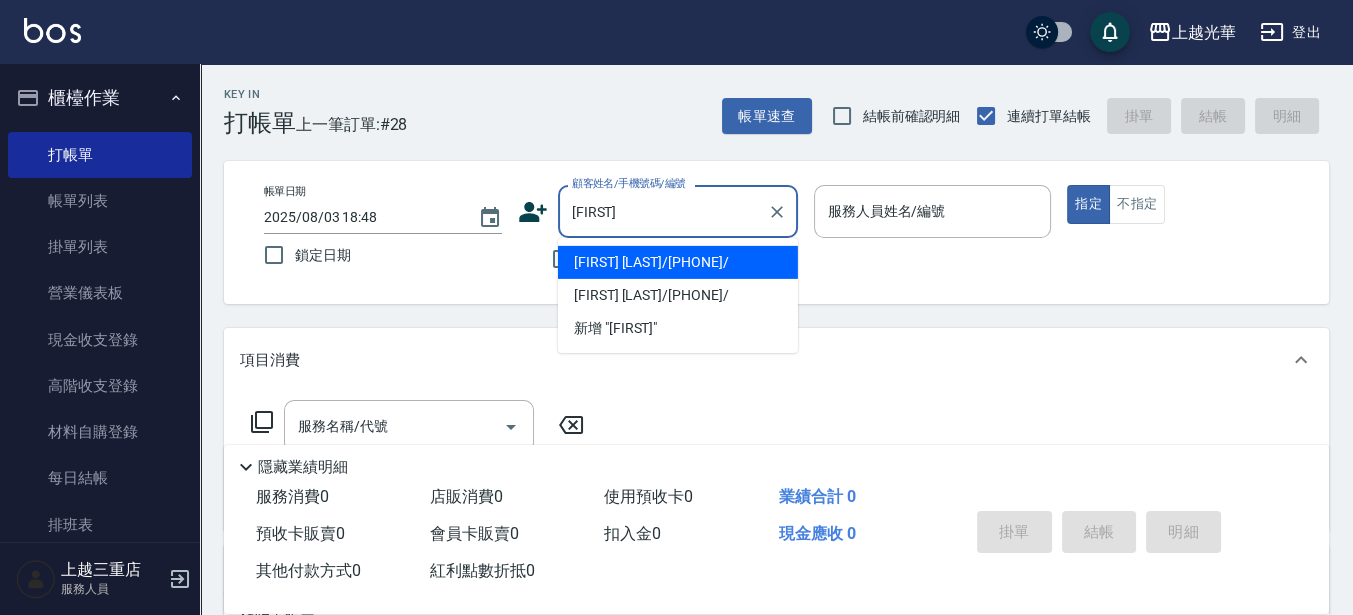 click on "周佳樺/0939289885/" at bounding box center (678, 262) 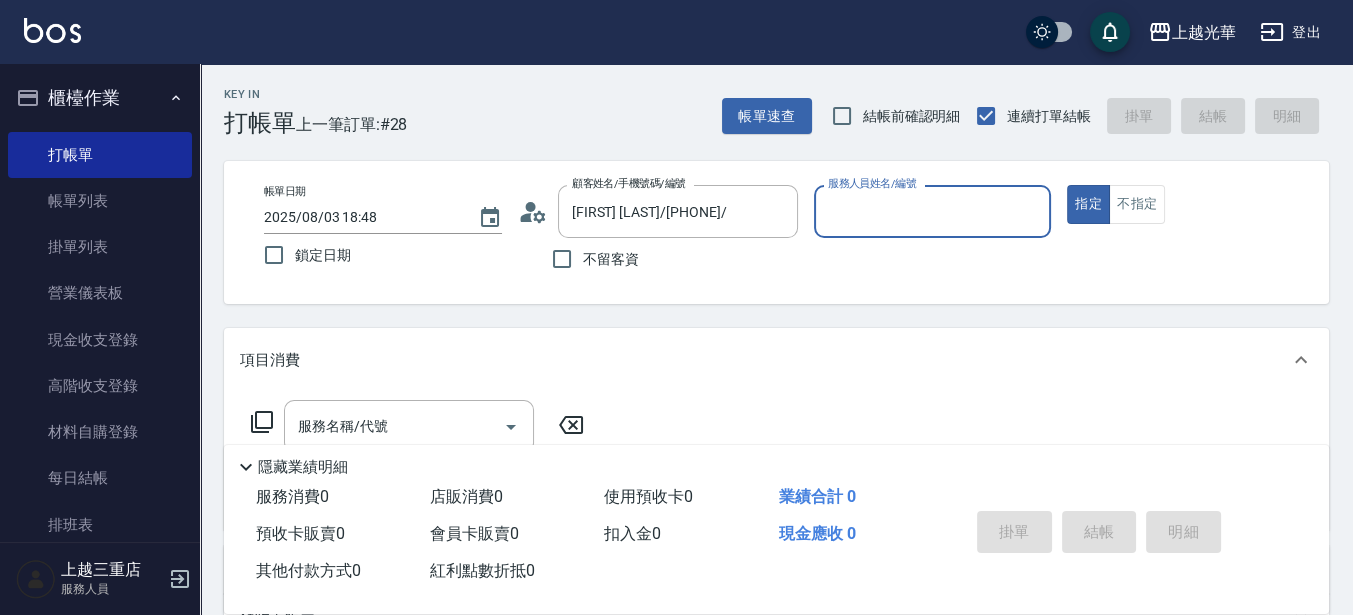 type on "喨喨-9" 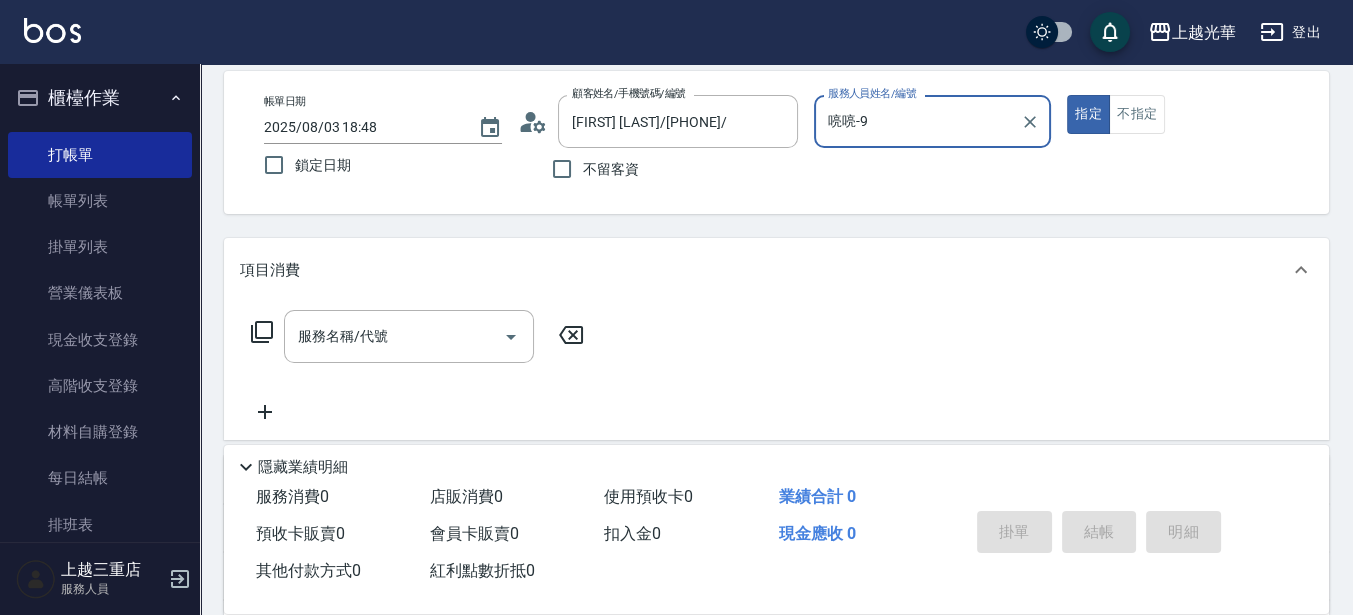 scroll, scrollTop: 125, scrollLeft: 0, axis: vertical 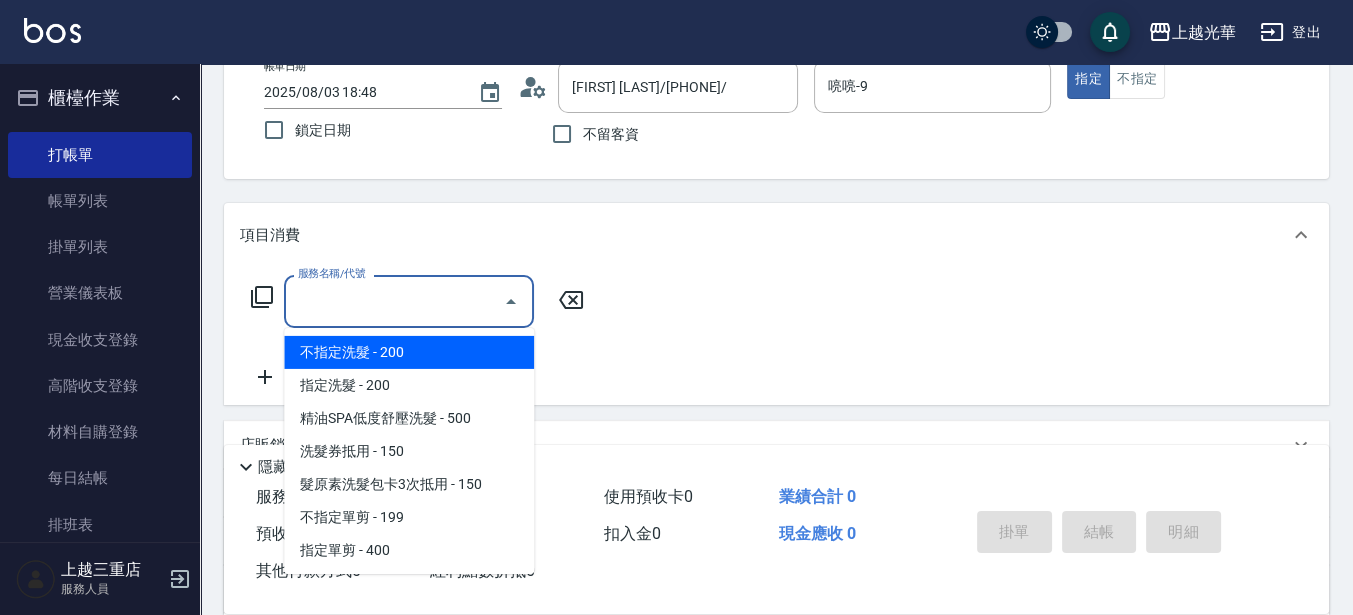 click on "服務名稱/代號 服務名稱/代號" at bounding box center (409, 301) 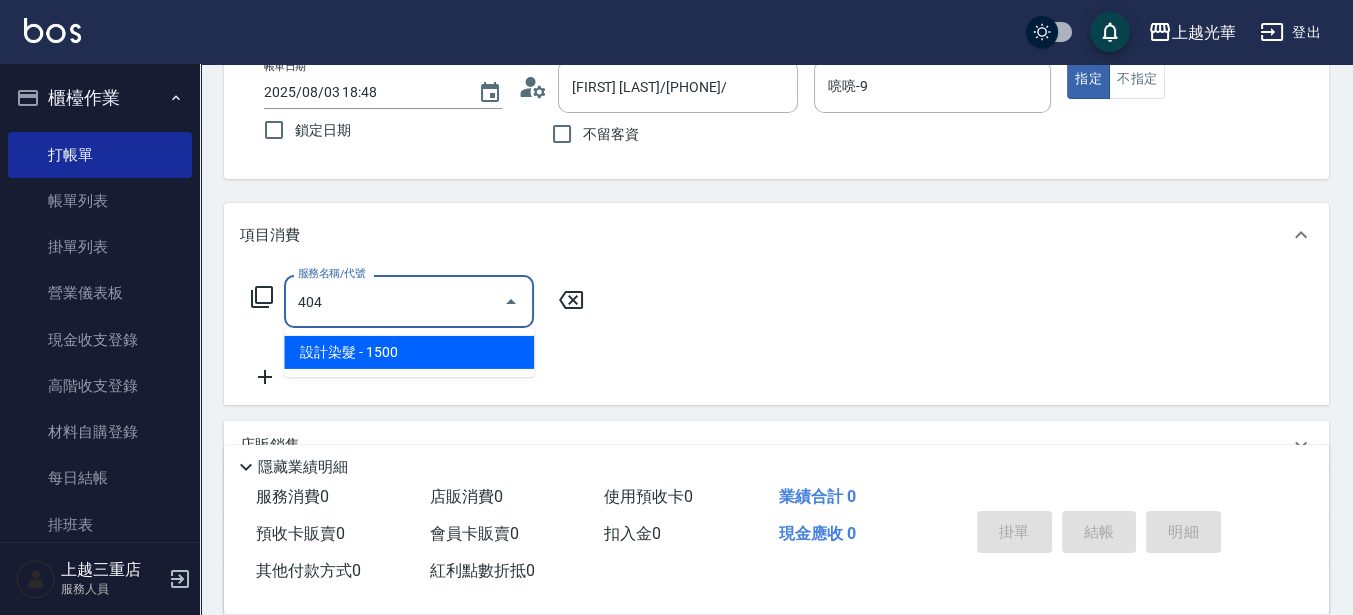type on "設計染髮(404)" 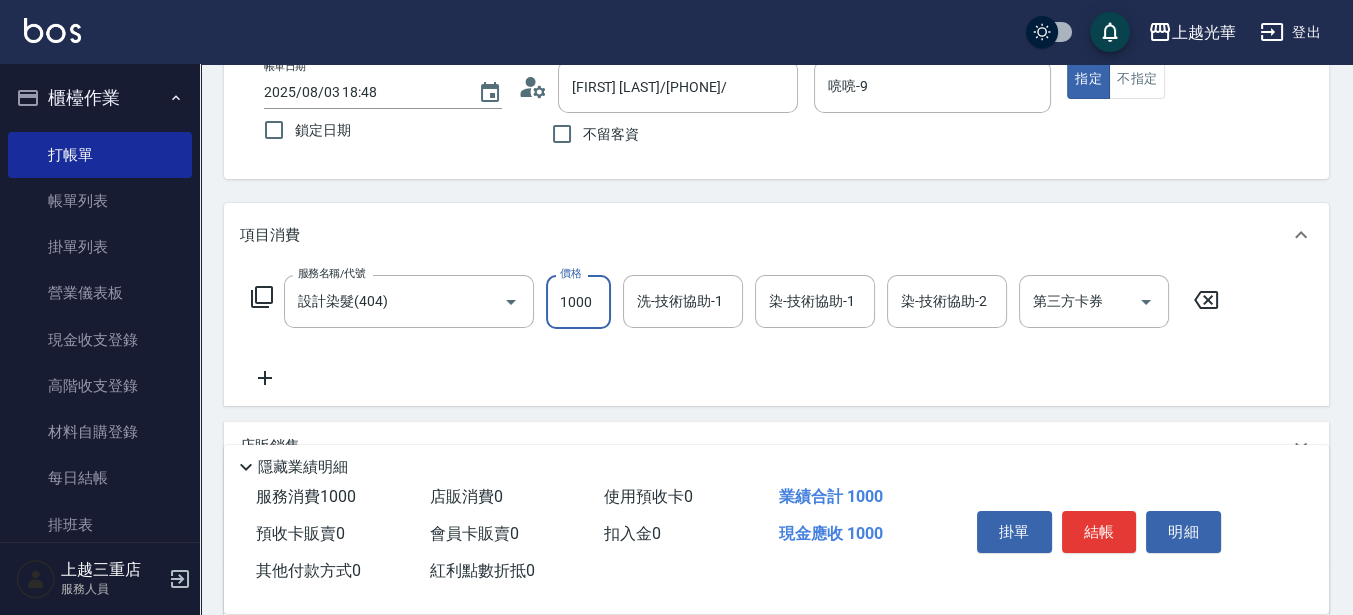type on "1000" 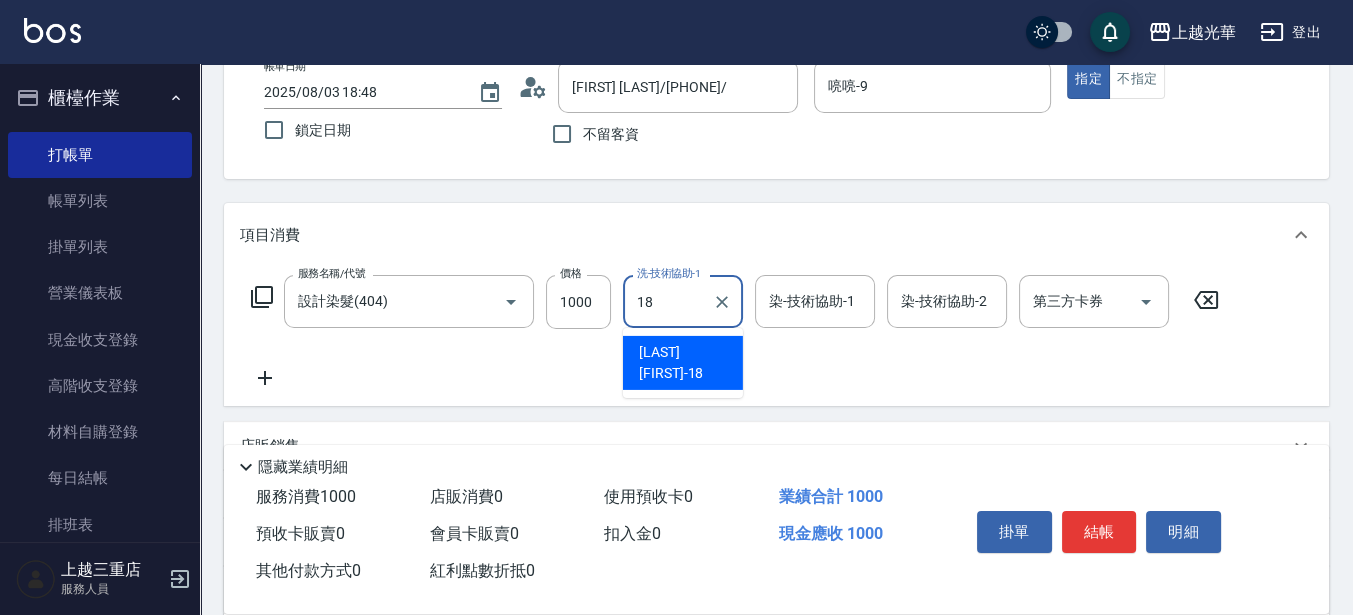 type on "黃幼苓-18" 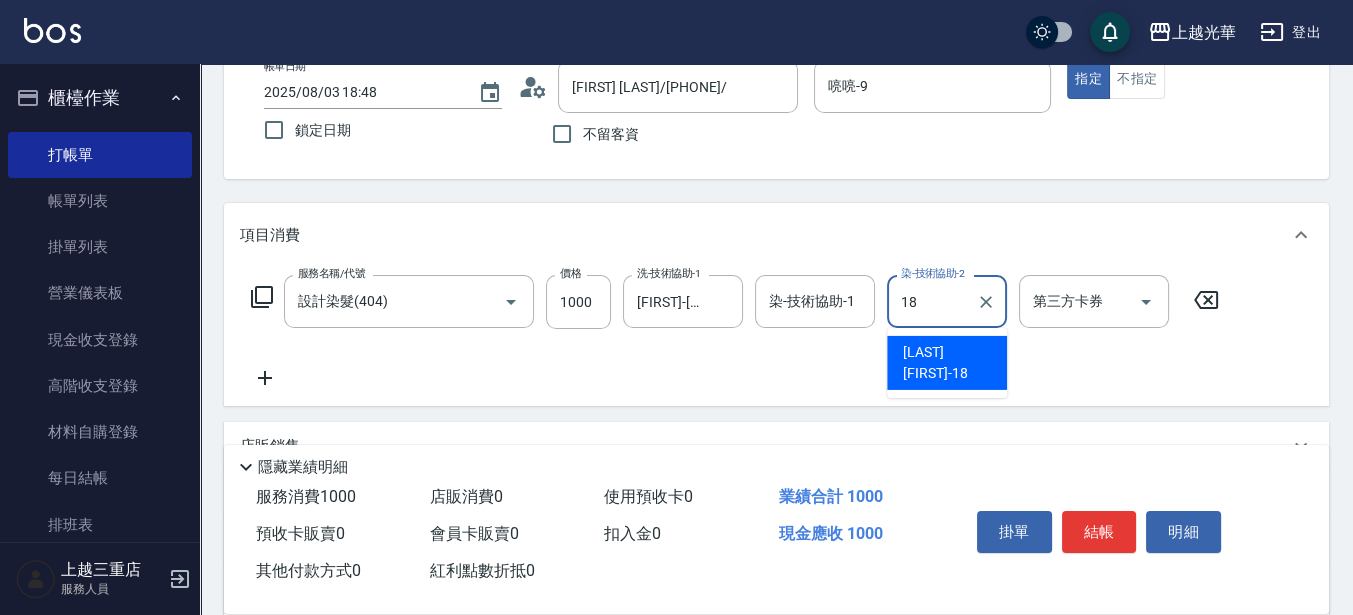 type on "黃幼苓-18" 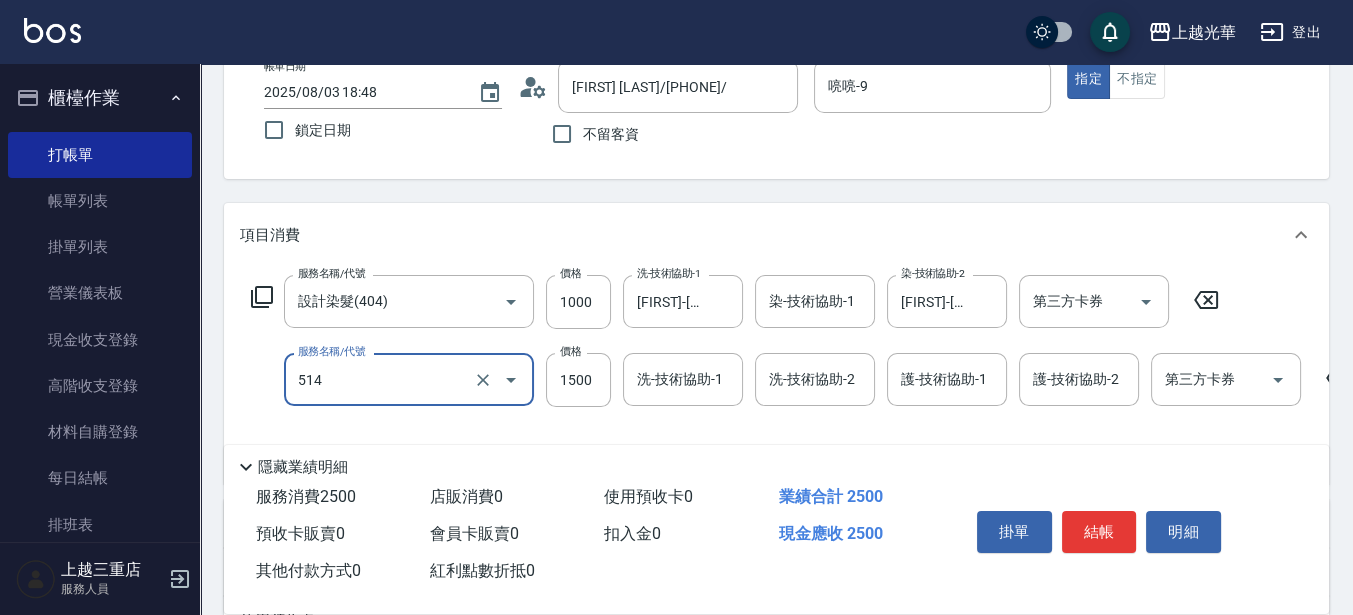 type on "歐納西斯5G護髮/單次(514)" 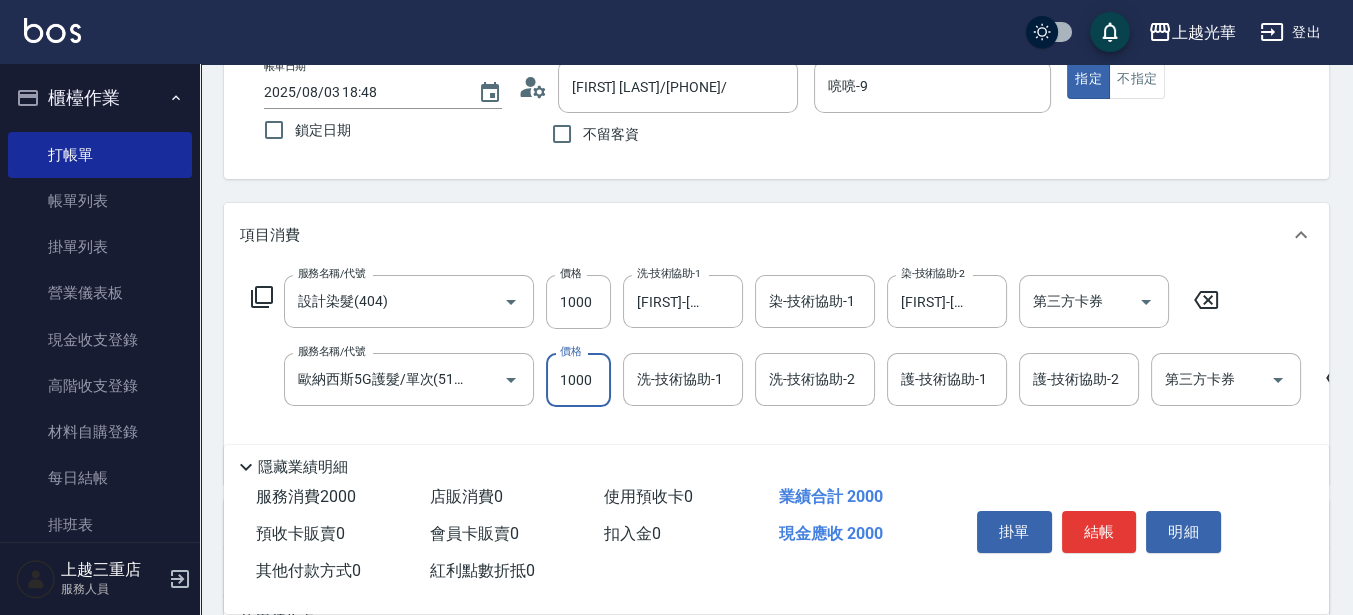 type on "1000" 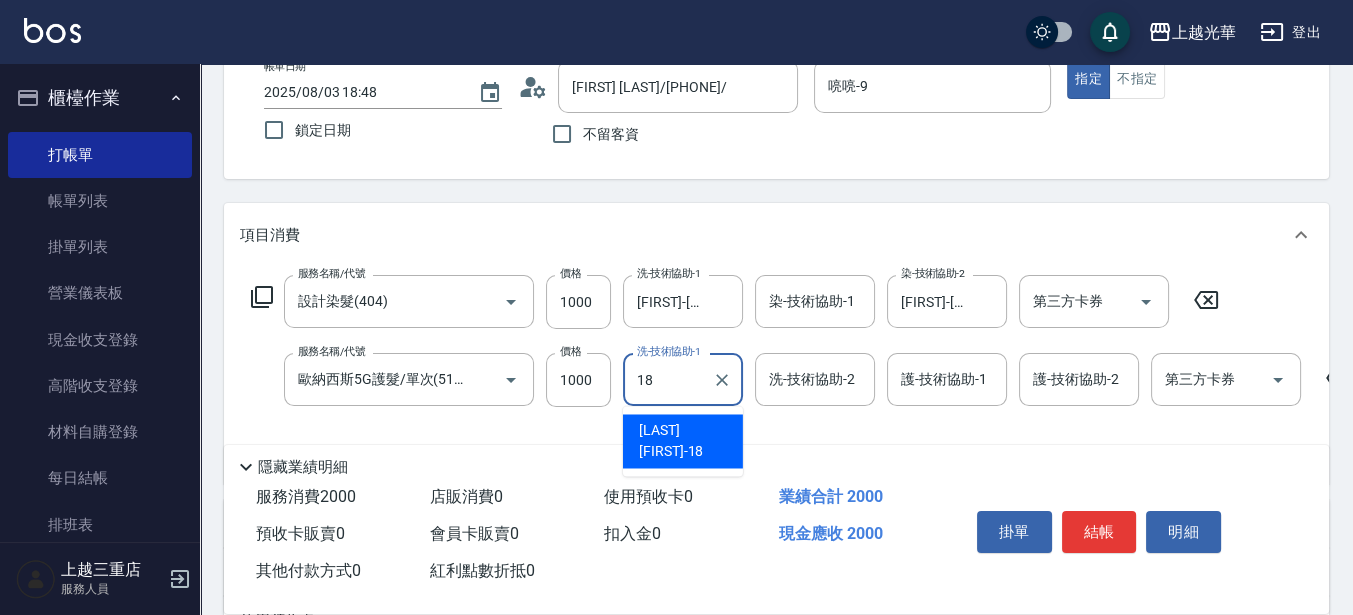 type on "黃幼苓-18" 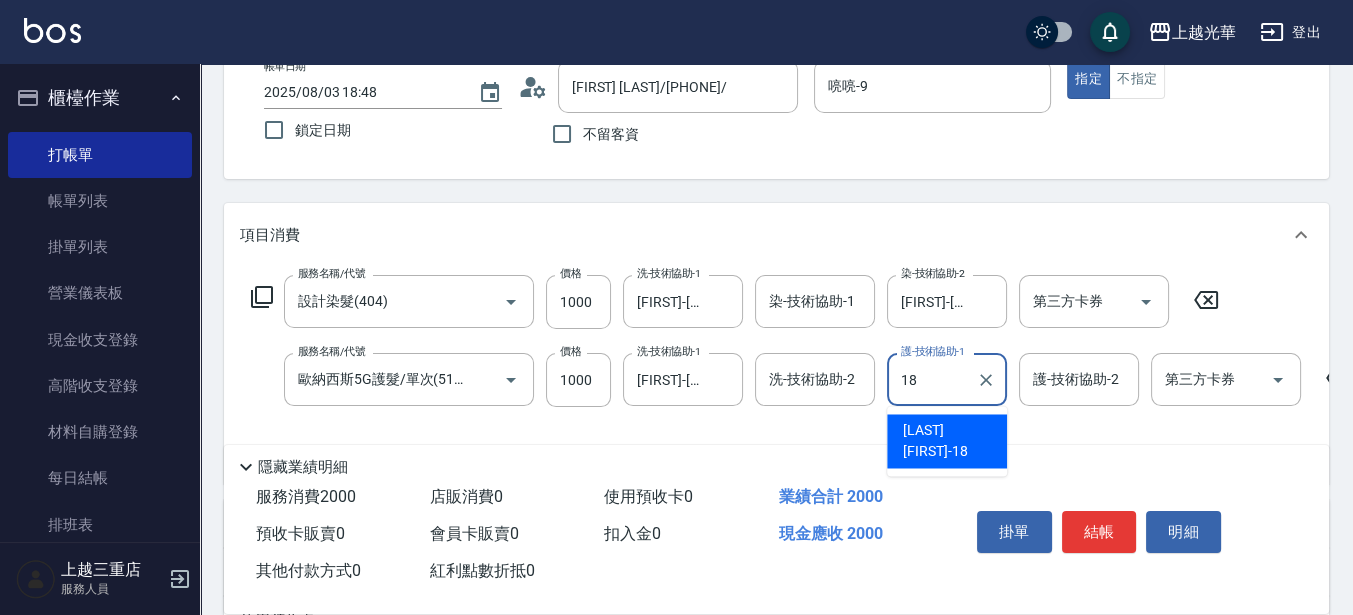 type on "黃幼苓-18" 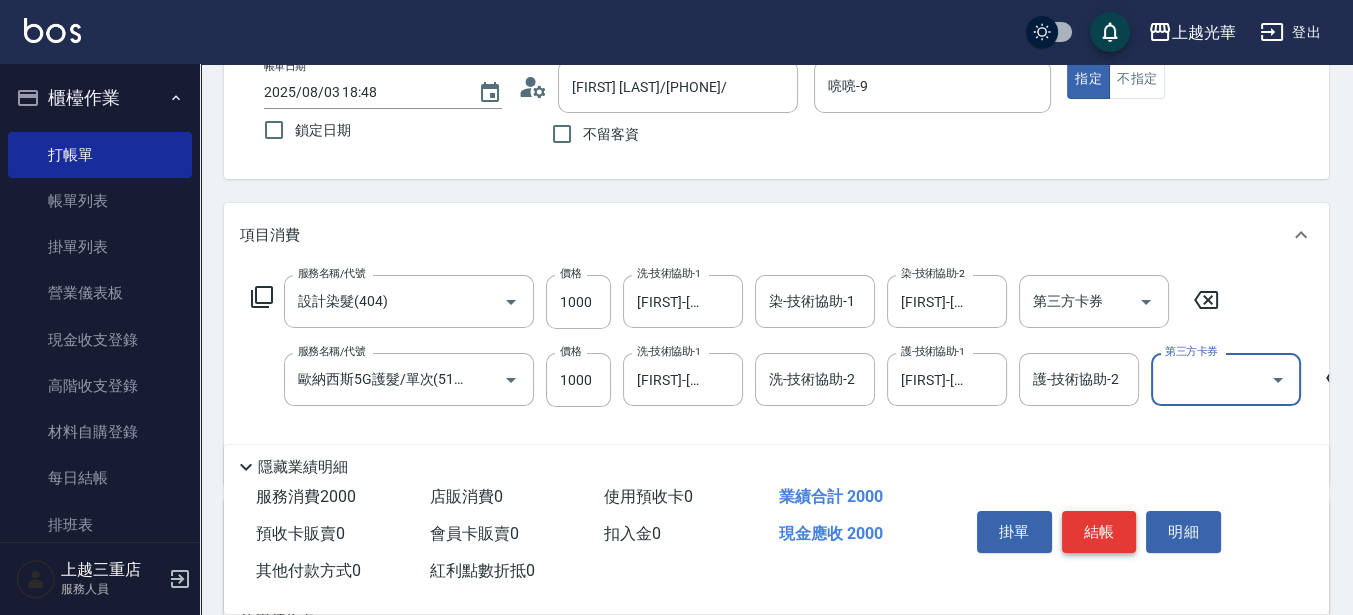 click on "結帳" at bounding box center [1099, 532] 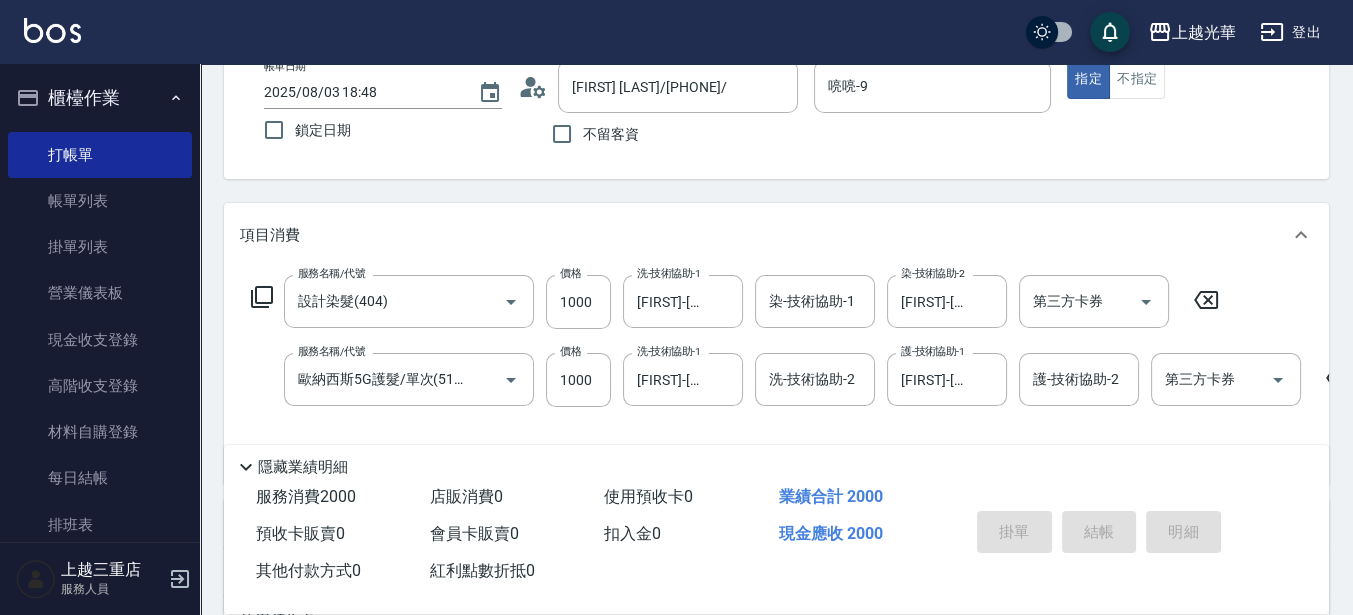 type on "2025/08/03 18:49" 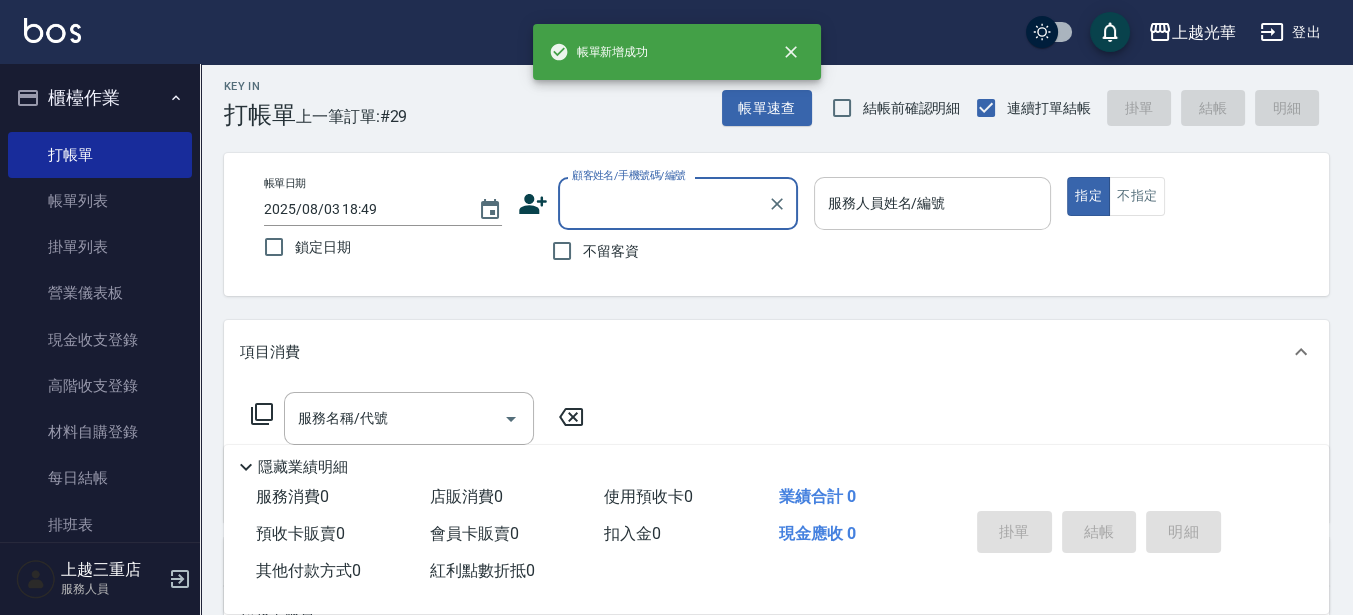 scroll, scrollTop: 0, scrollLeft: 0, axis: both 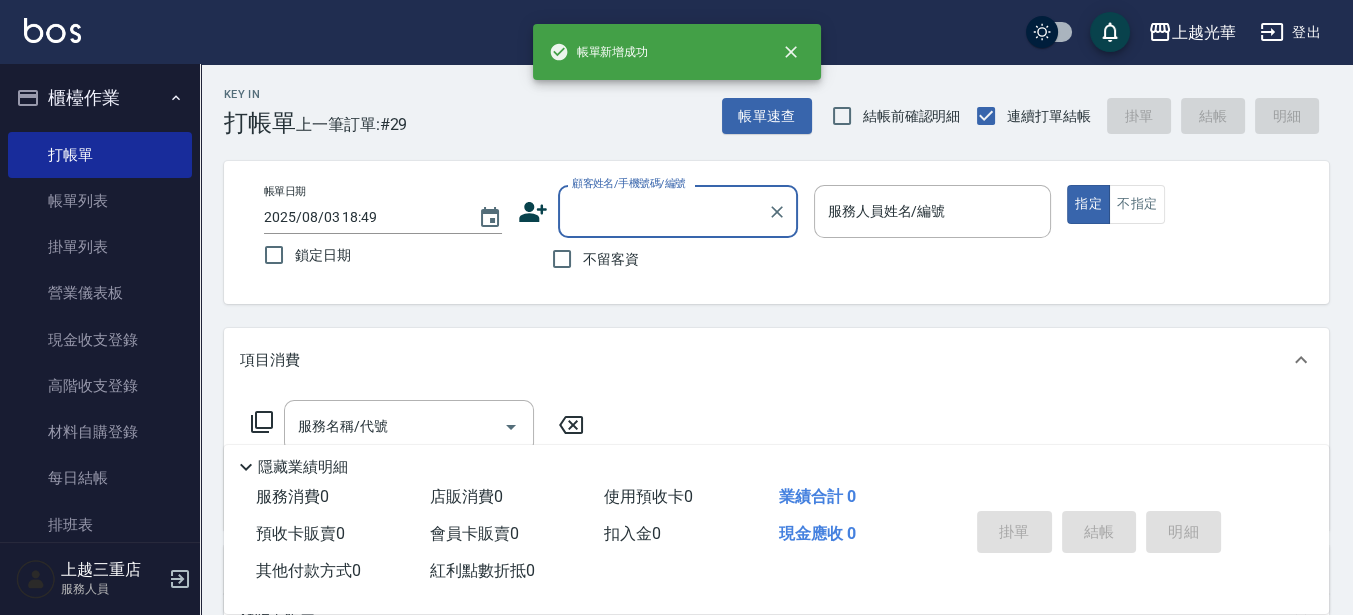 click on "顧客姓名/手機號碼/編號" at bounding box center (663, 211) 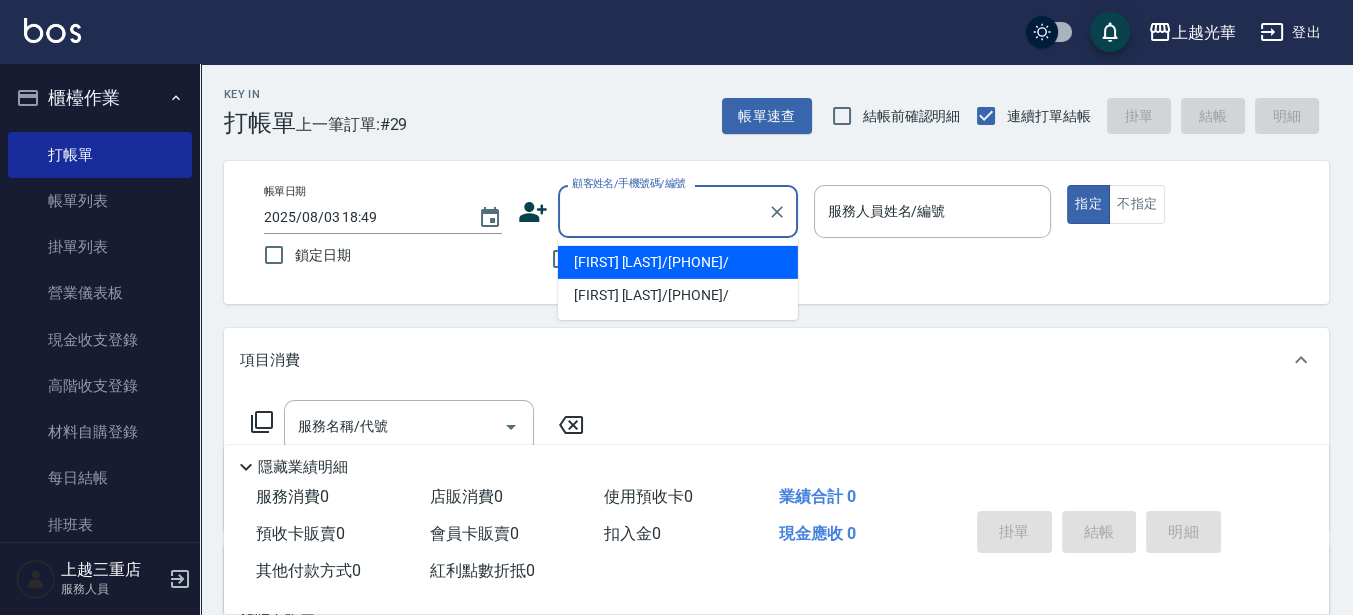 click on "周佳樺/0939289885/" at bounding box center [678, 262] 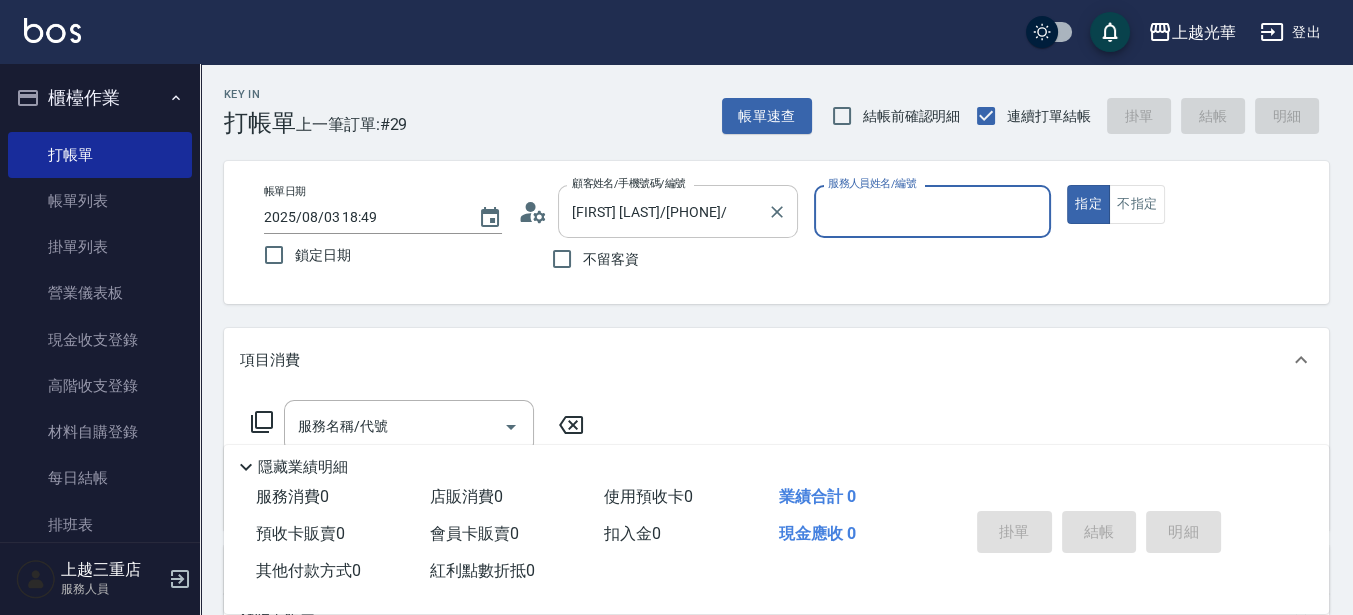 type on "喨喨-9" 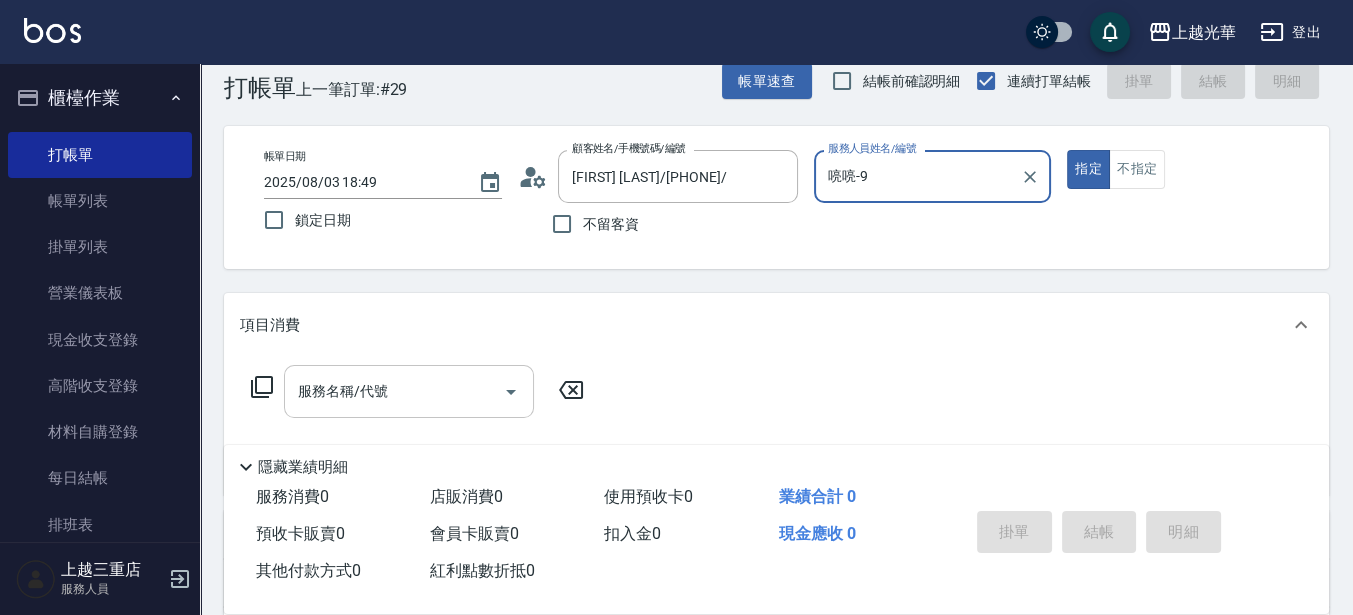 scroll, scrollTop: 125, scrollLeft: 0, axis: vertical 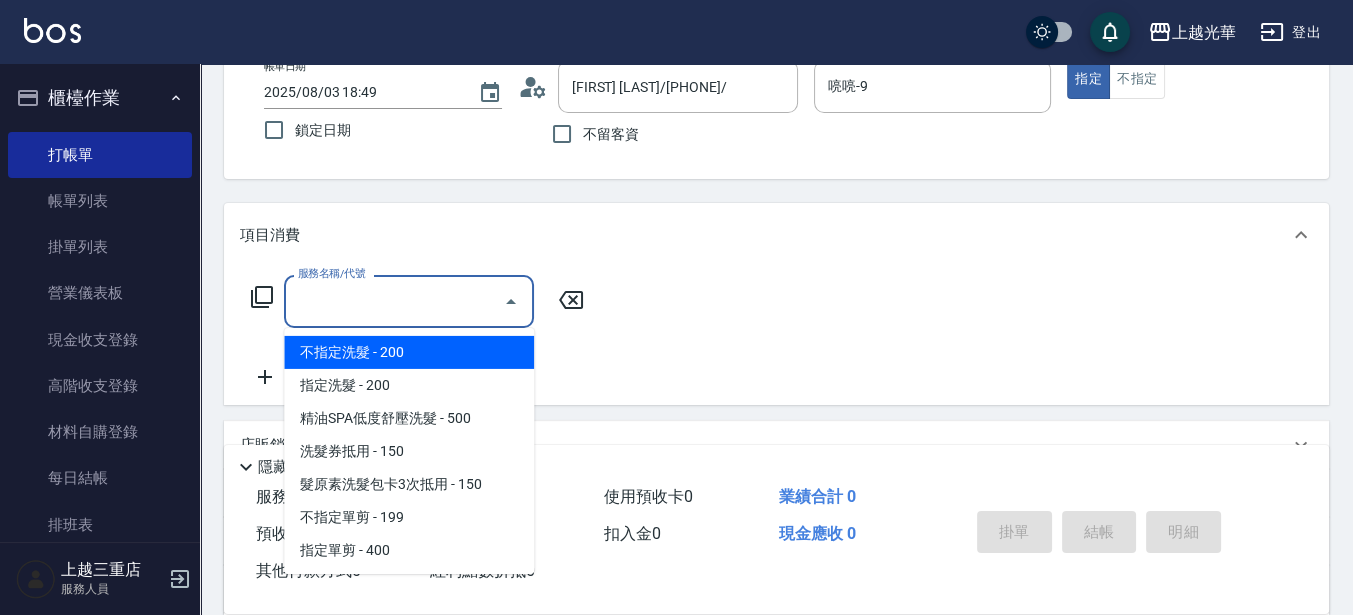 click on "服務名稱/代號" at bounding box center [394, 301] 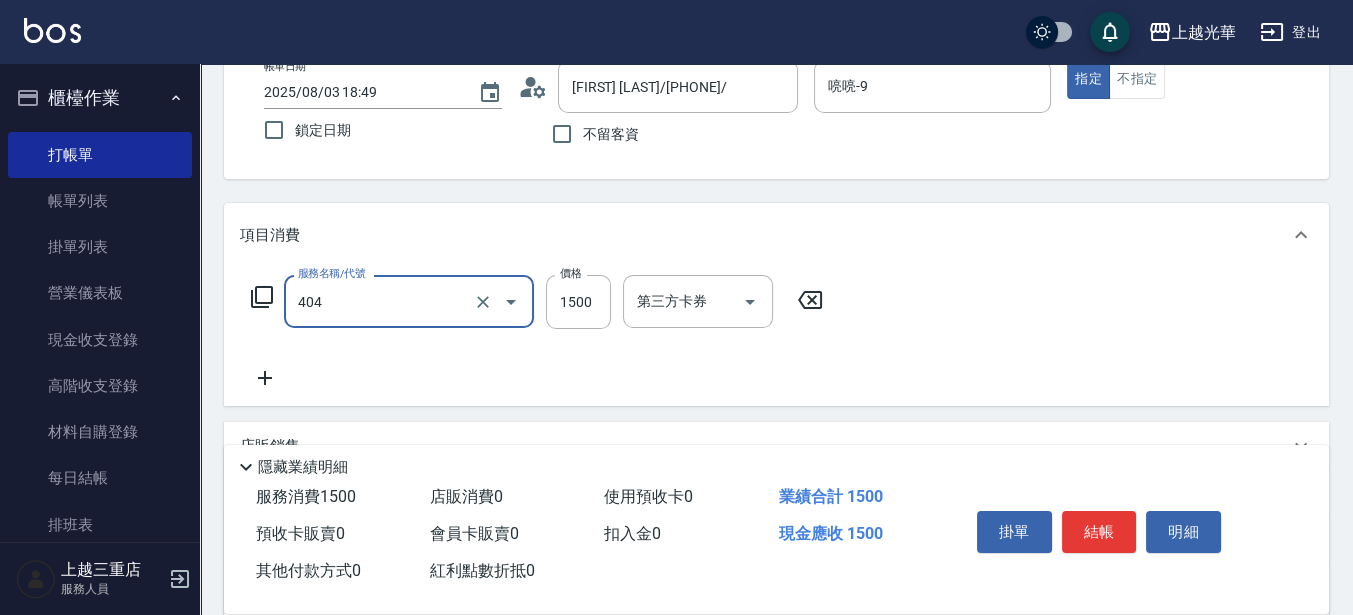 type on "設計染髮(404)" 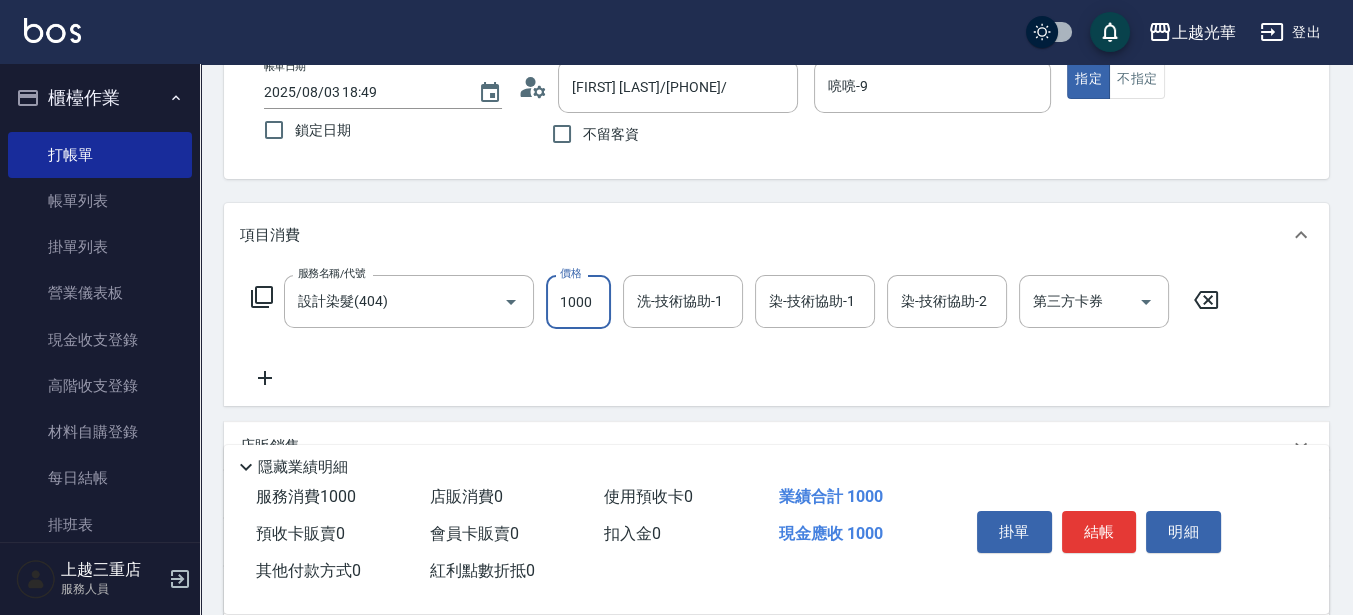type on "1000" 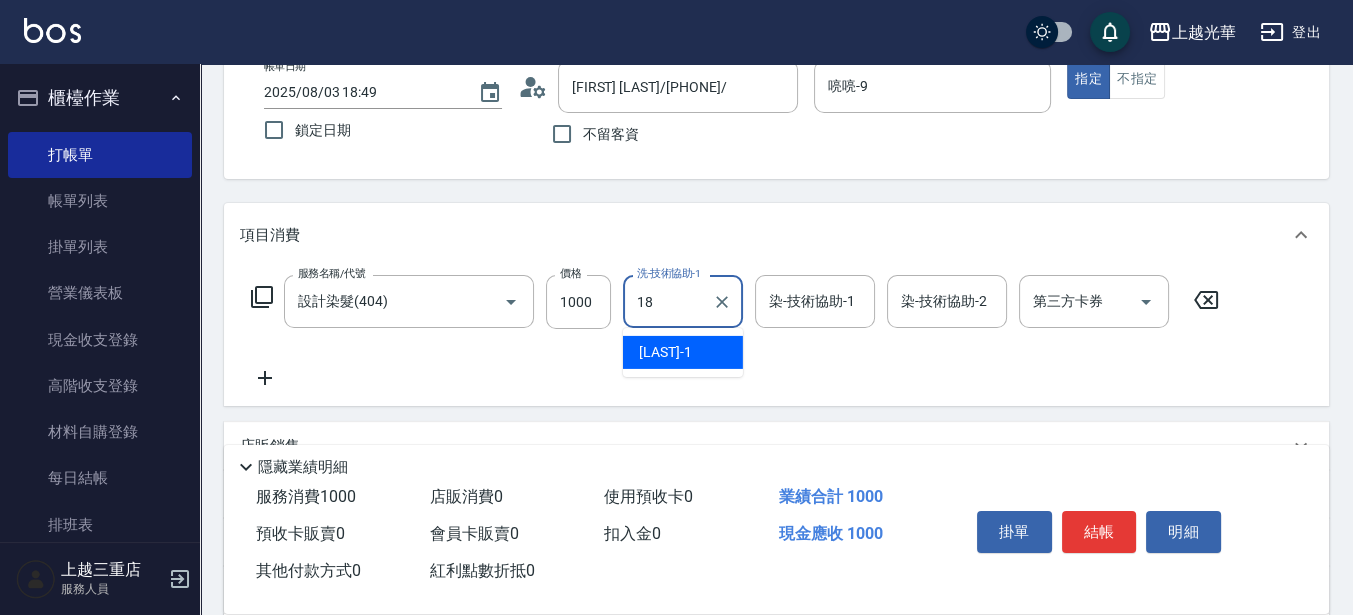 type on "黃幼苓-18" 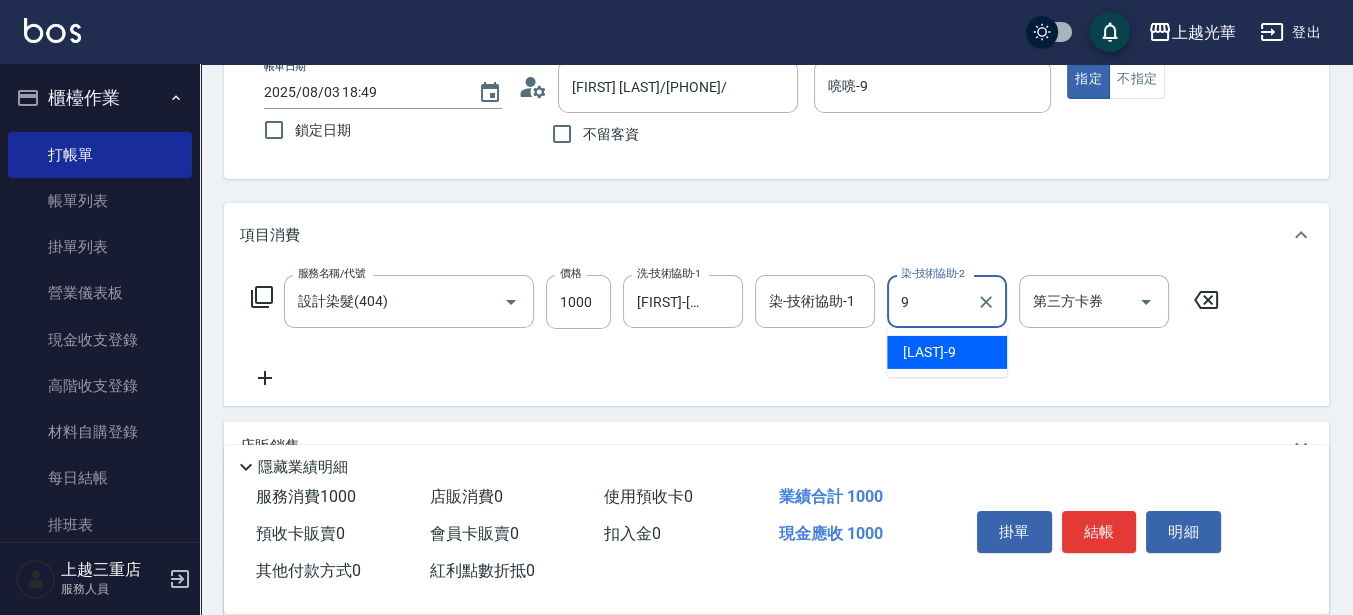 type on "喨喨-9" 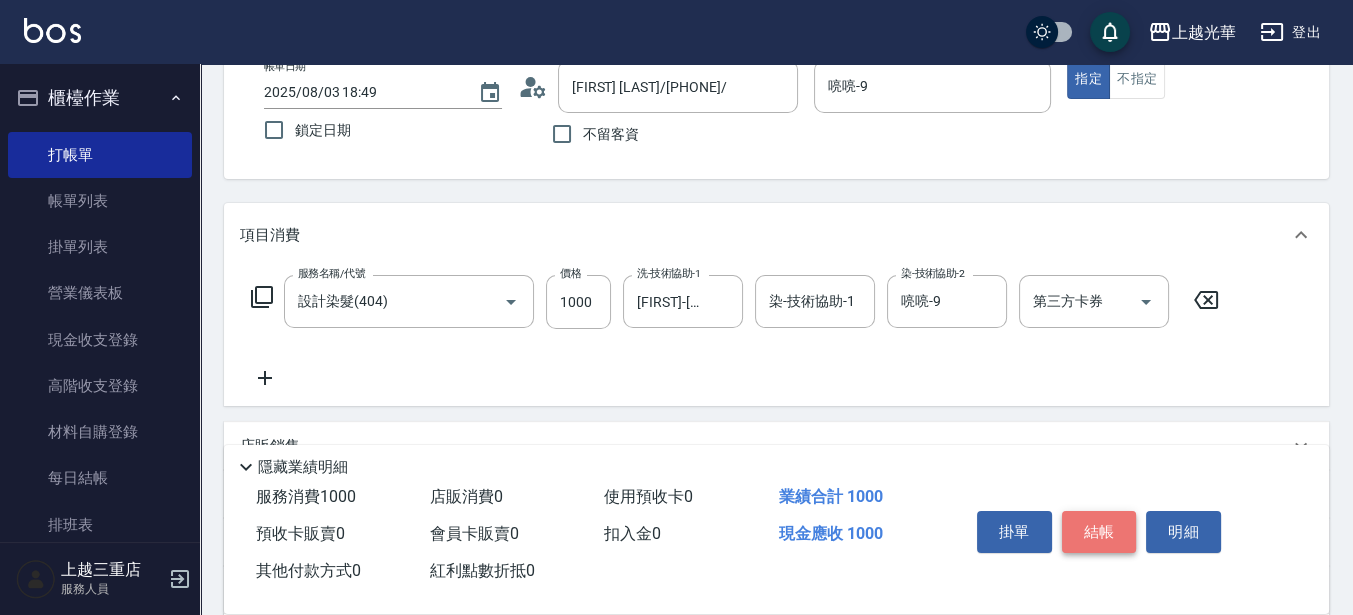 click on "結帳" at bounding box center [1099, 532] 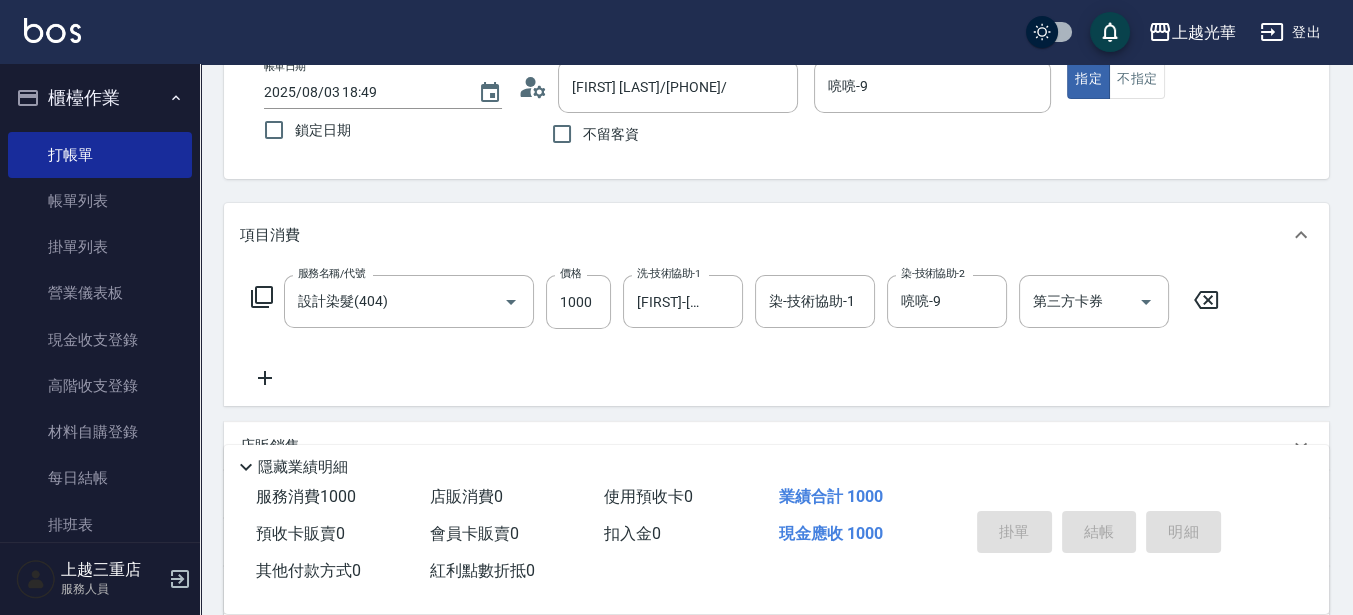 scroll, scrollTop: 35, scrollLeft: 0, axis: vertical 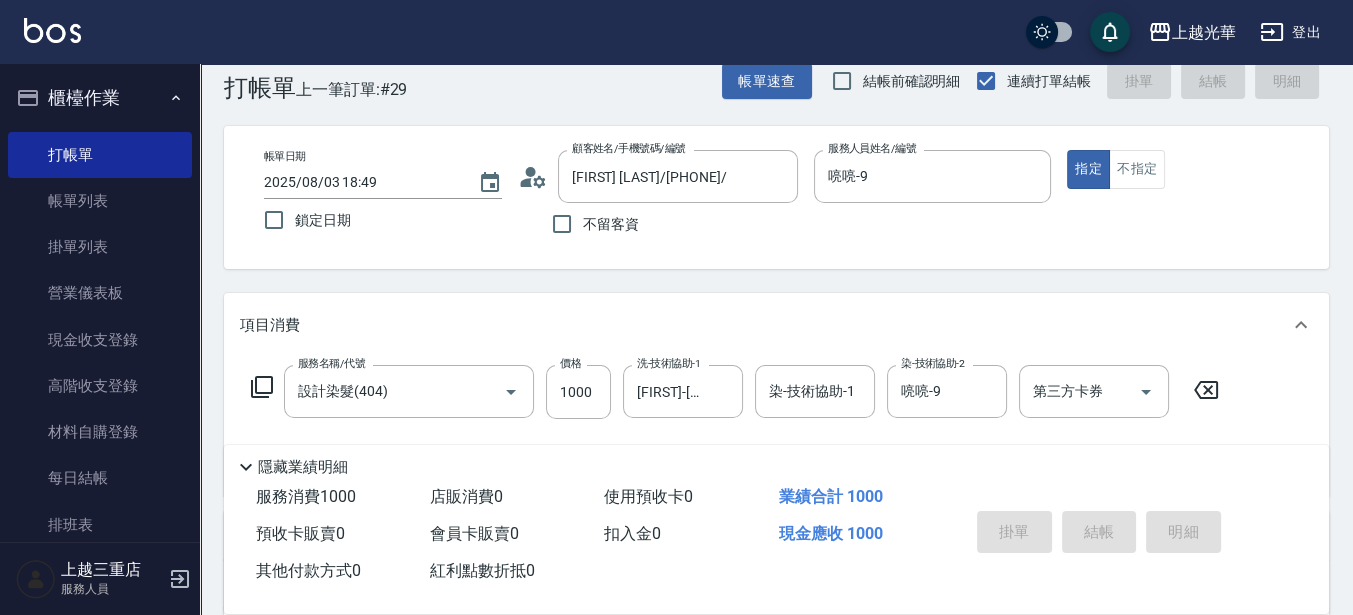 type 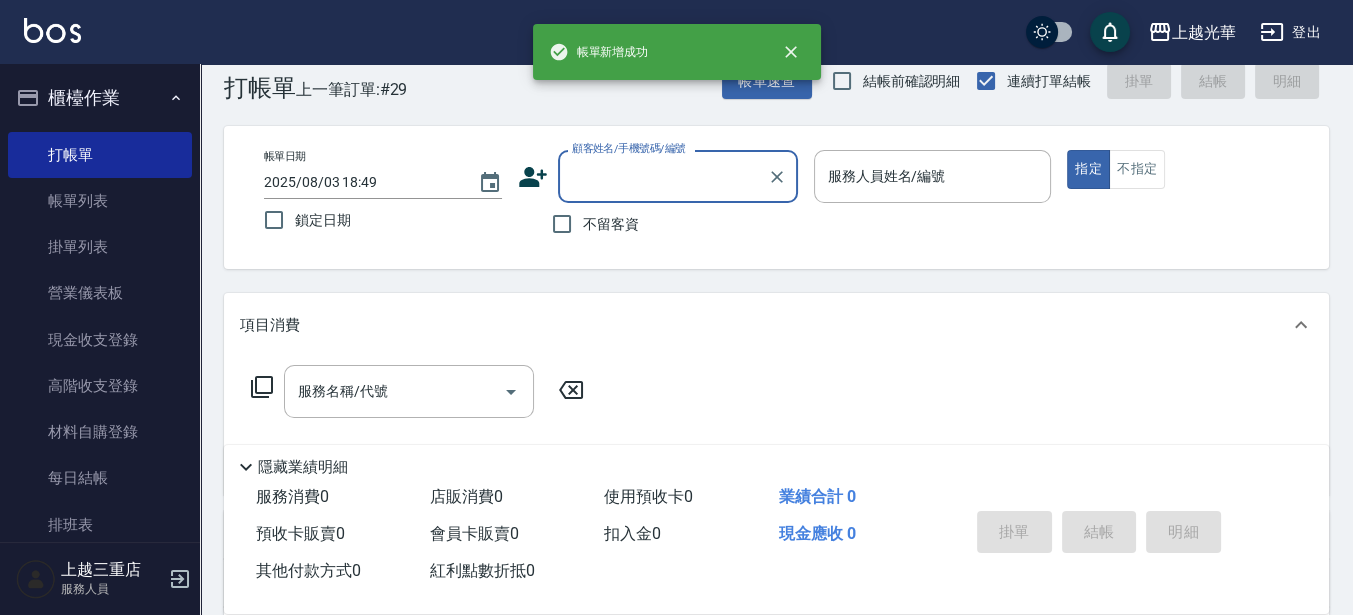 scroll, scrollTop: 0, scrollLeft: 0, axis: both 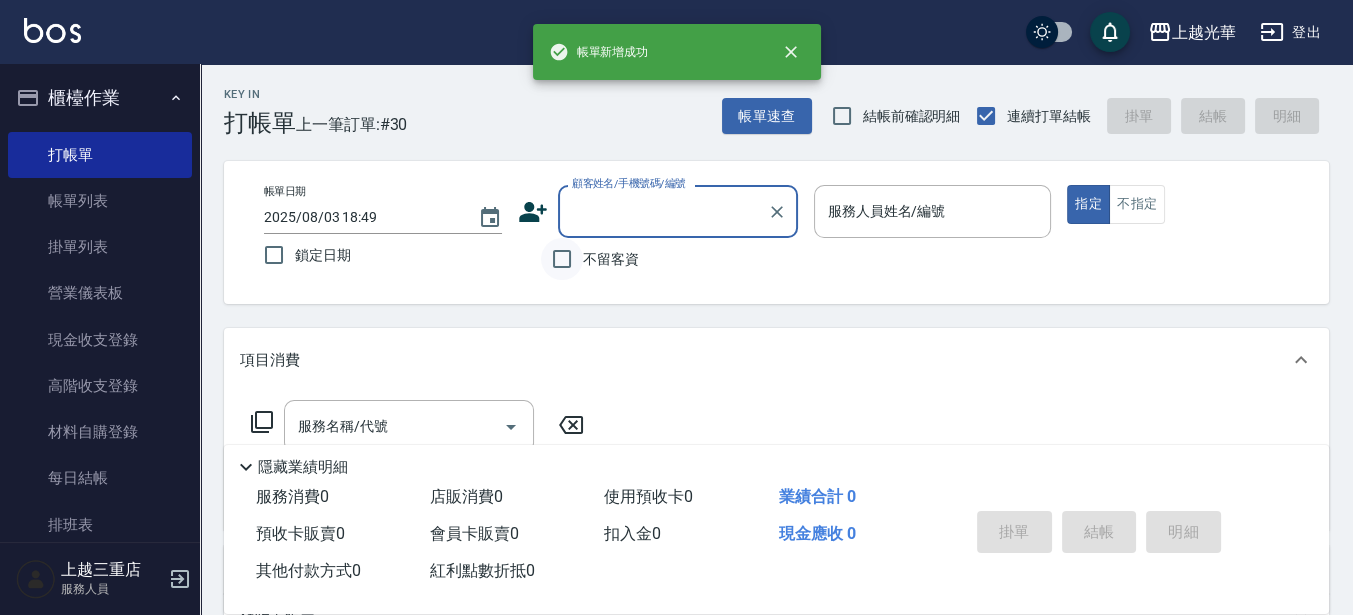 click on "不留客資" at bounding box center (562, 259) 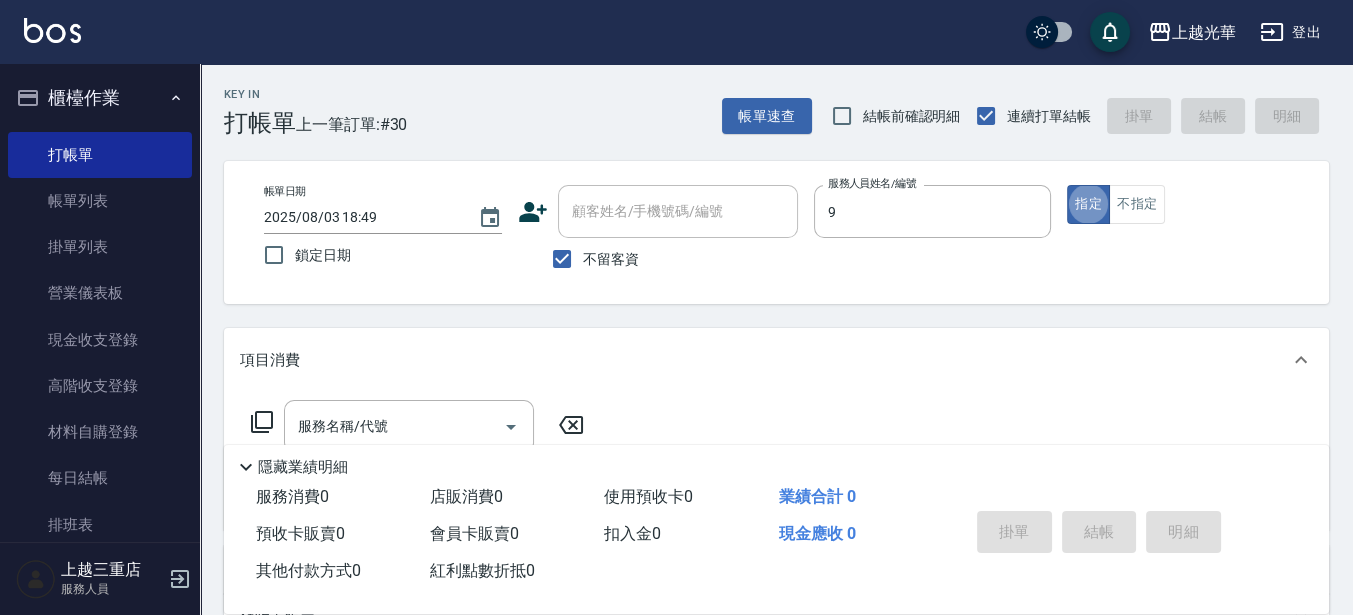 type on "喨喨-9" 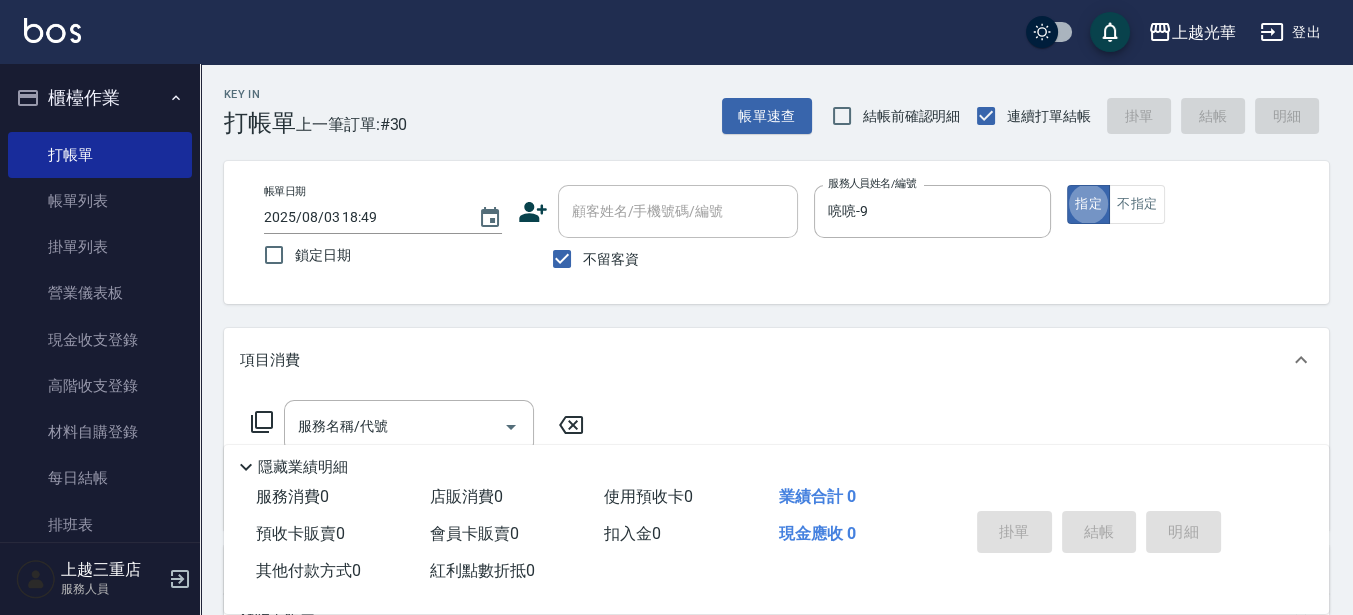 type on "true" 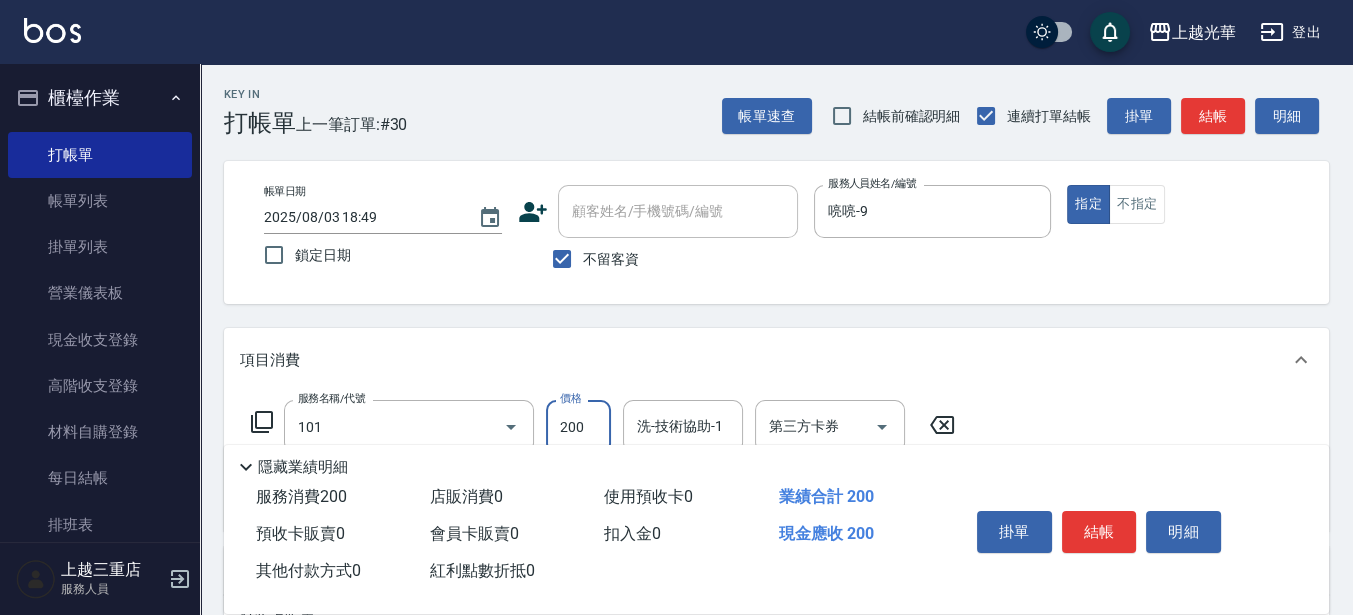 type on "不指定洗髮(101)" 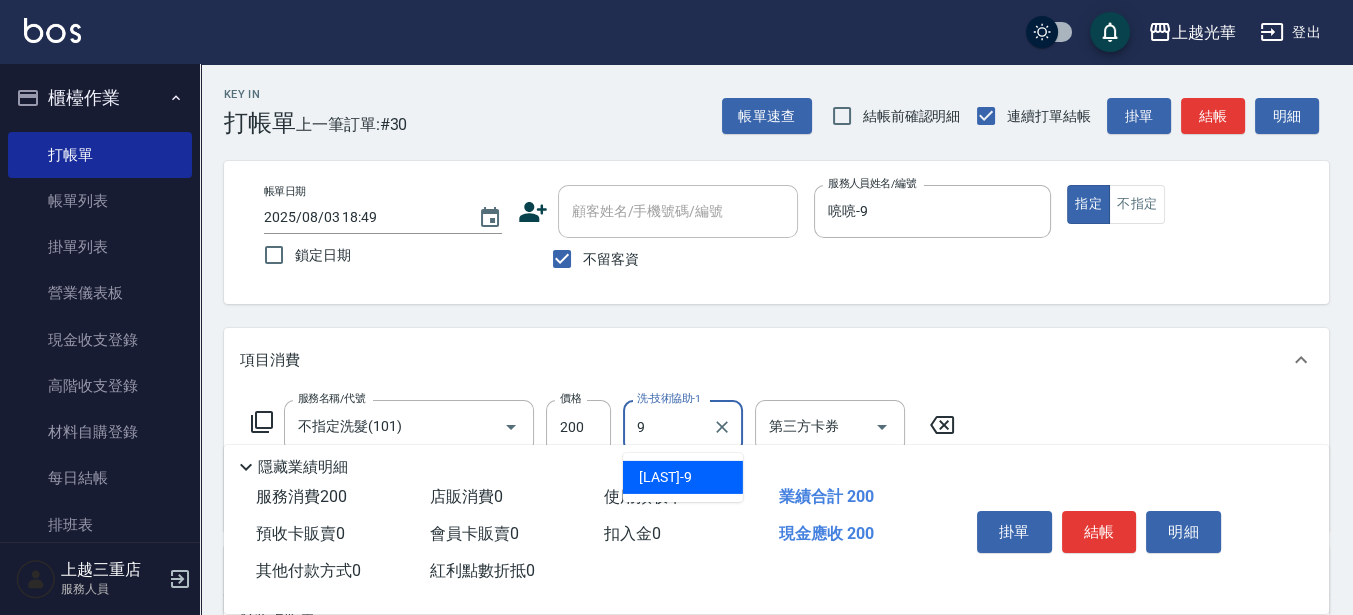 type on "喨喨-9" 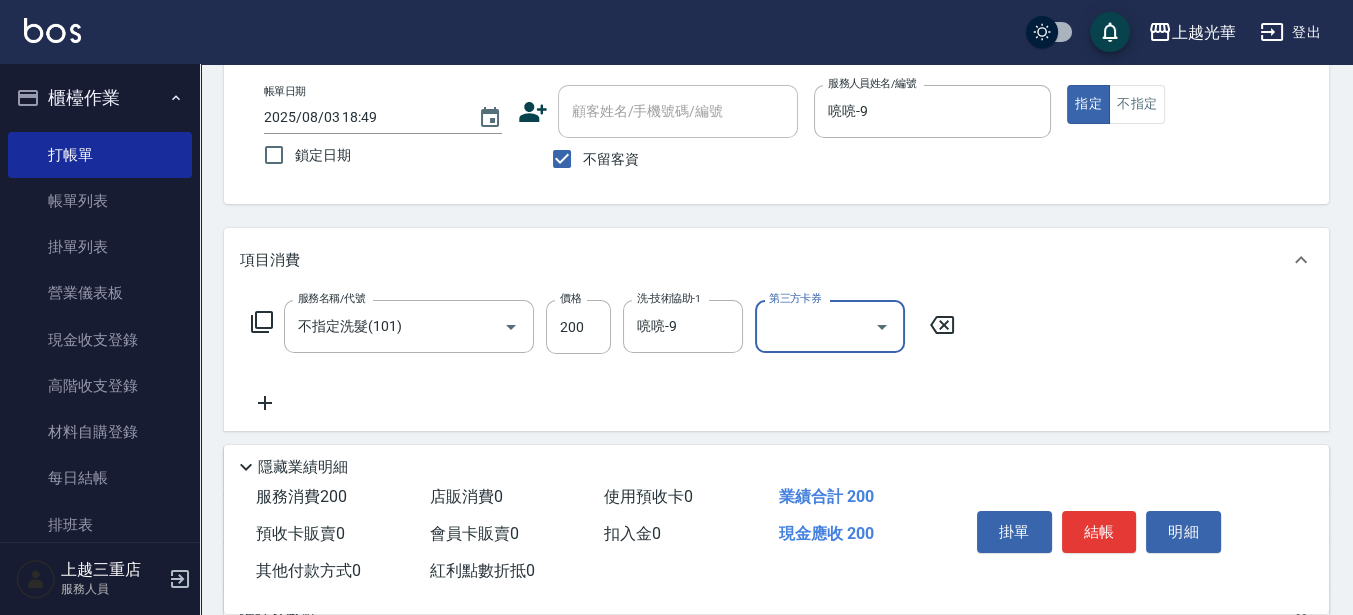 scroll, scrollTop: 250, scrollLeft: 0, axis: vertical 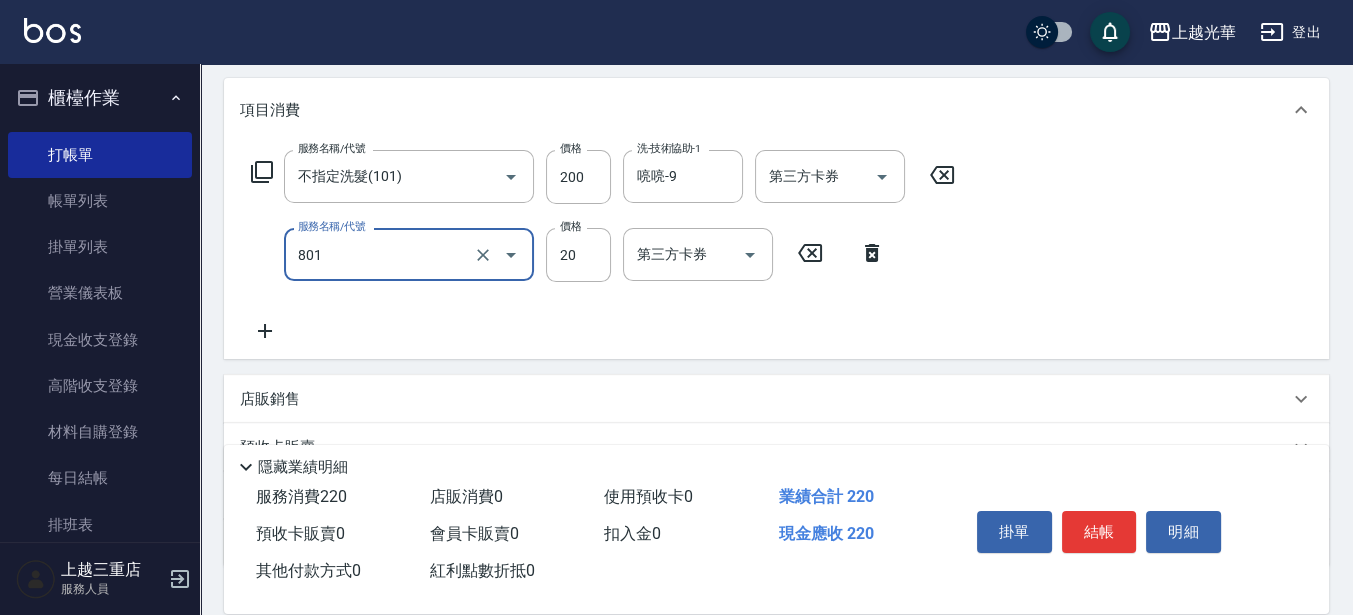 type on "潤絲(801)" 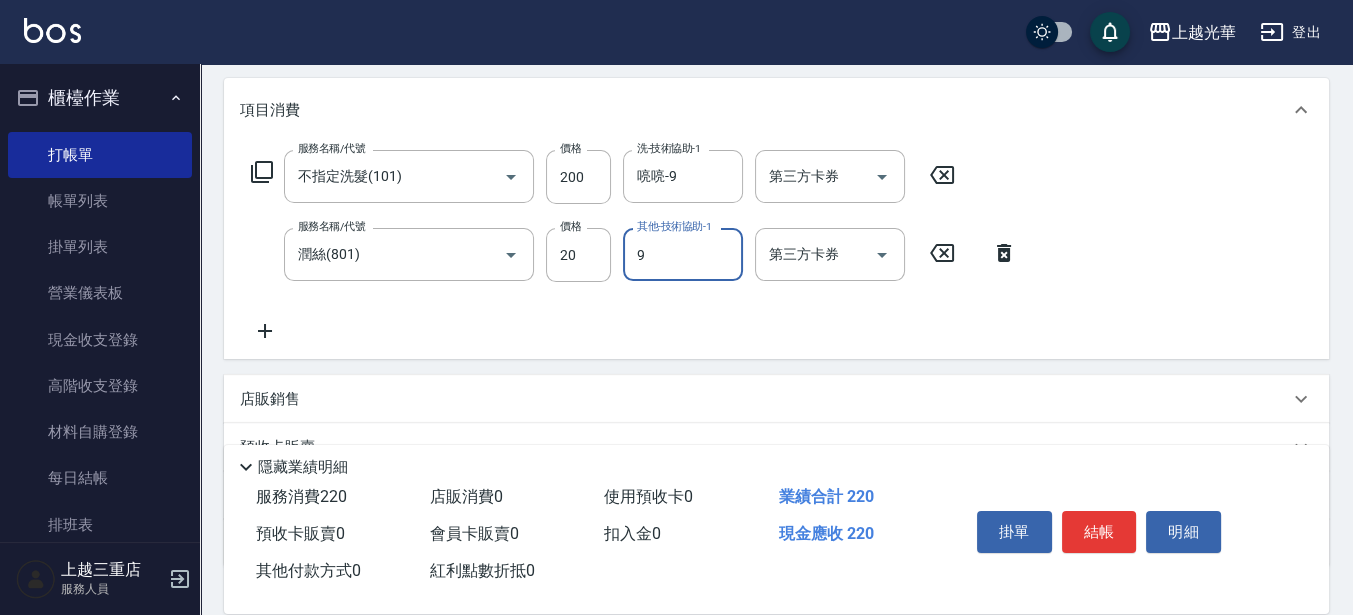 type on "喨喨-9" 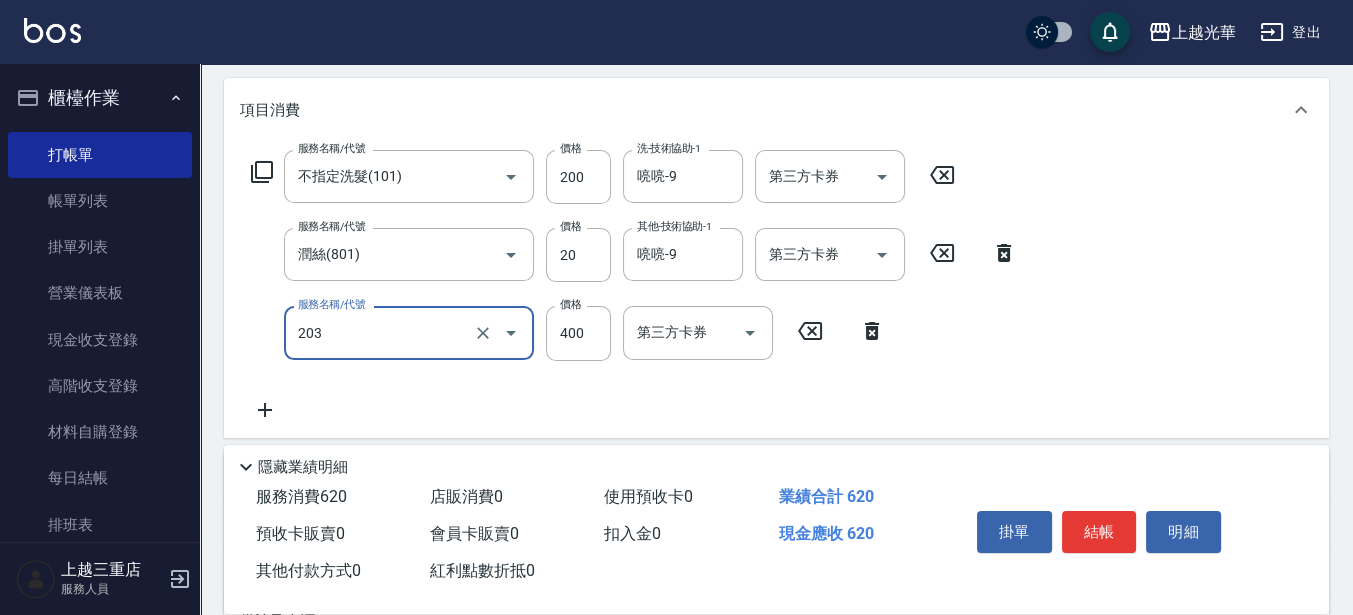 type on "指定單剪(203)" 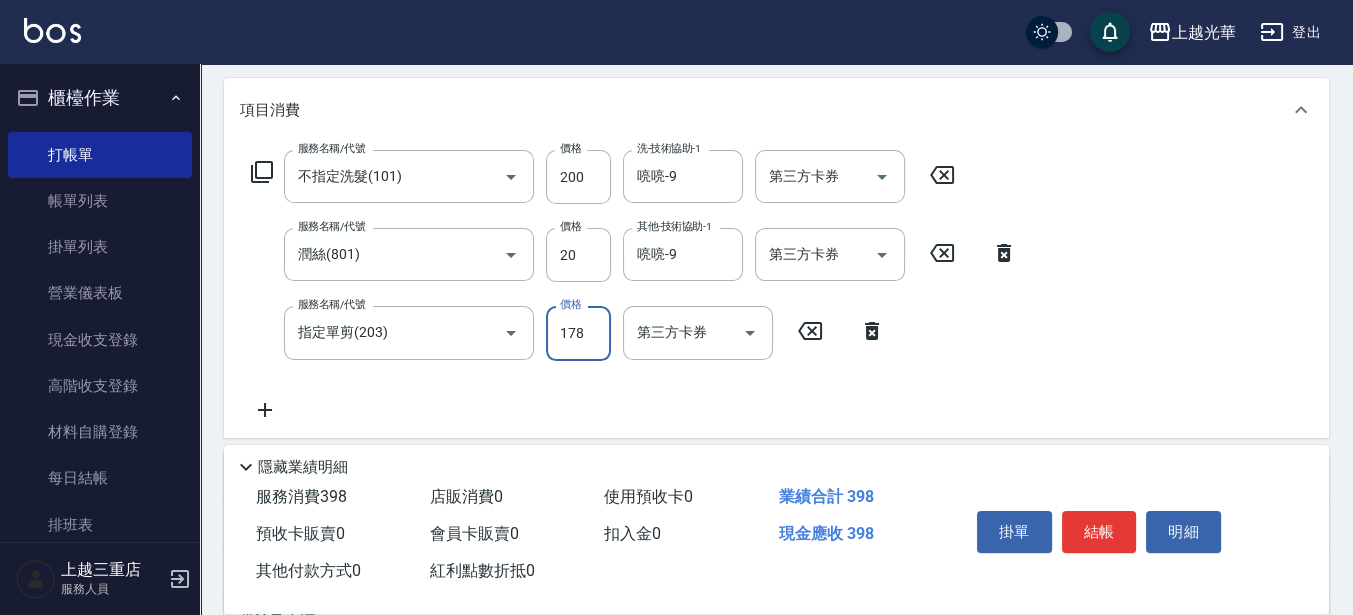type on "178" 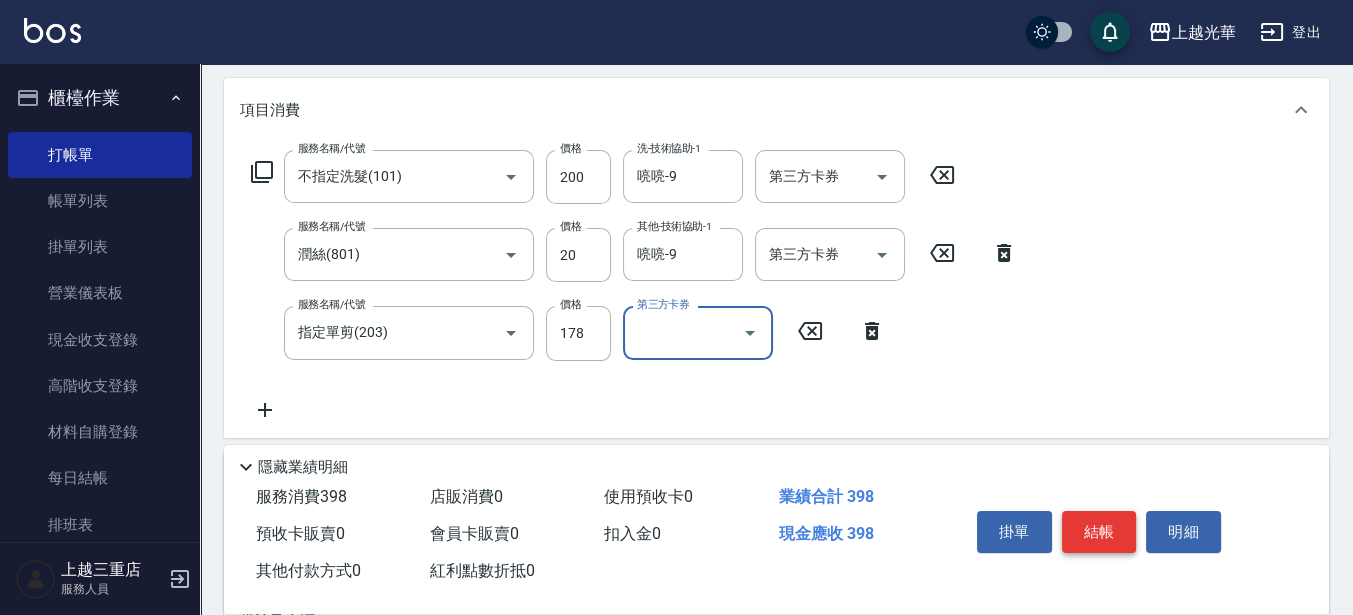 click on "結帳" at bounding box center [1099, 532] 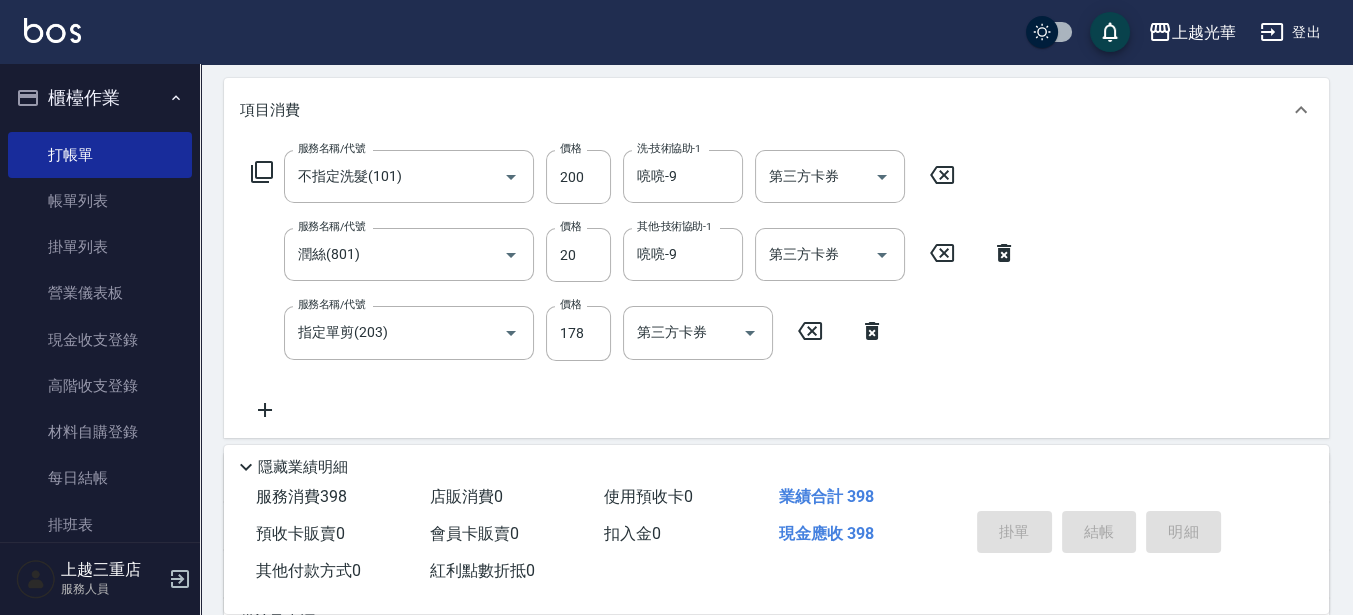 type 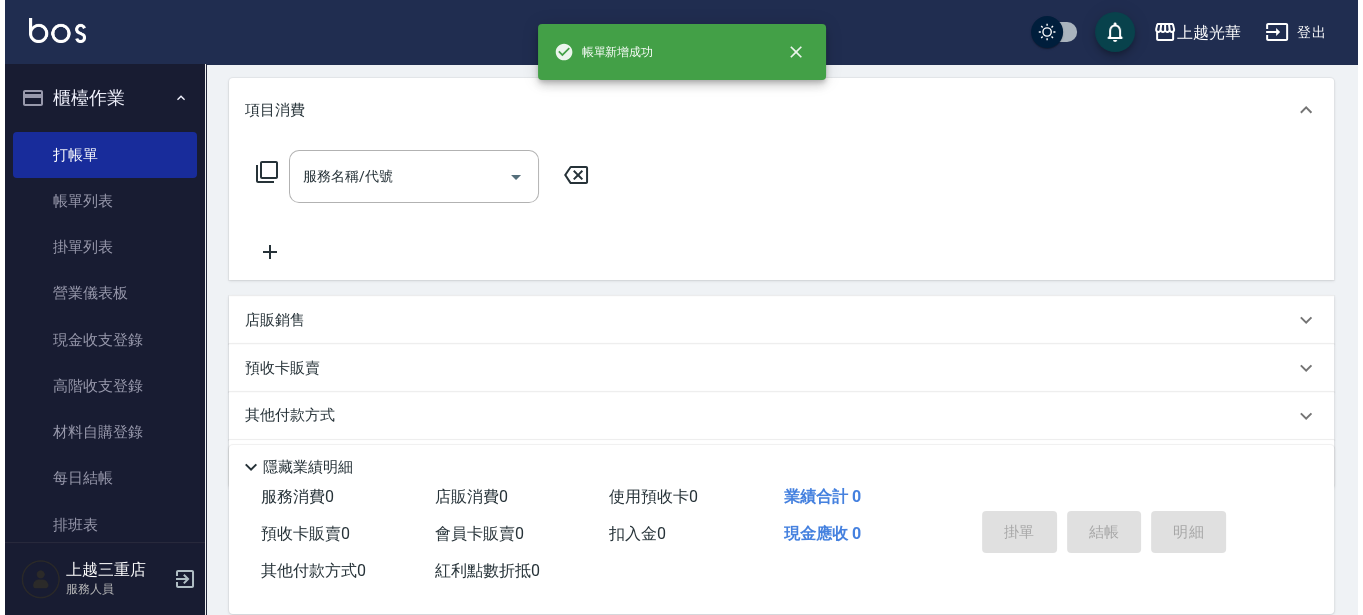 scroll, scrollTop: 0, scrollLeft: 0, axis: both 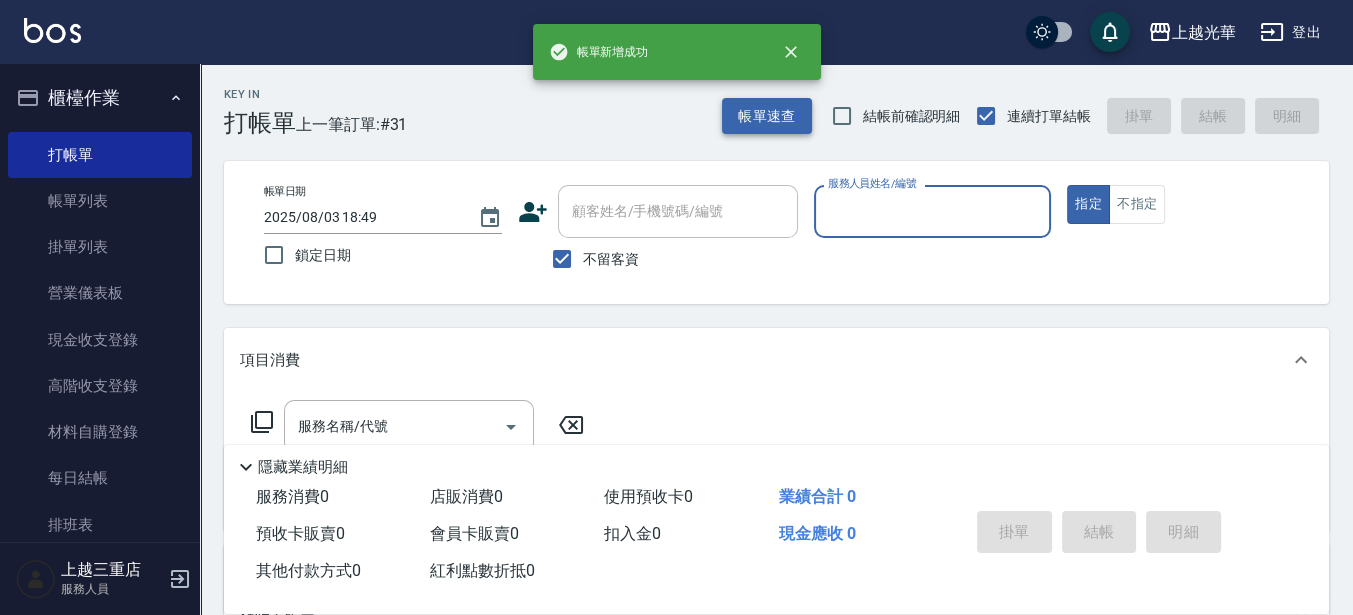 click on "帳單速查" at bounding box center [767, 116] 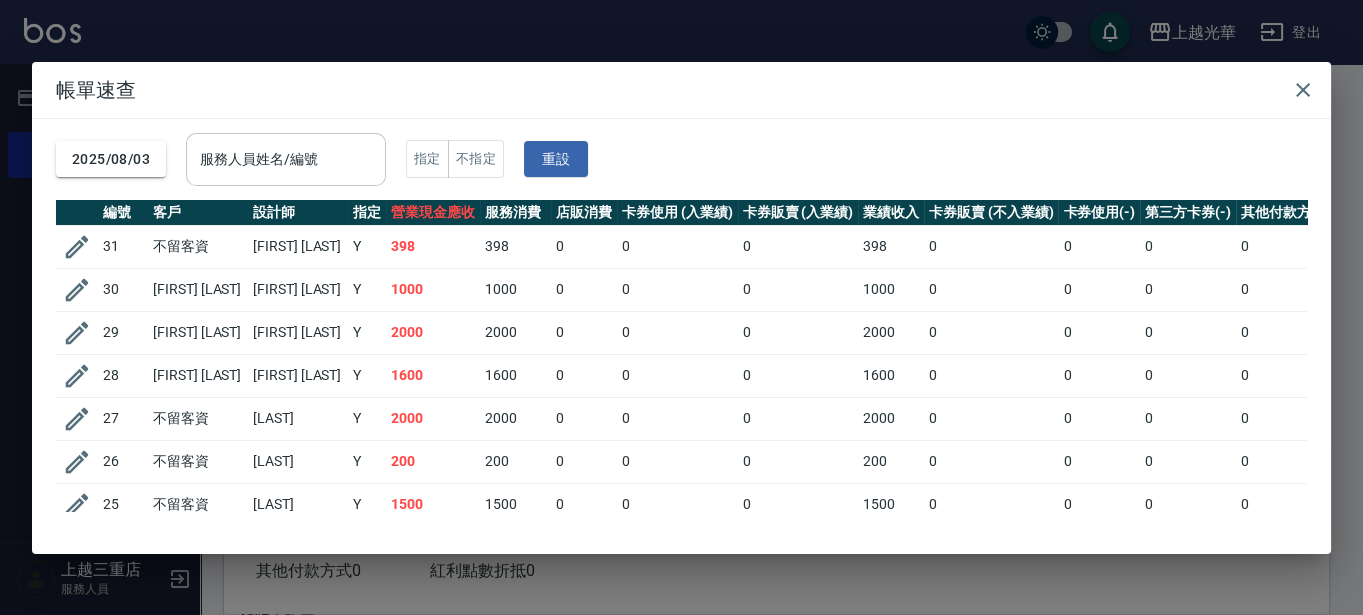 click on "服務人員姓名/編號" at bounding box center (286, 159) 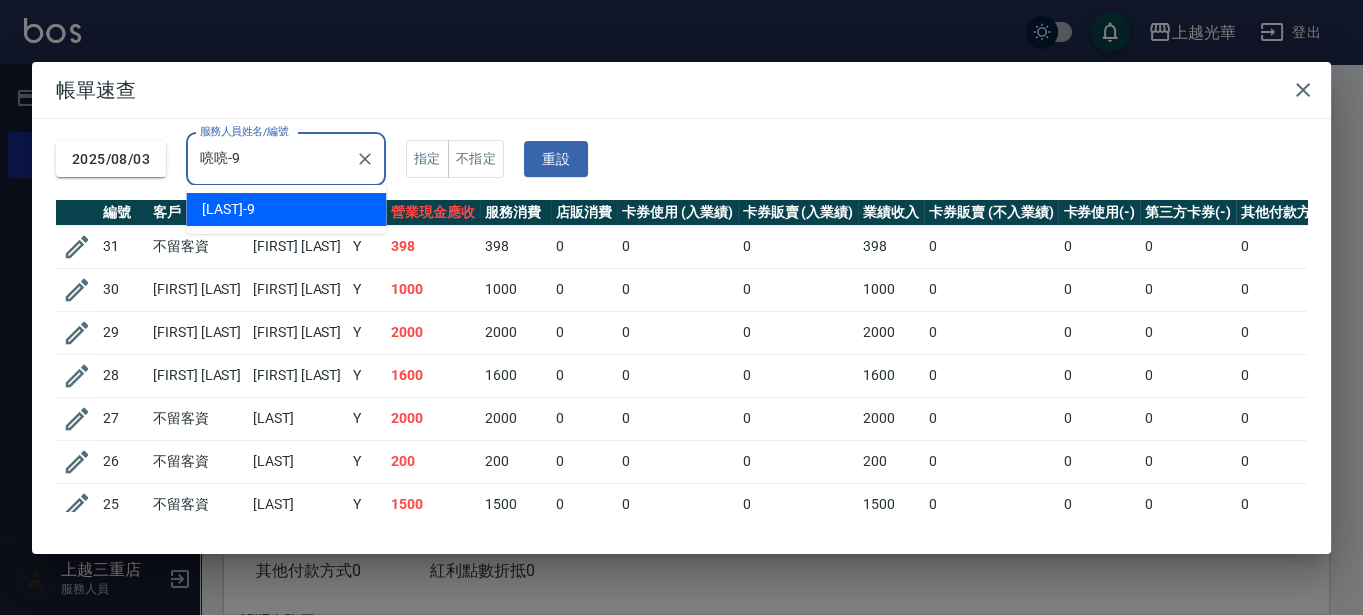 type on "喨喨-9" 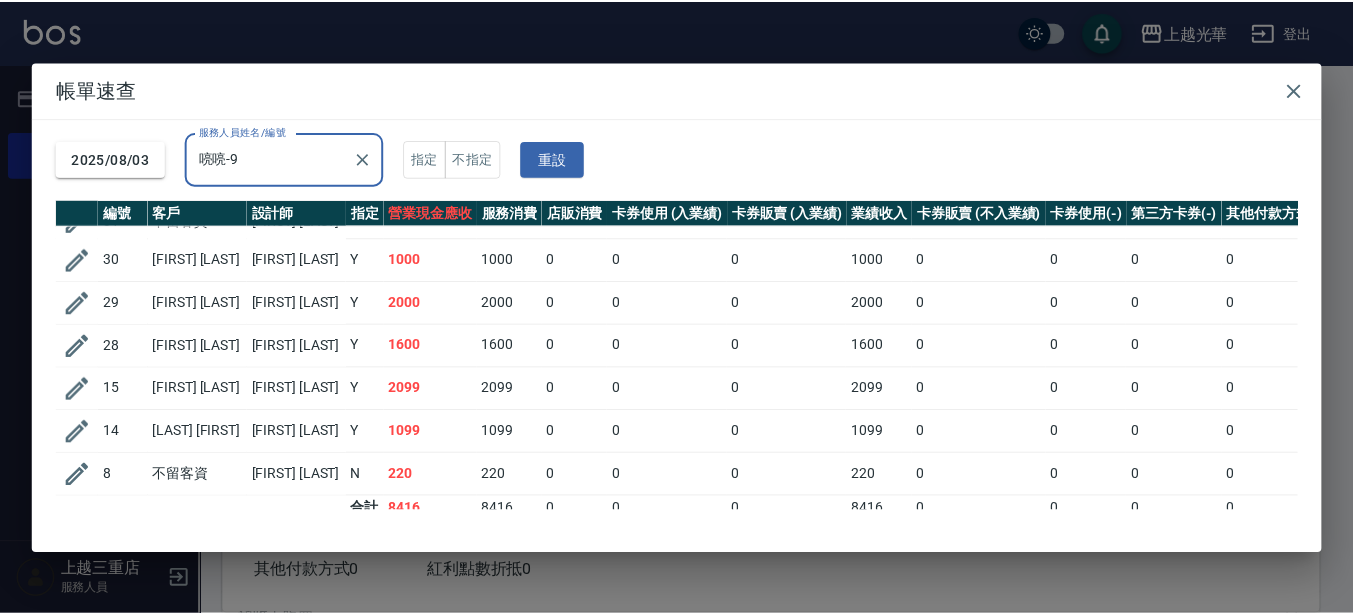 scroll, scrollTop: 57, scrollLeft: 0, axis: vertical 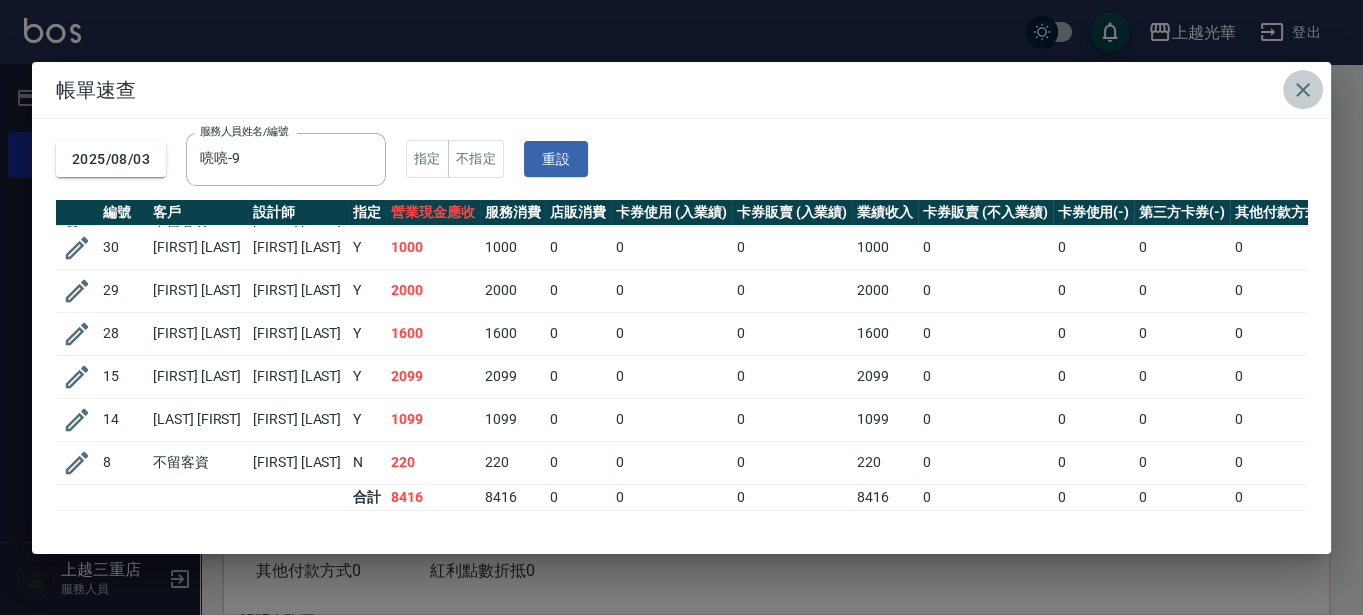 drag, startPoint x: 1307, startPoint y: 81, endPoint x: 878, endPoint y: 206, distance: 446.84003 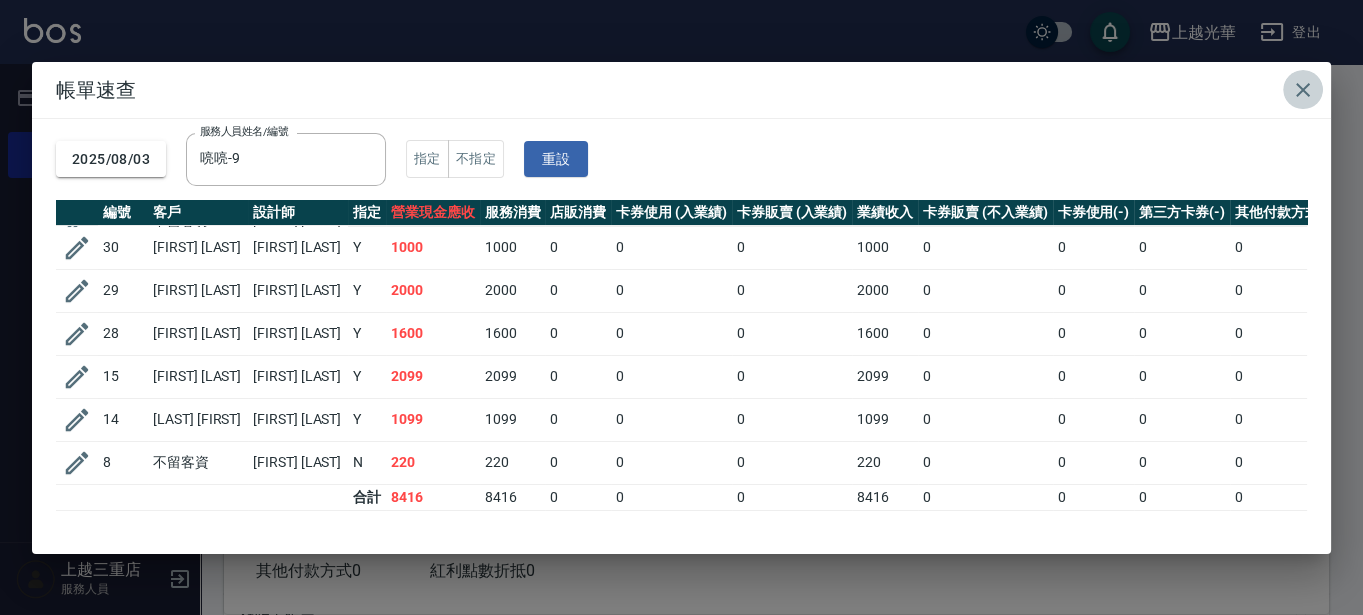 type 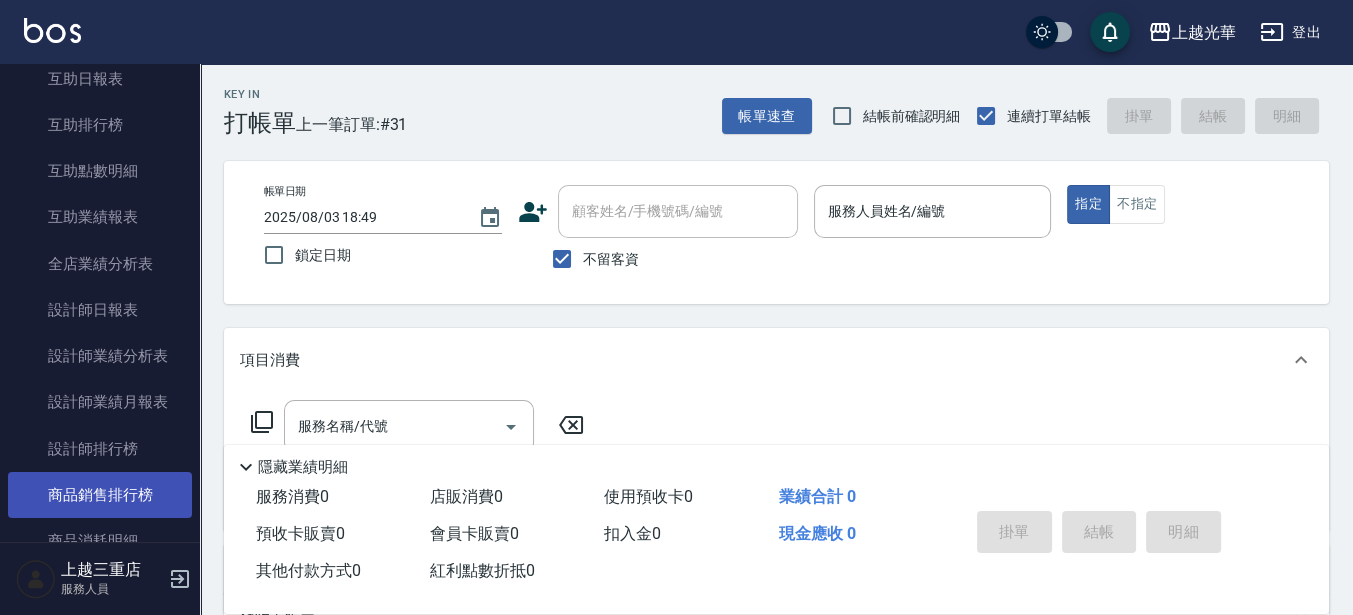 scroll, scrollTop: 875, scrollLeft: 0, axis: vertical 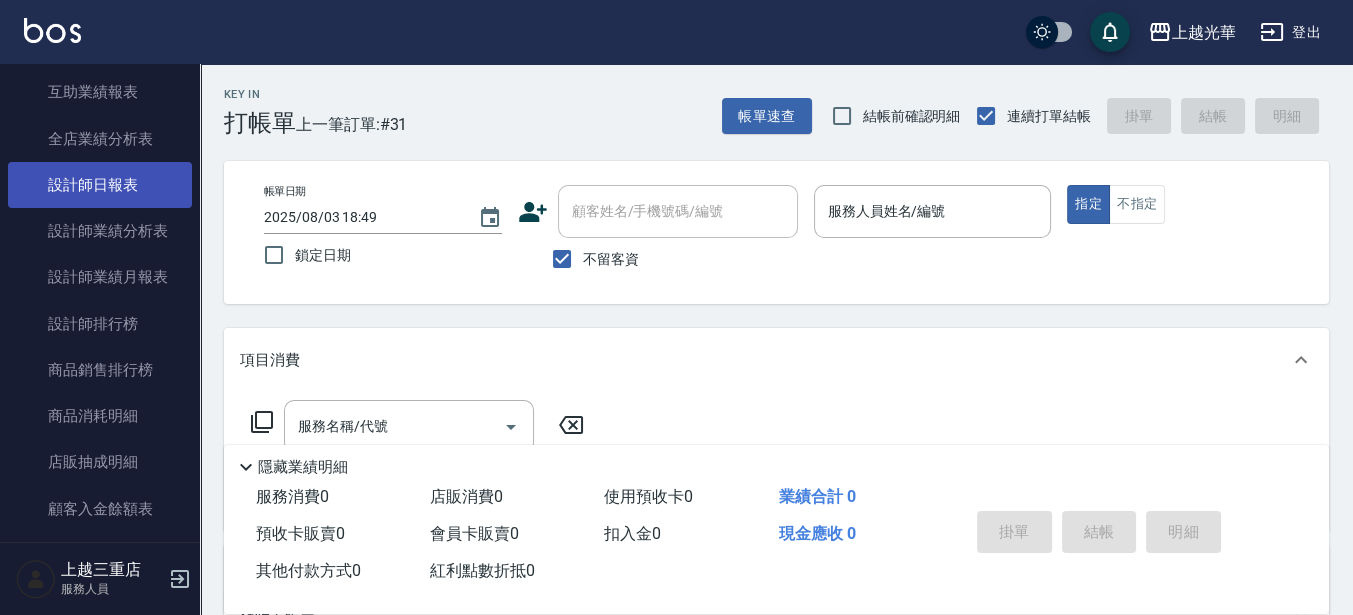 click on "設計師日報表" at bounding box center (100, 185) 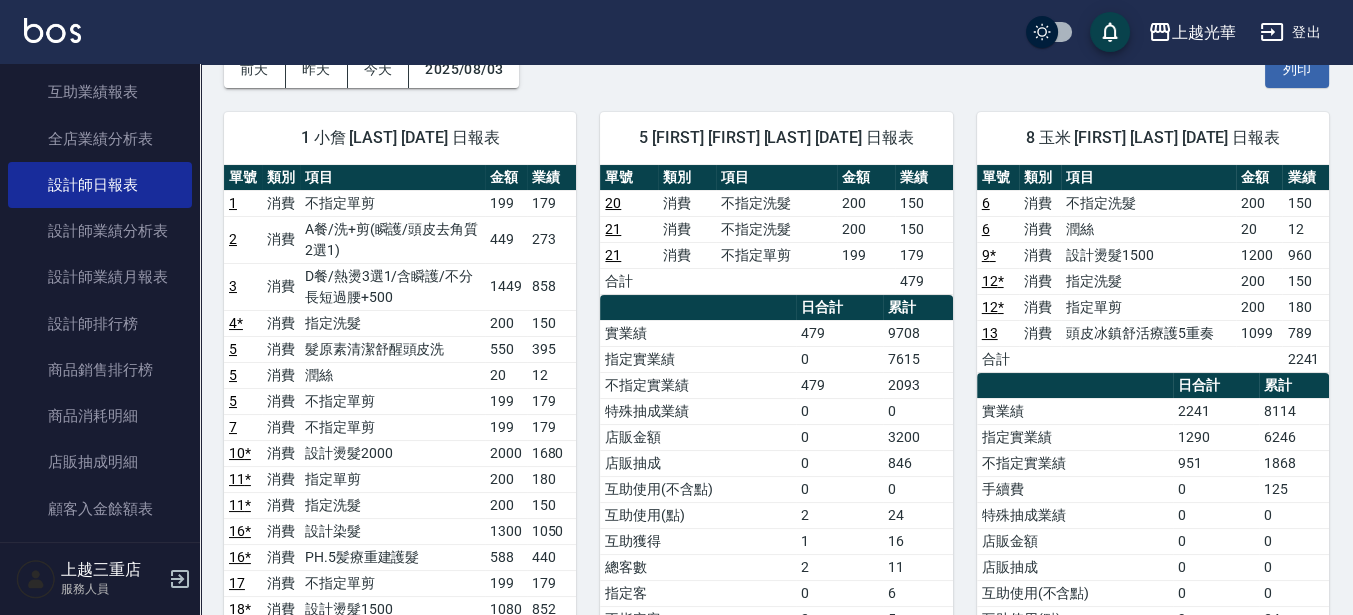 scroll, scrollTop: 0, scrollLeft: 0, axis: both 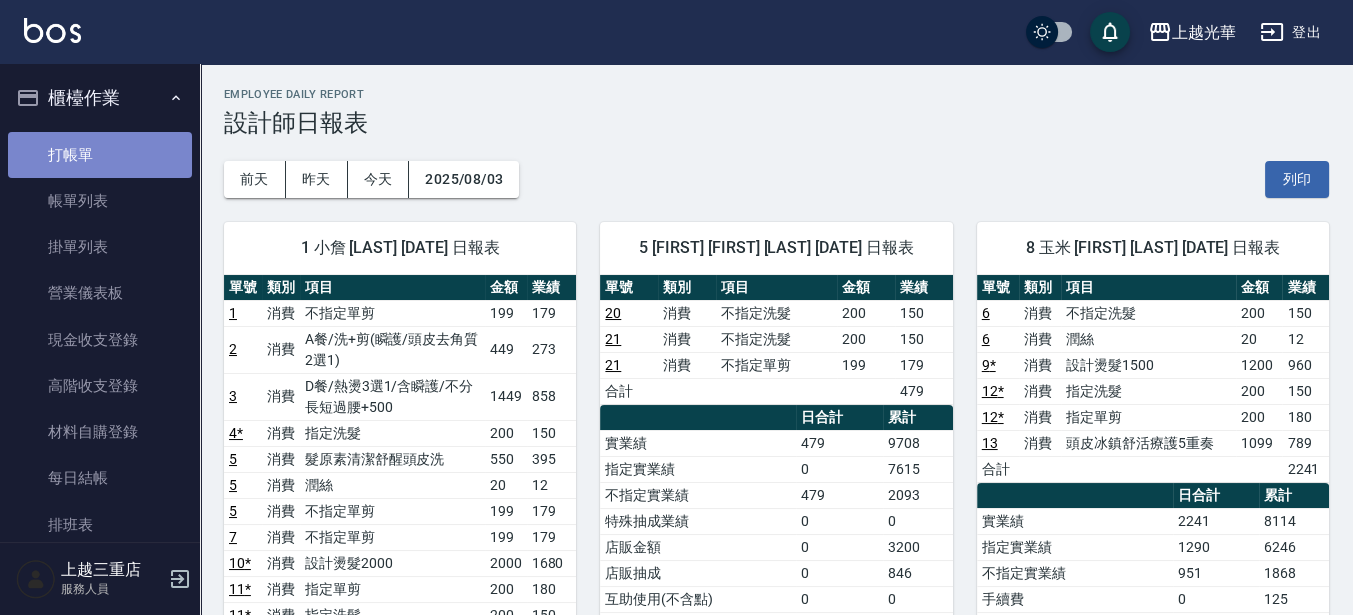 click on "打帳單" at bounding box center [100, 155] 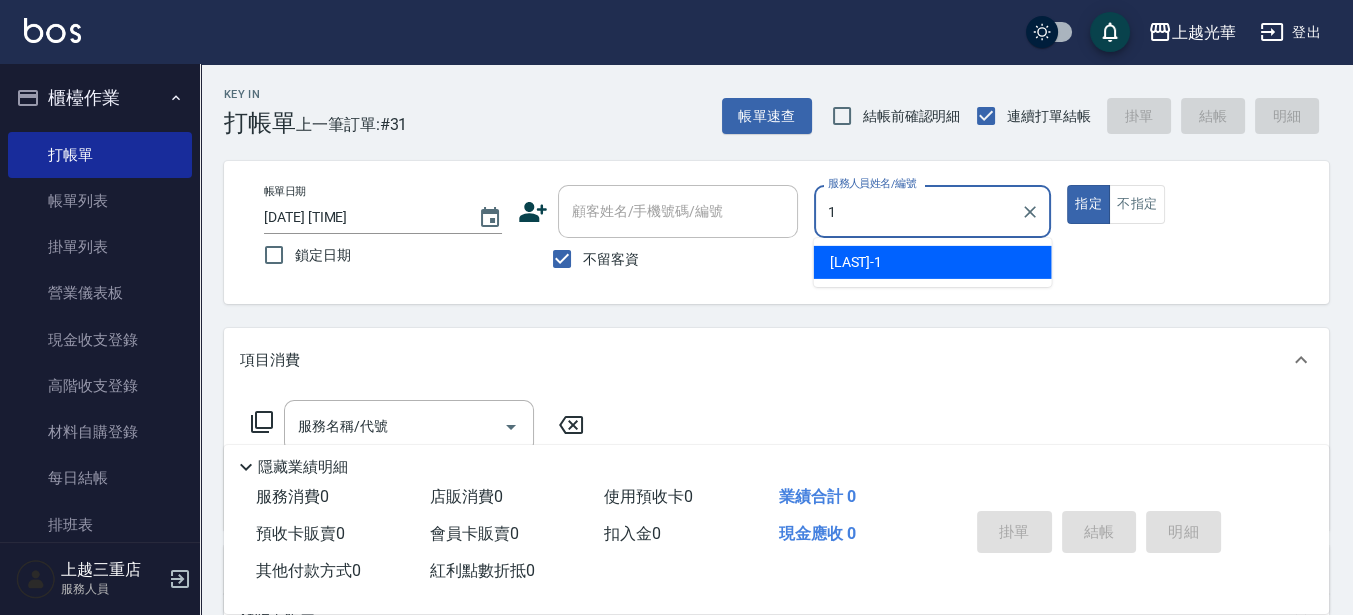 type on "1" 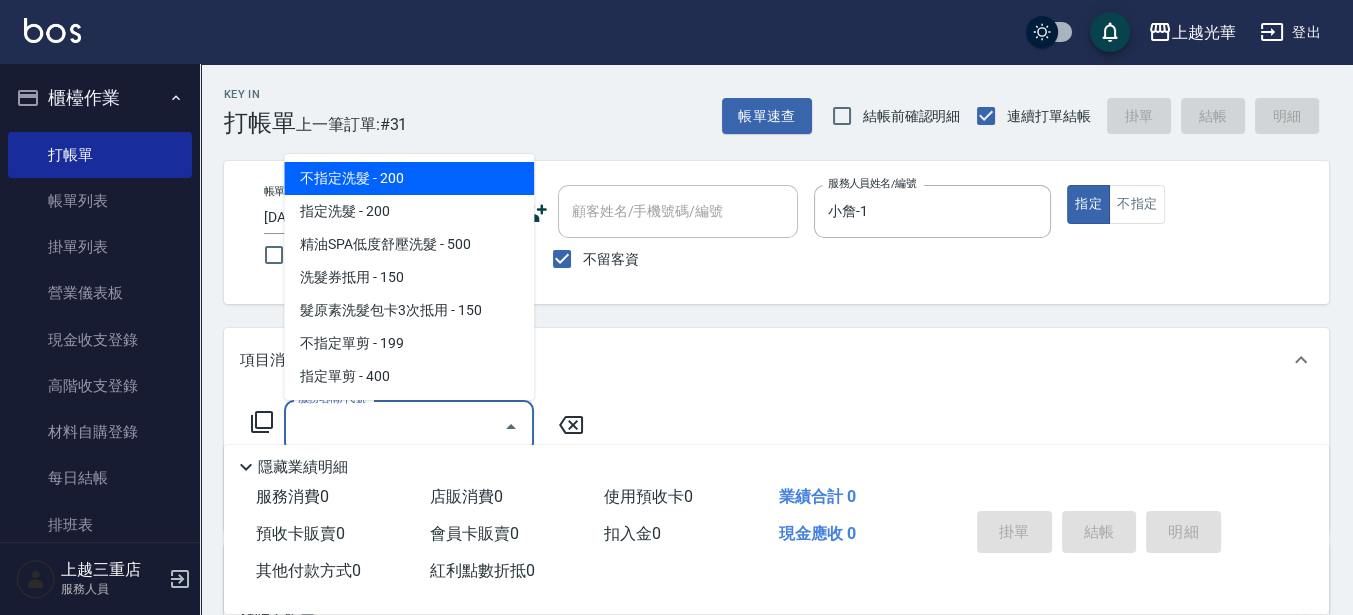 click on "服務名稱/代號" at bounding box center [394, 426] 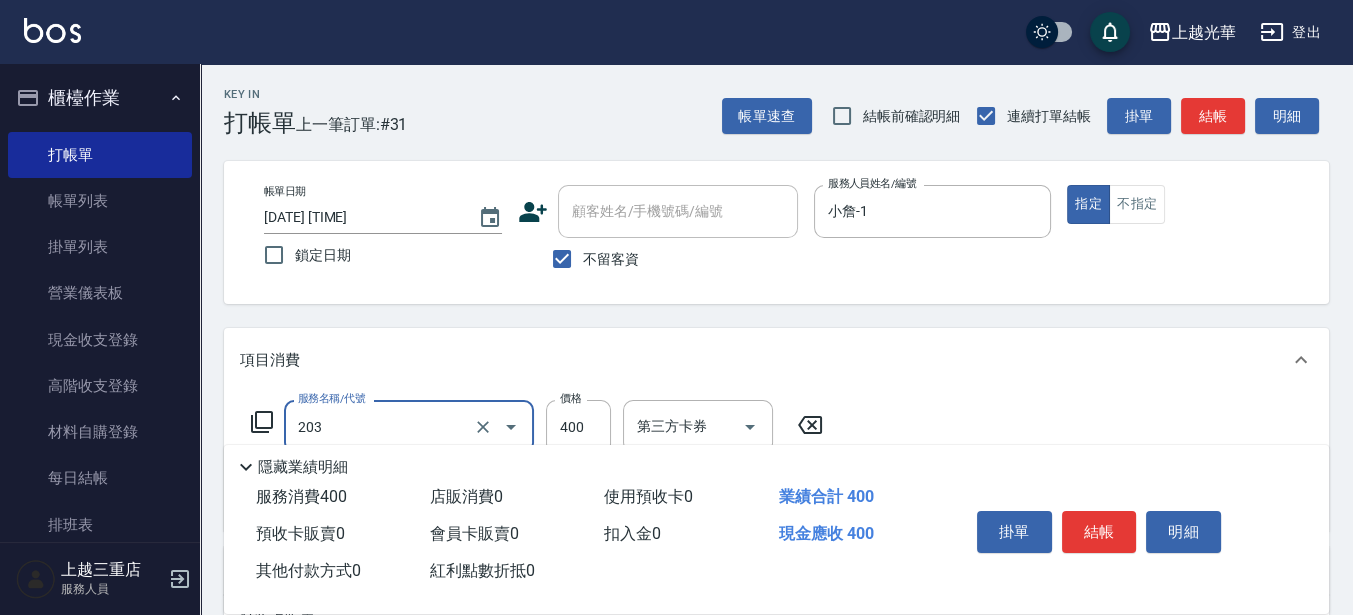 type on "指定單剪(203)" 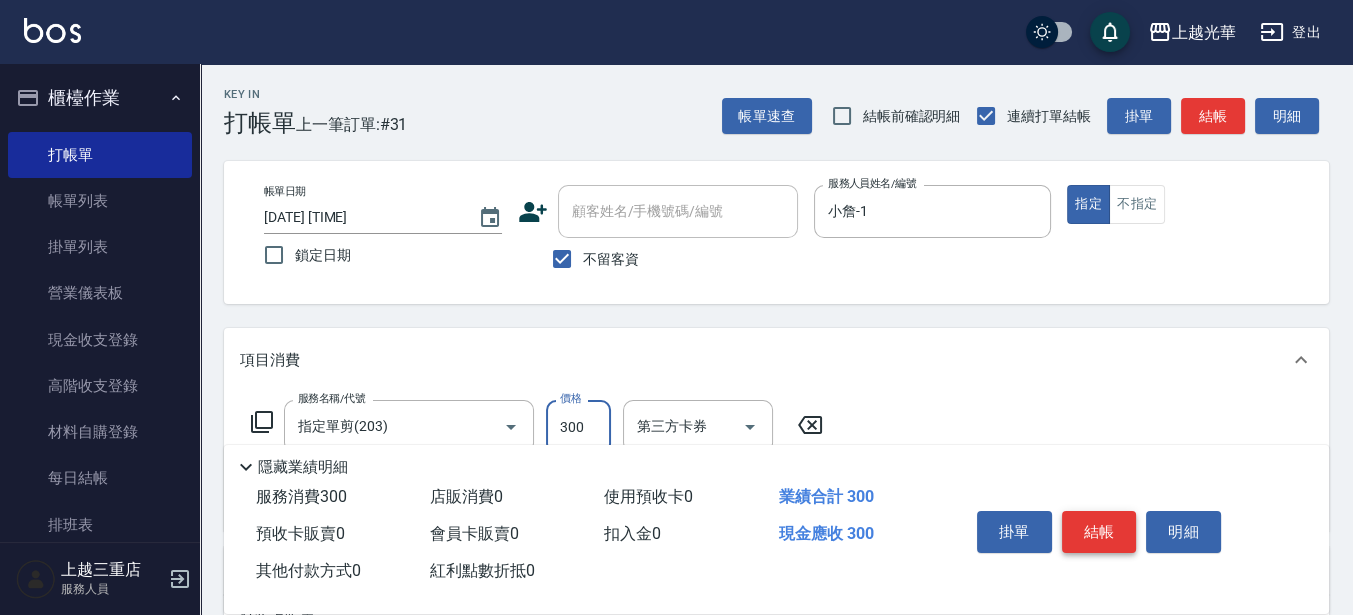 type on "300" 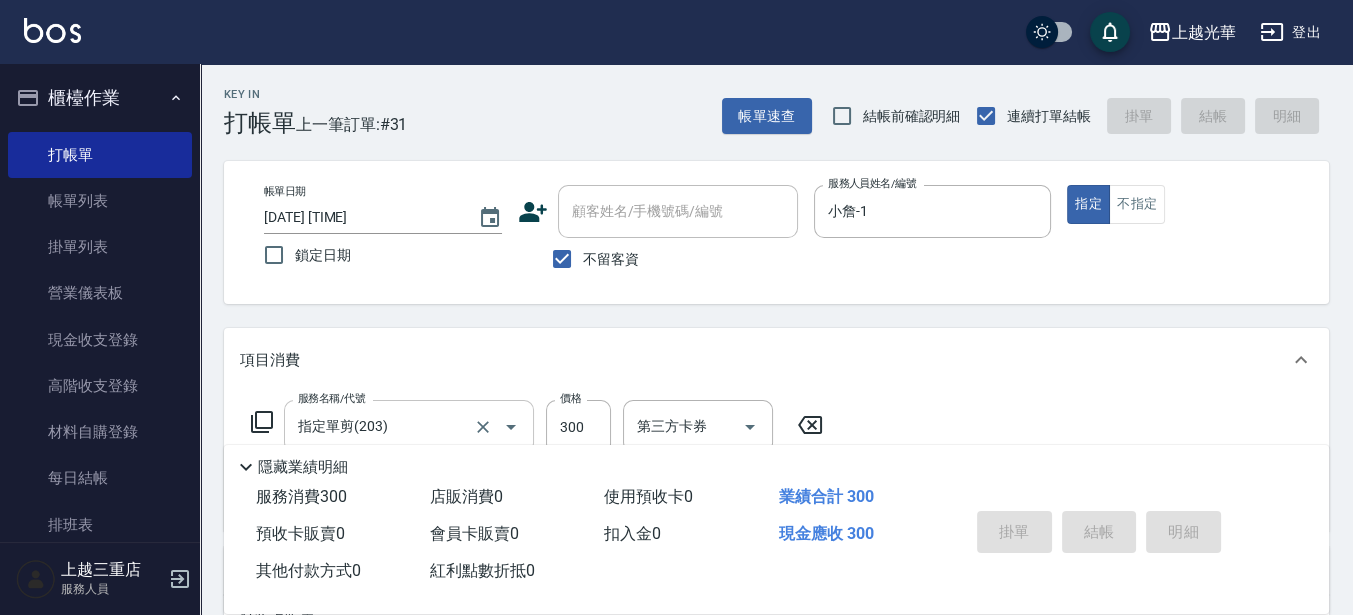 type on "2025/08/03 18:53" 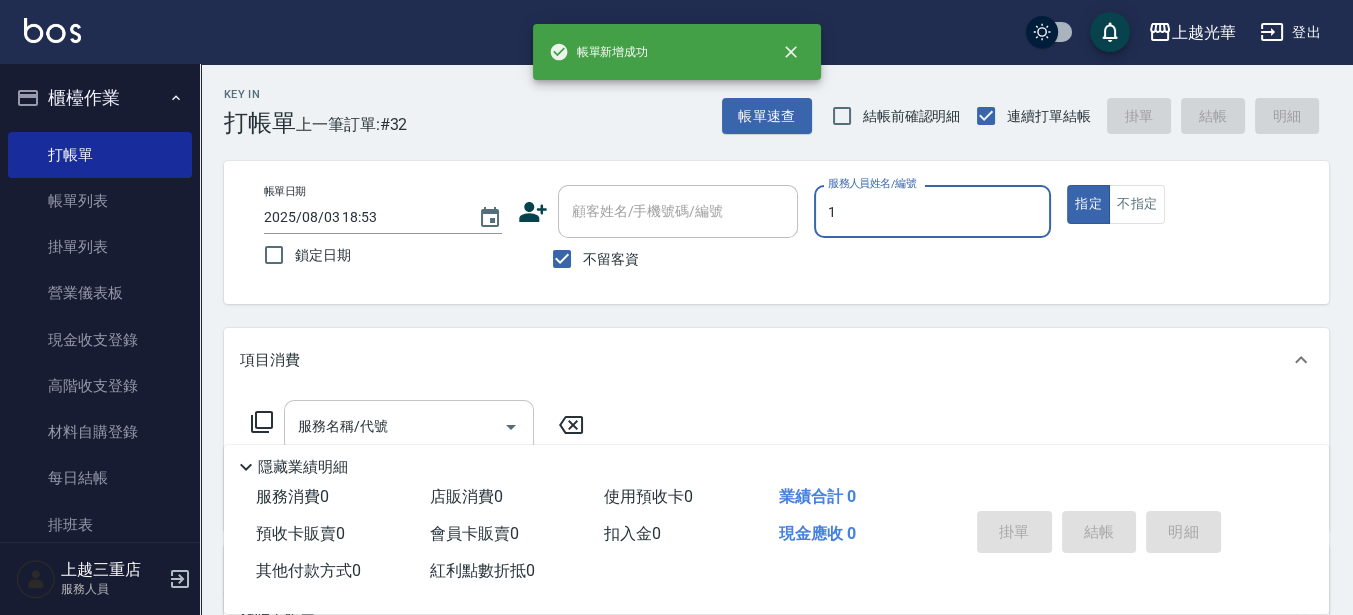 type on "小詹-1" 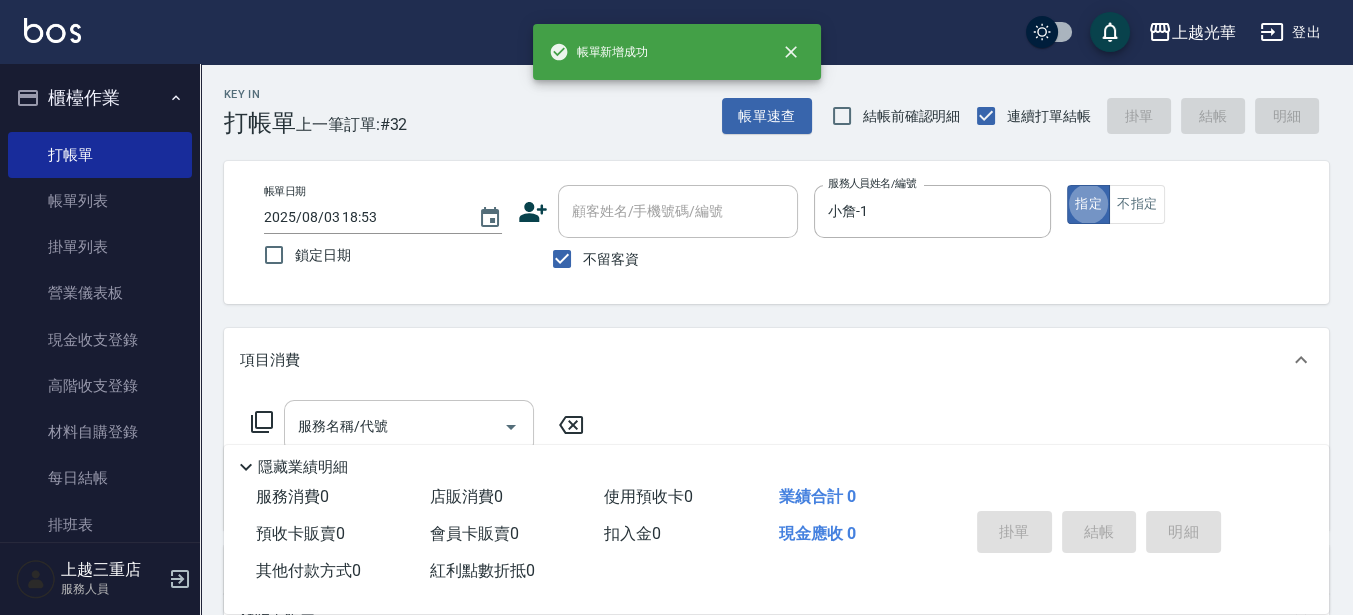 click on "服務名稱/代號" at bounding box center [394, 426] 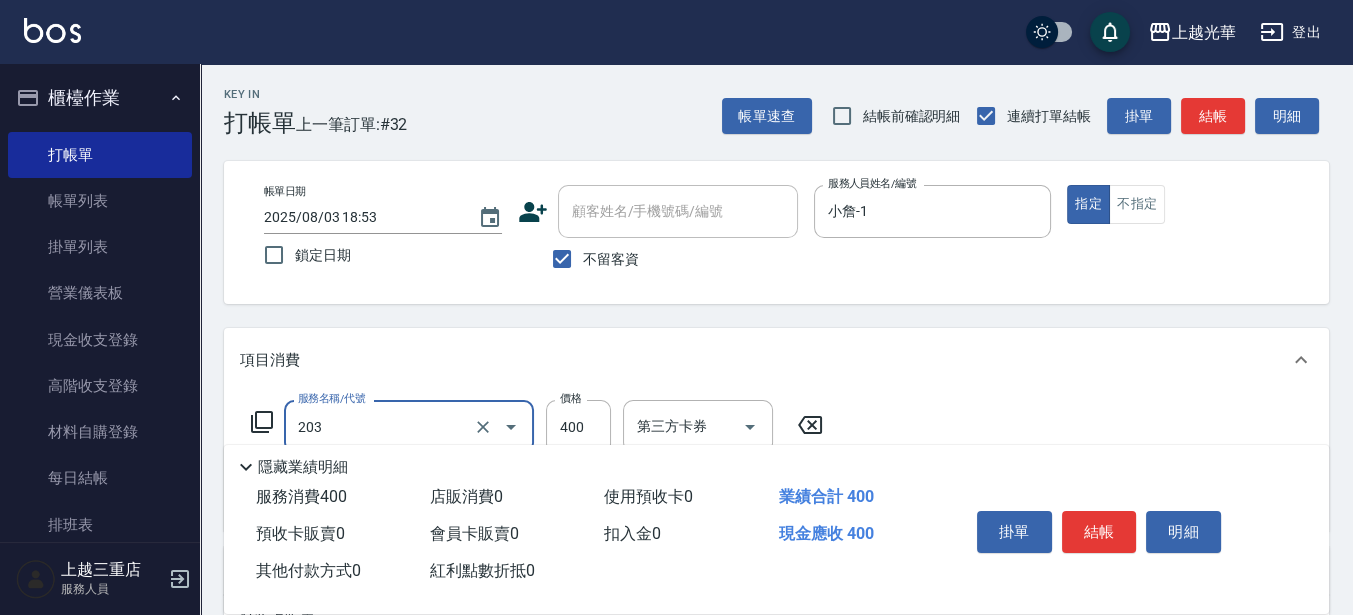 type on "指定單剪(203)" 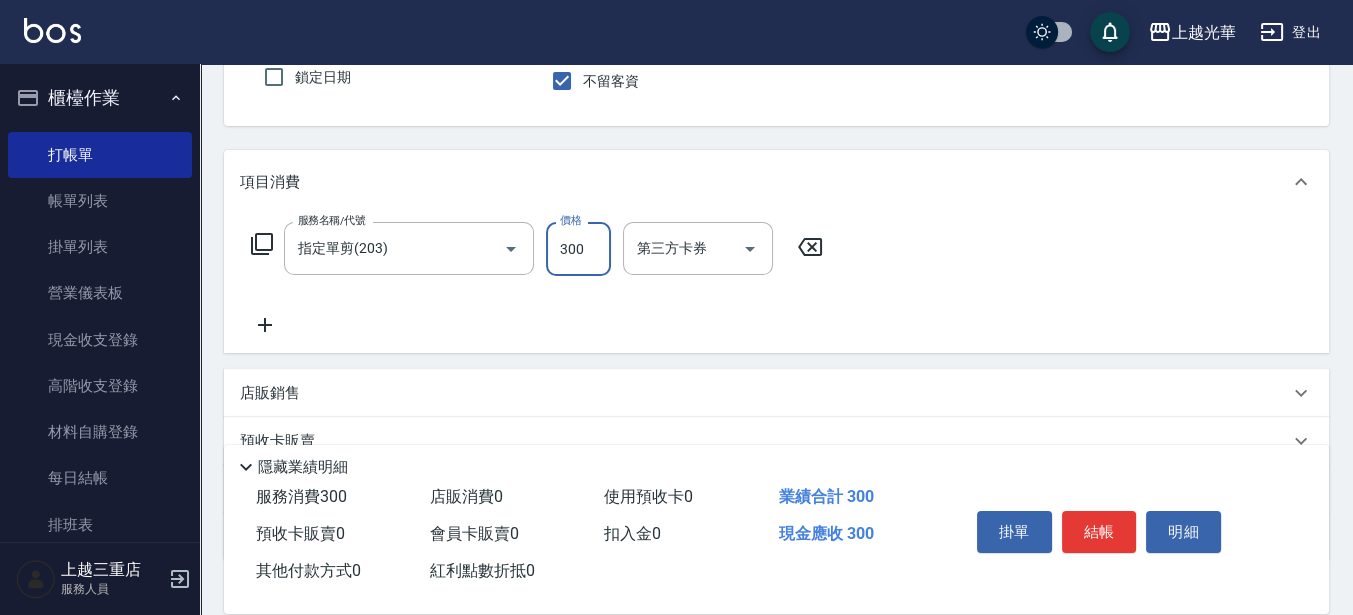 scroll, scrollTop: 250, scrollLeft: 0, axis: vertical 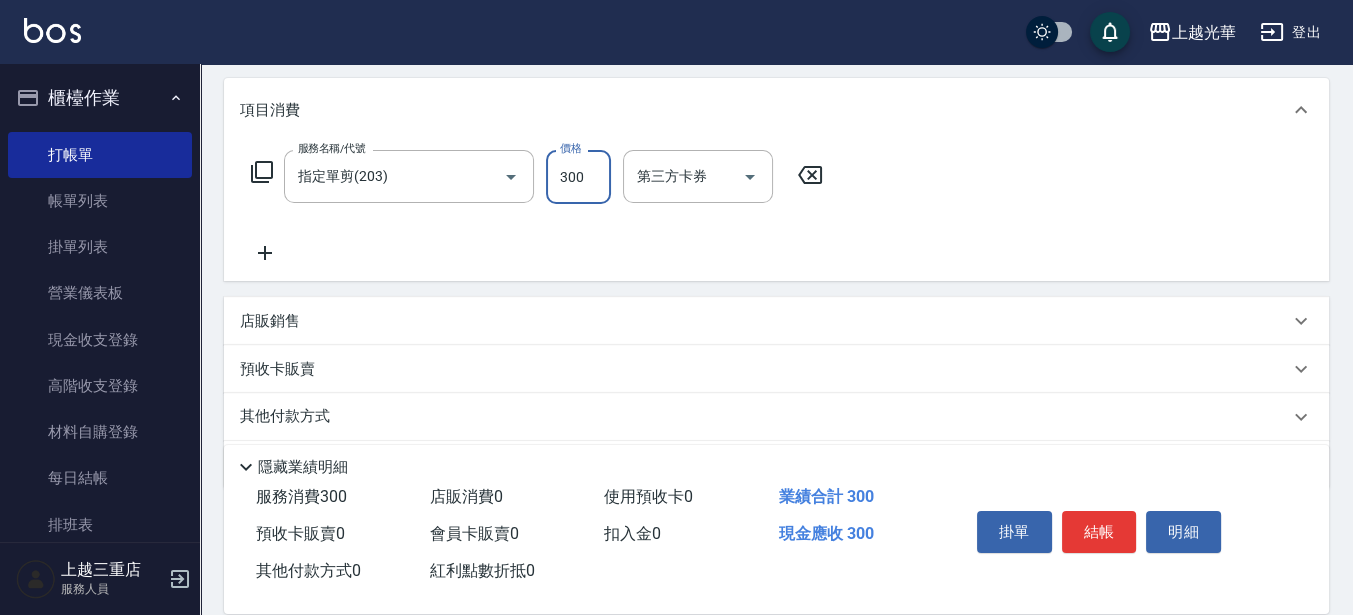 type on "300" 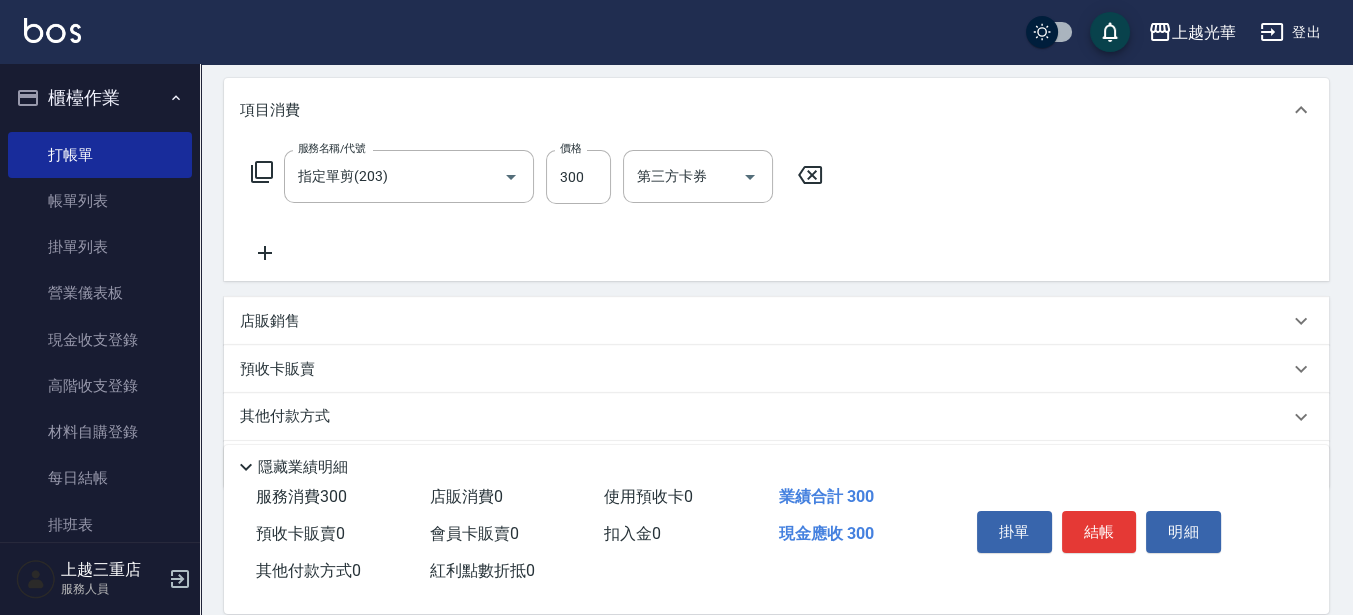 click 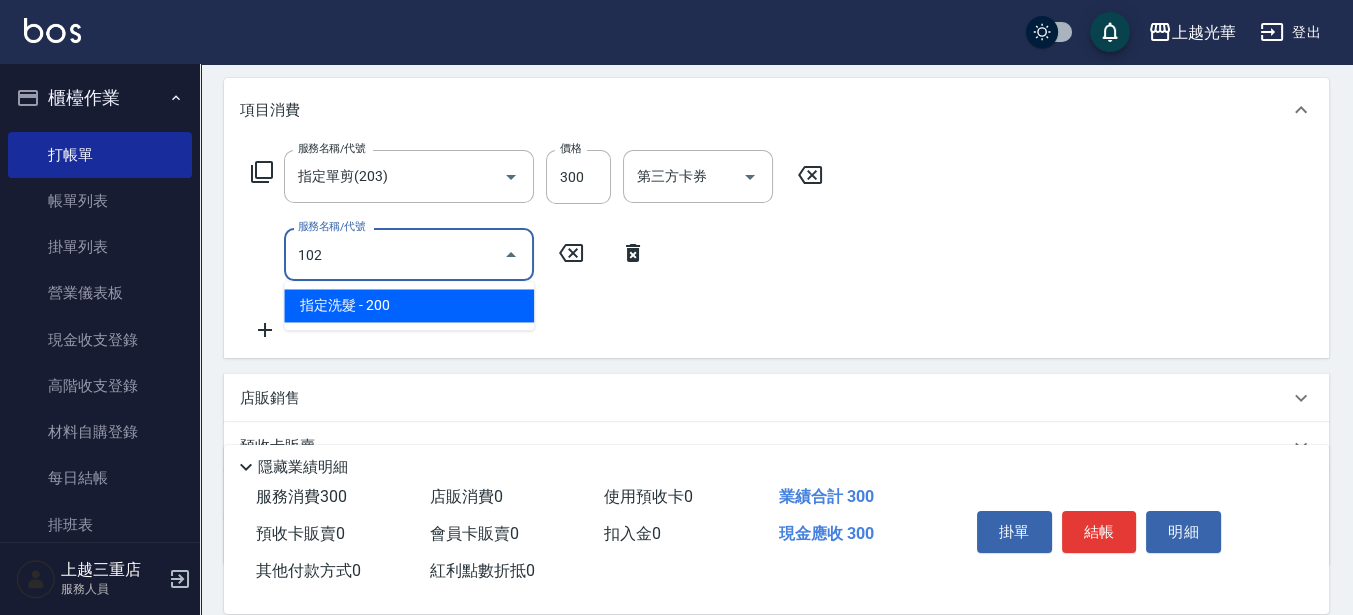 type on "指定洗髮(102)" 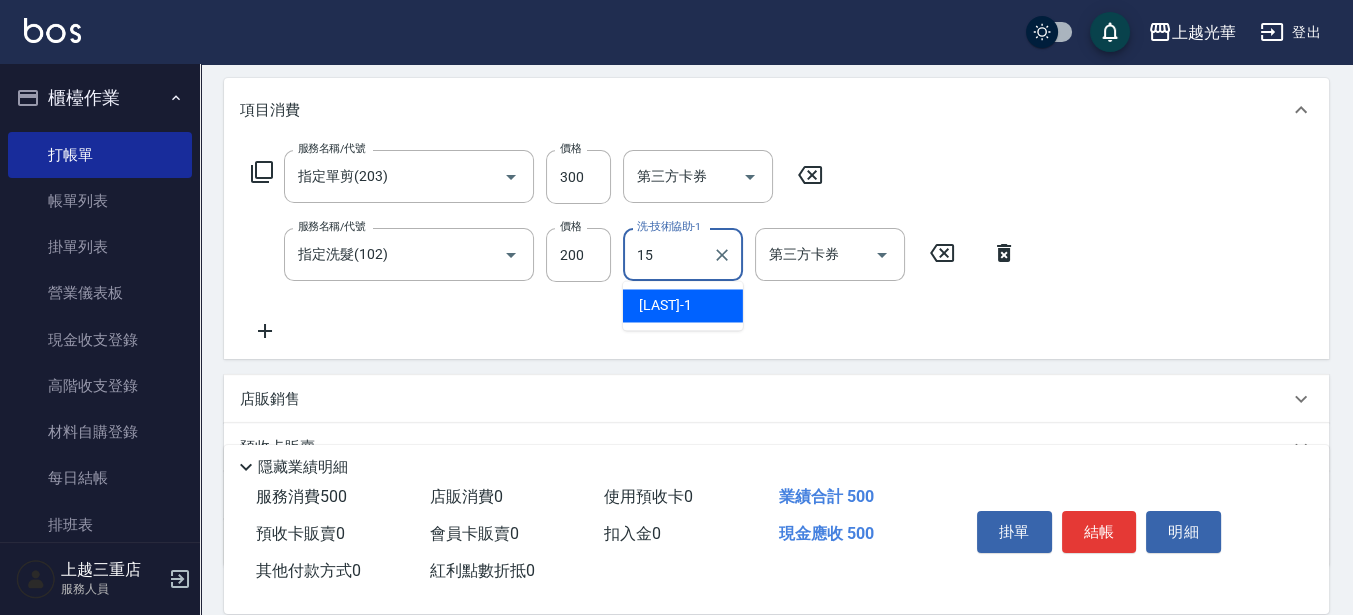 type on "張紫涵-15" 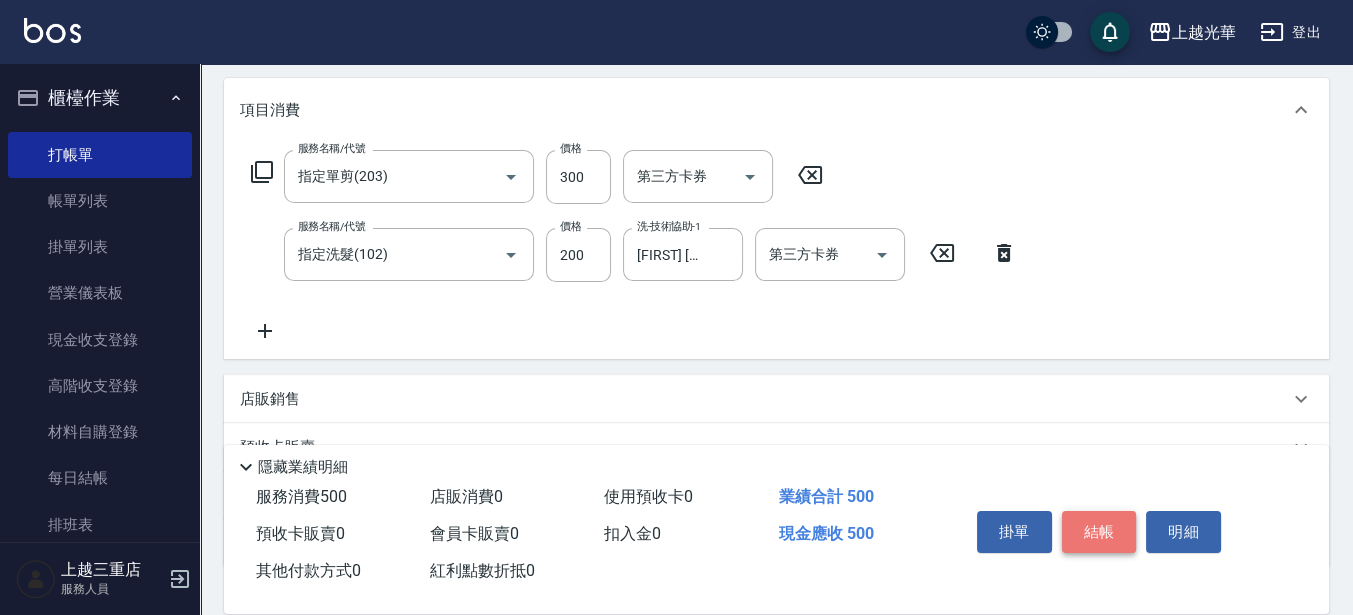 click on "結帳" at bounding box center [1099, 532] 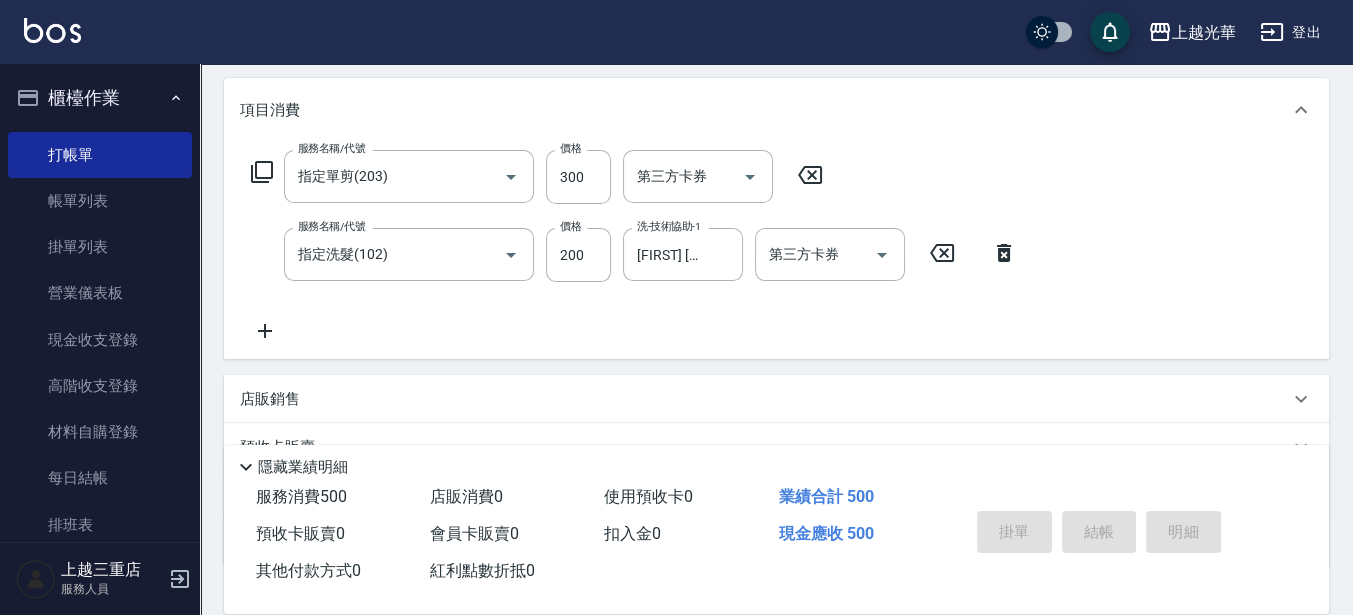 type 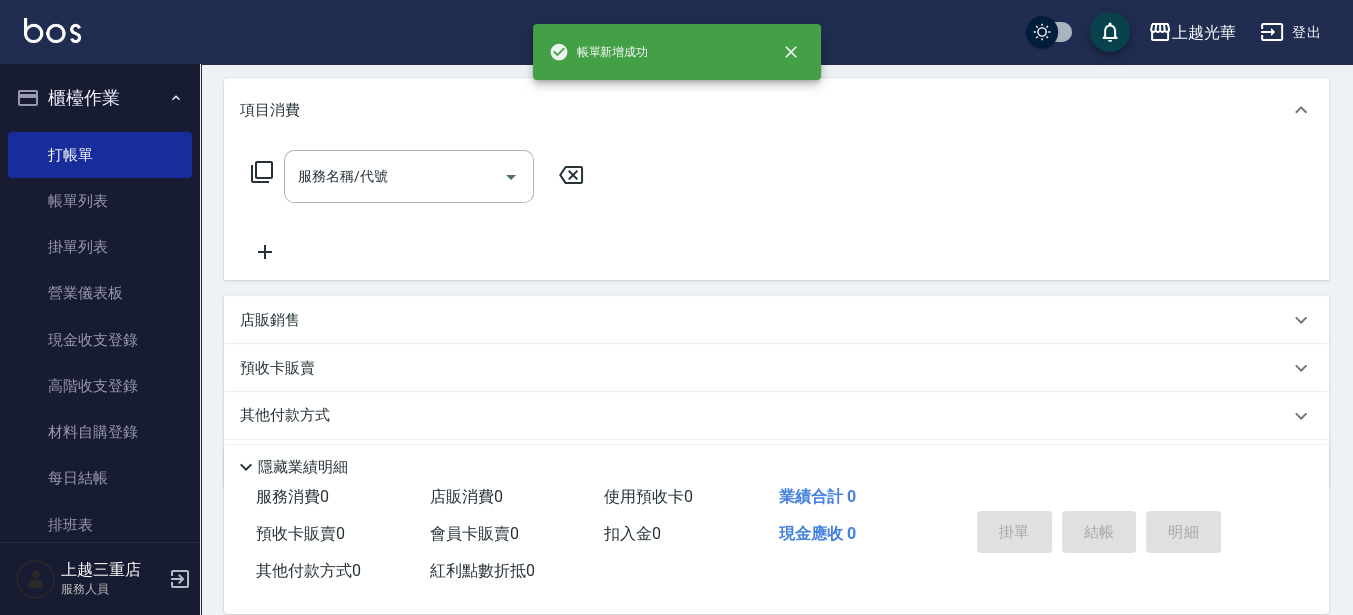 scroll, scrollTop: 0, scrollLeft: 0, axis: both 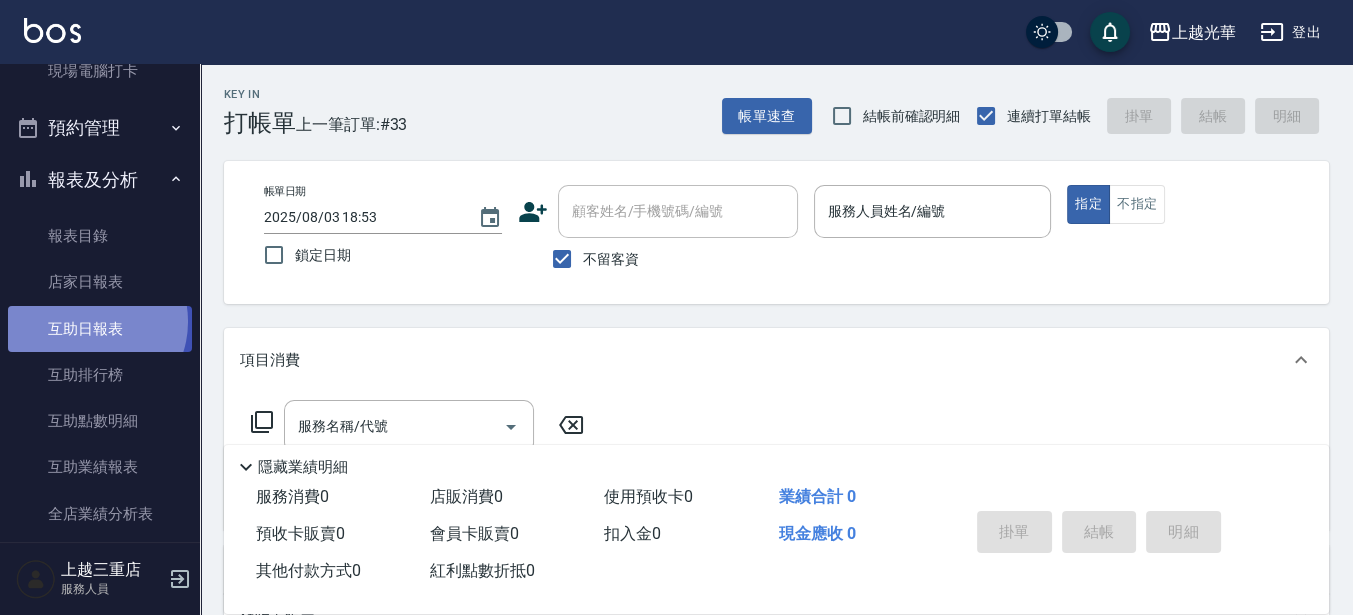 click on "互助日報表" at bounding box center (100, 329) 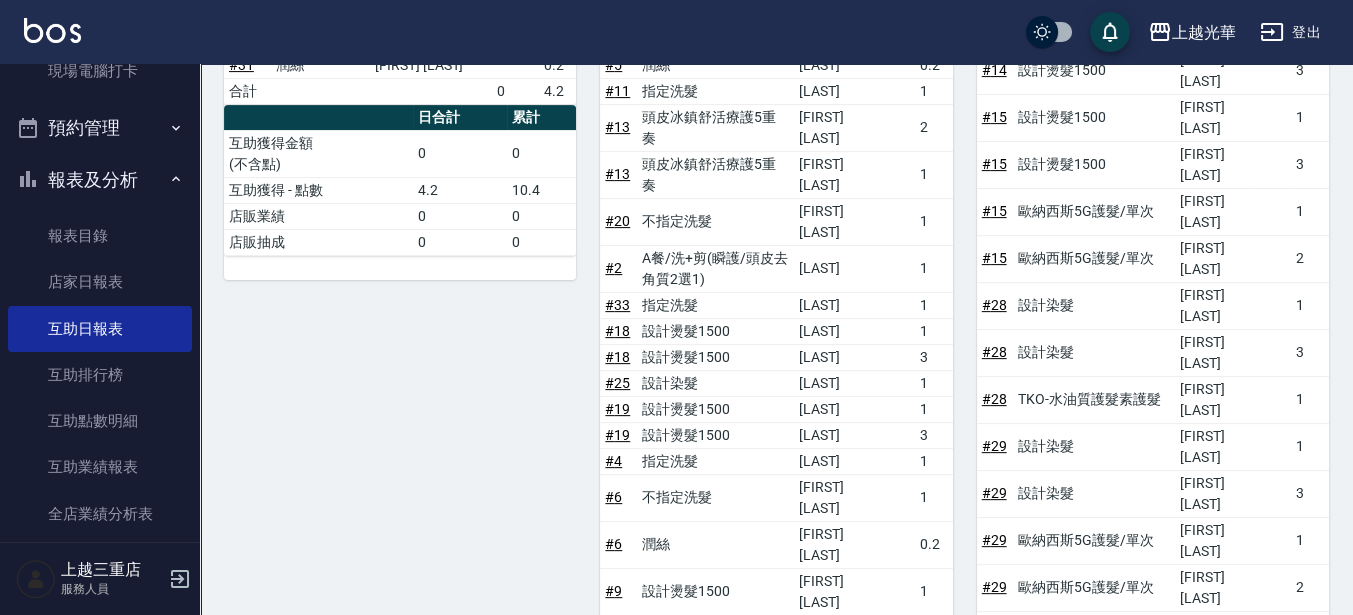 scroll, scrollTop: 863, scrollLeft: 0, axis: vertical 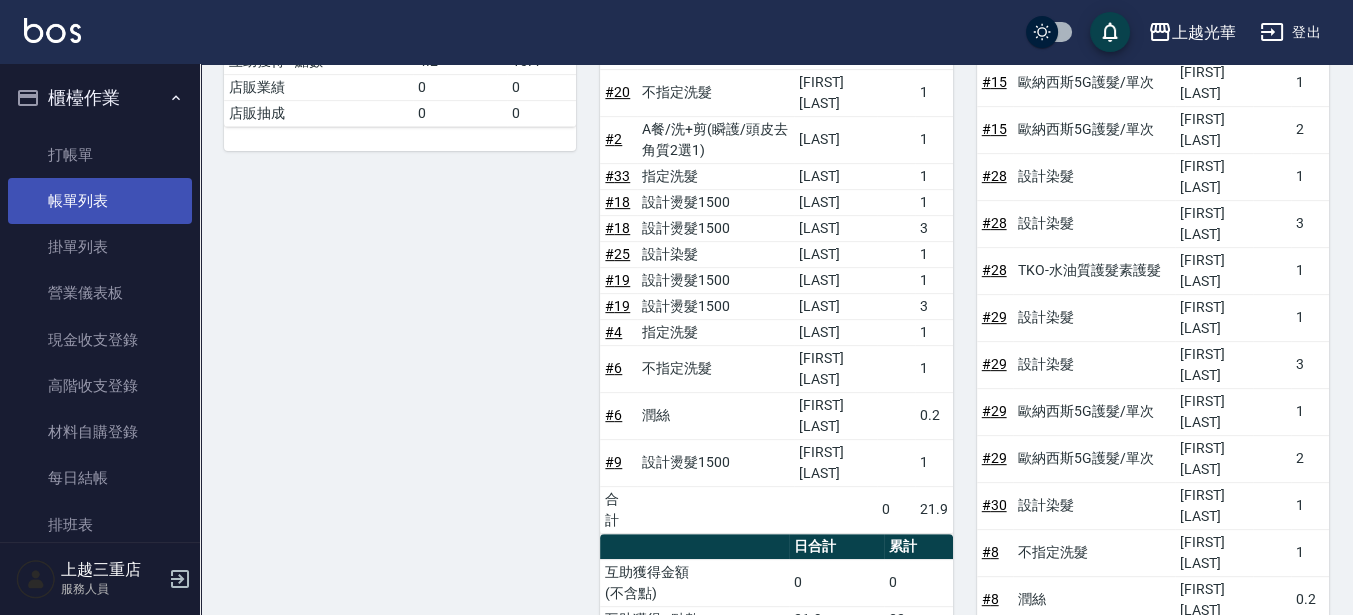 click on "帳單列表" at bounding box center [100, 201] 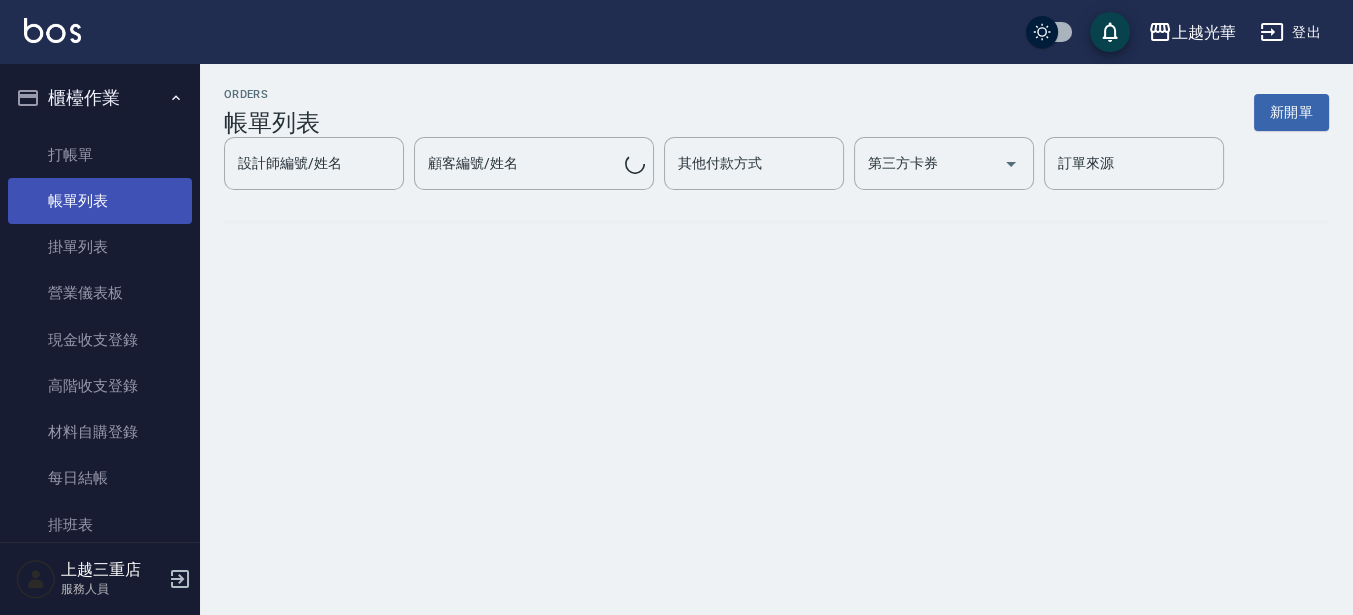 scroll, scrollTop: 0, scrollLeft: 0, axis: both 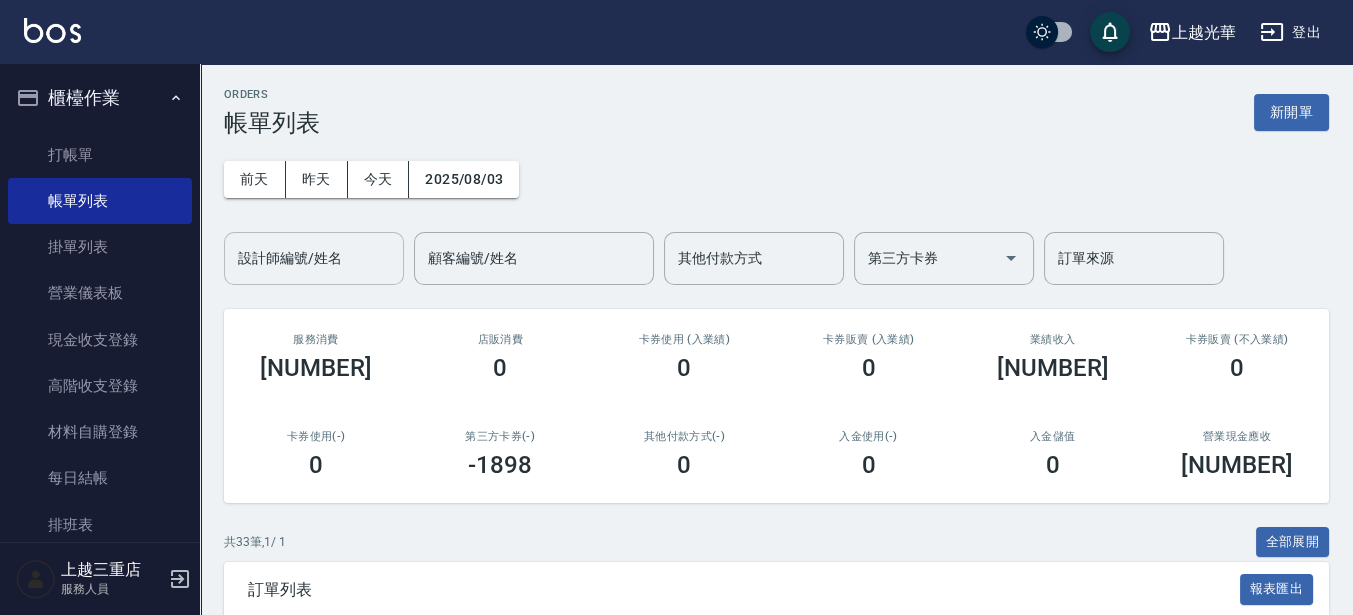click on "設計師編號/姓名" at bounding box center (314, 258) 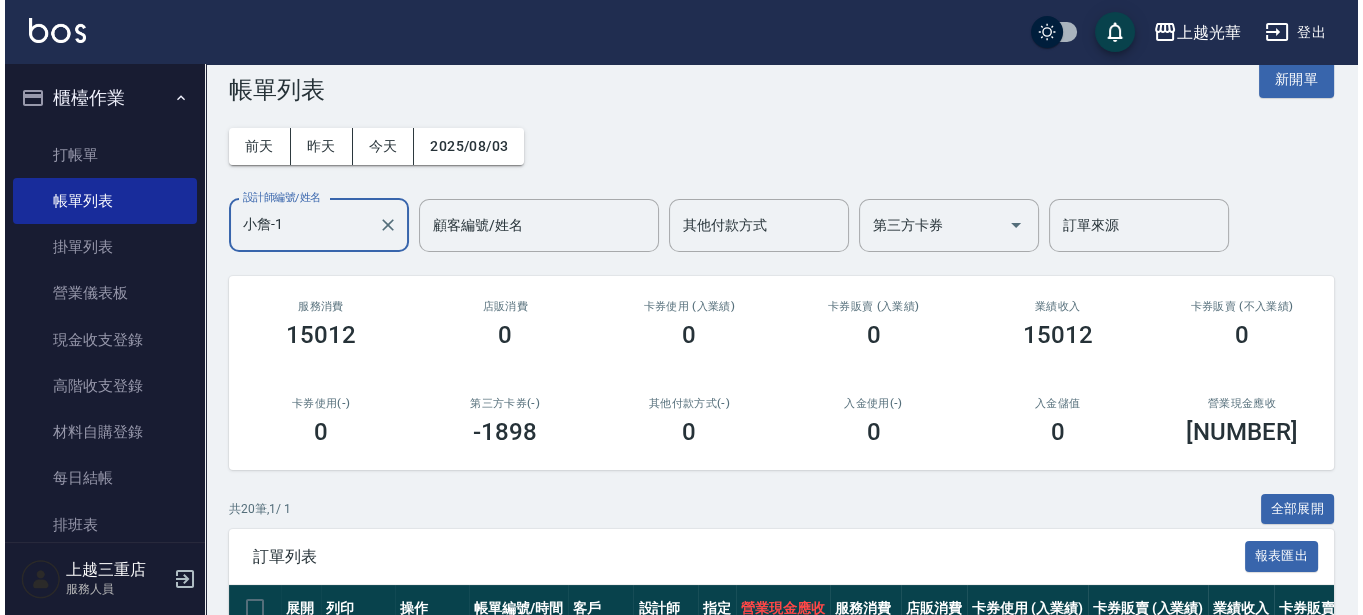scroll, scrollTop: 0, scrollLeft: 0, axis: both 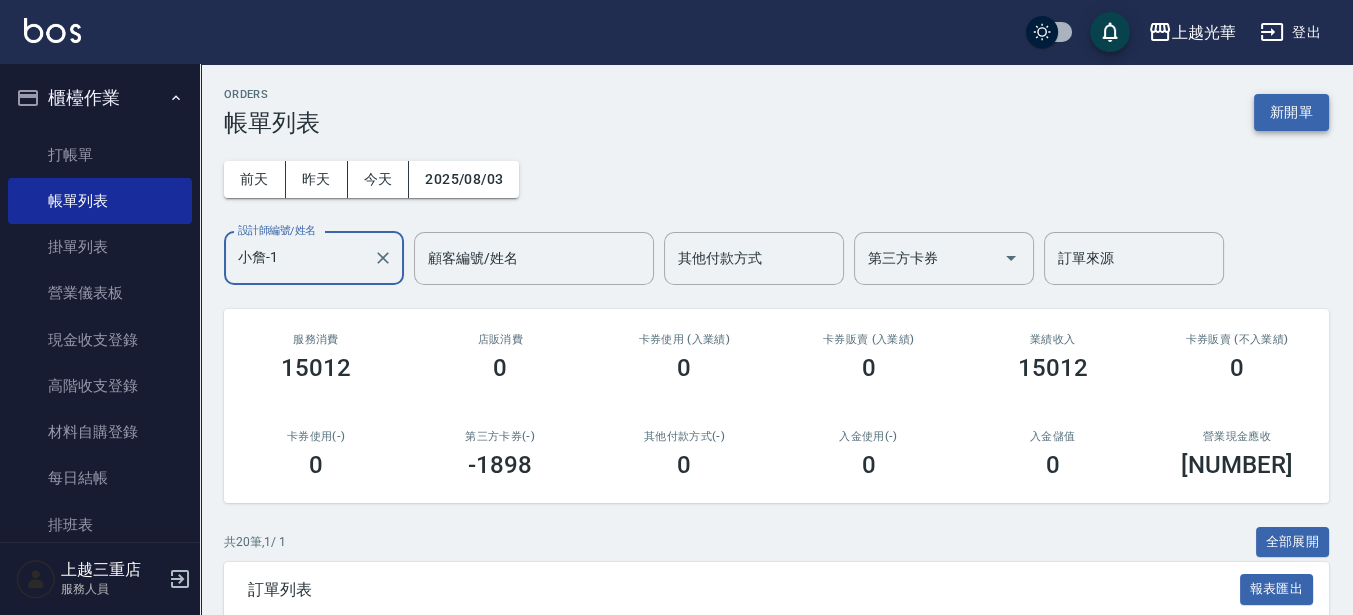 type on "小詹-1" 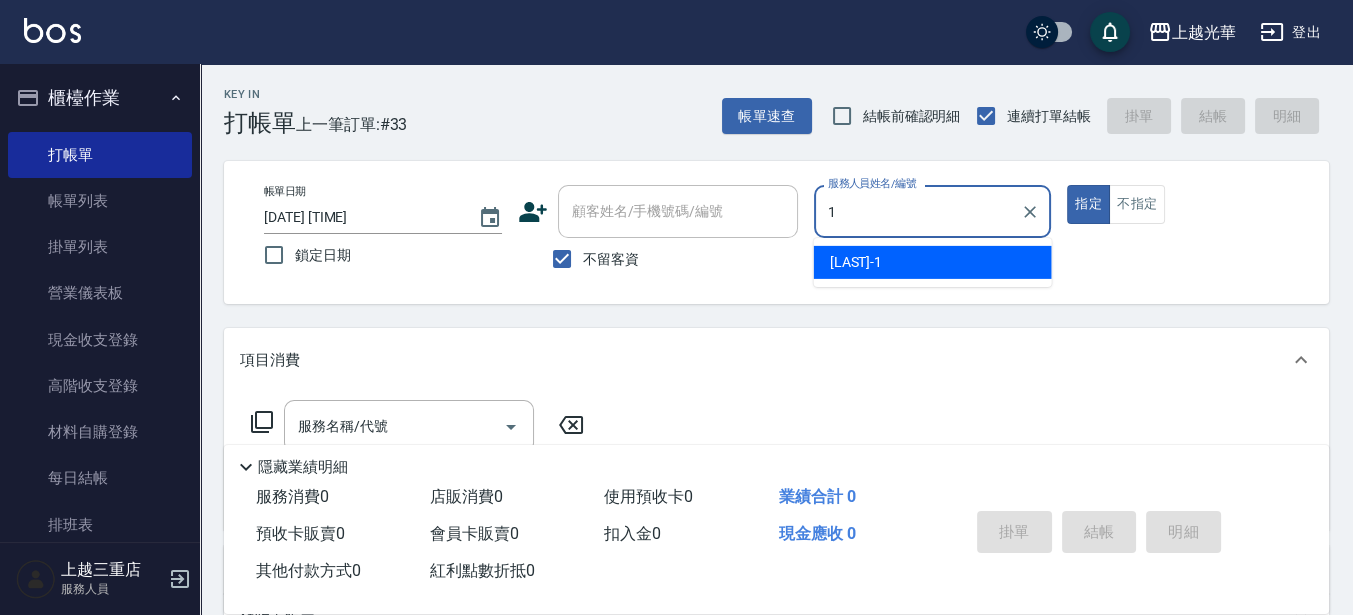 type on "小詹-1" 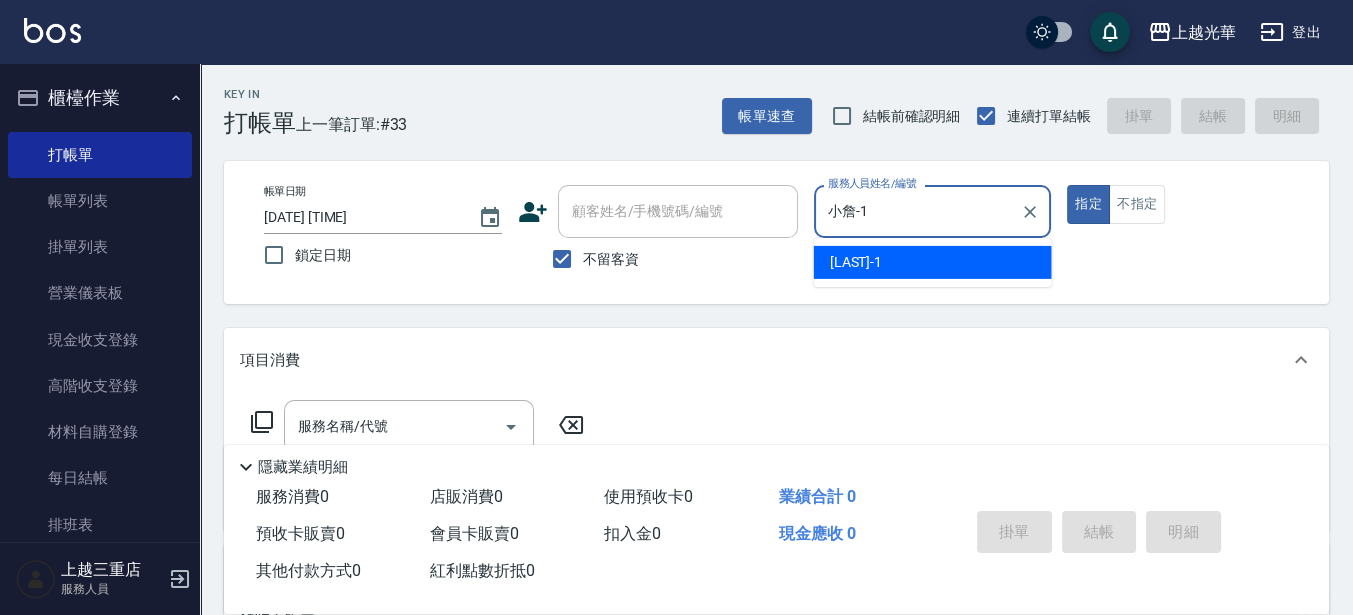 type on "true" 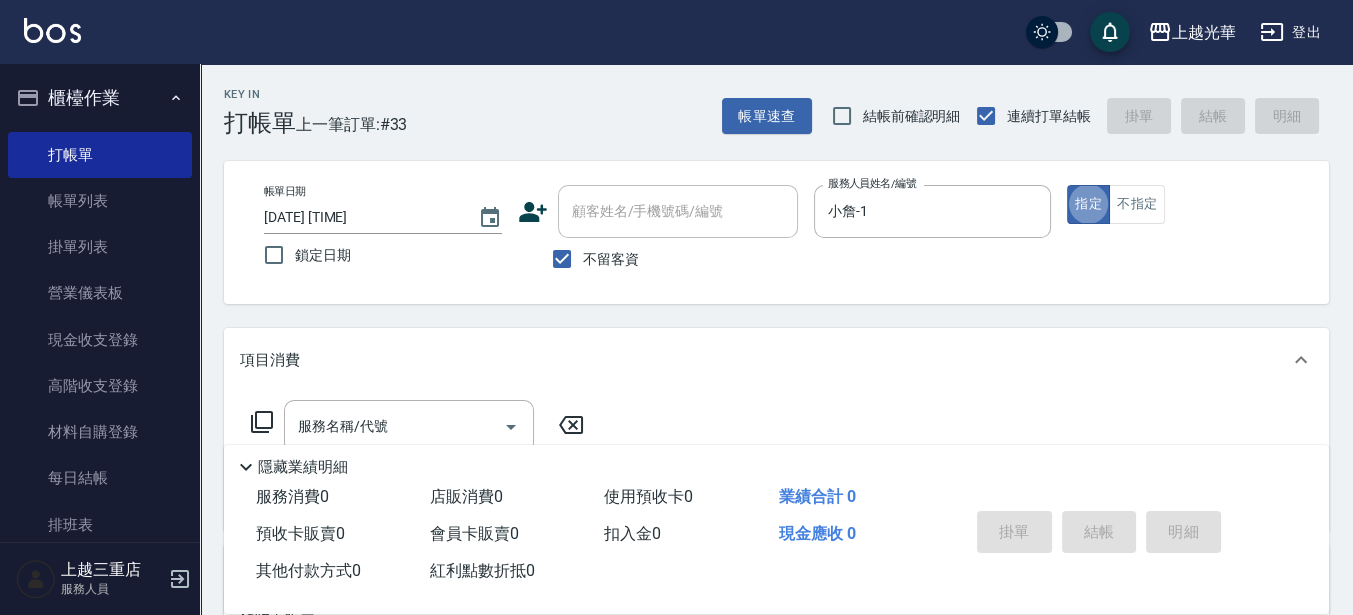 click 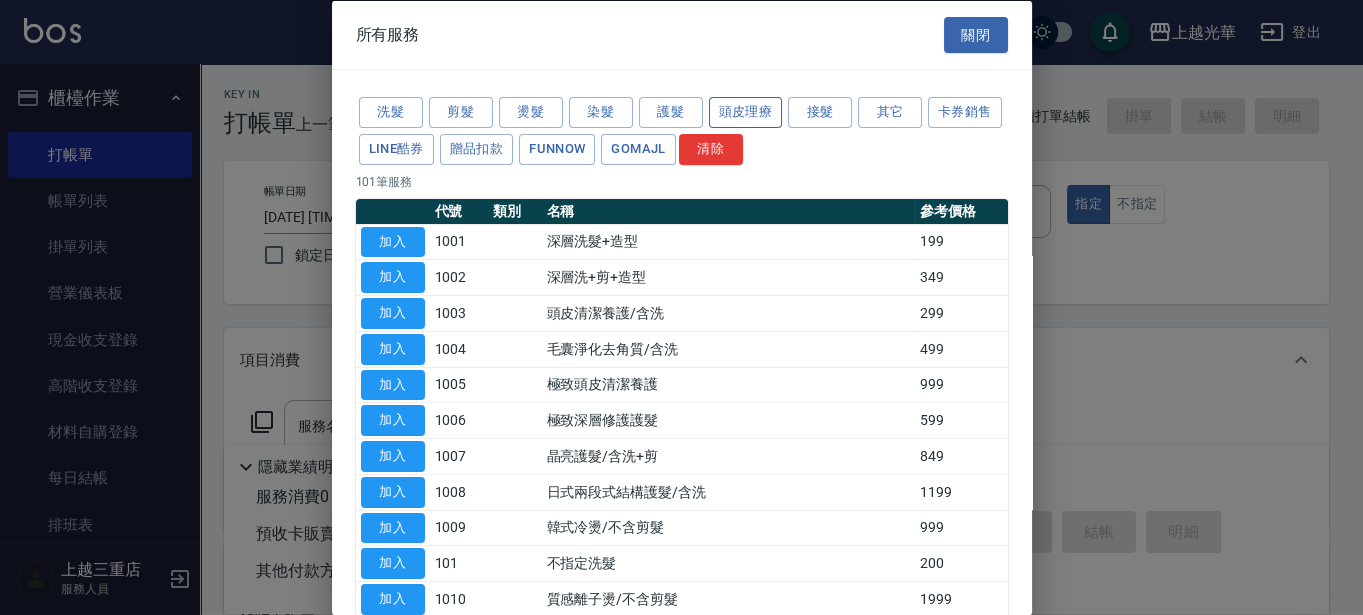 click on "頭皮理療" at bounding box center [746, 112] 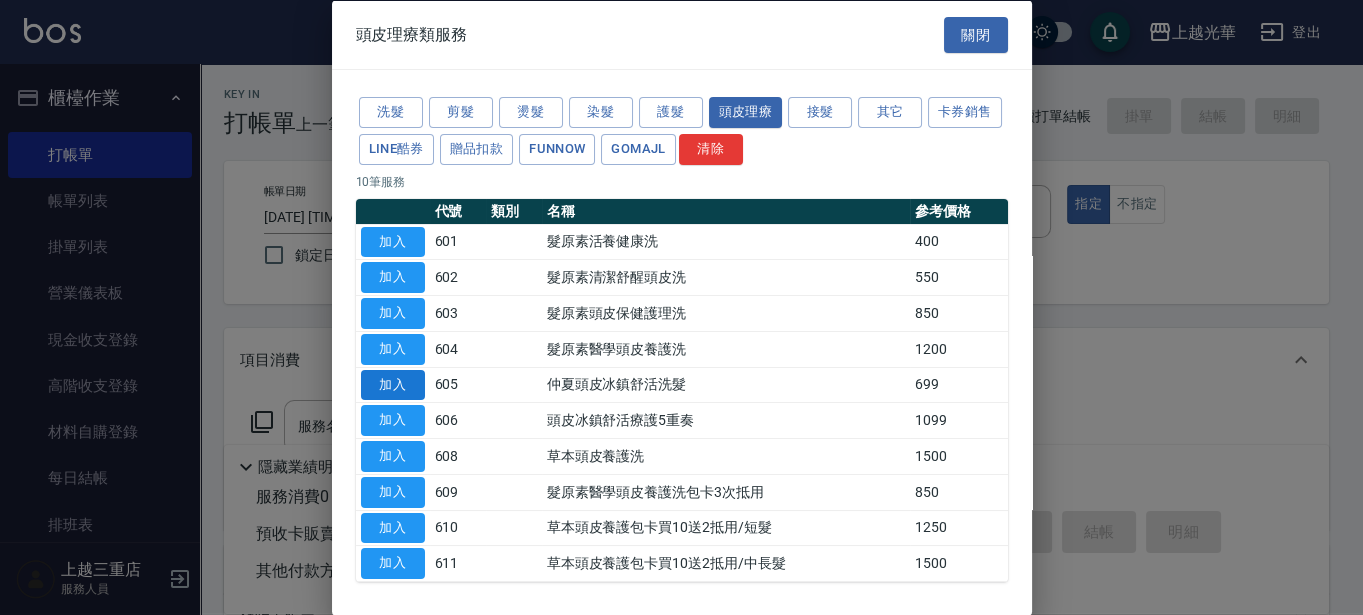 click on "加入" at bounding box center [393, 384] 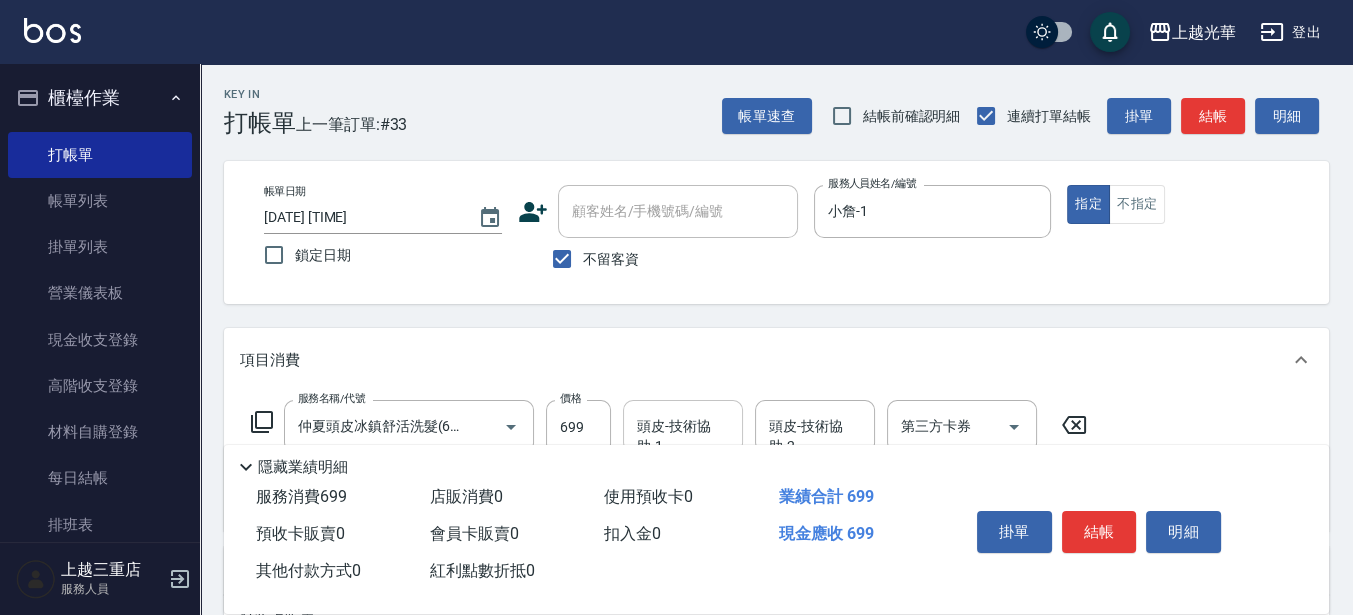 click on "頭皮-技術協助-1 頭皮-技術協助-1" at bounding box center (683, 426) 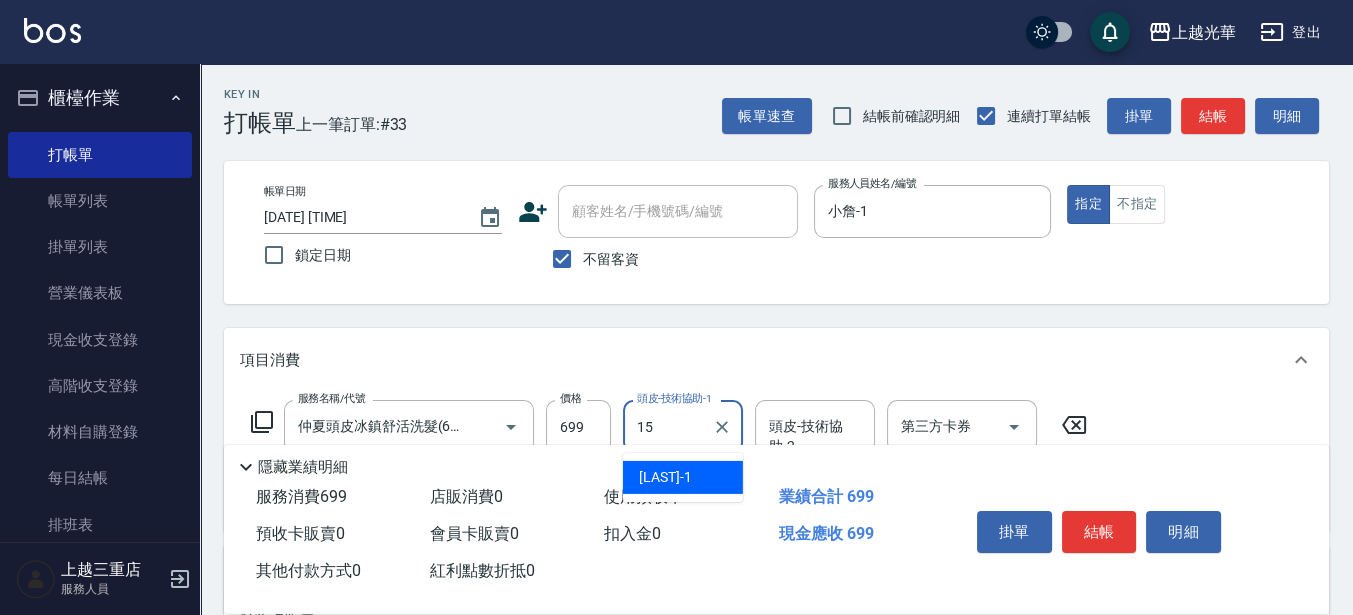 type on "張紫涵-15" 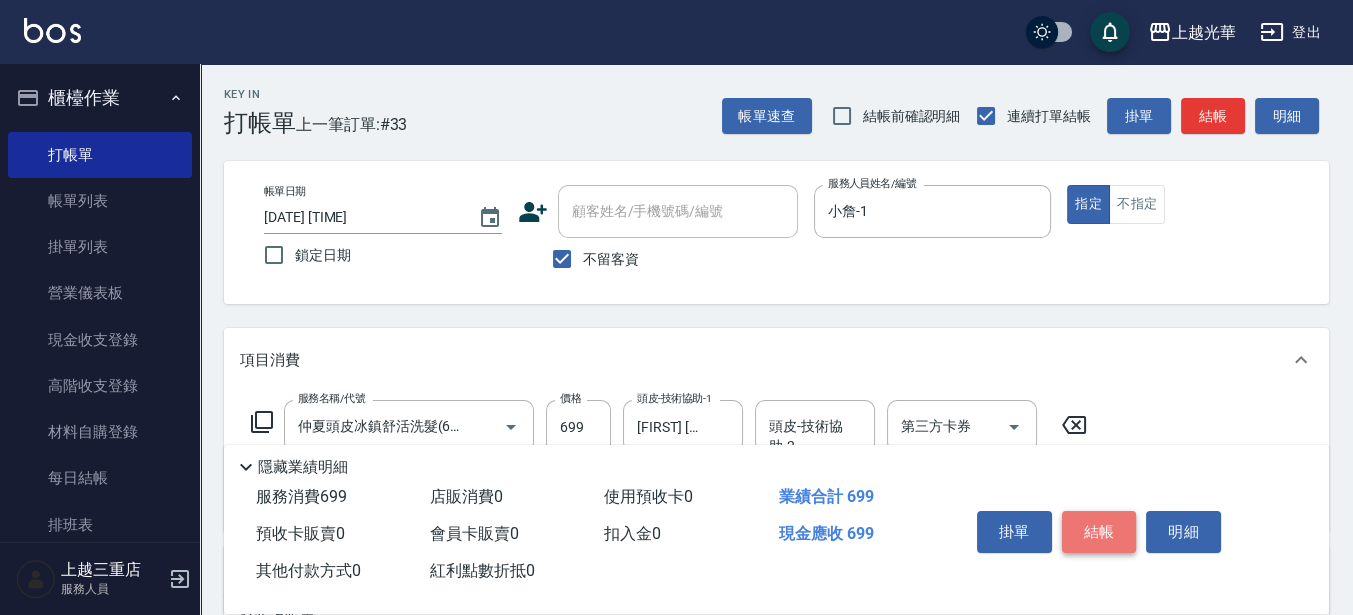 click on "結帳" at bounding box center (1099, 532) 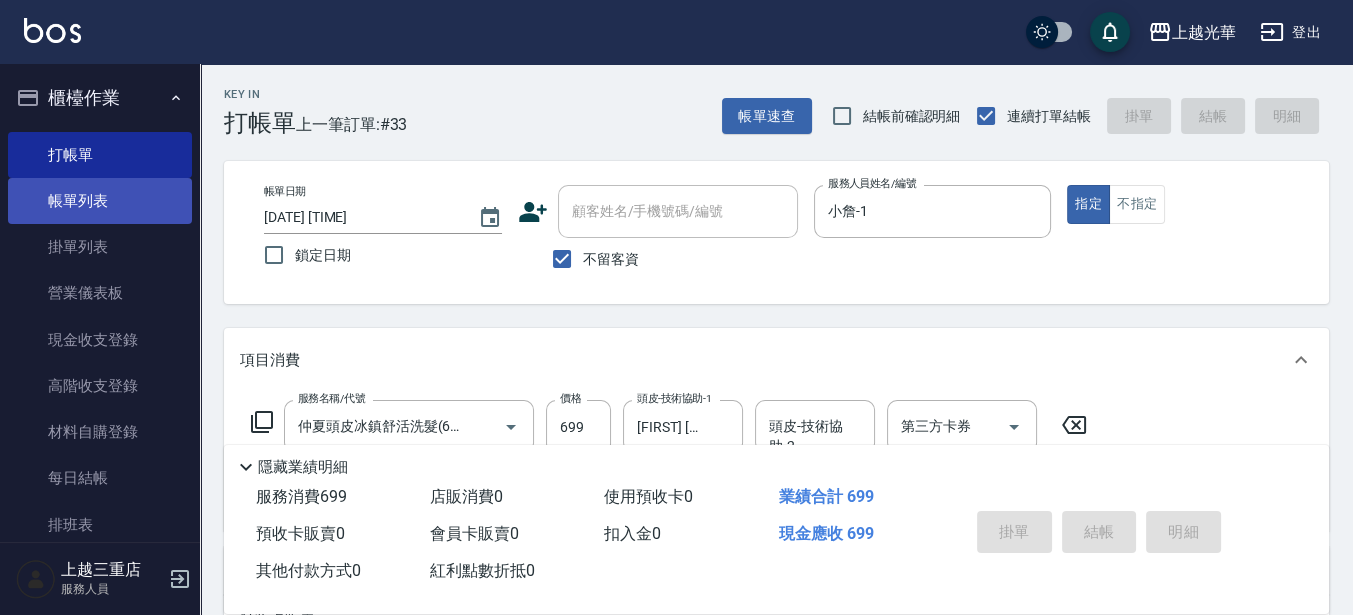 type 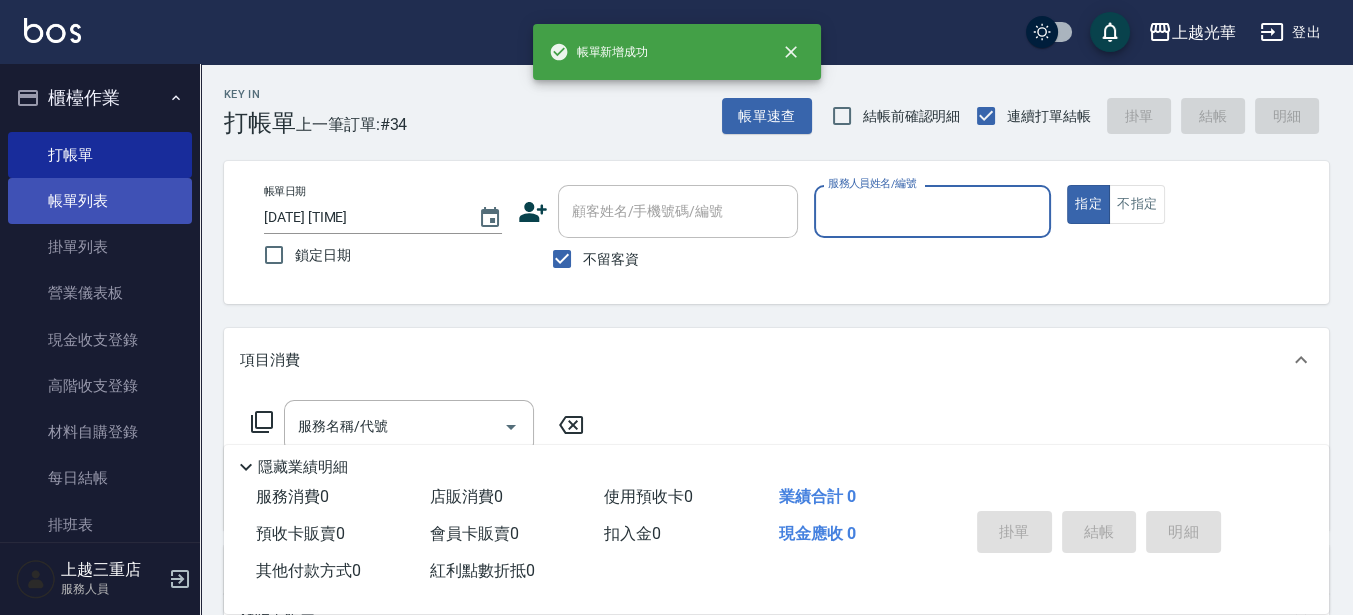click on "帳單列表" at bounding box center (100, 201) 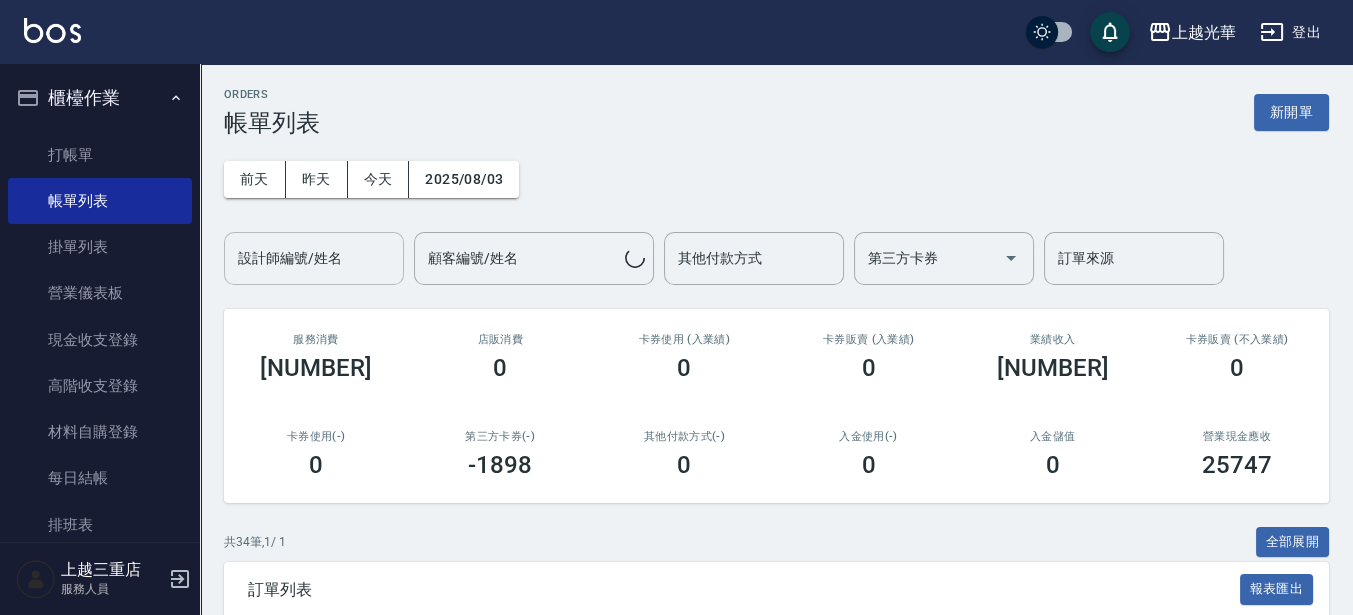 click on "設計師編號/姓名 設計師編號/姓名" at bounding box center [314, 258] 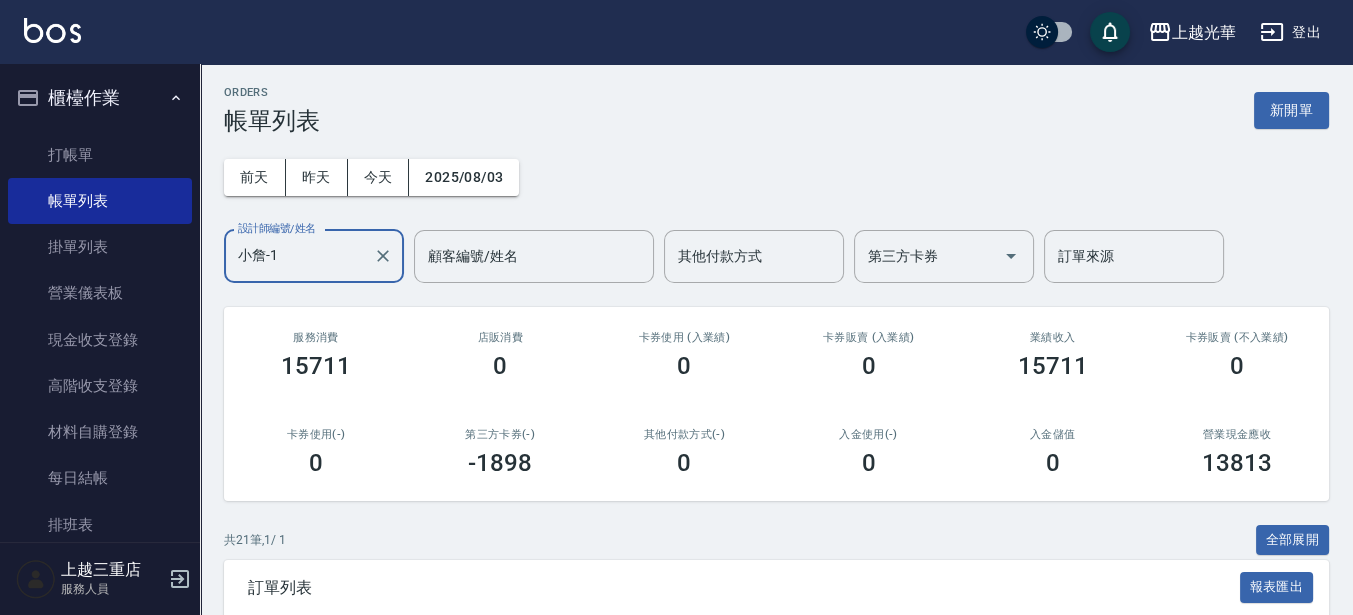 scroll, scrollTop: 375, scrollLeft: 0, axis: vertical 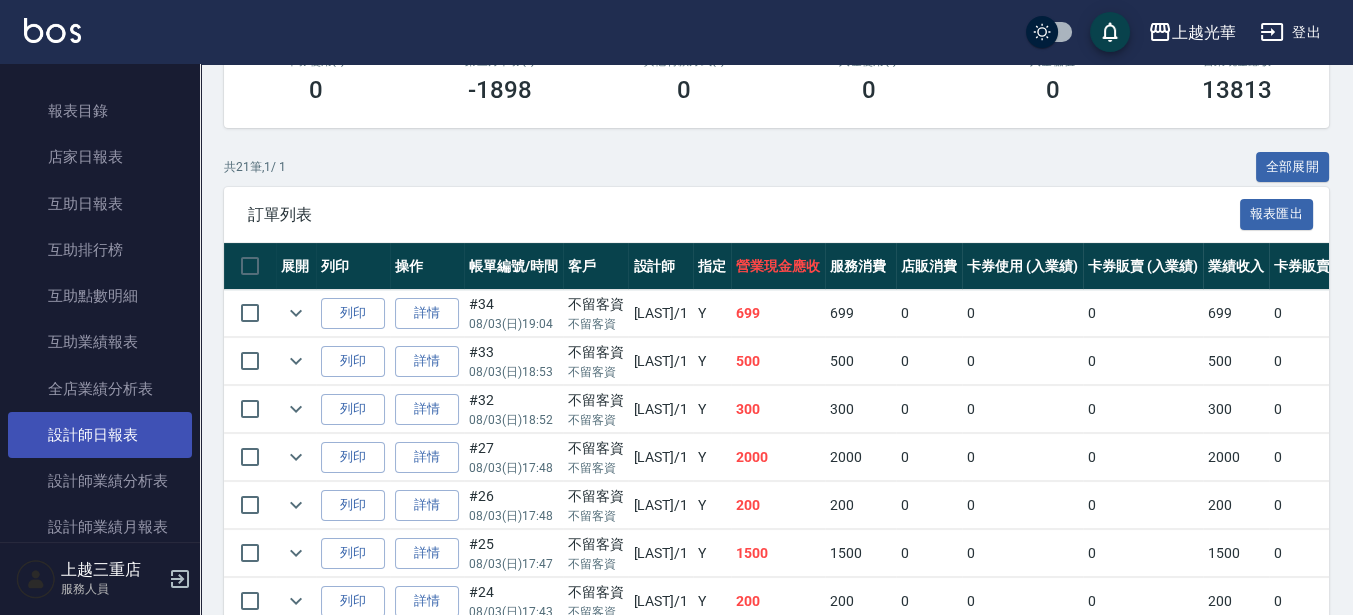 type on "小詹-1" 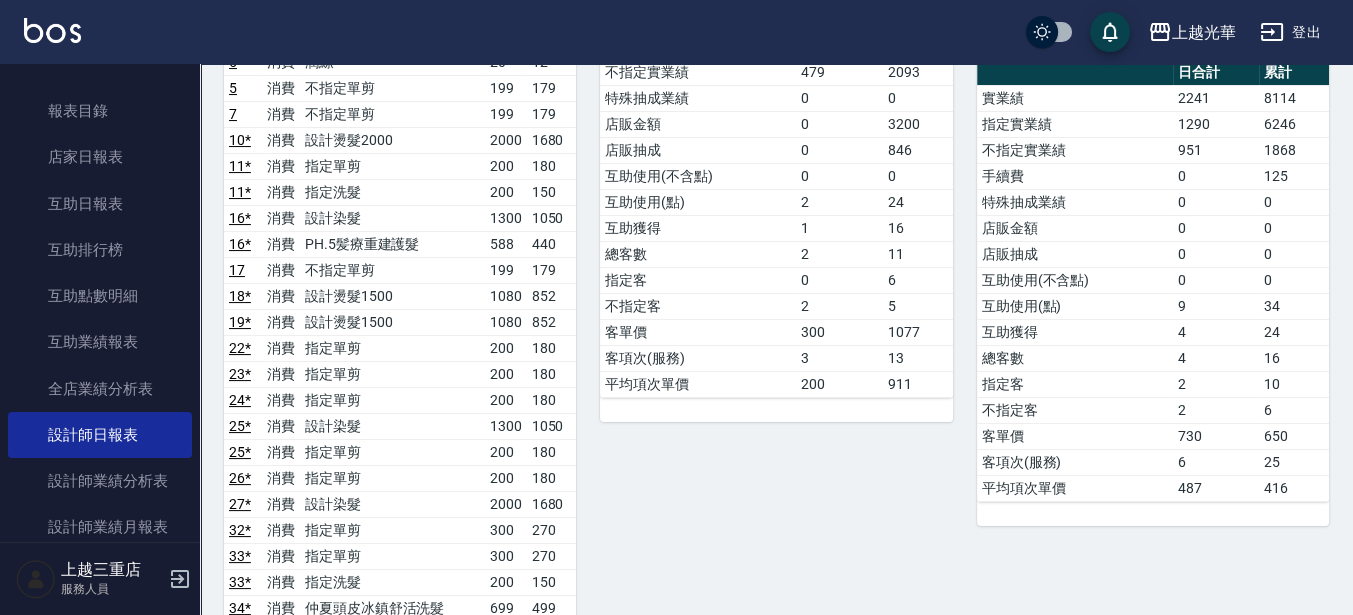 scroll, scrollTop: 625, scrollLeft: 0, axis: vertical 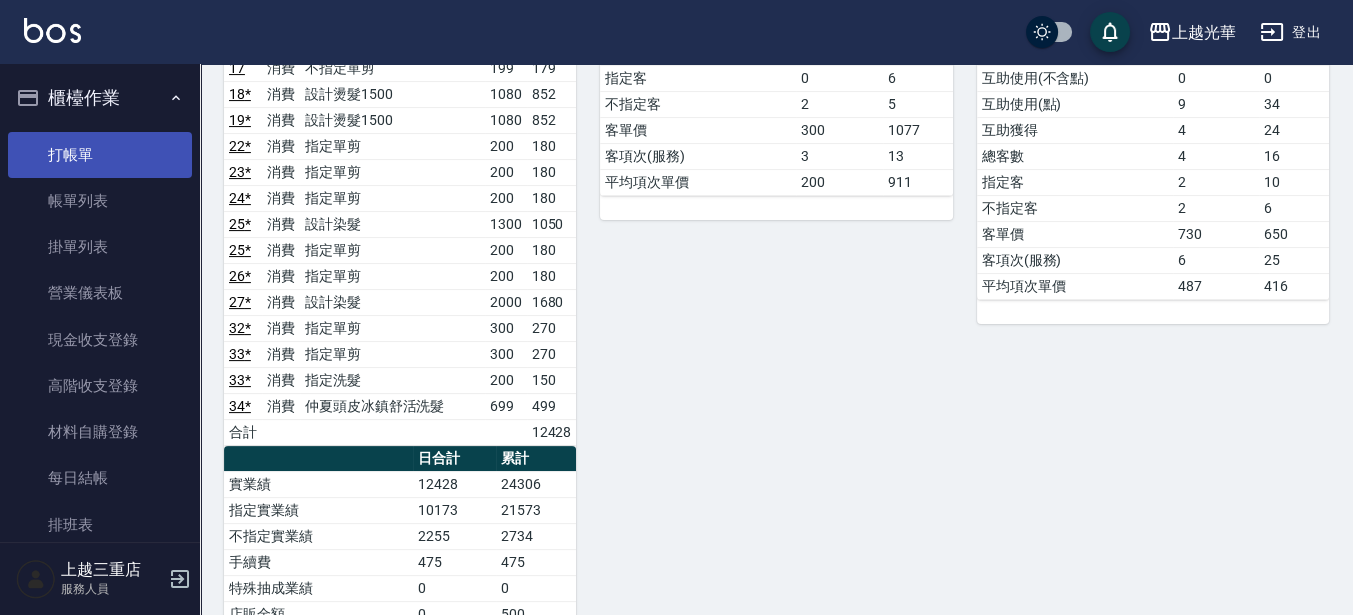 click on "打帳單" at bounding box center (100, 155) 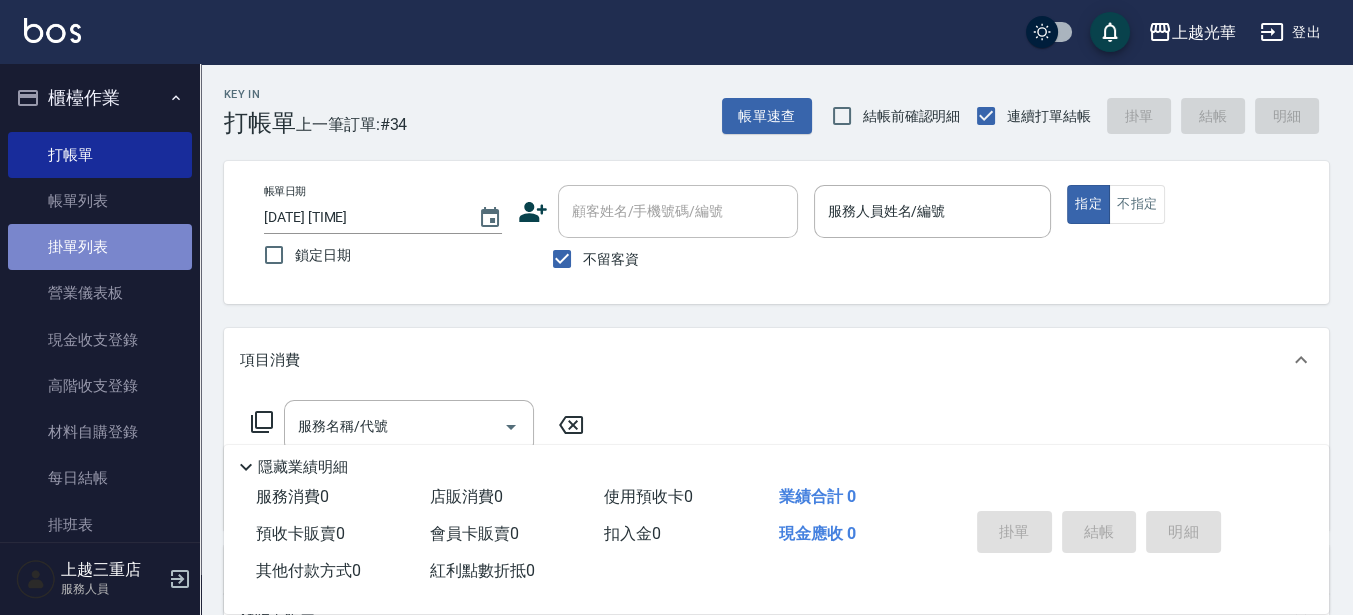 click on "掛單列表" at bounding box center [100, 247] 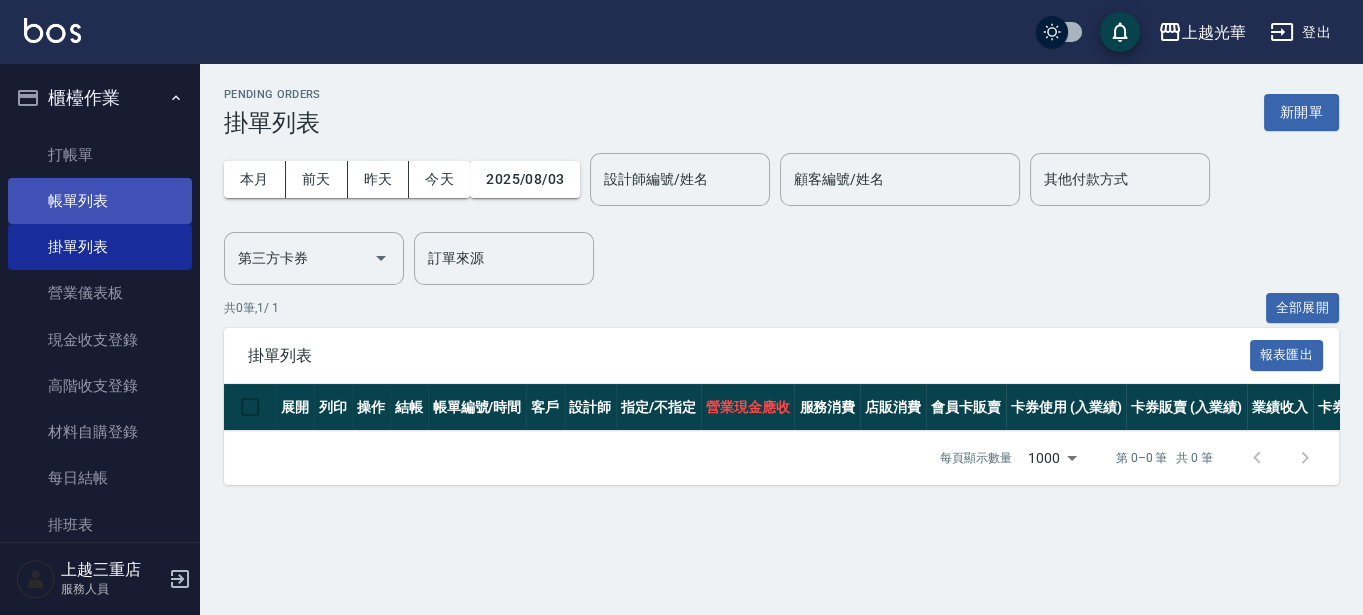 click on "帳單列表" at bounding box center [100, 201] 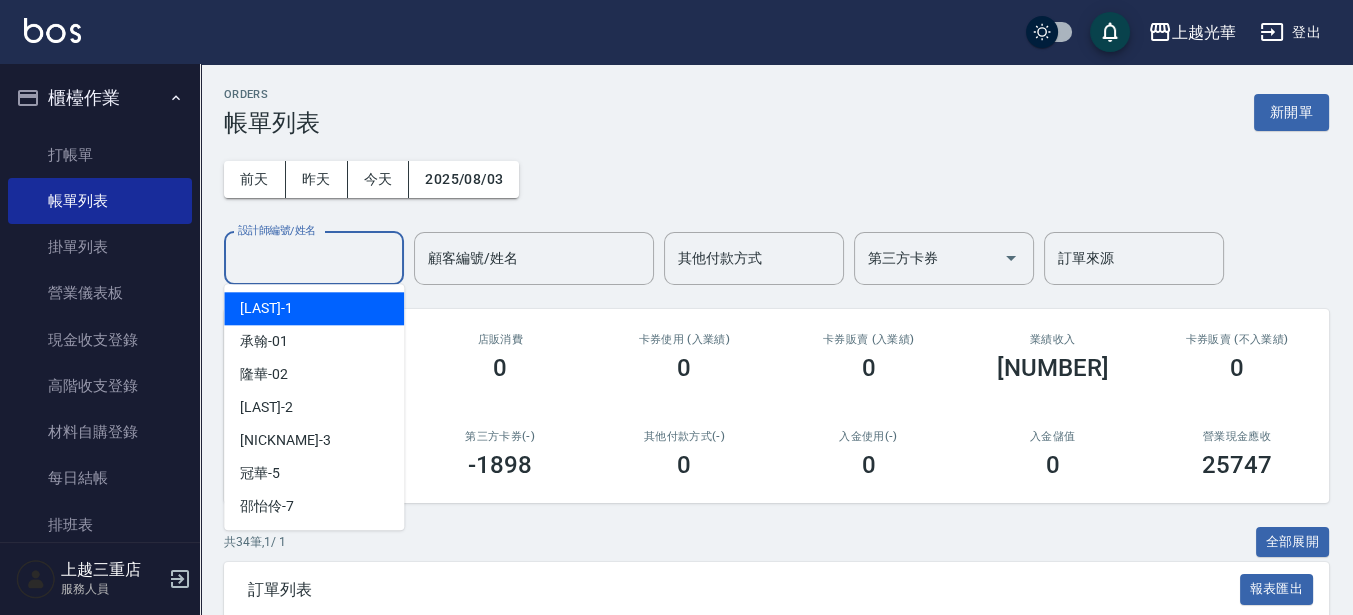 click on "設計師編號/姓名" at bounding box center [314, 258] 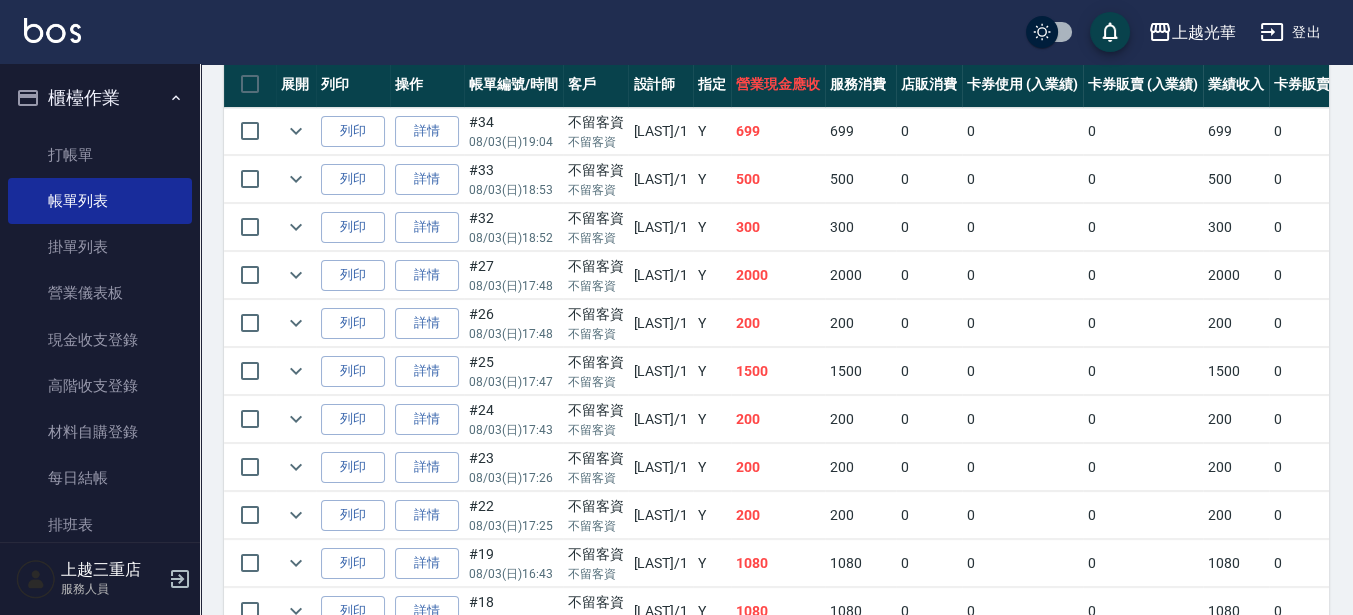 scroll, scrollTop: 375, scrollLeft: 0, axis: vertical 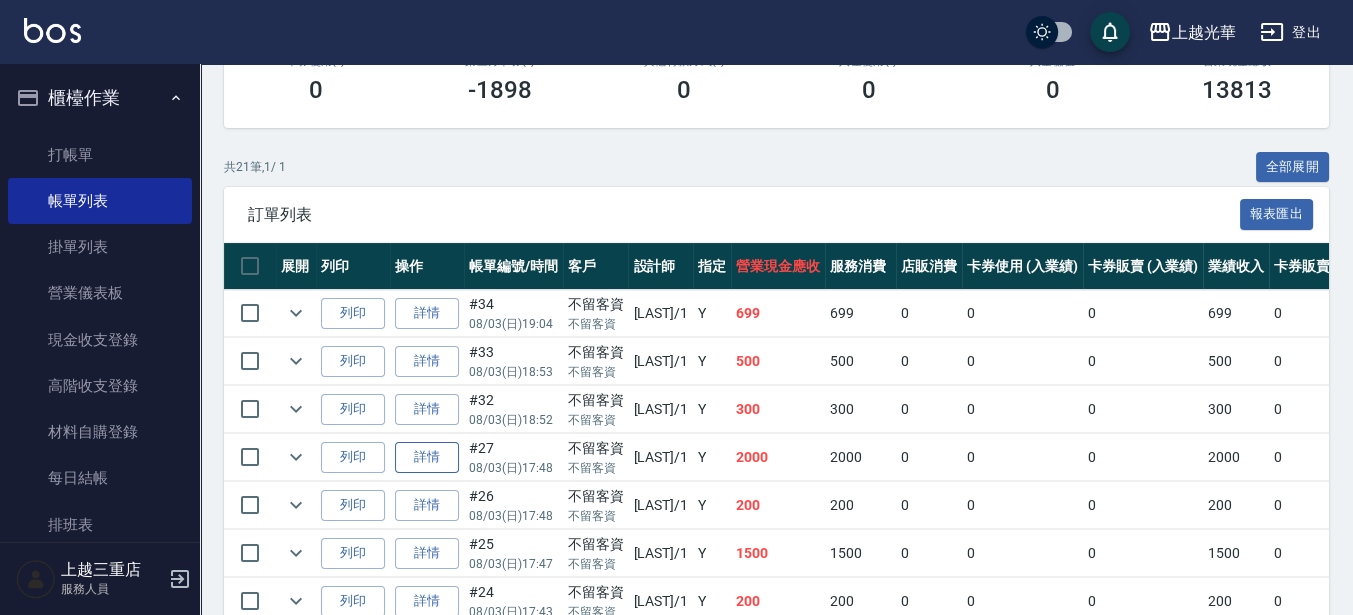type on "小詹-1" 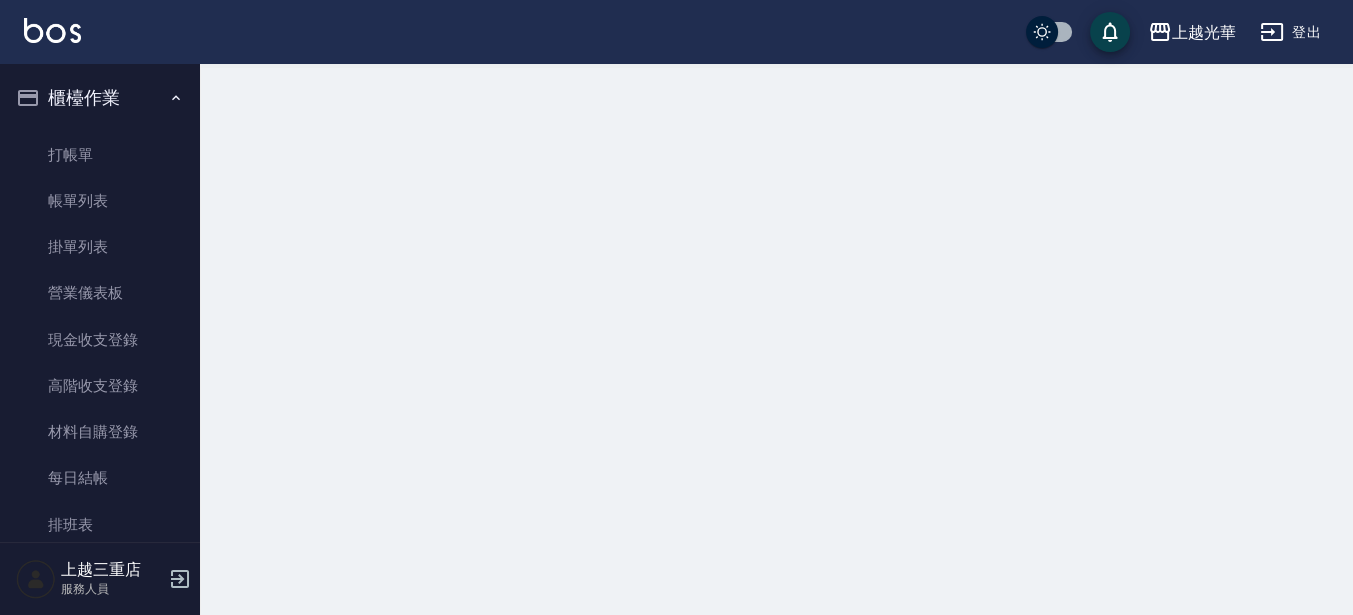 scroll, scrollTop: 0, scrollLeft: 0, axis: both 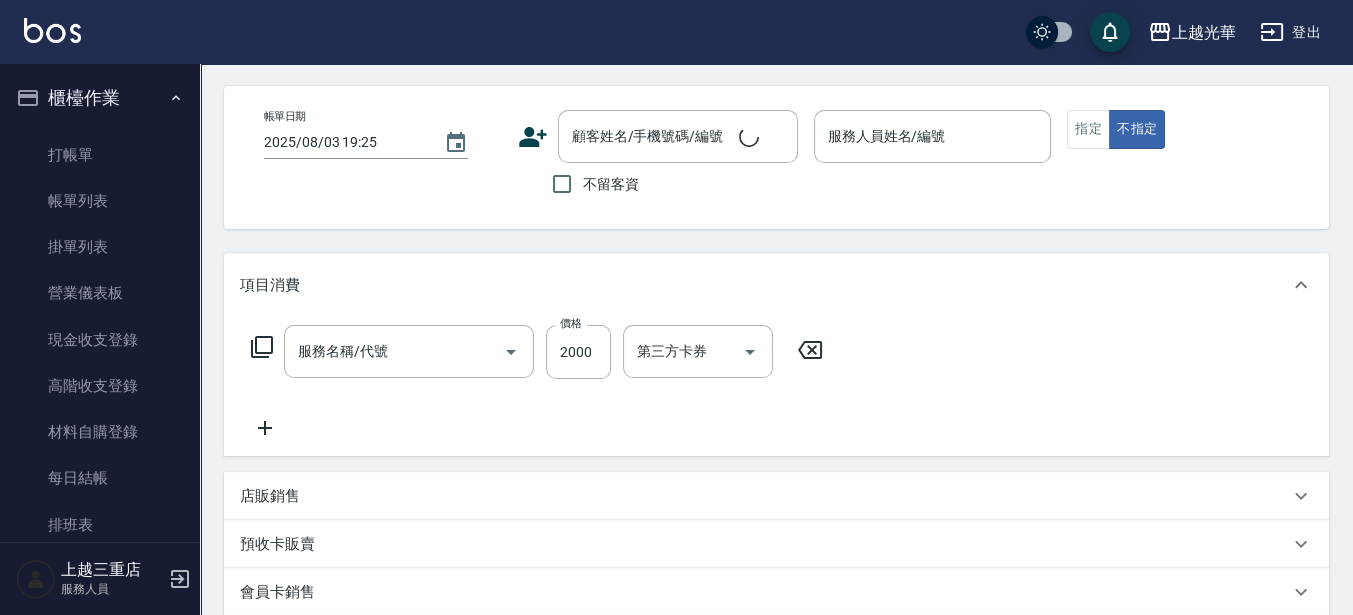 type on "2025/08/03 17:48" 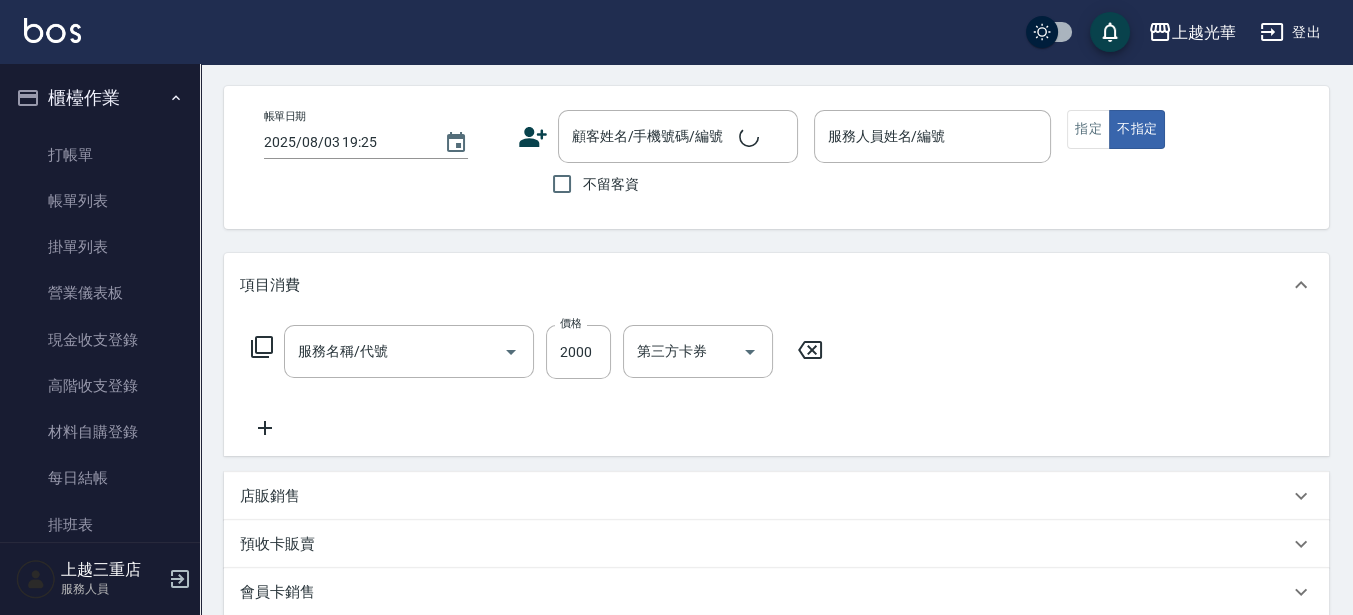 checkbox on "true" 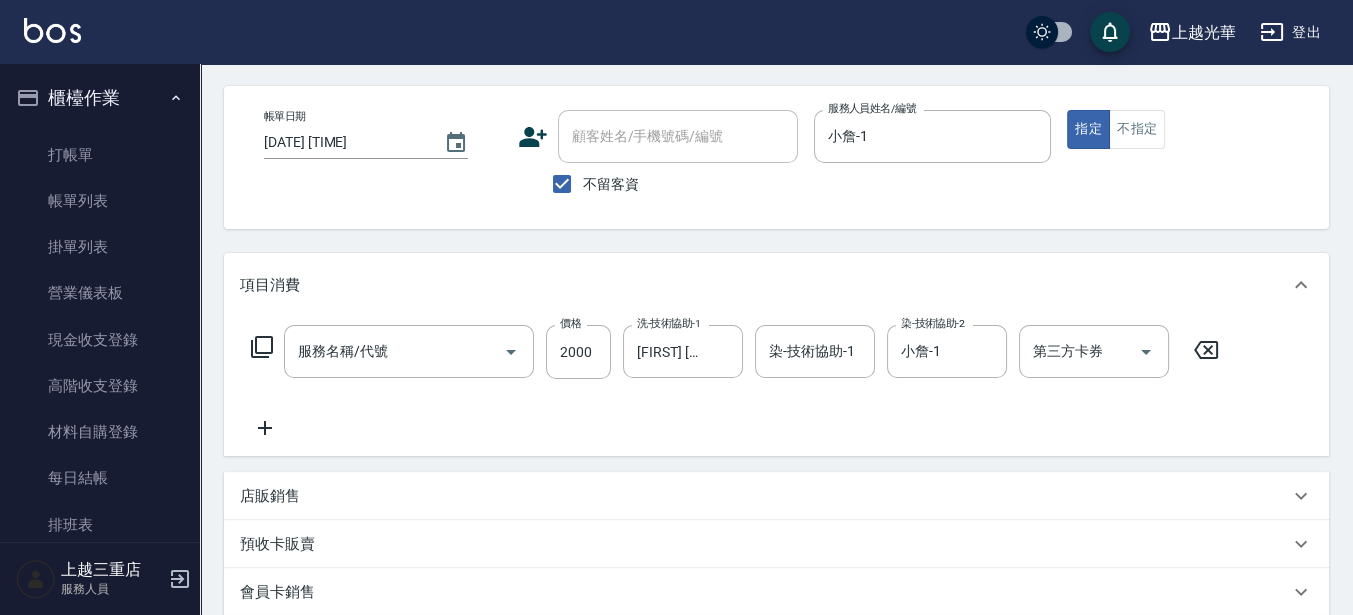 scroll, scrollTop: 125, scrollLeft: 0, axis: vertical 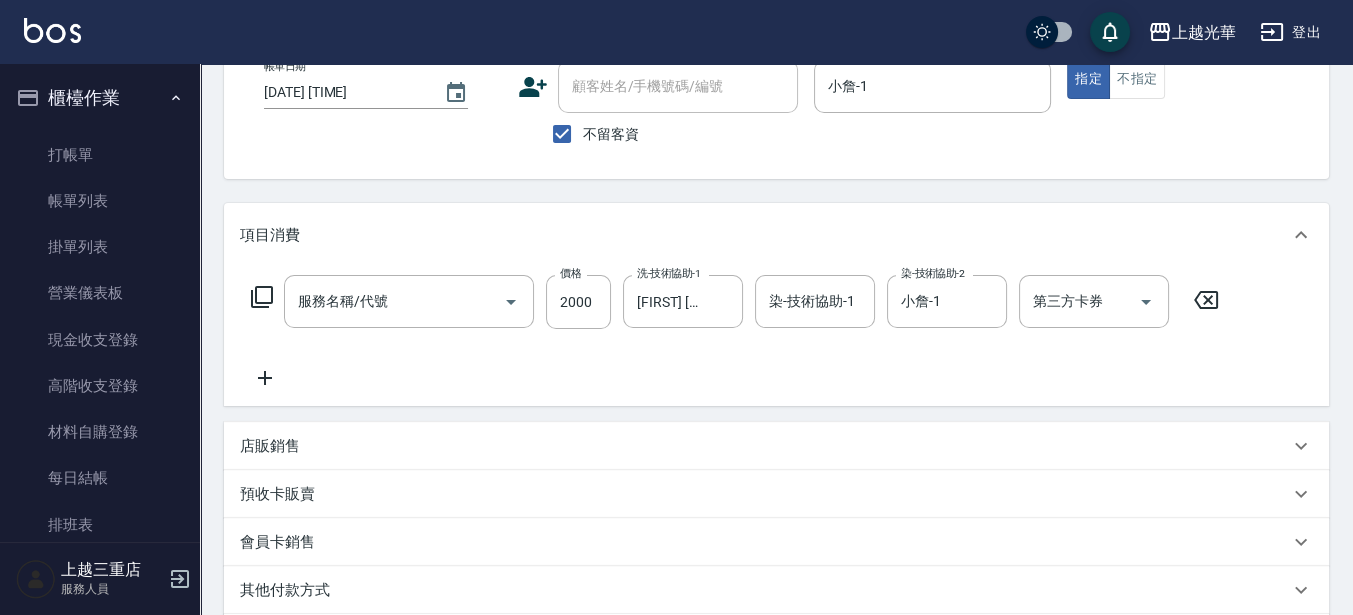 type on "設計染髮(404)" 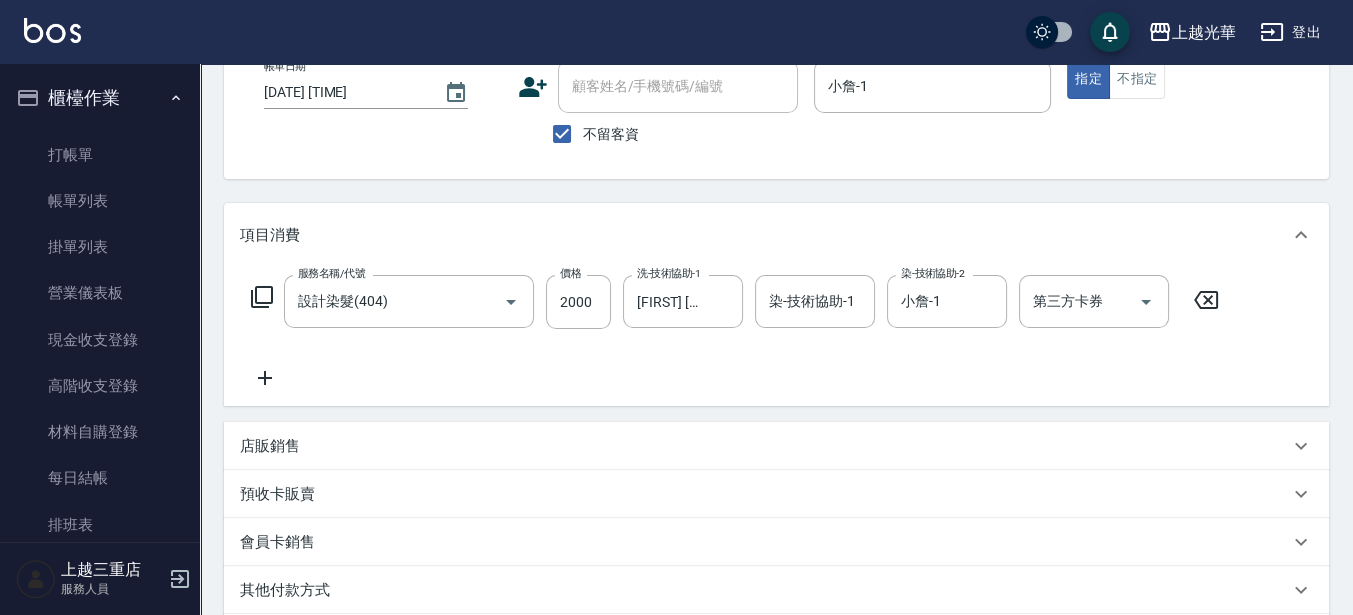 click 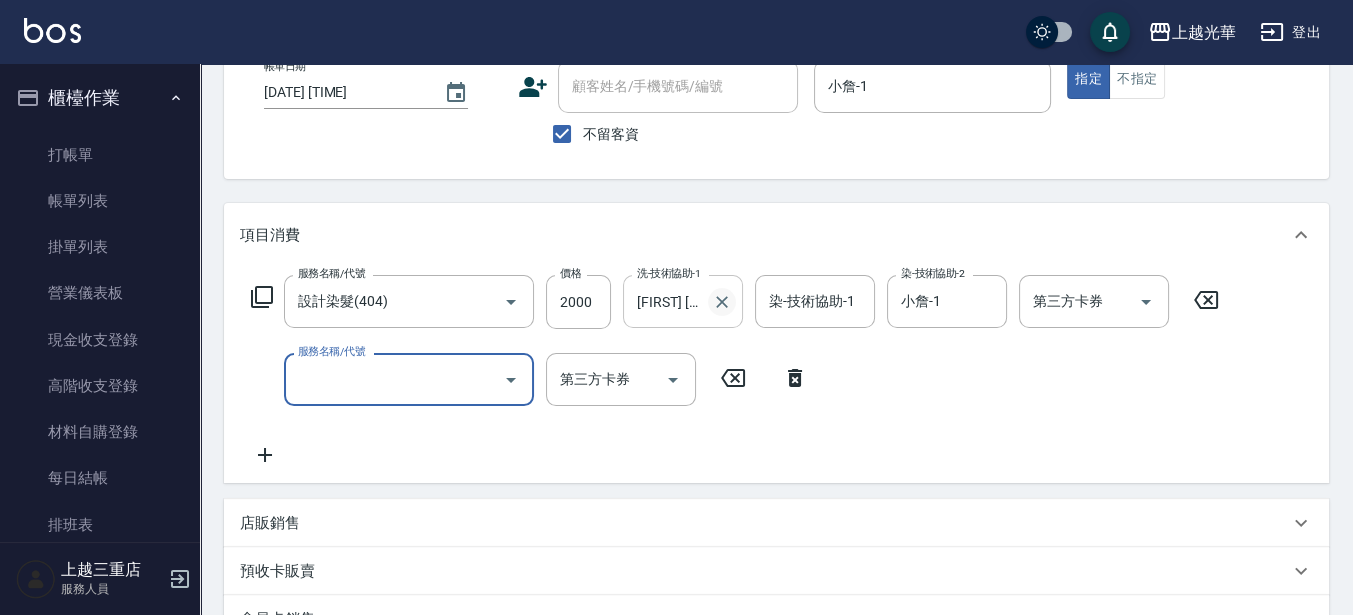 click 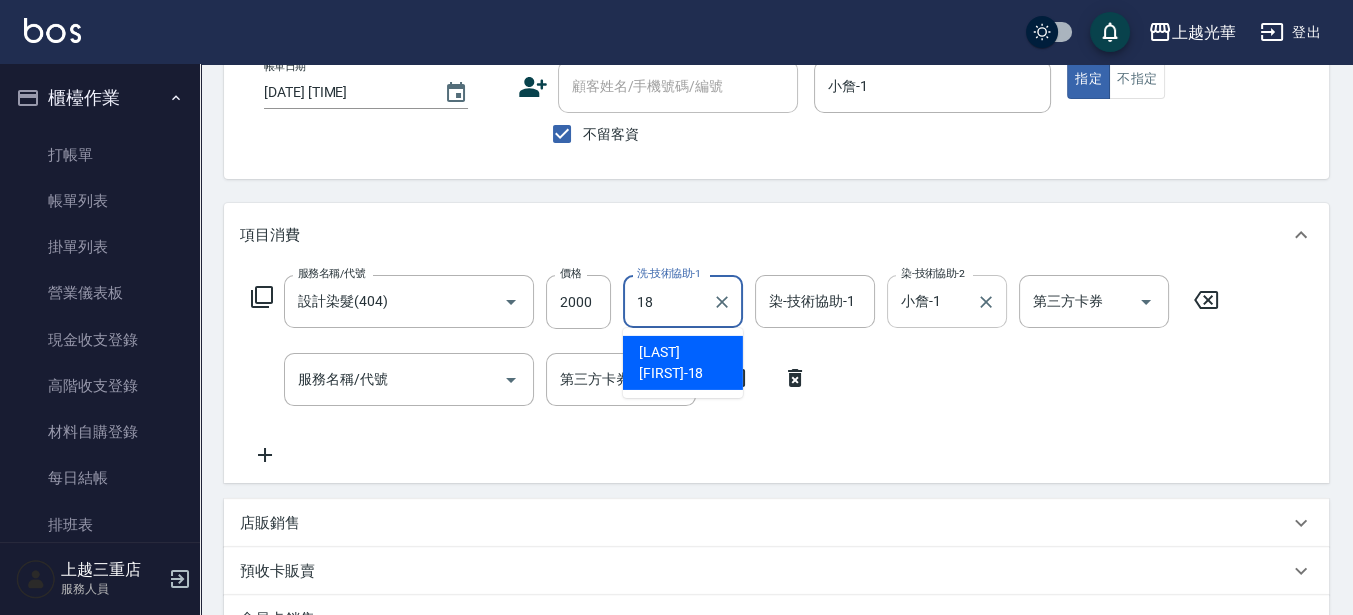 type on "黃幼苓-18" 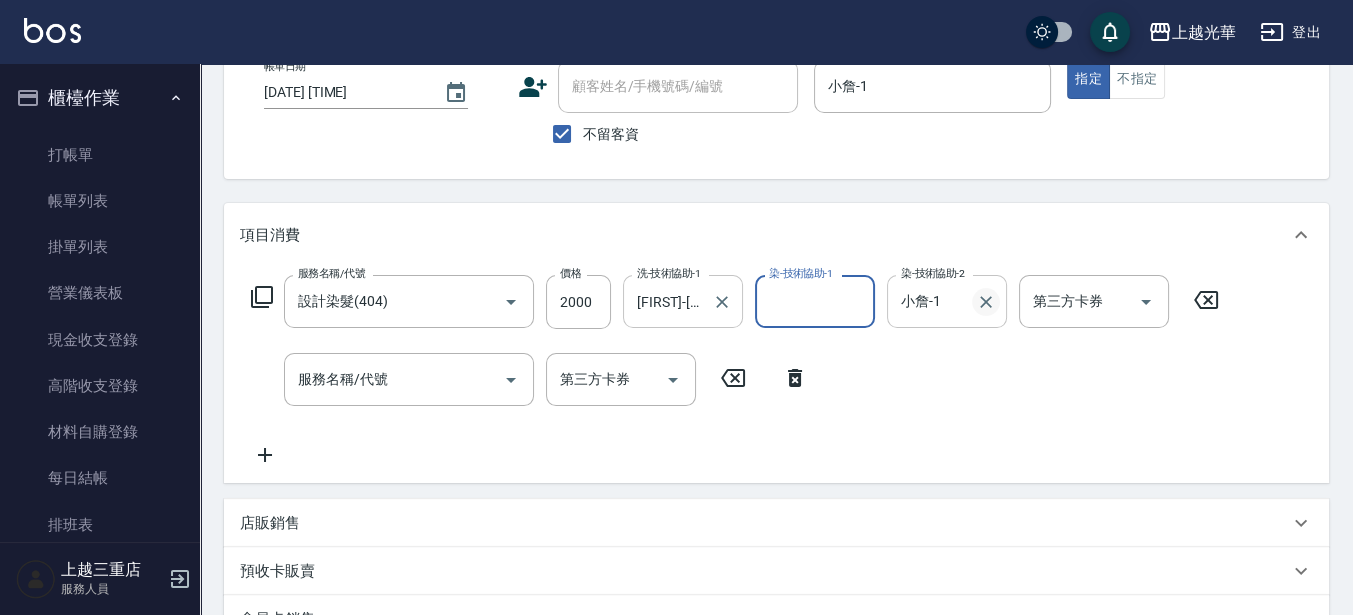 click 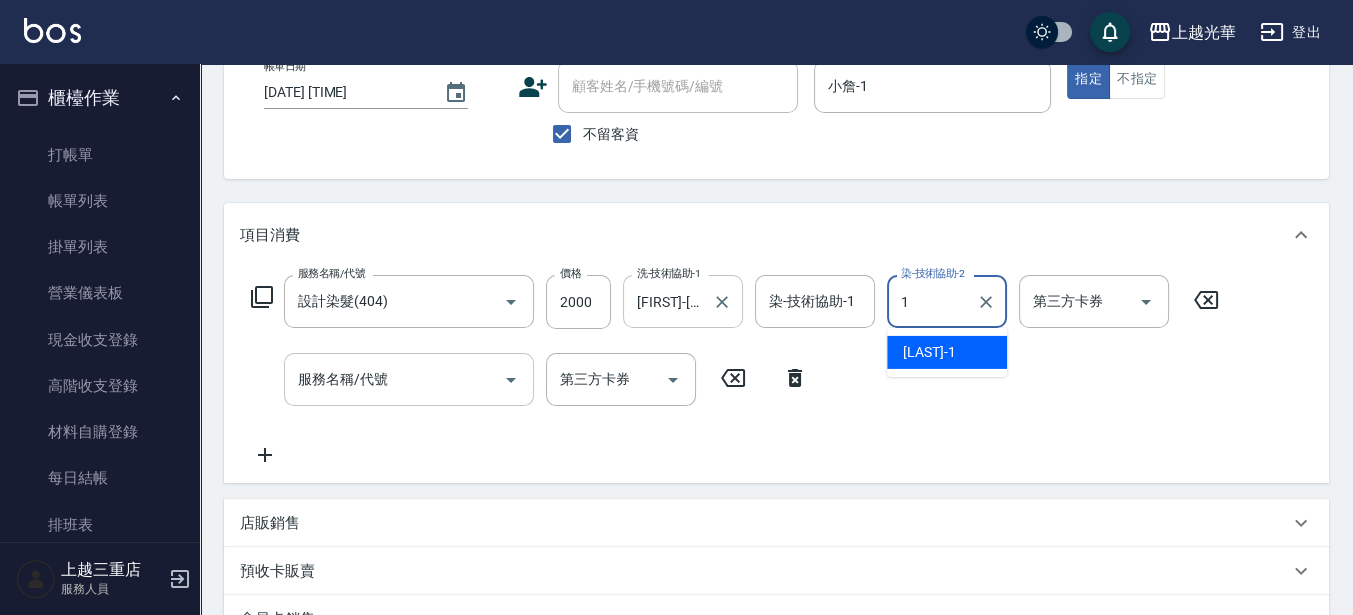 type on "小詹-1" 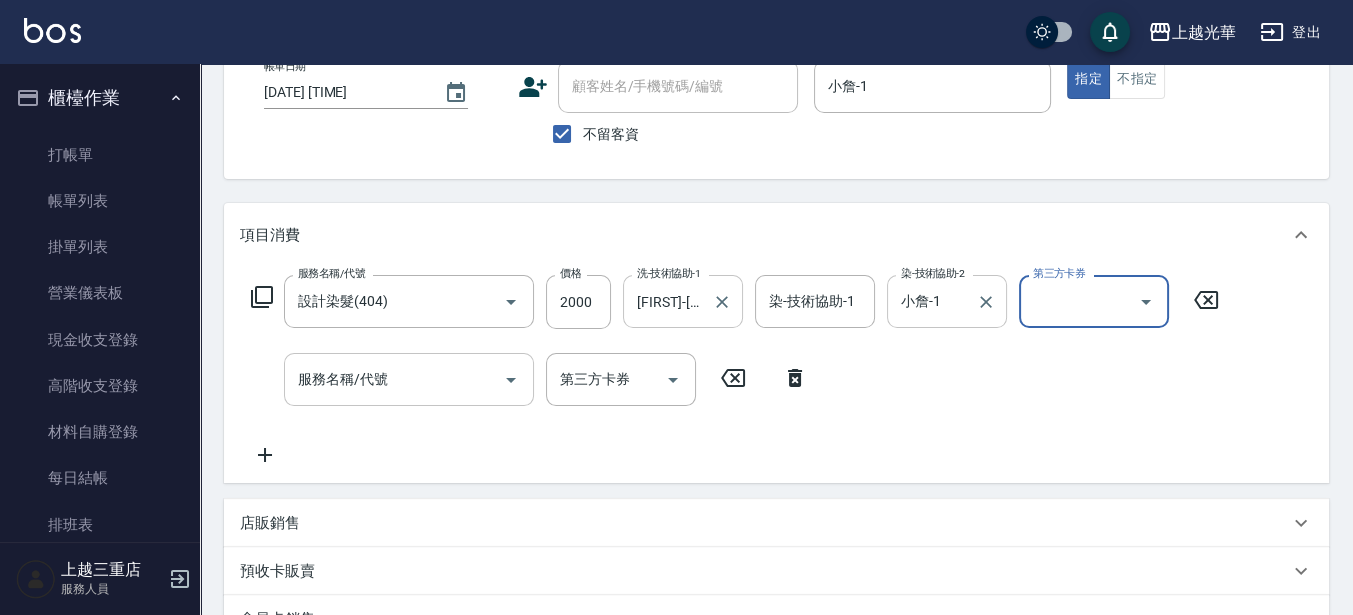 click on "服務名稱/代號" at bounding box center (394, 379) 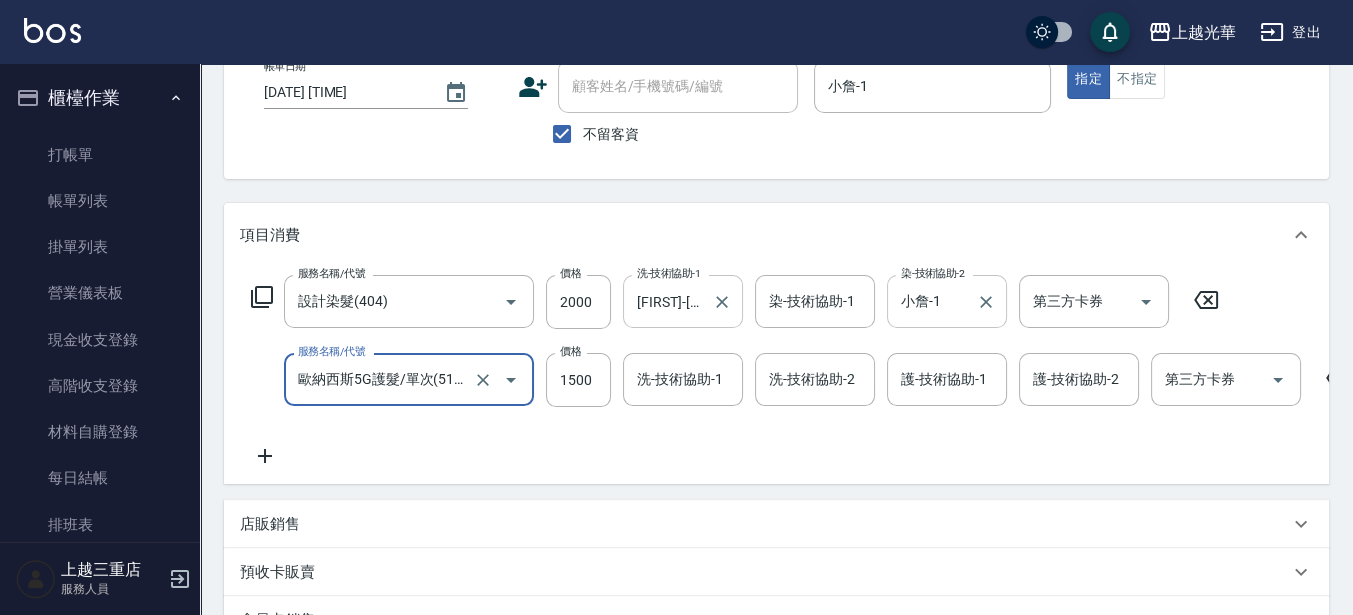 type on "歐納西斯5G護髮/單次(514)" 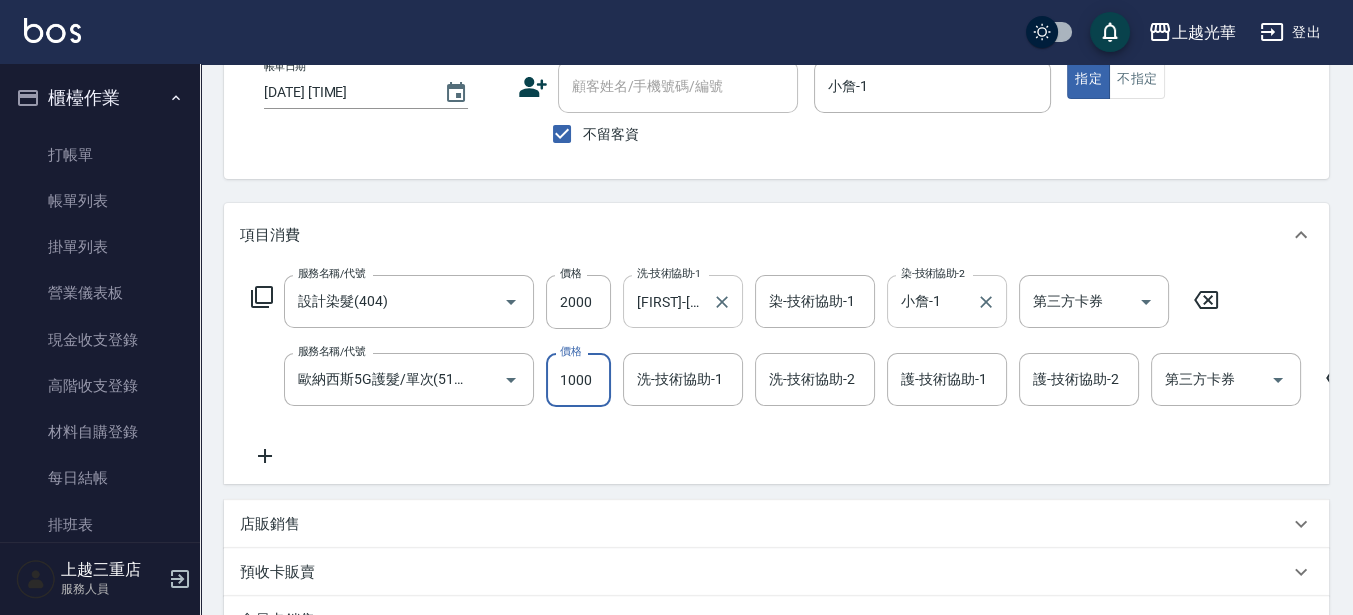 type on "1000" 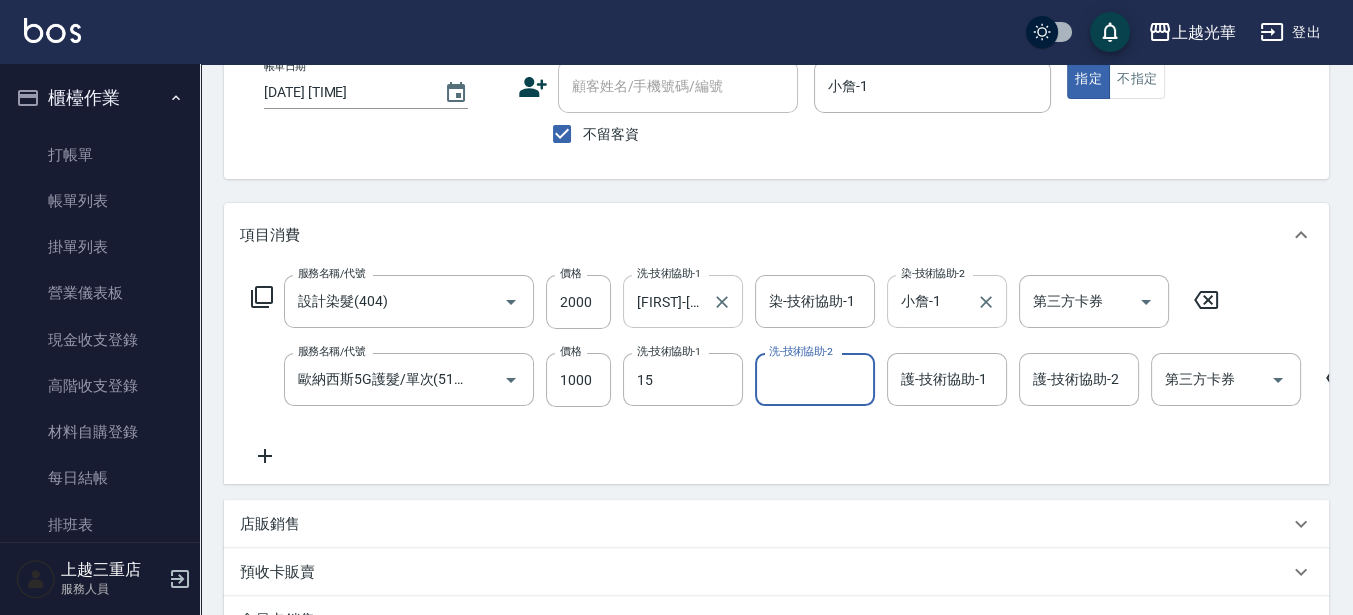 type on "張紫涵-15" 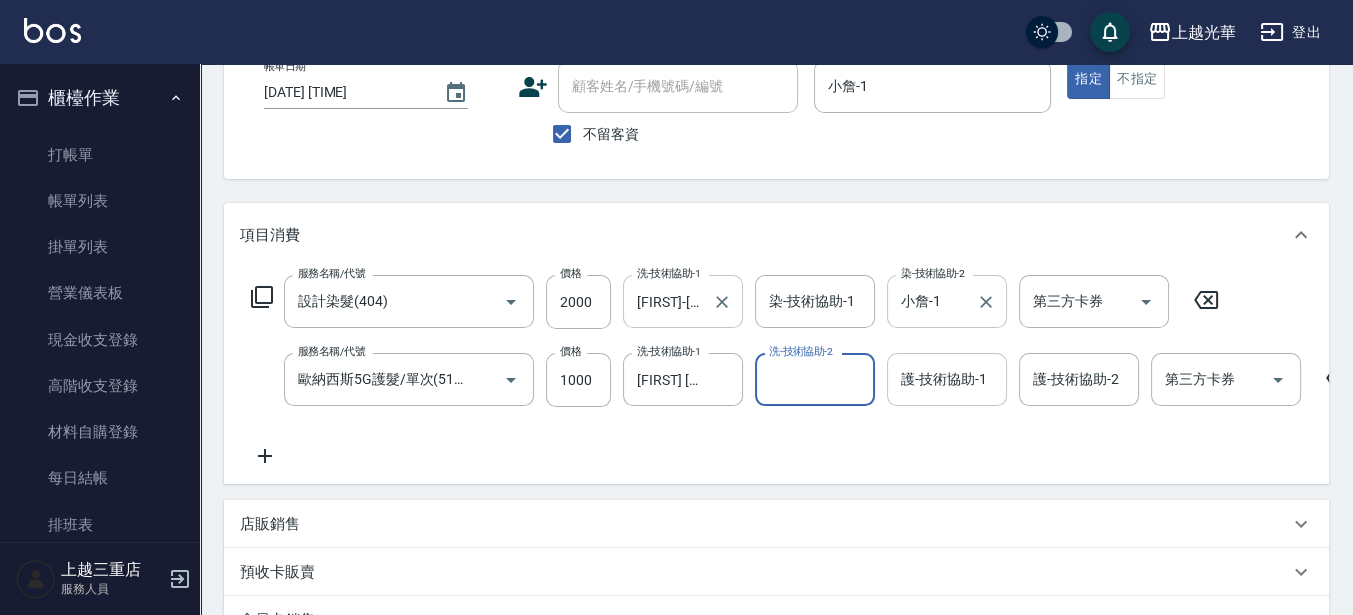 click on "護-技術協助-1" at bounding box center [947, 379] 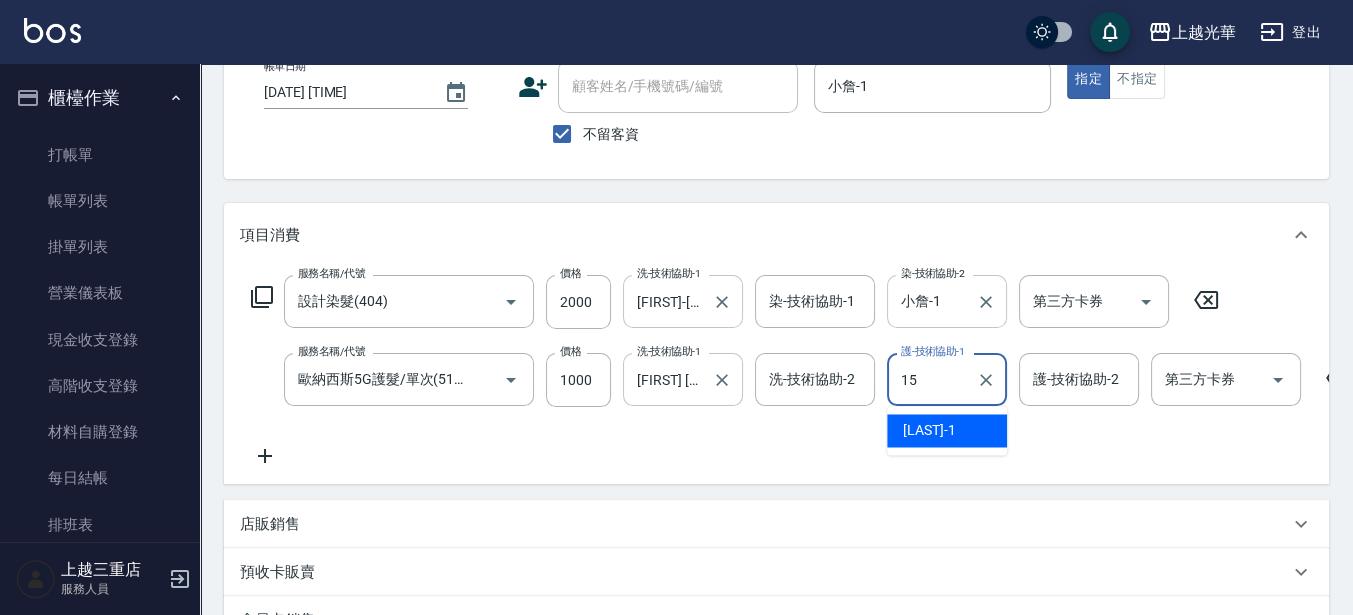 type on "張紫涵-15" 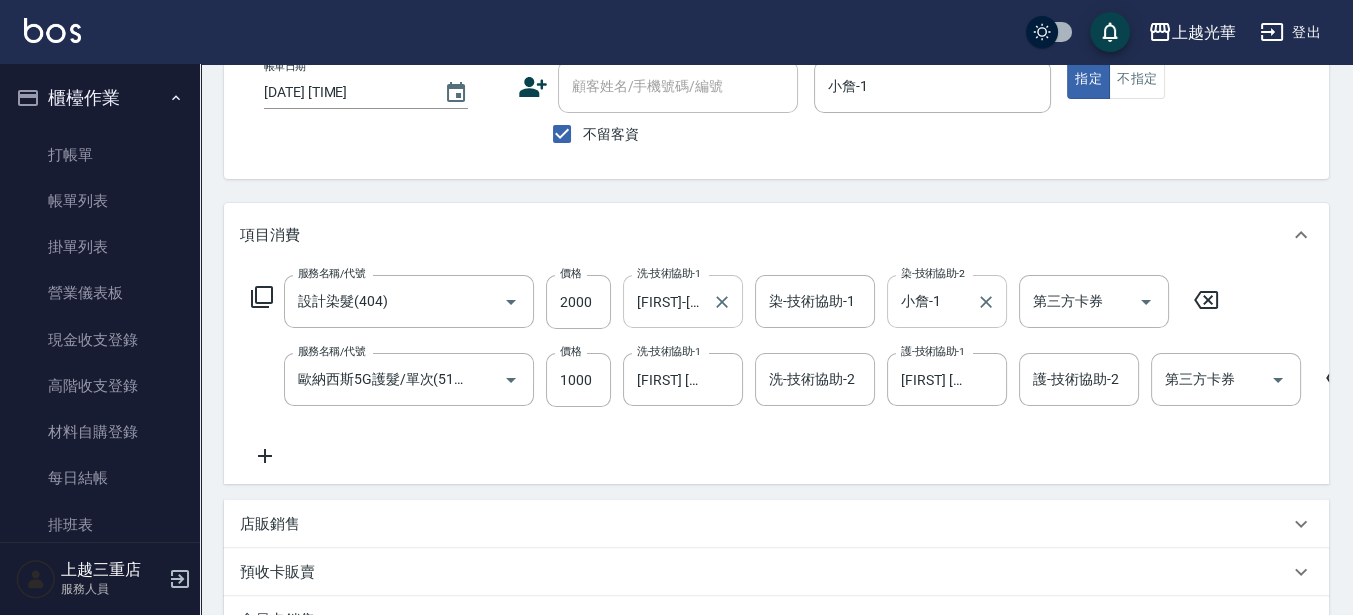 click 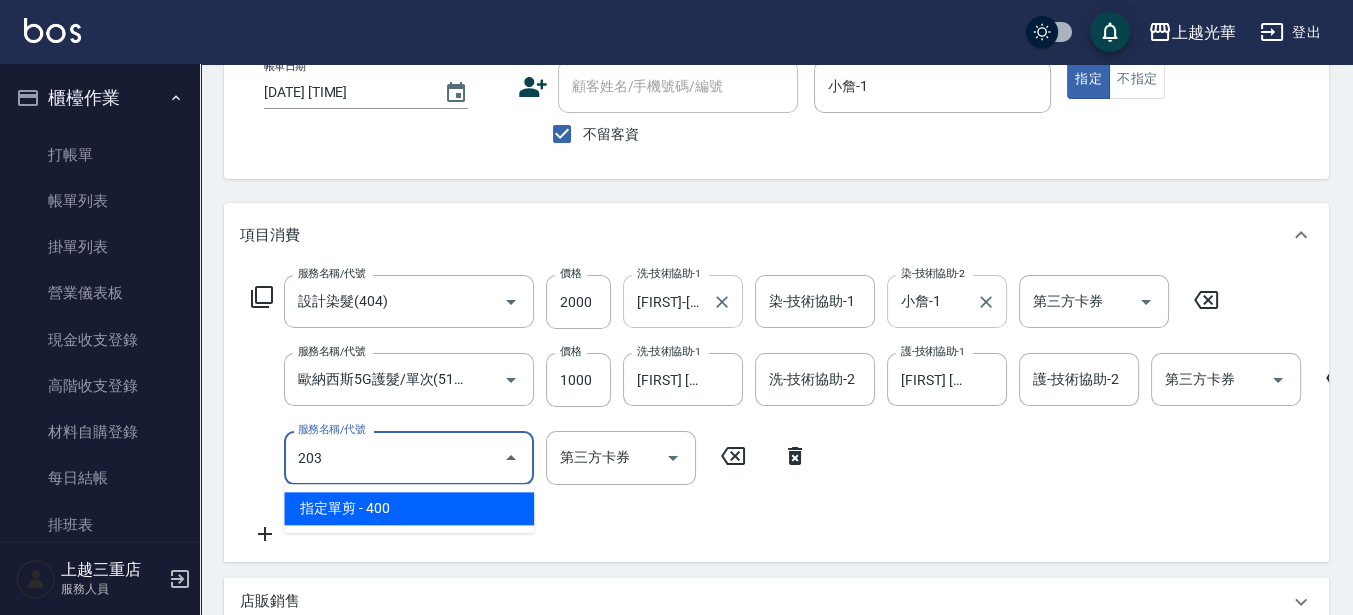 type on "指定單剪(203)" 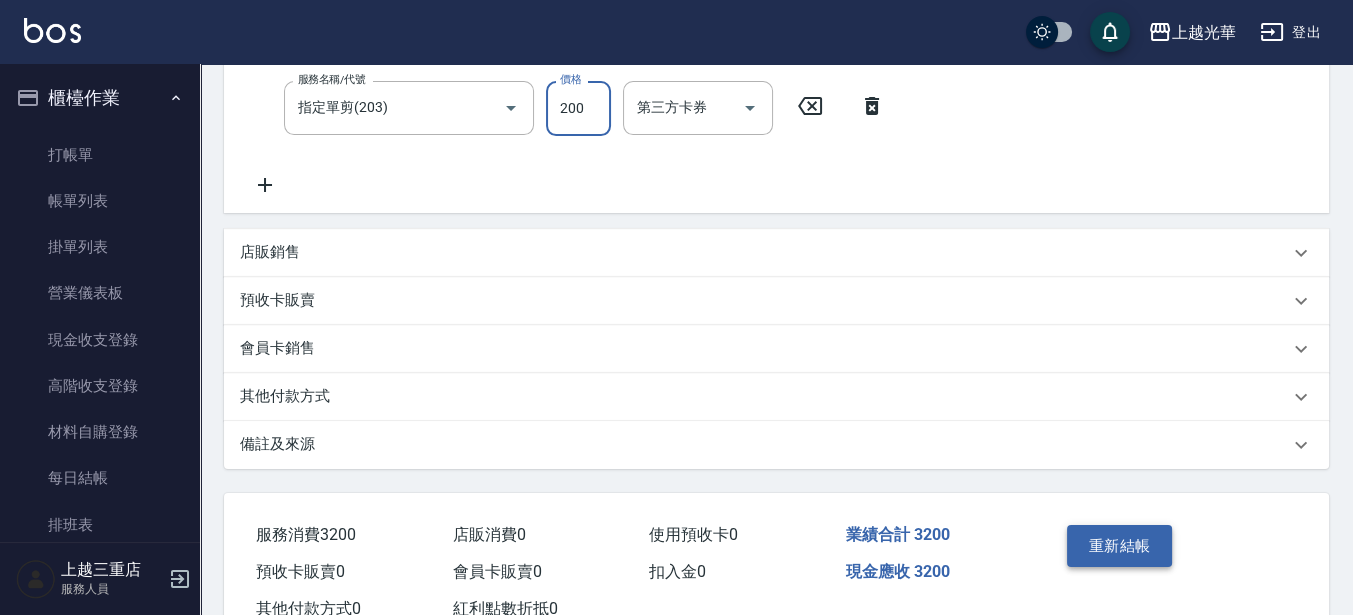 scroll, scrollTop: 559, scrollLeft: 0, axis: vertical 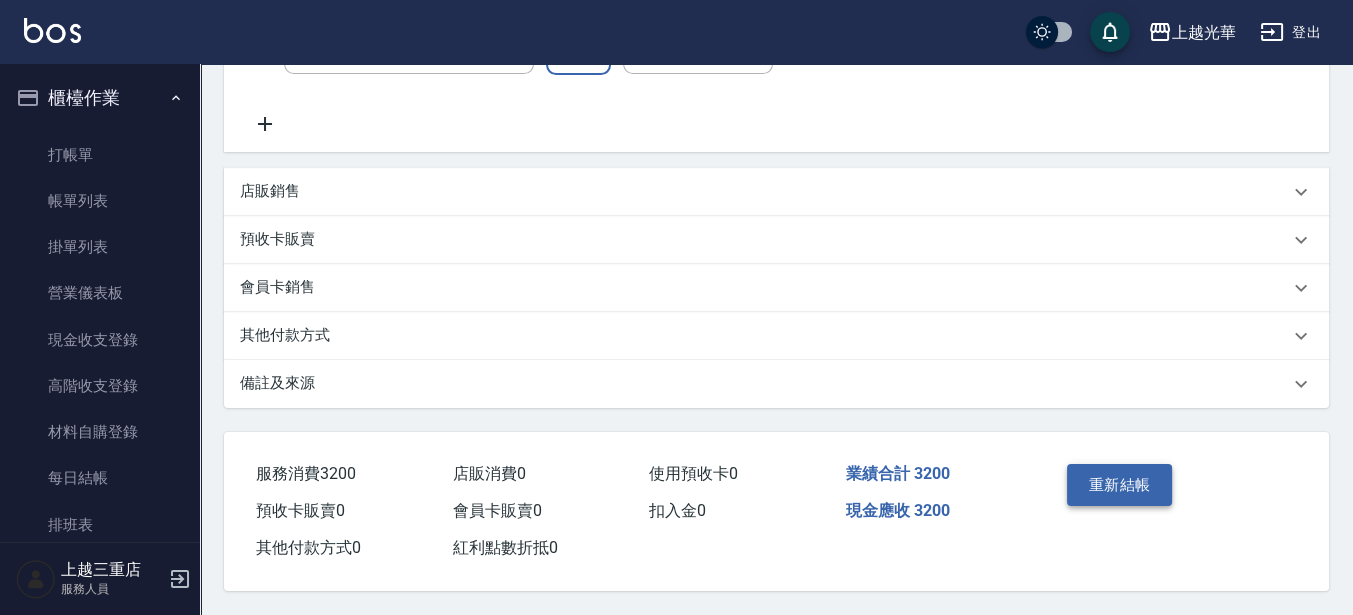 type on "200" 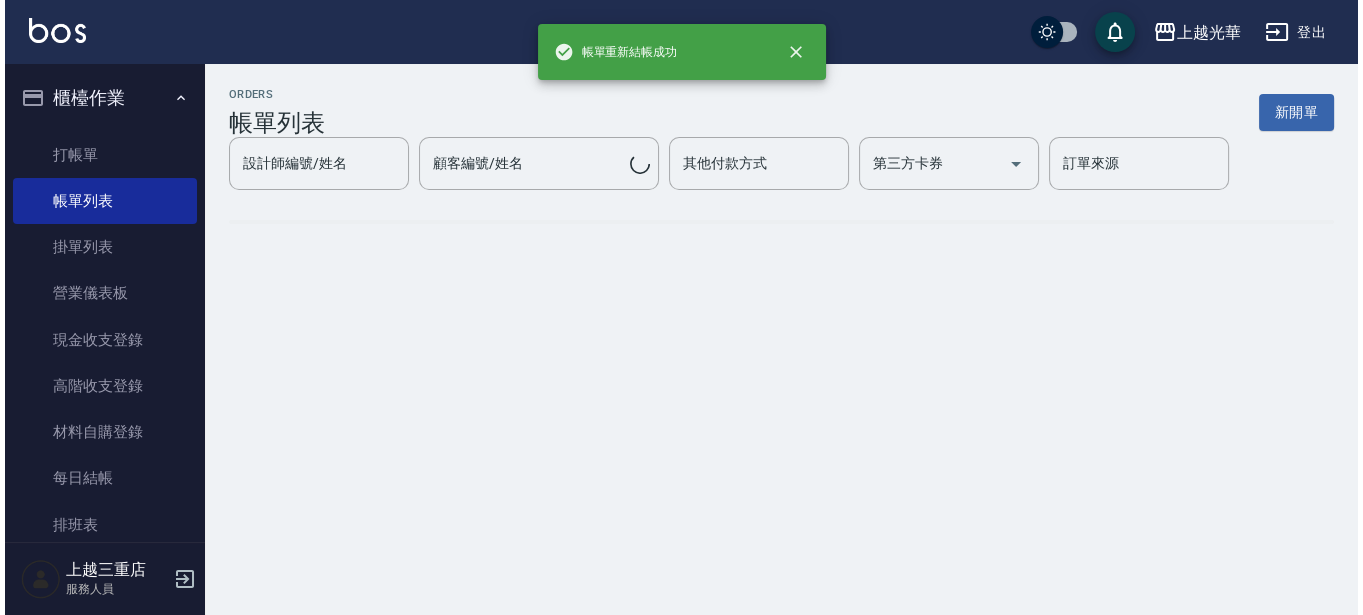 scroll, scrollTop: 0, scrollLeft: 0, axis: both 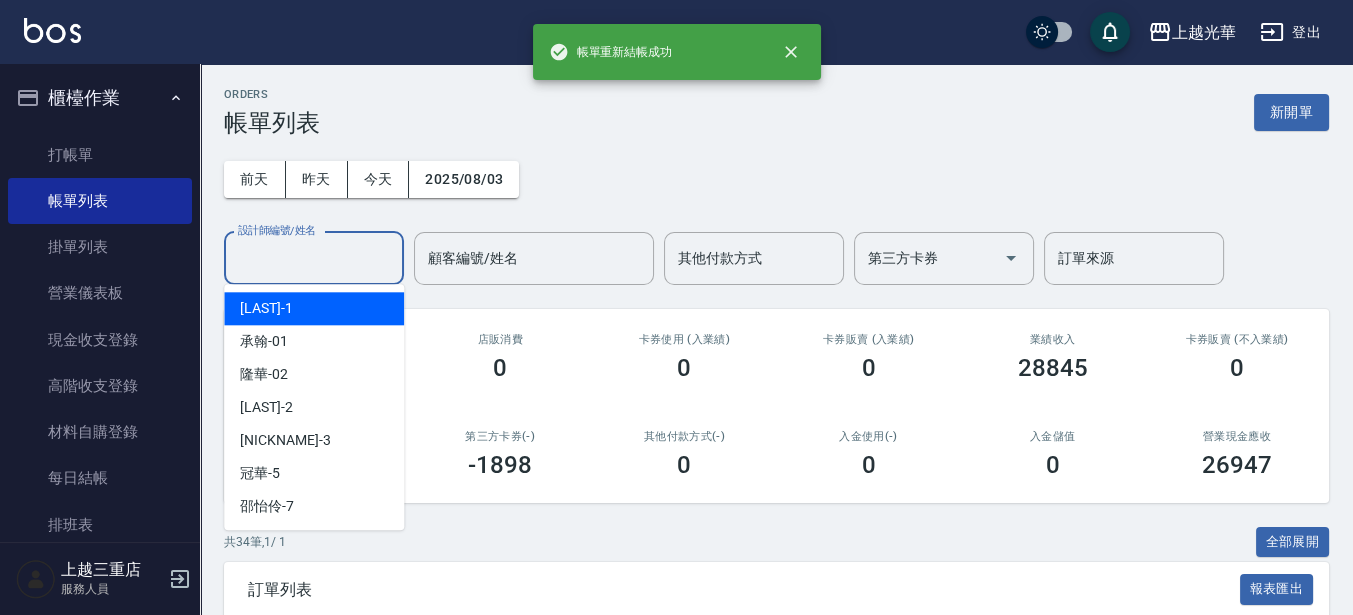 click on "設計師編號/姓名" at bounding box center (314, 258) 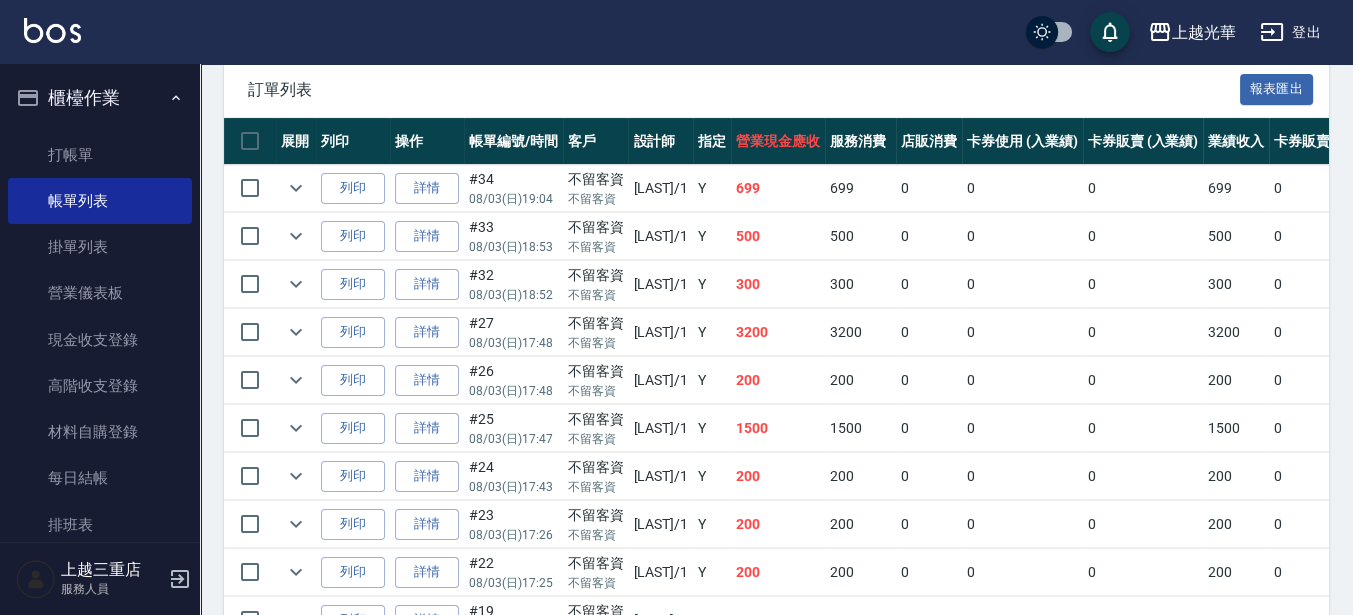 scroll, scrollTop: 0, scrollLeft: 0, axis: both 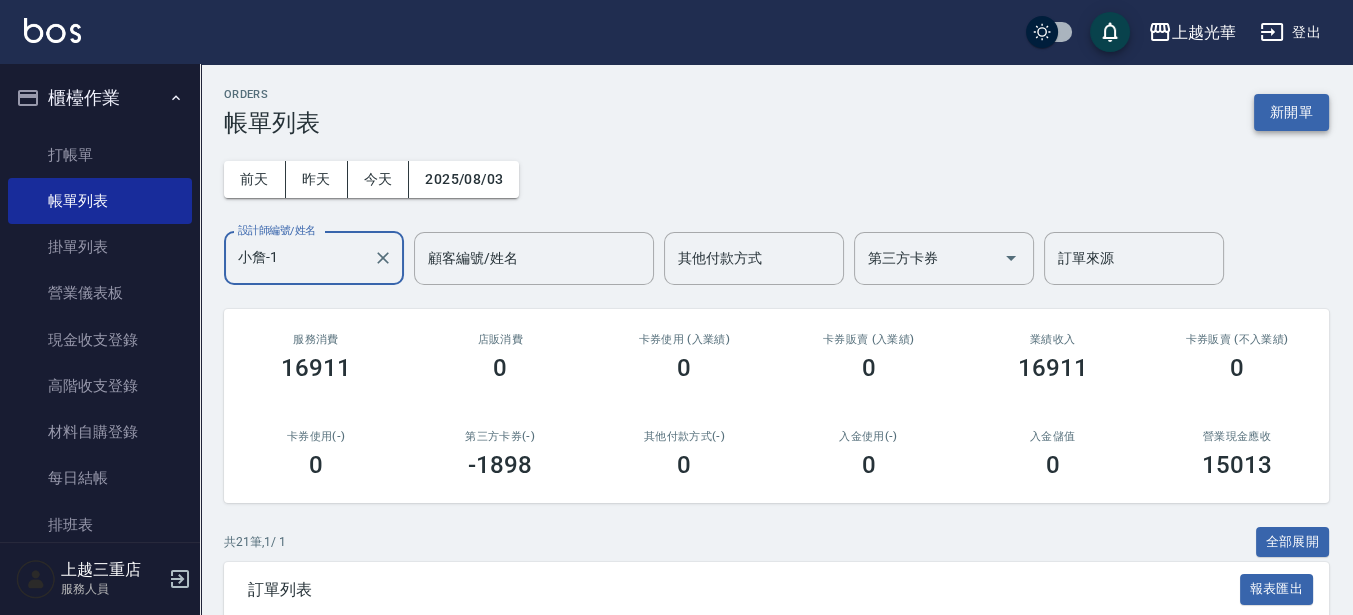 type on "小詹-1" 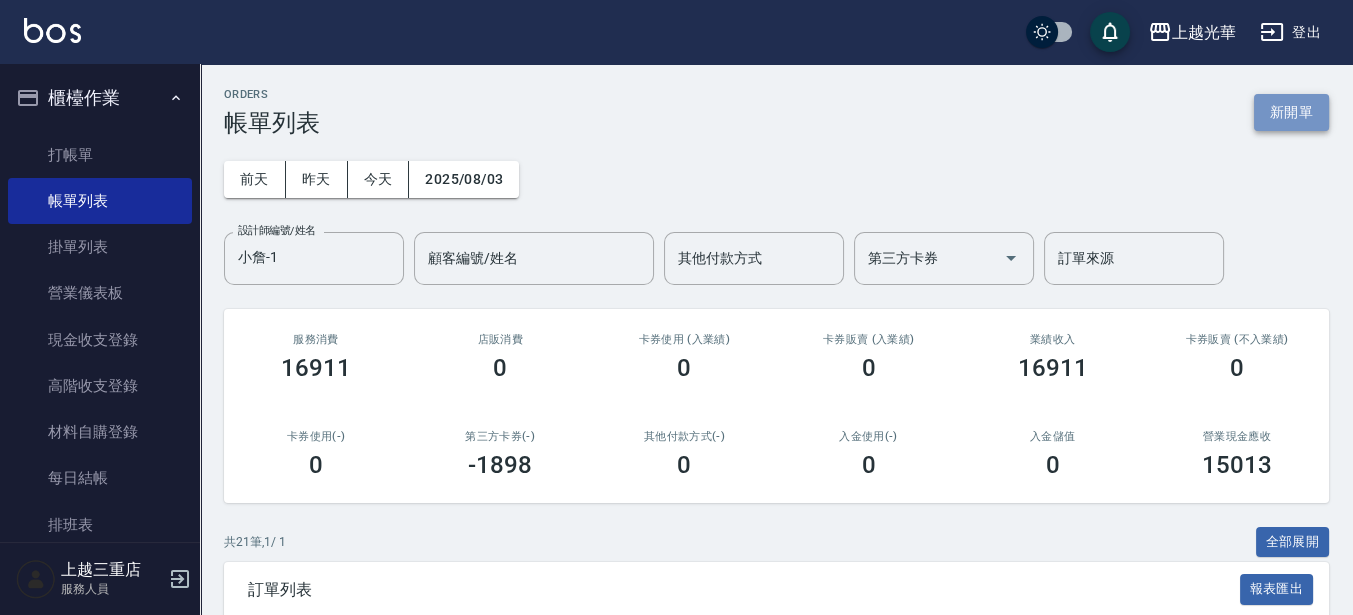 click on "新開單" at bounding box center (1291, 112) 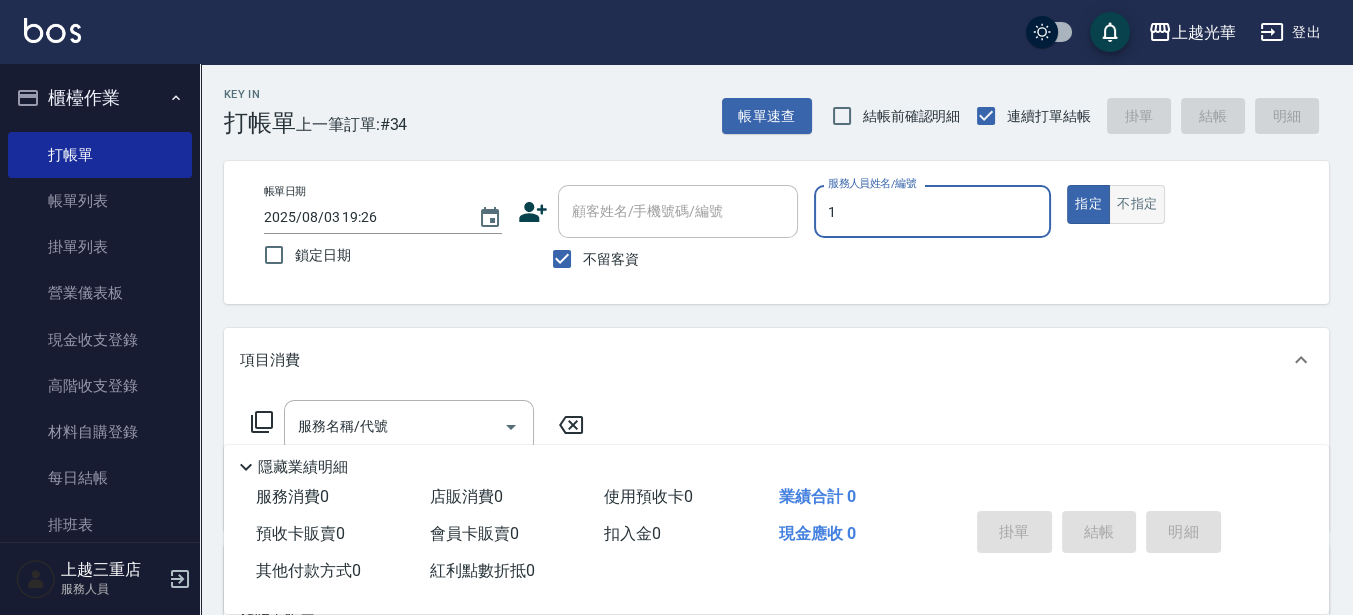 type on "1" 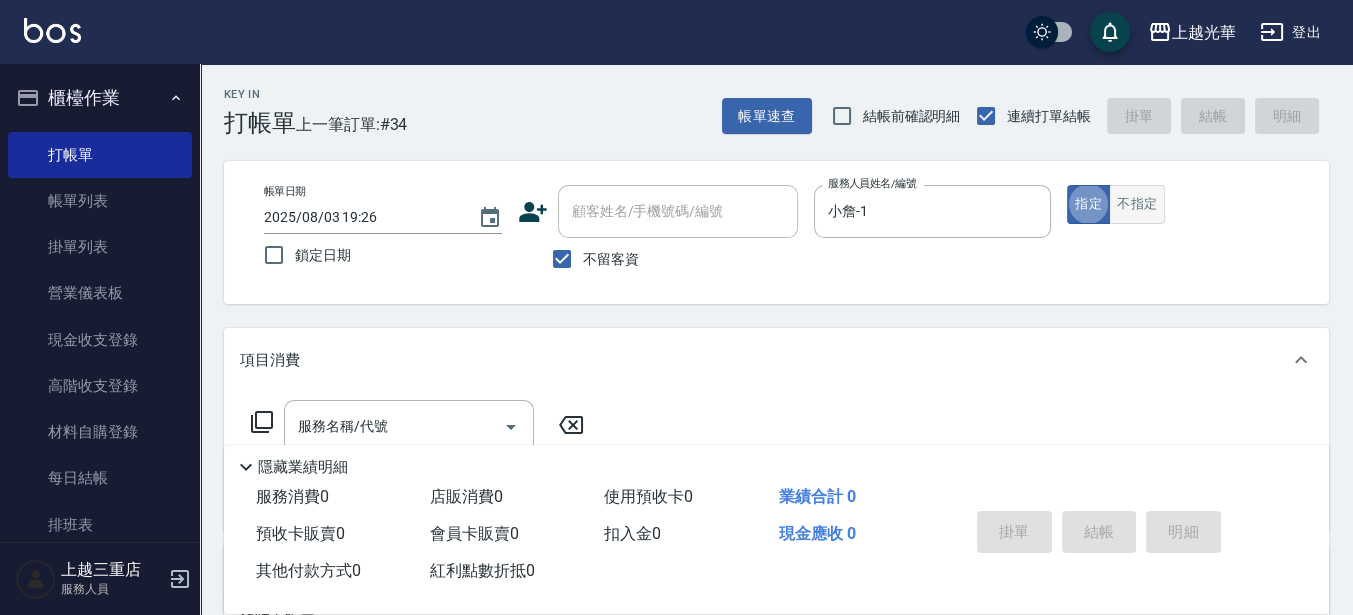 click on "不指定" at bounding box center [1137, 204] 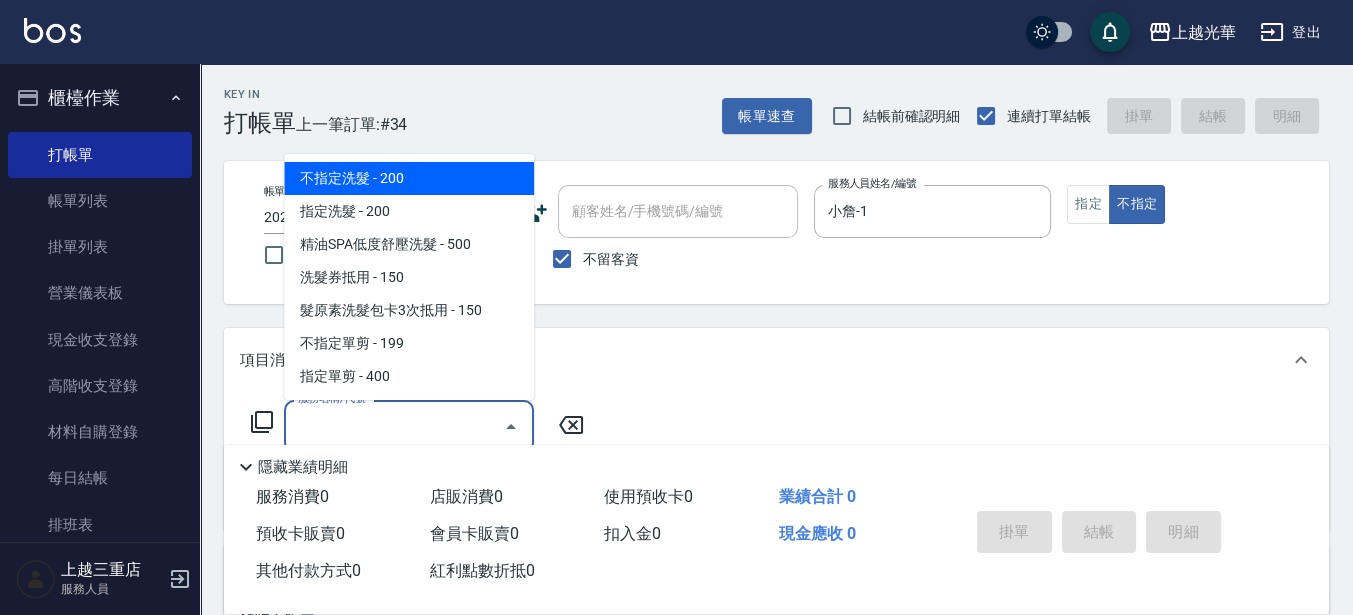 click on "服務名稱/代號" at bounding box center [394, 426] 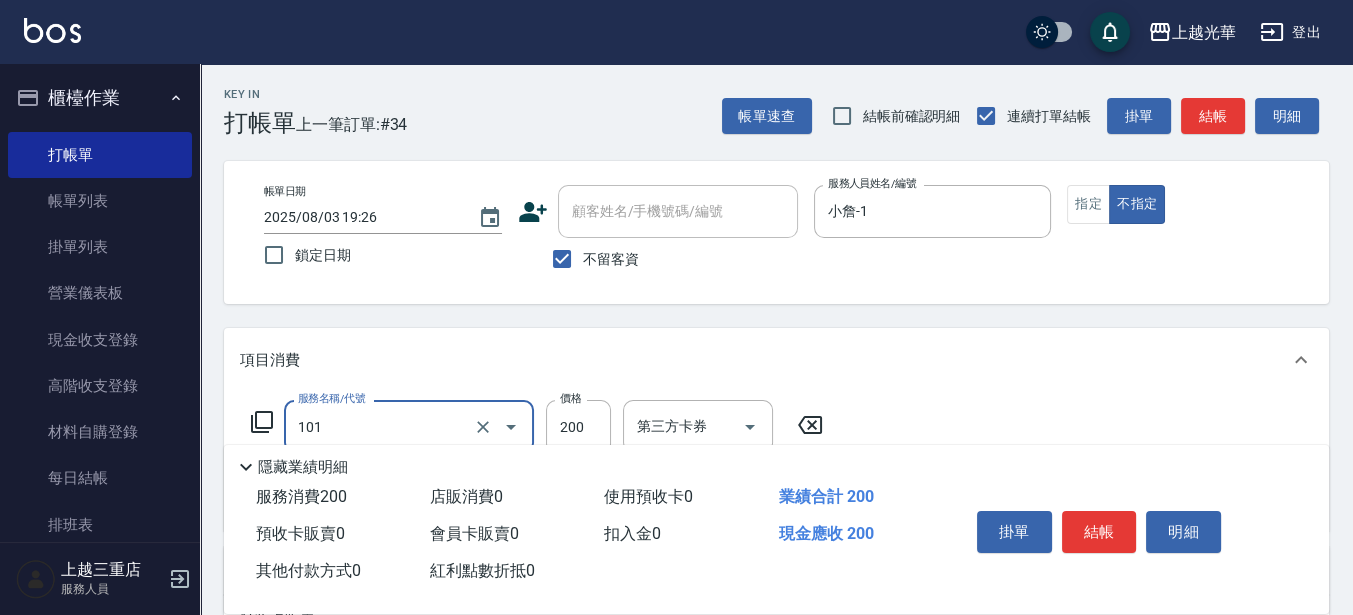type on "不指定洗髮(101)" 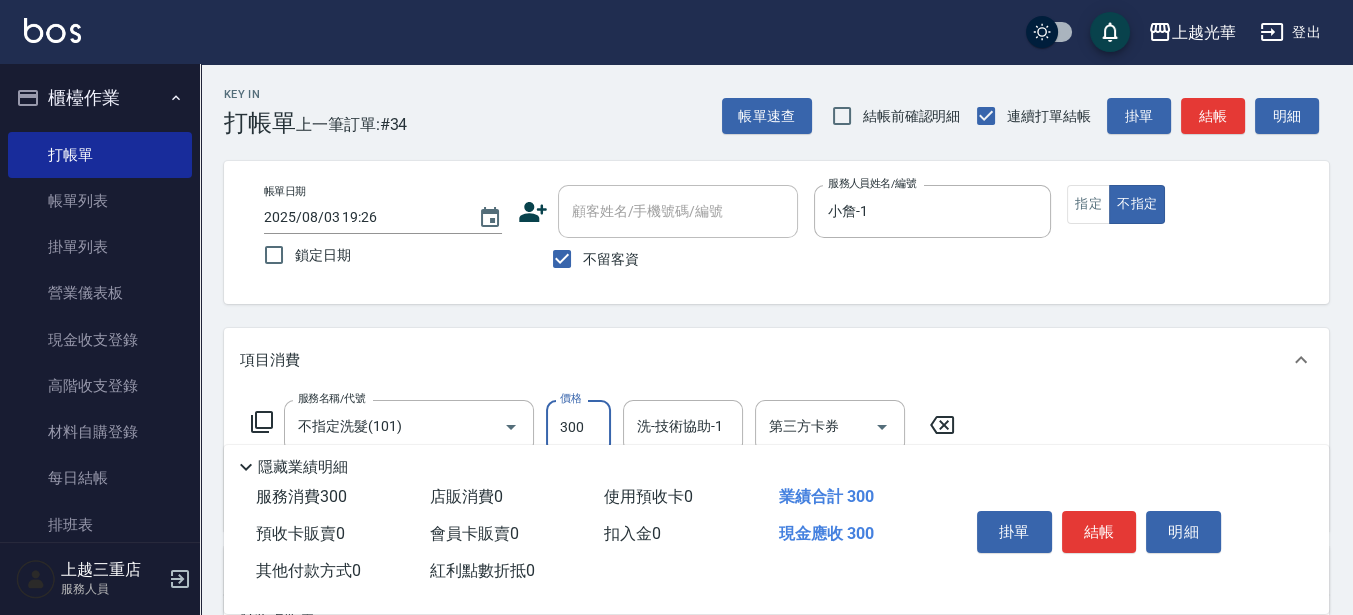type on "300" 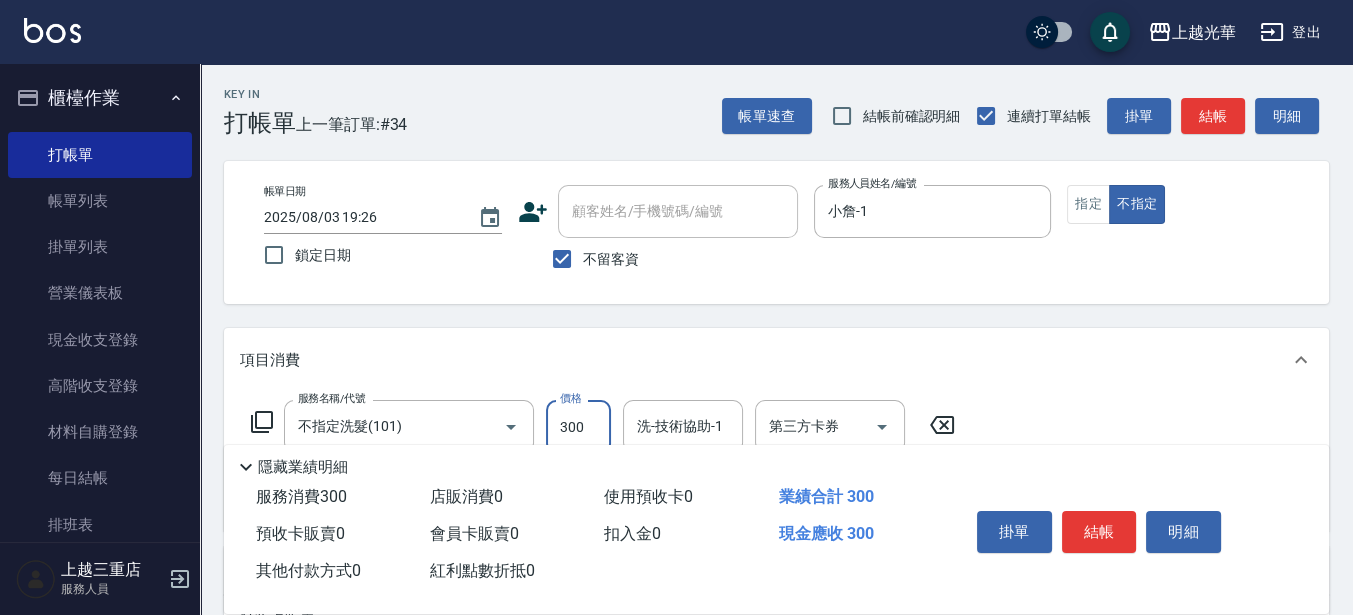 click on "洗-技術協助-1 洗-技術協助-1" at bounding box center [683, 426] 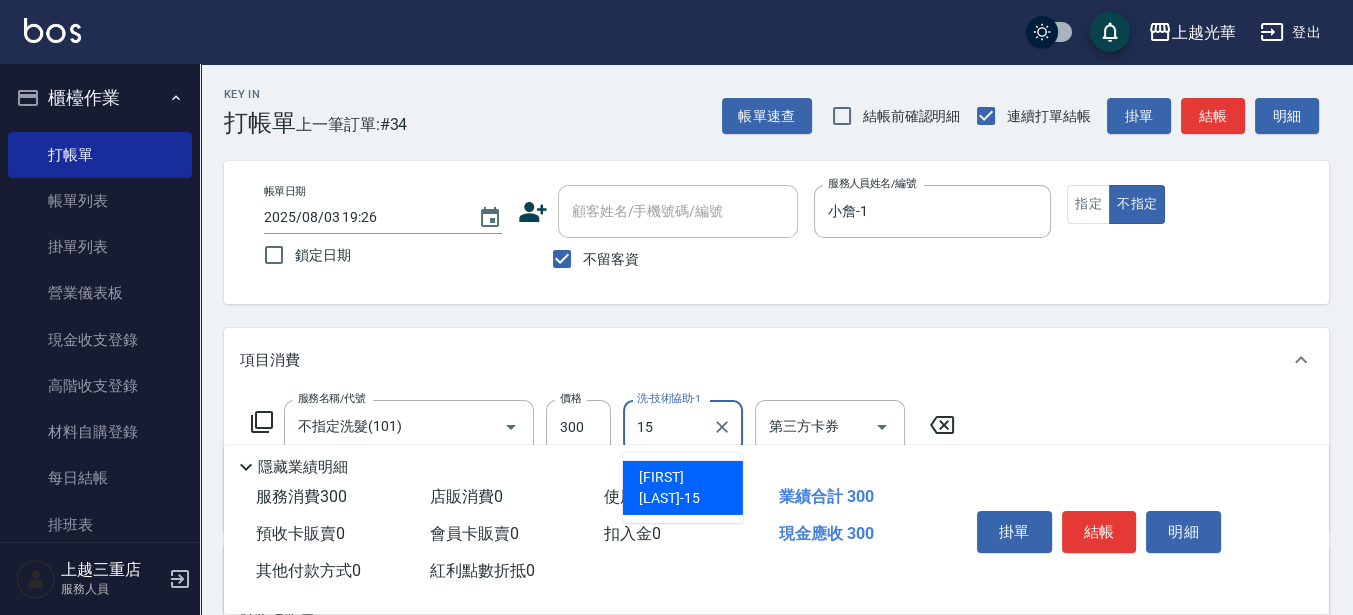 type on "張紫涵-15" 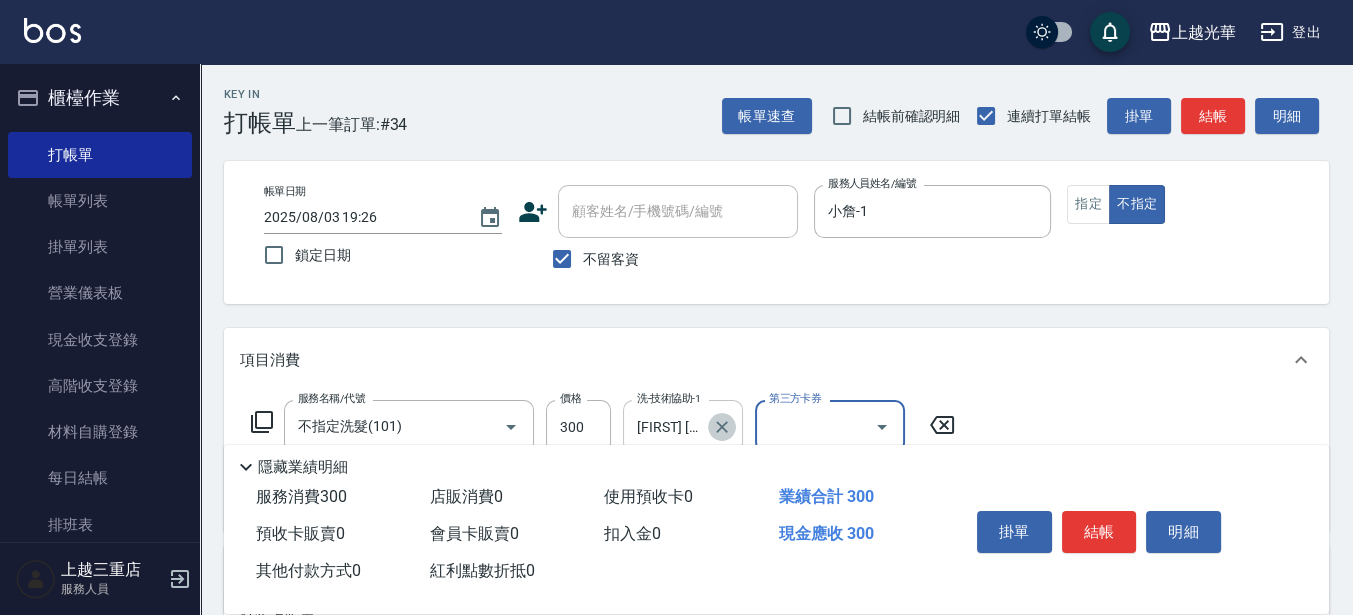 click 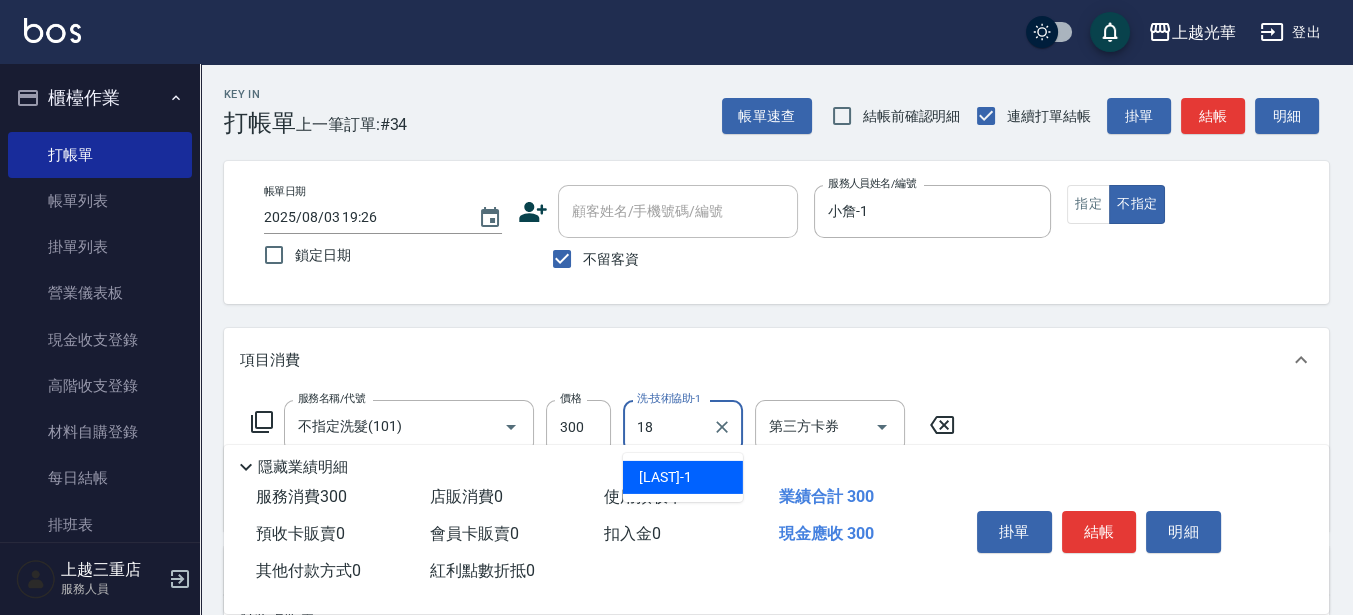 type on "黃幼苓-18" 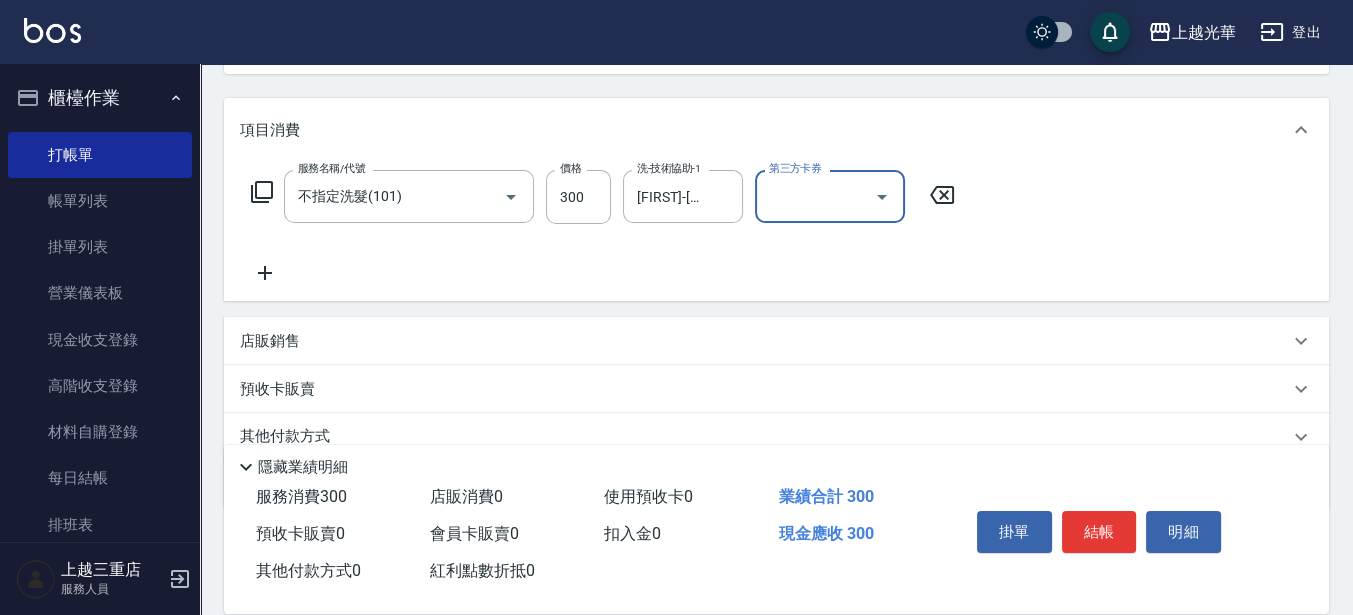 scroll, scrollTop: 125, scrollLeft: 0, axis: vertical 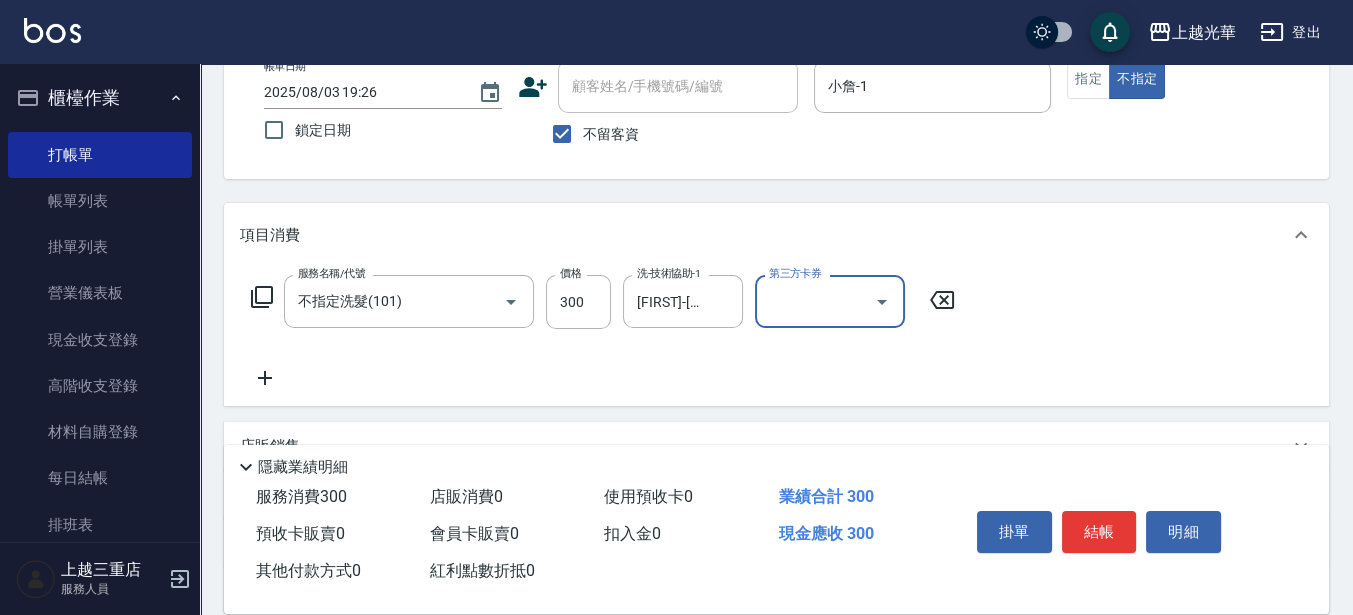 click 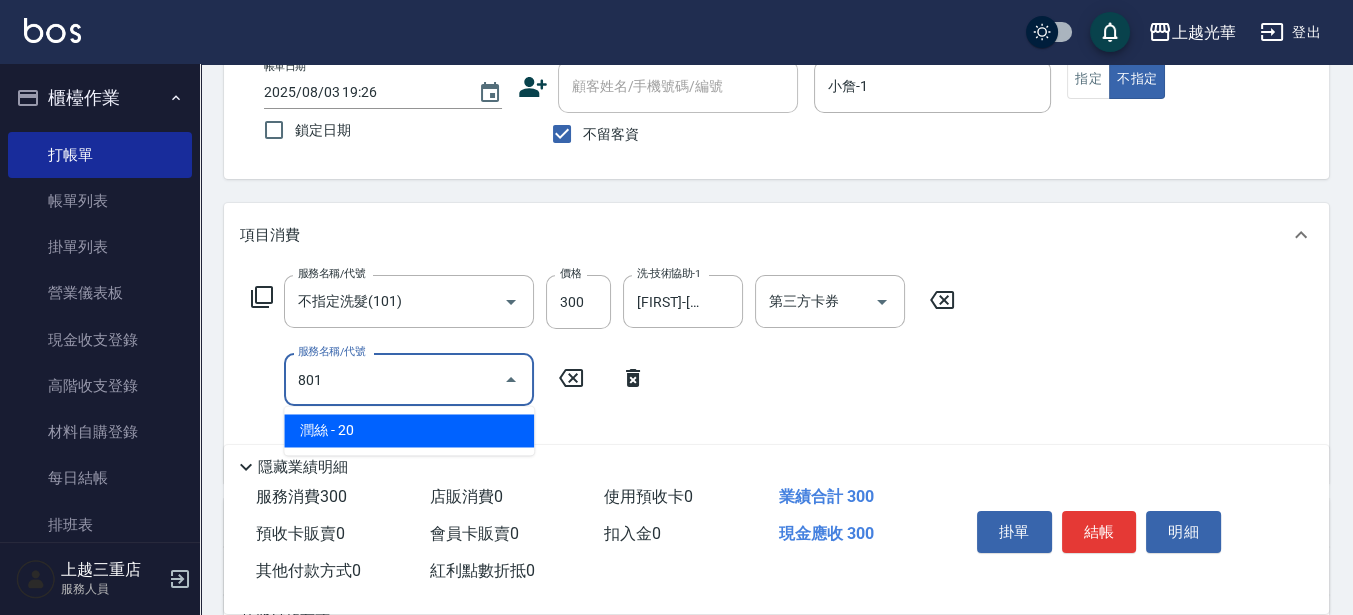 type on "潤絲(801)" 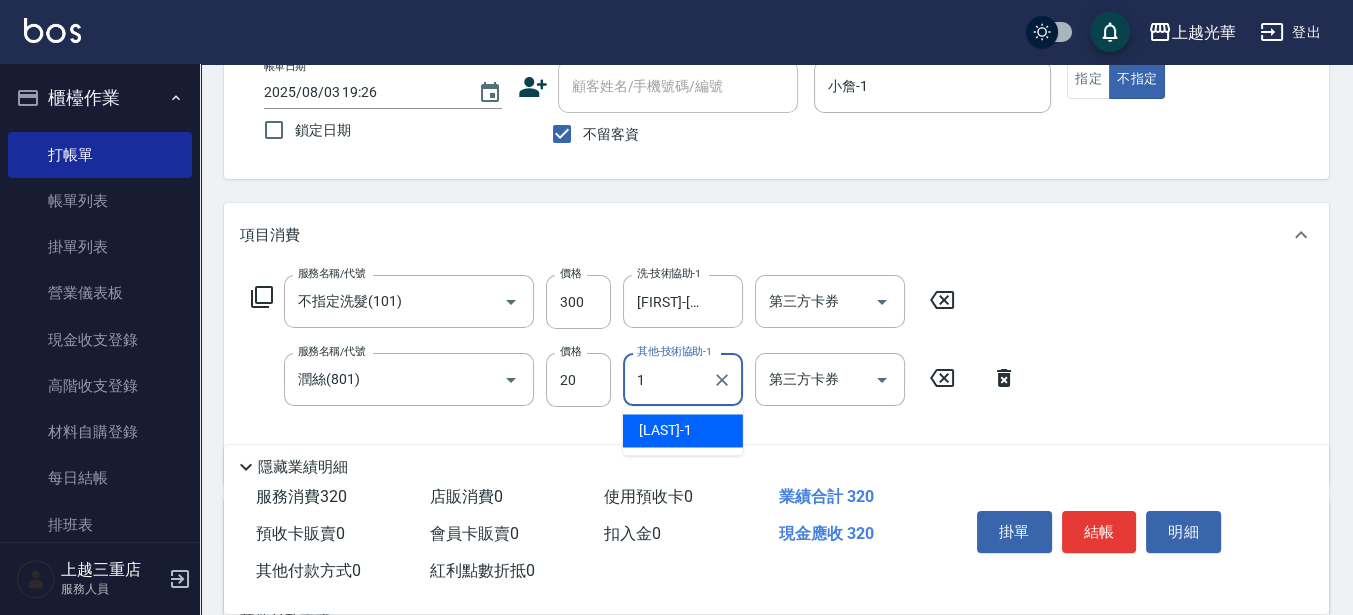 type on "18" 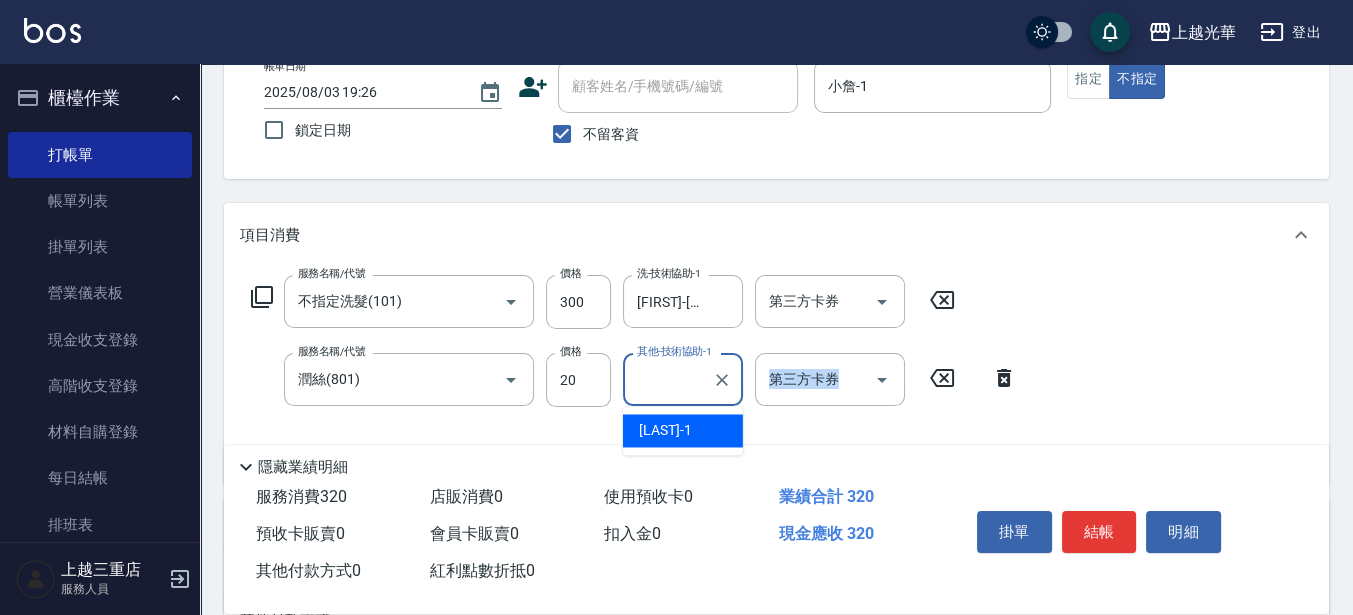 click on "服務名稱/代號 不指定洗髮(101) 服務名稱/代號 價格 300 價格 洗-技術協助-1 黃幼苓-18 洗-技術協助-1 第三方卡券 第三方卡券 服務名稱/代號 潤絲(801) 服務名稱/代號 價格 20 價格 其他-技術協助-1 其他-技術協助-1 第三方卡券 第三方卡券" at bounding box center (634, 371) 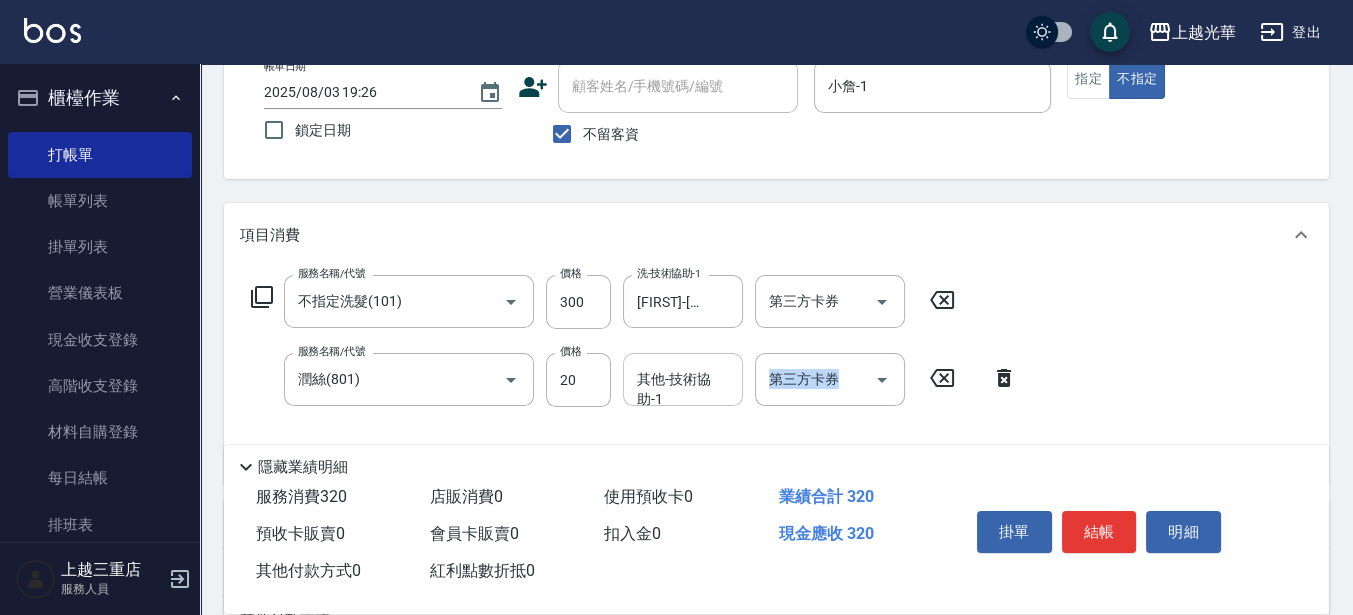 drag, startPoint x: 660, startPoint y: 399, endPoint x: 677, endPoint y: 400, distance: 17.029387 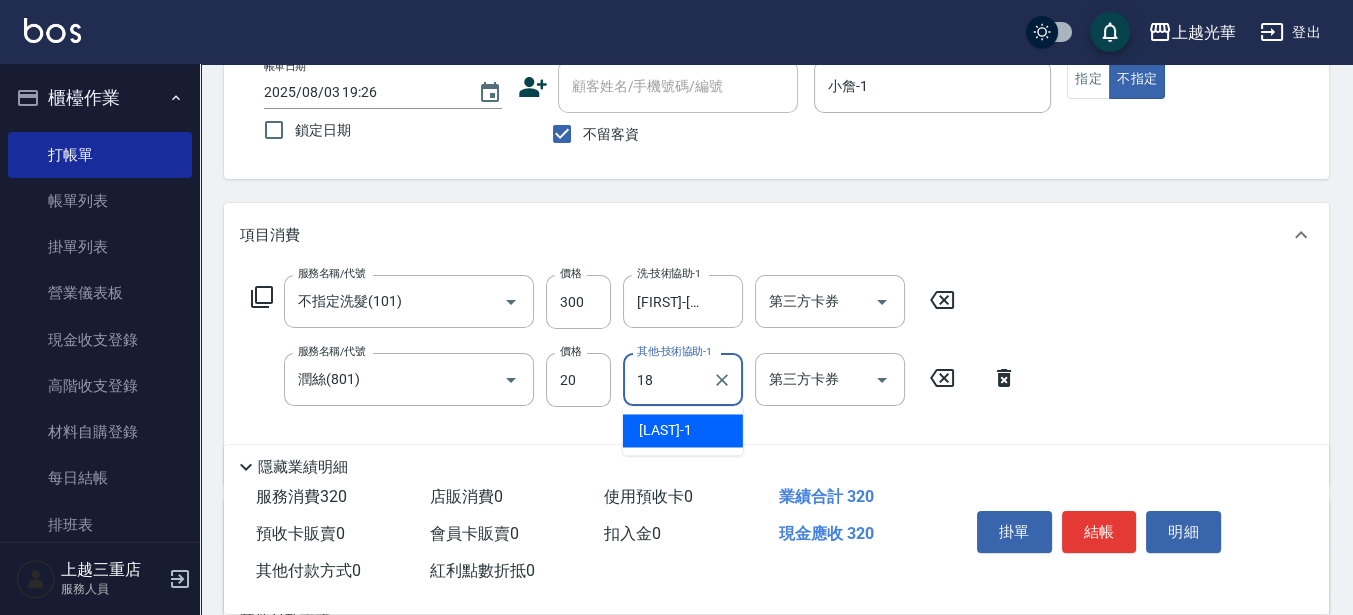 type on "黃幼苓-18" 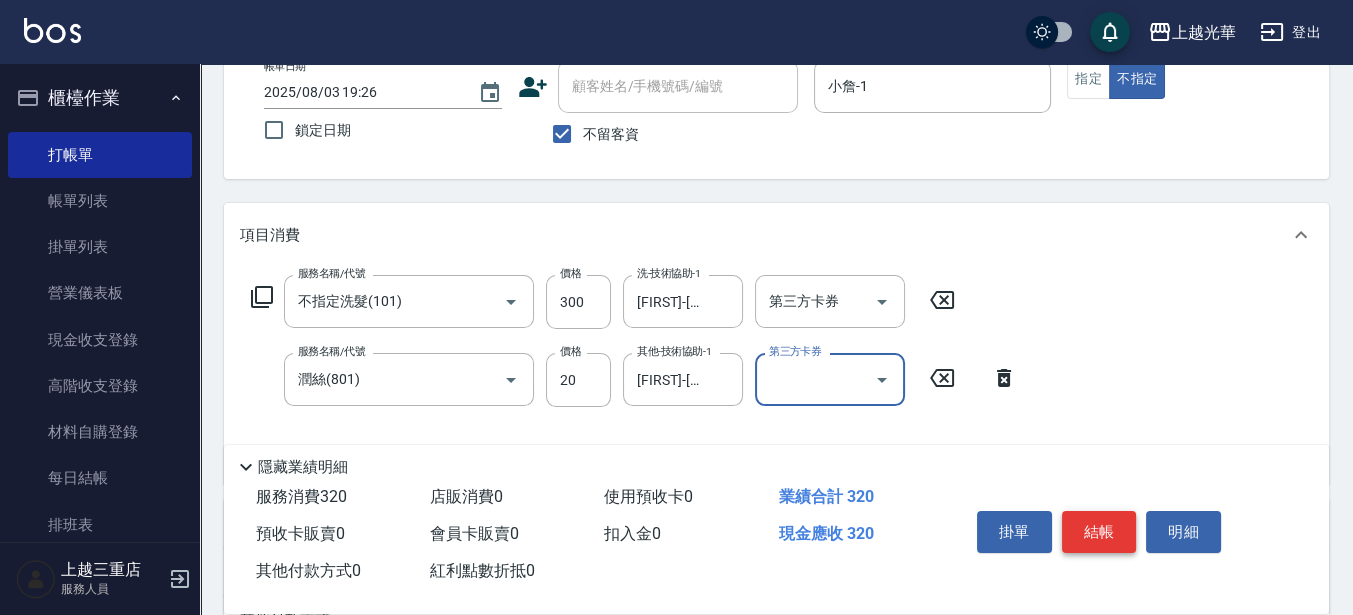 click on "結帳" at bounding box center (1099, 532) 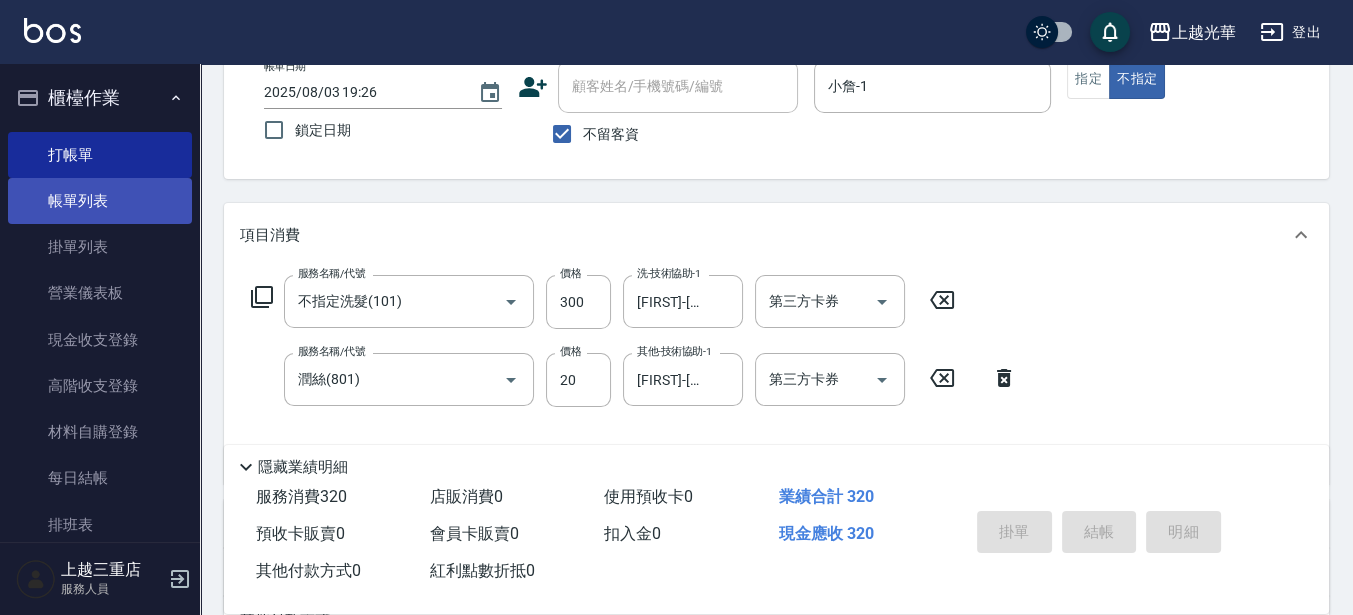type 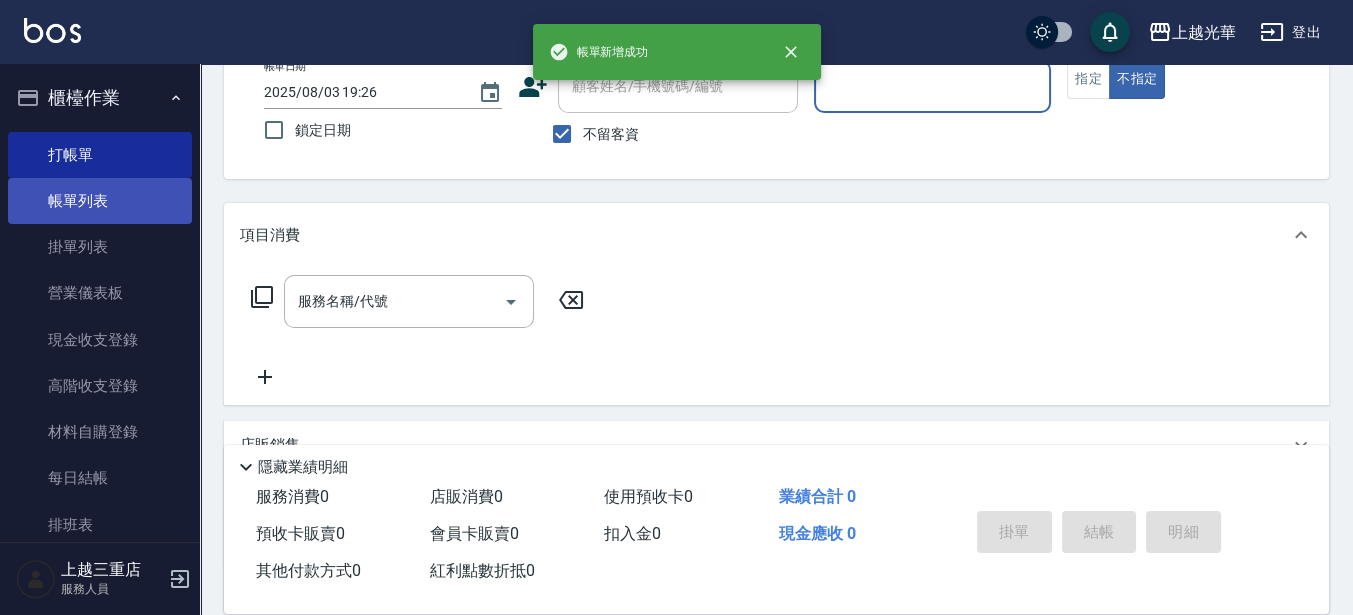 click on "帳單列表" at bounding box center (100, 201) 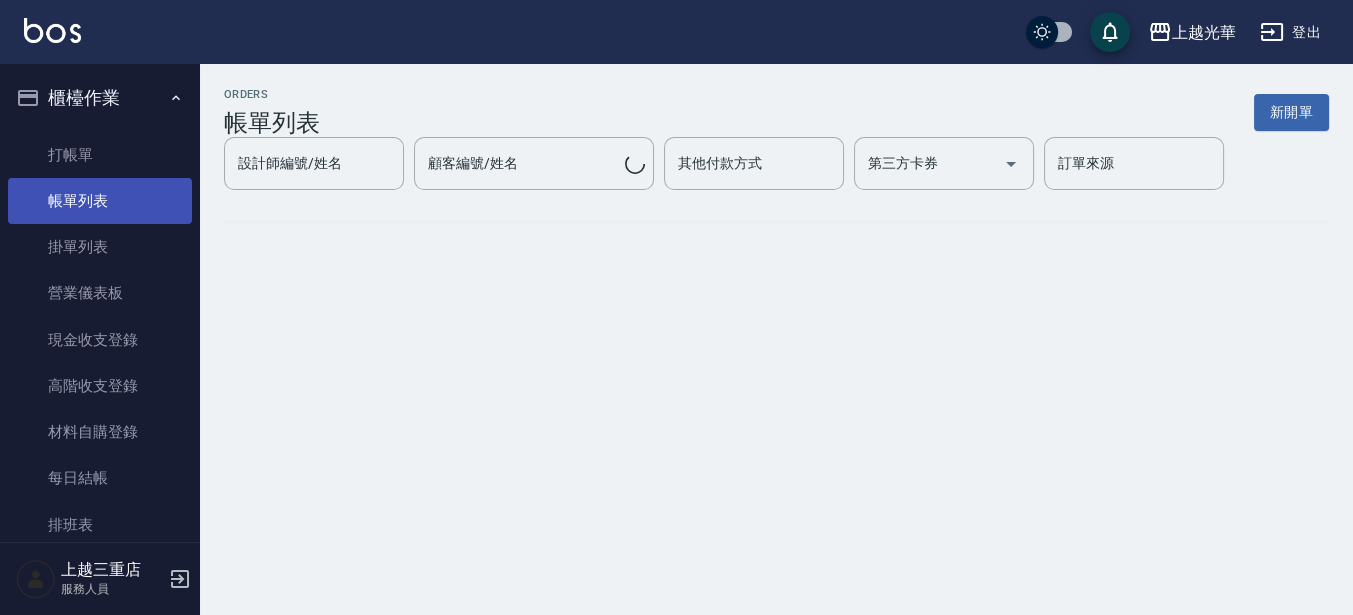 scroll, scrollTop: 0, scrollLeft: 0, axis: both 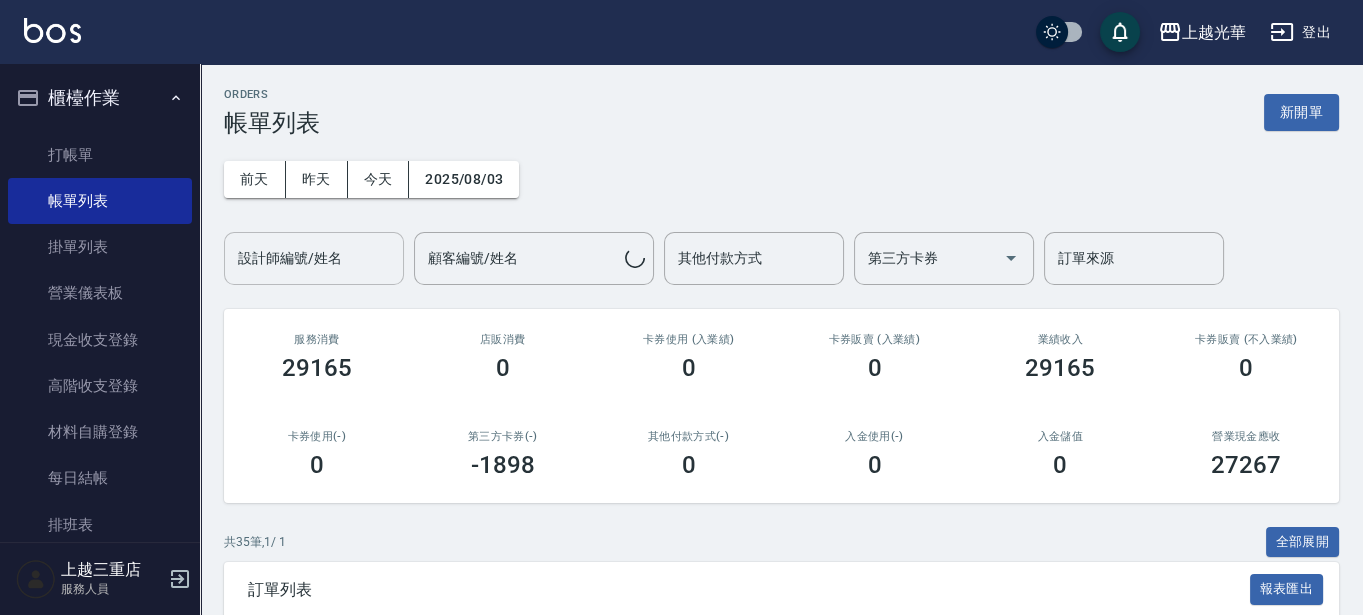 click on "設計師編號/姓名" at bounding box center [314, 258] 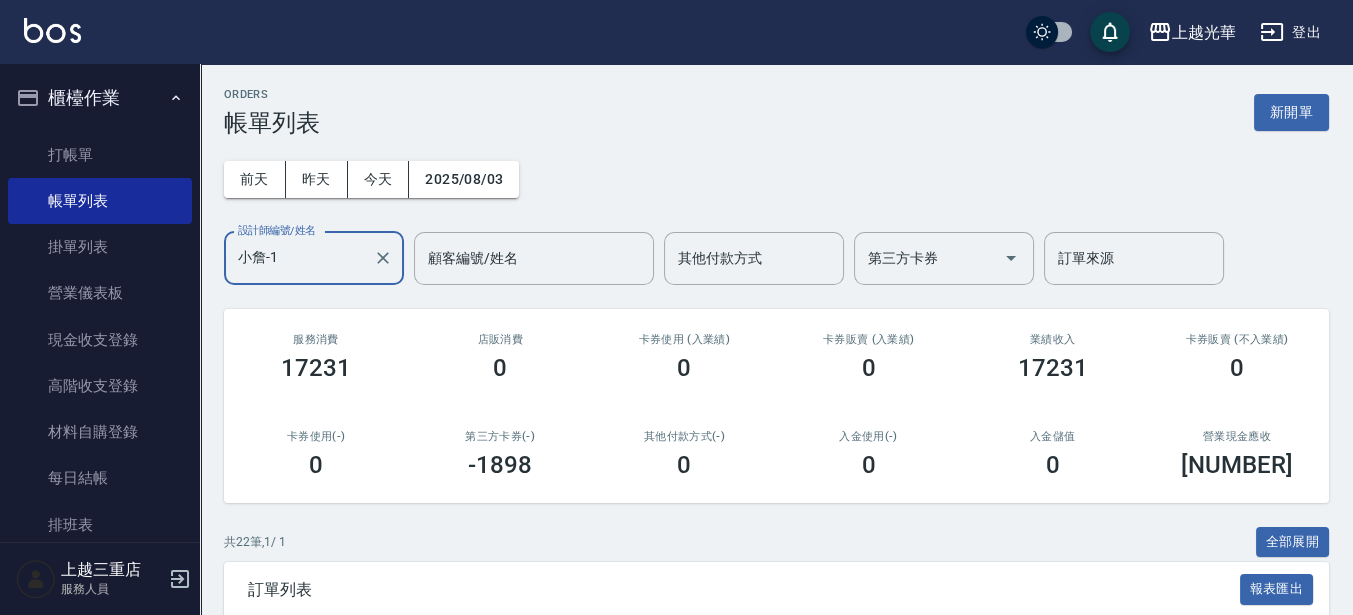 scroll, scrollTop: 500, scrollLeft: 0, axis: vertical 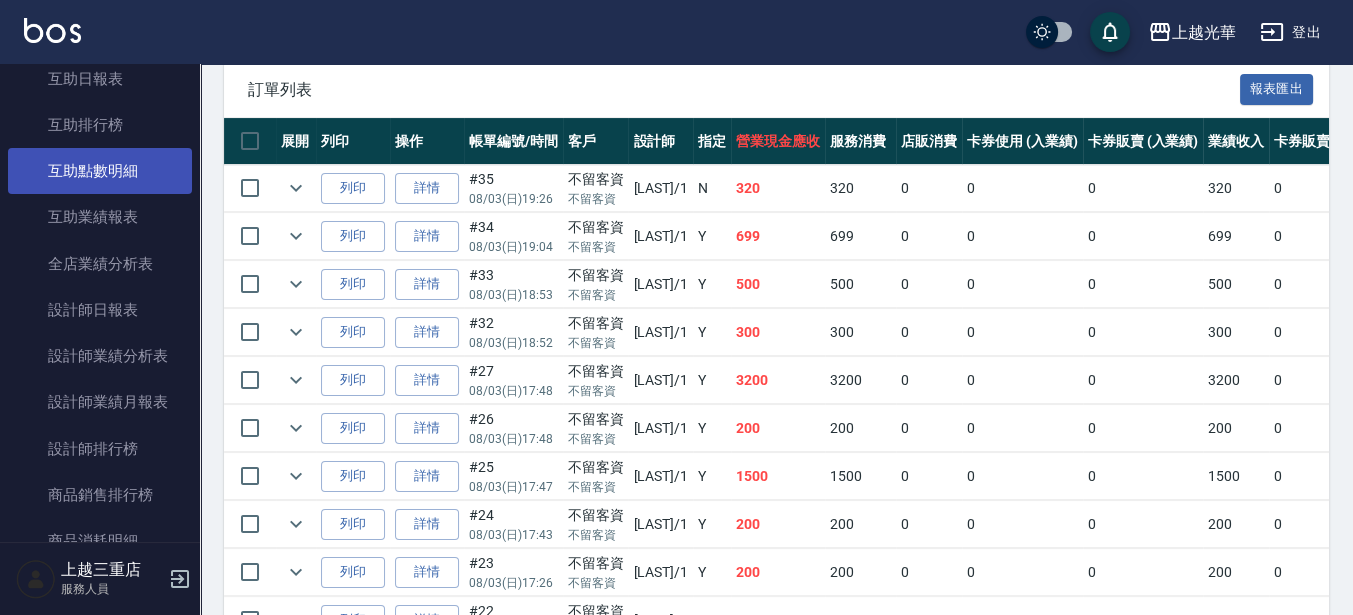 type on "小詹-1" 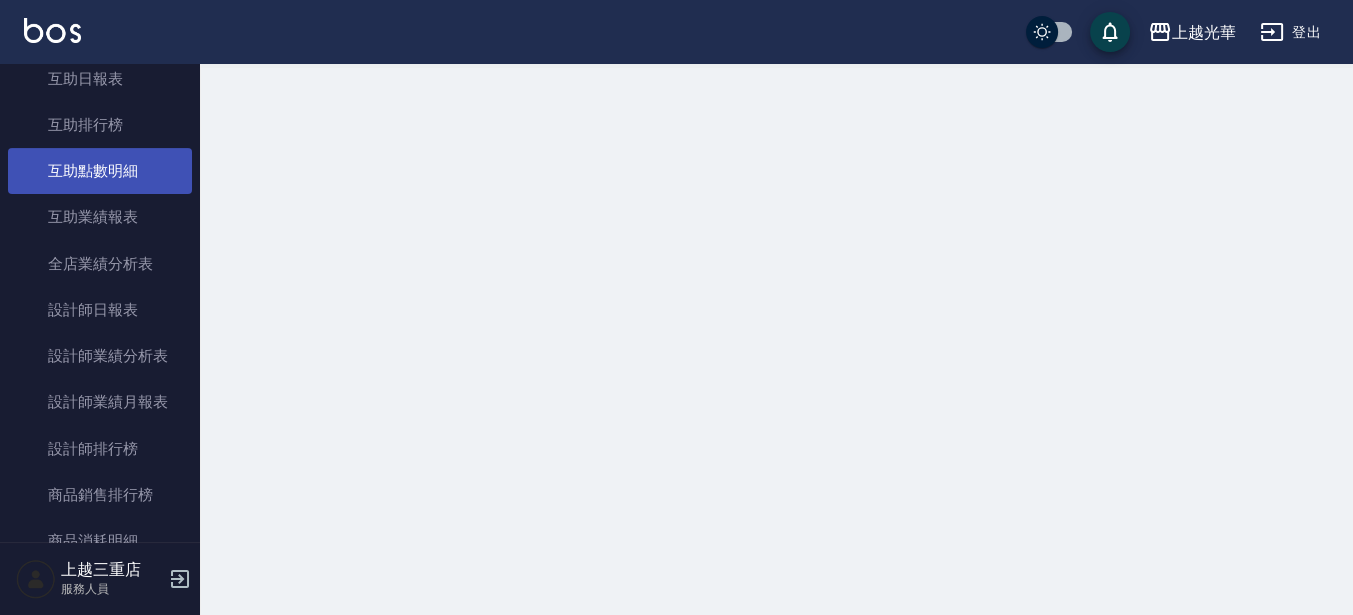 scroll, scrollTop: 0, scrollLeft: 0, axis: both 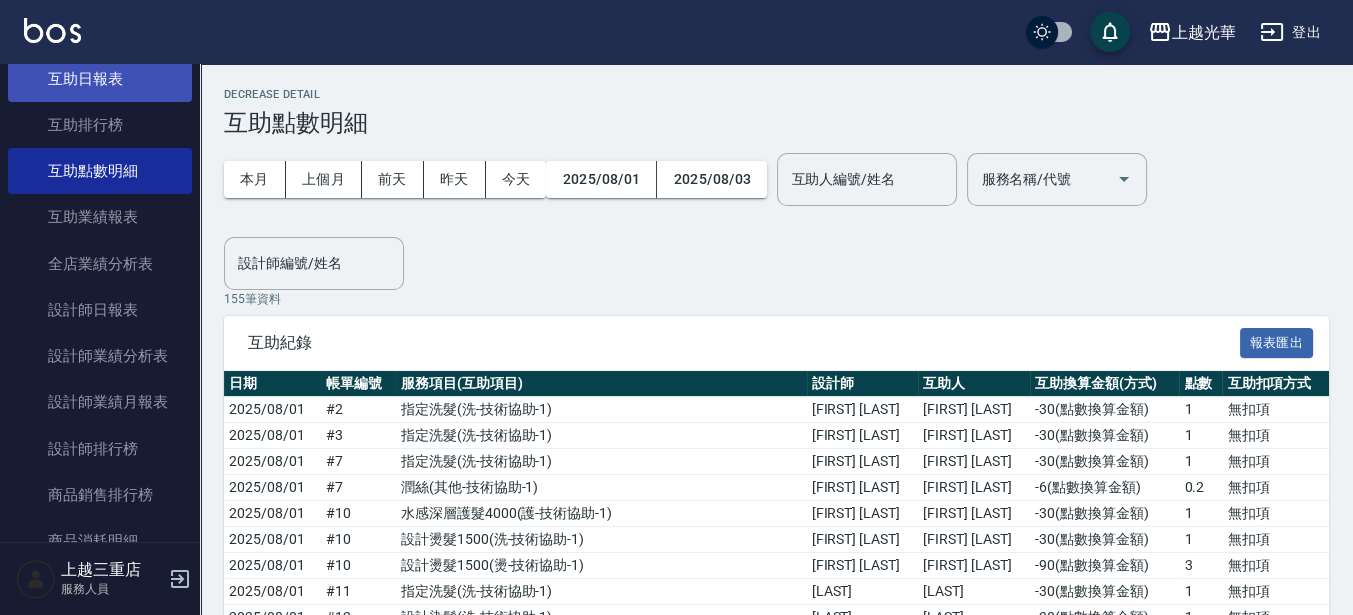 click on "互助日報表" at bounding box center [100, 79] 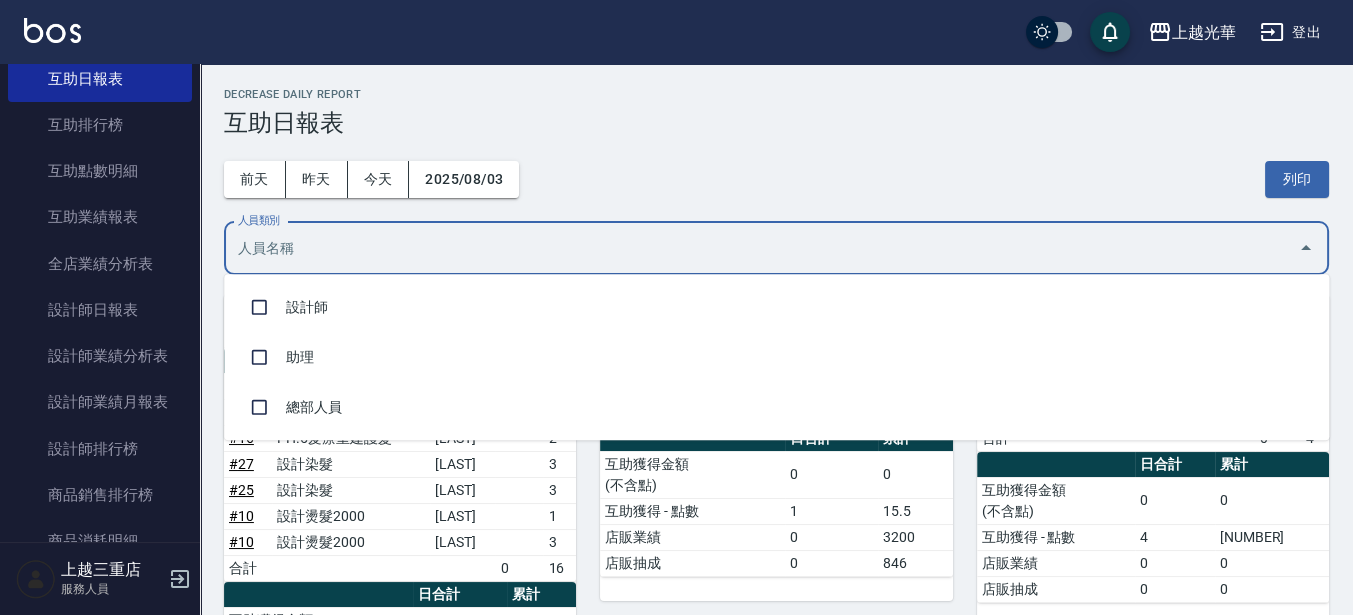 click on "人員類別" at bounding box center (761, 248) 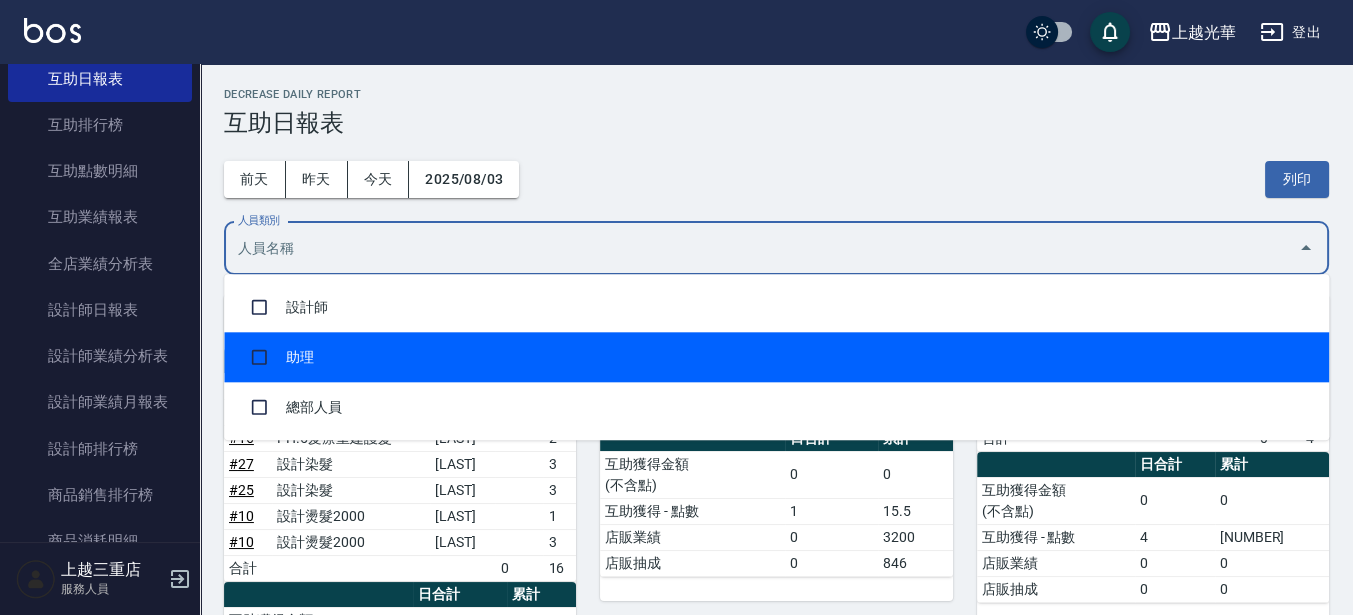 click on "助理" at bounding box center [776, 357] 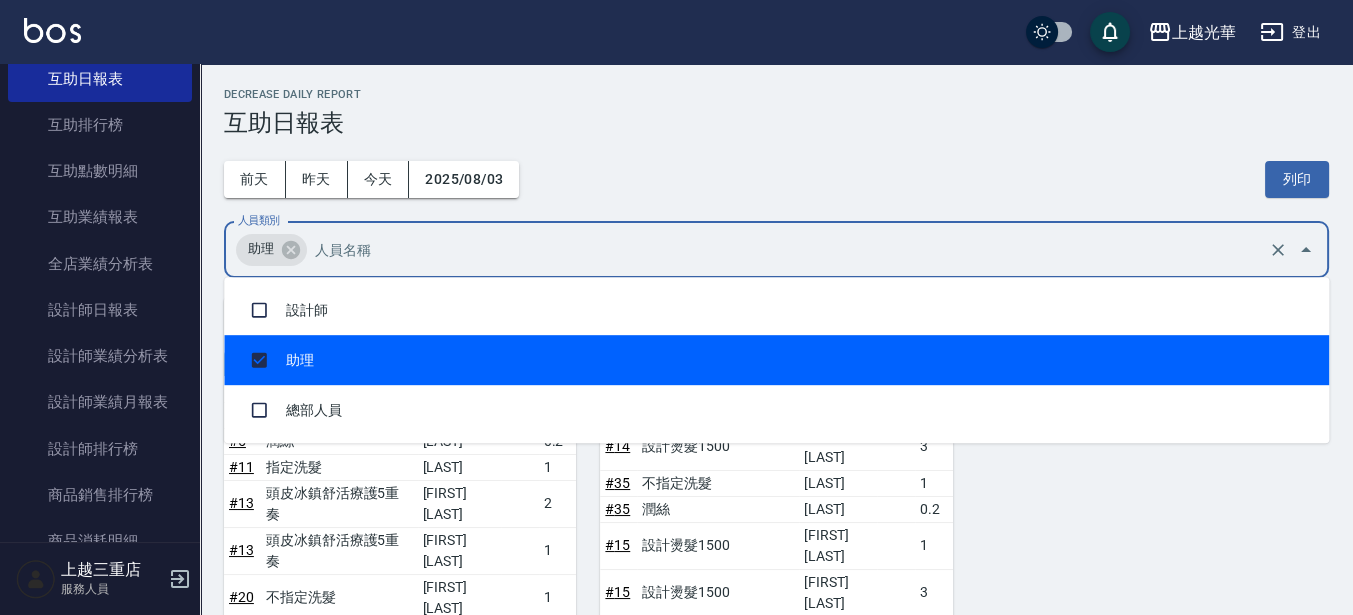 click on "Decrease Daily Report" at bounding box center [776, 94] 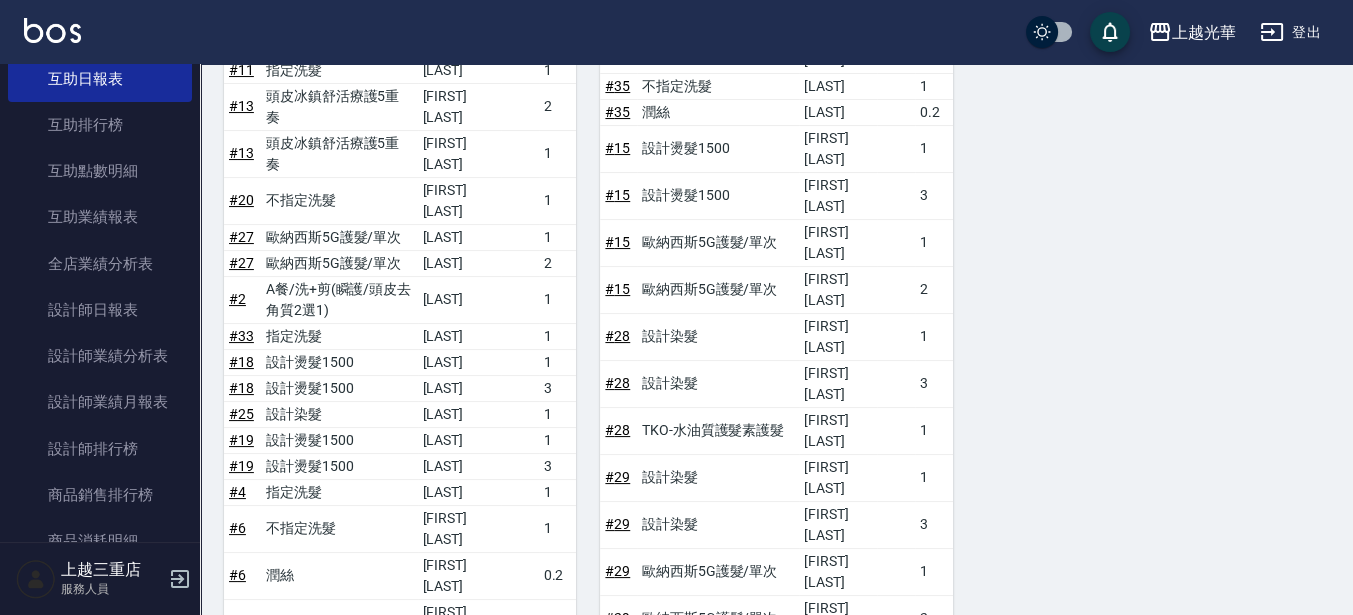 scroll, scrollTop: 587, scrollLeft: 0, axis: vertical 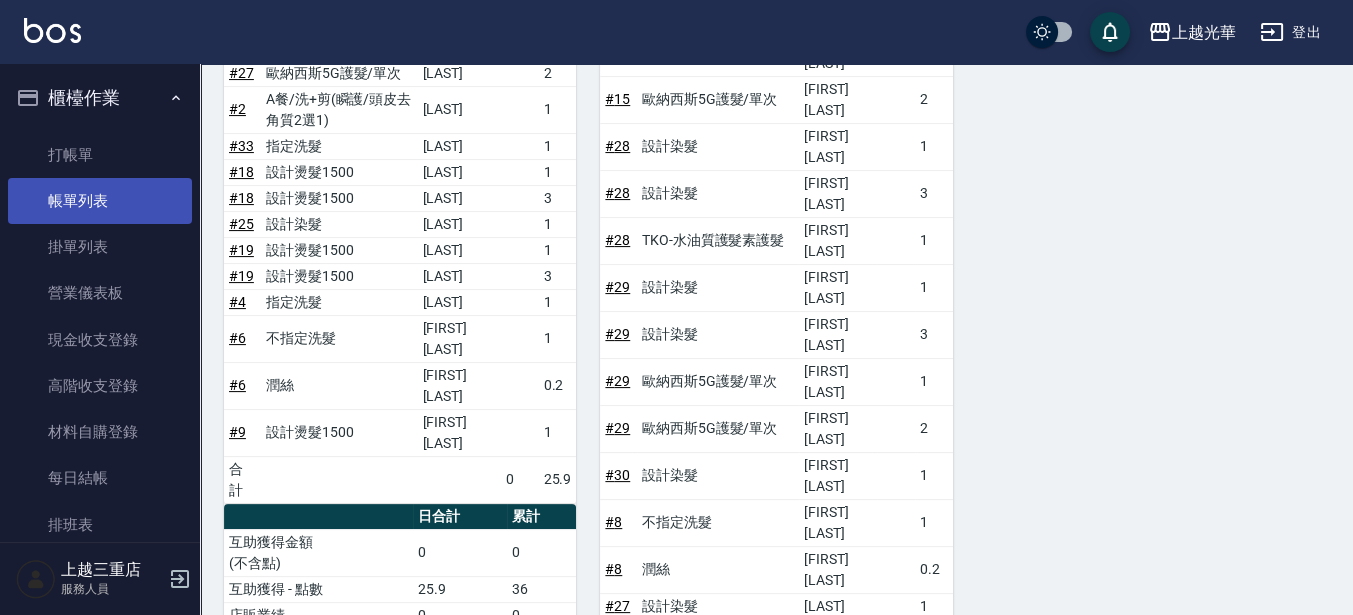 click on "帳單列表" at bounding box center [100, 201] 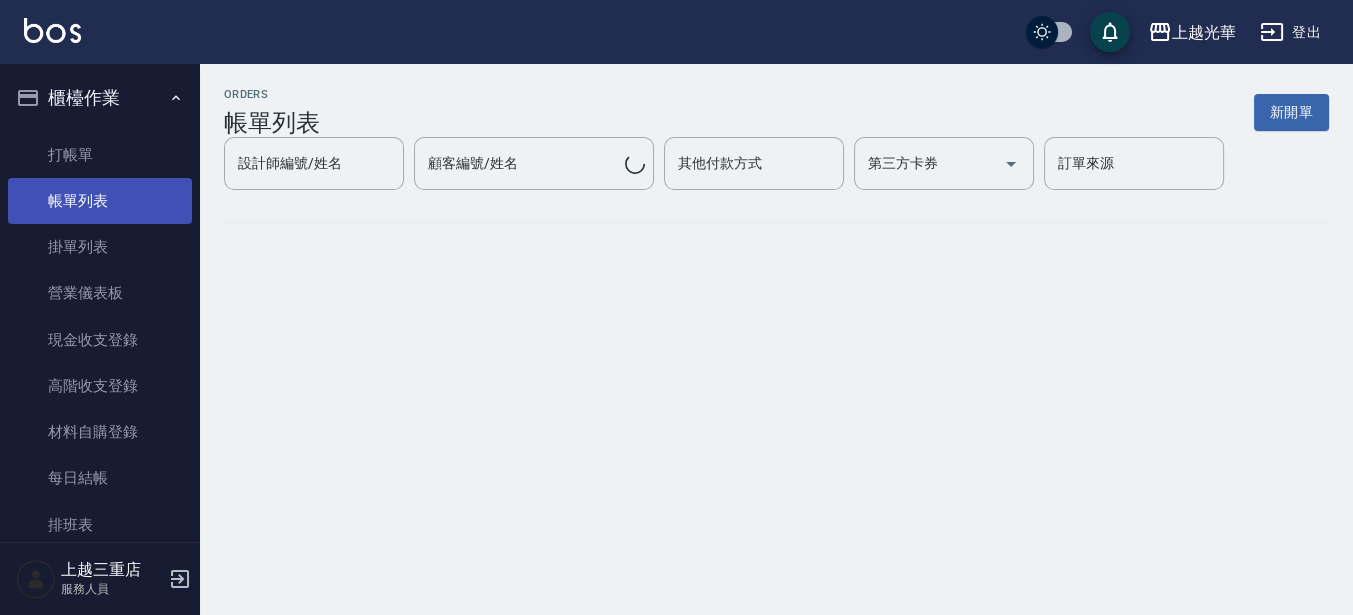scroll, scrollTop: 0, scrollLeft: 0, axis: both 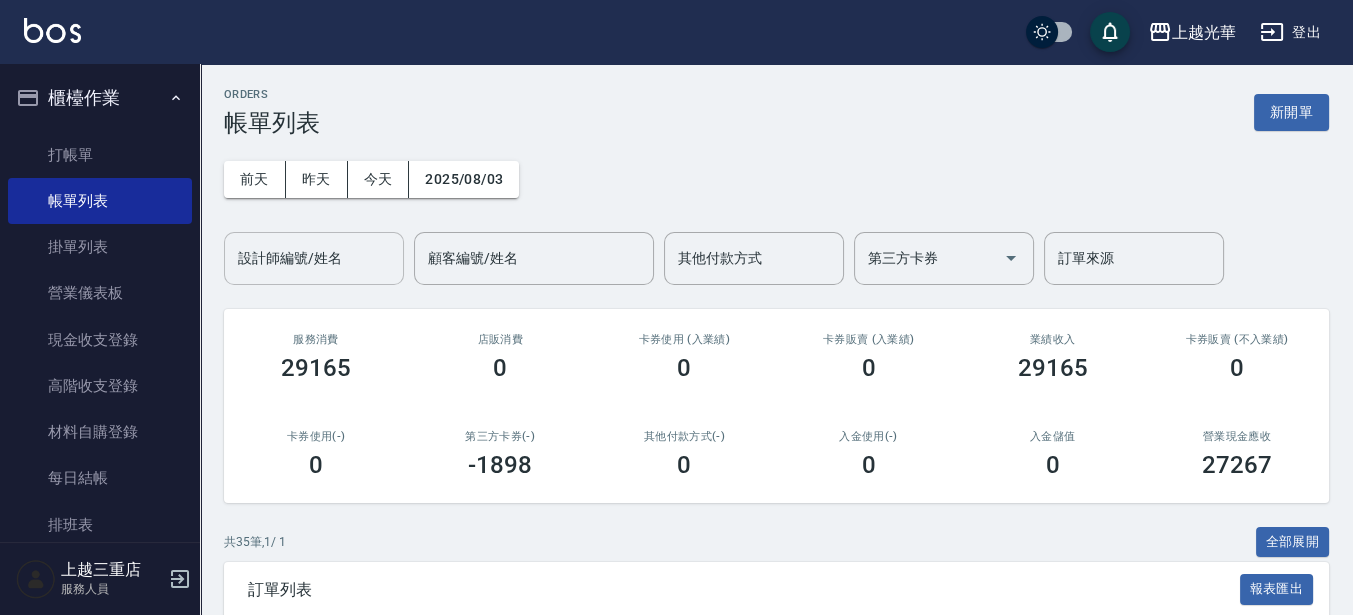 click on "設計師編號/姓名" at bounding box center [314, 258] 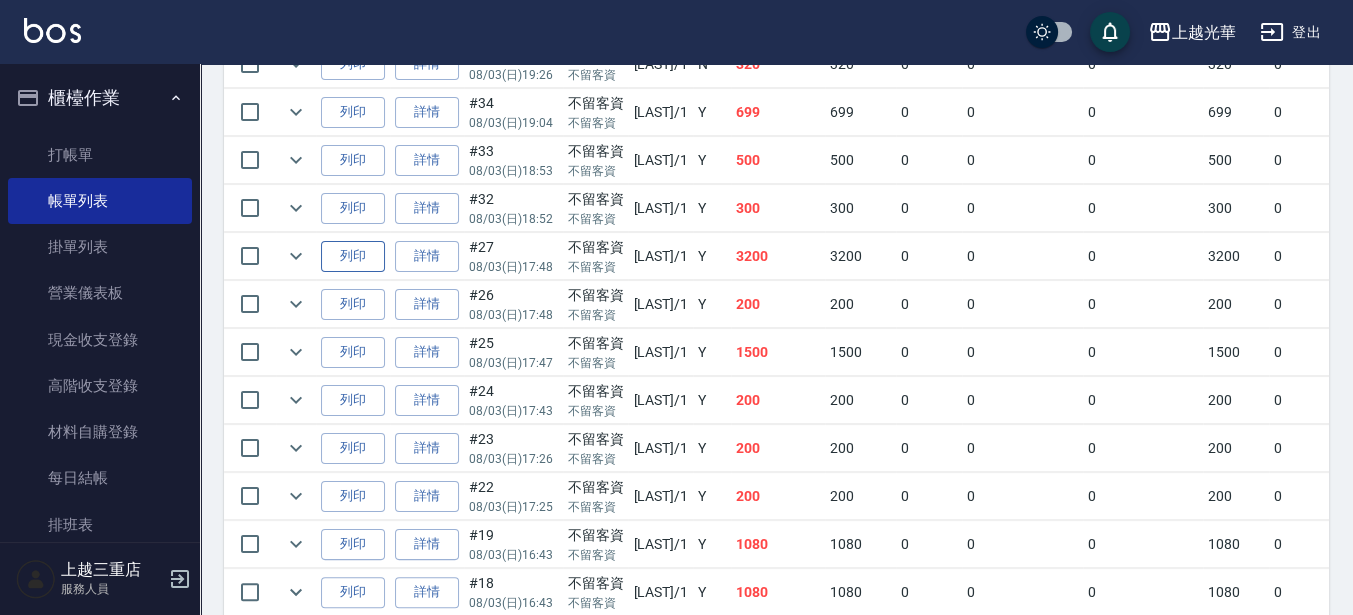 scroll, scrollTop: 625, scrollLeft: 0, axis: vertical 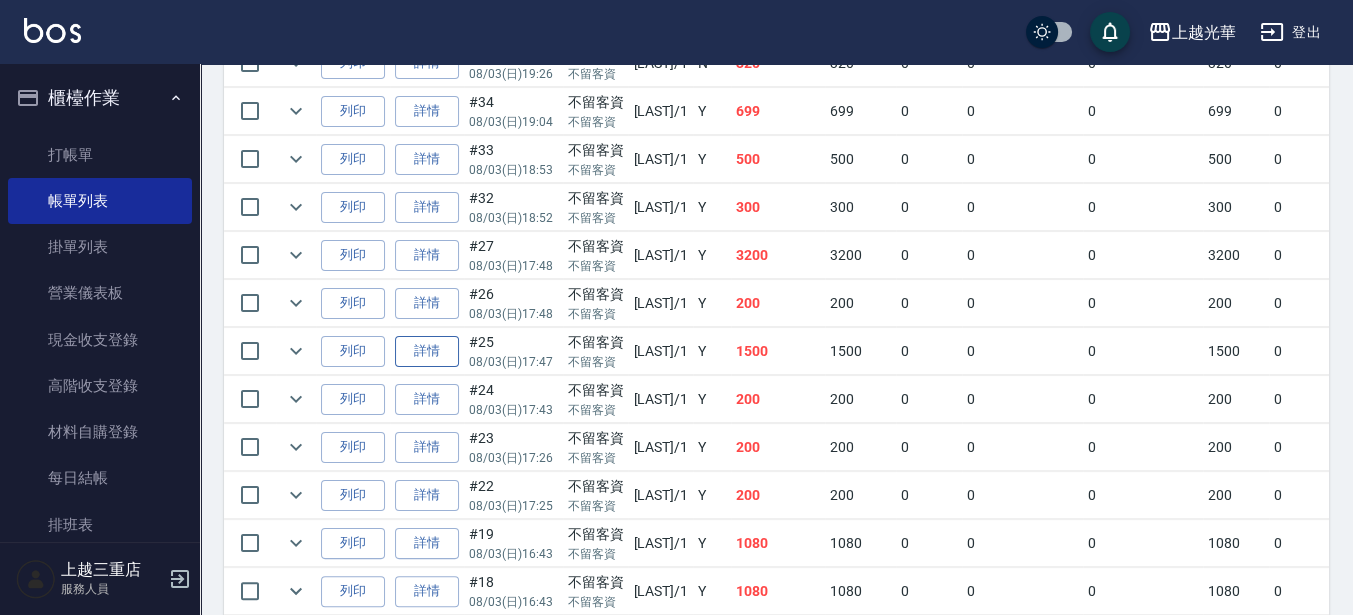 type on "小詹-1" 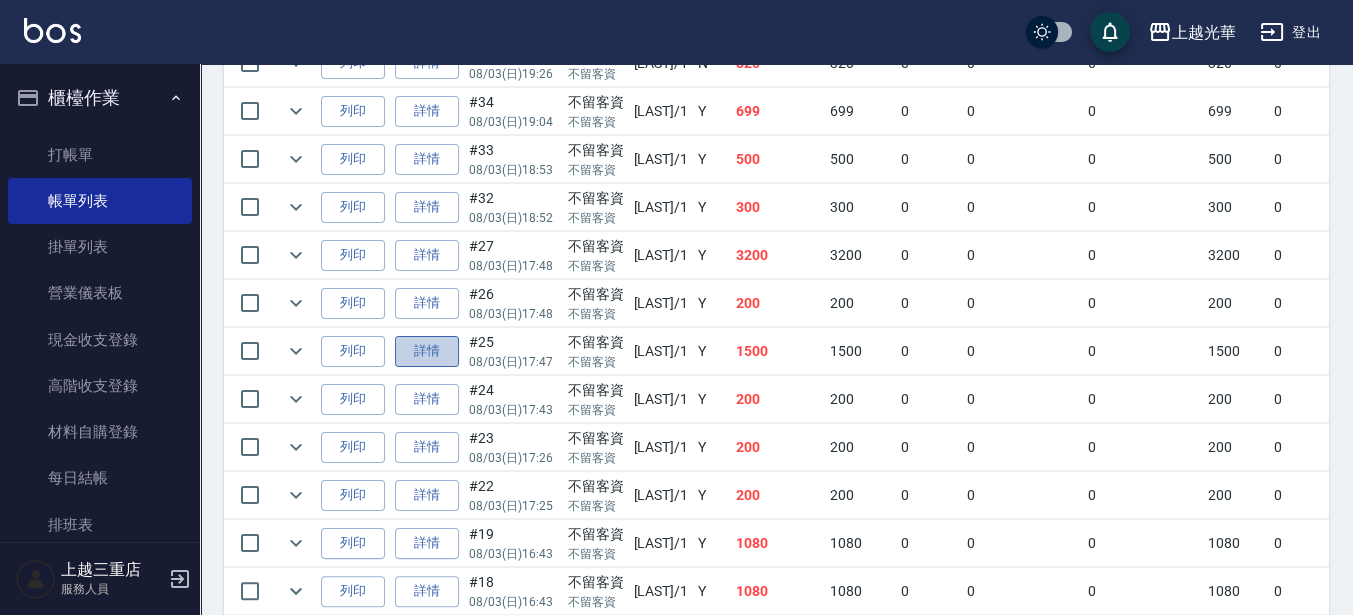 click on "詳情" at bounding box center [427, 351] 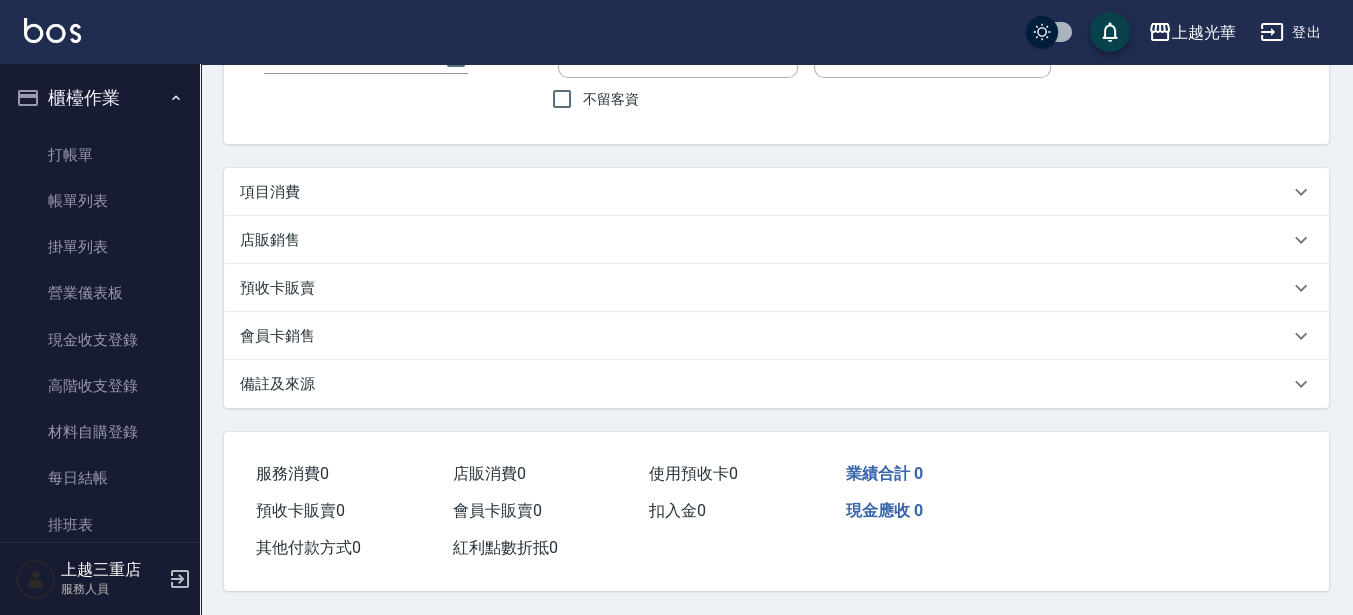 scroll, scrollTop: 0, scrollLeft: 0, axis: both 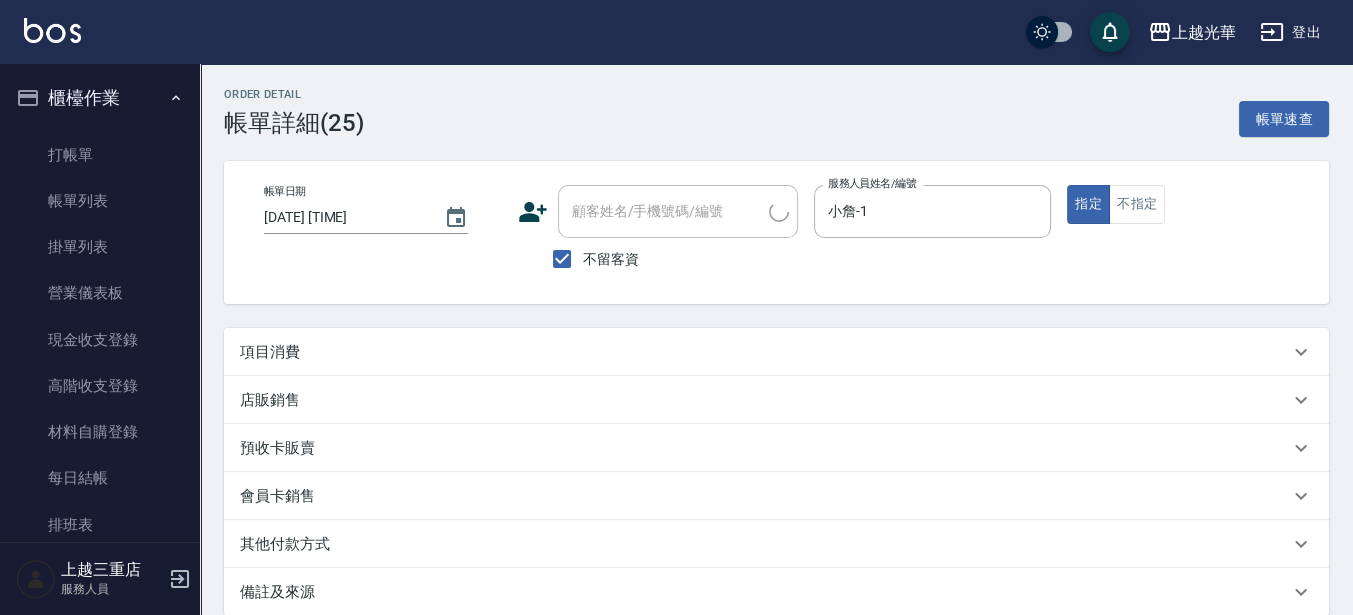 type on "2025/08/03 17:47" 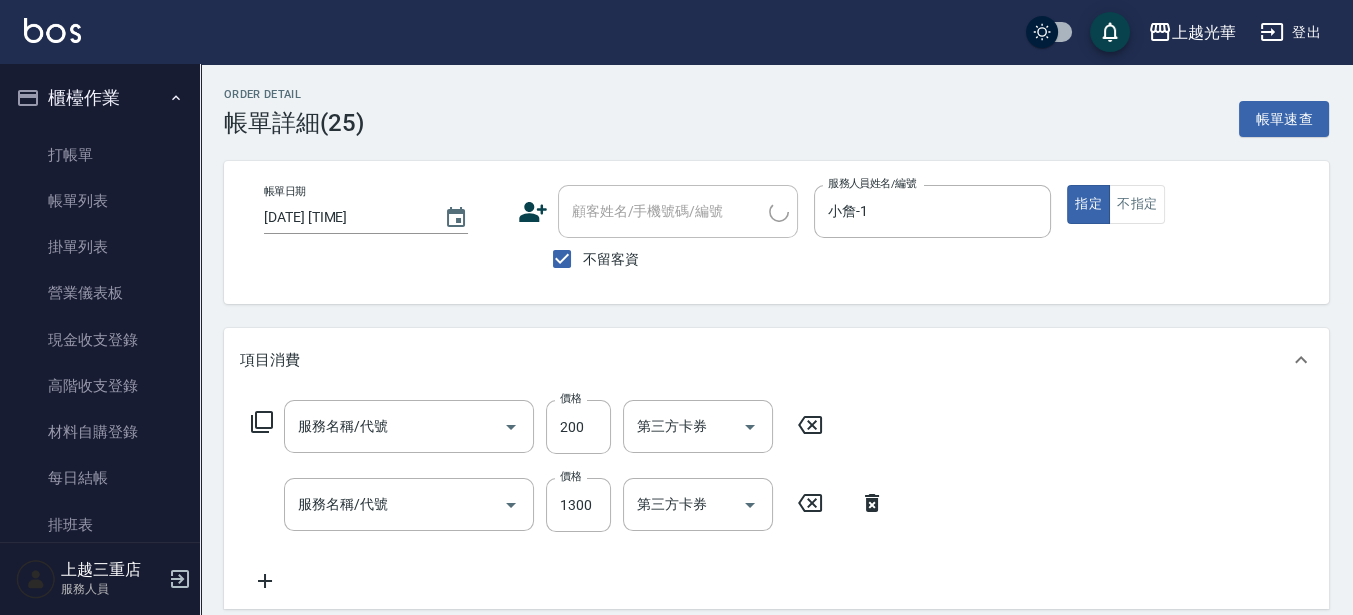 type on "指定單剪(203)" 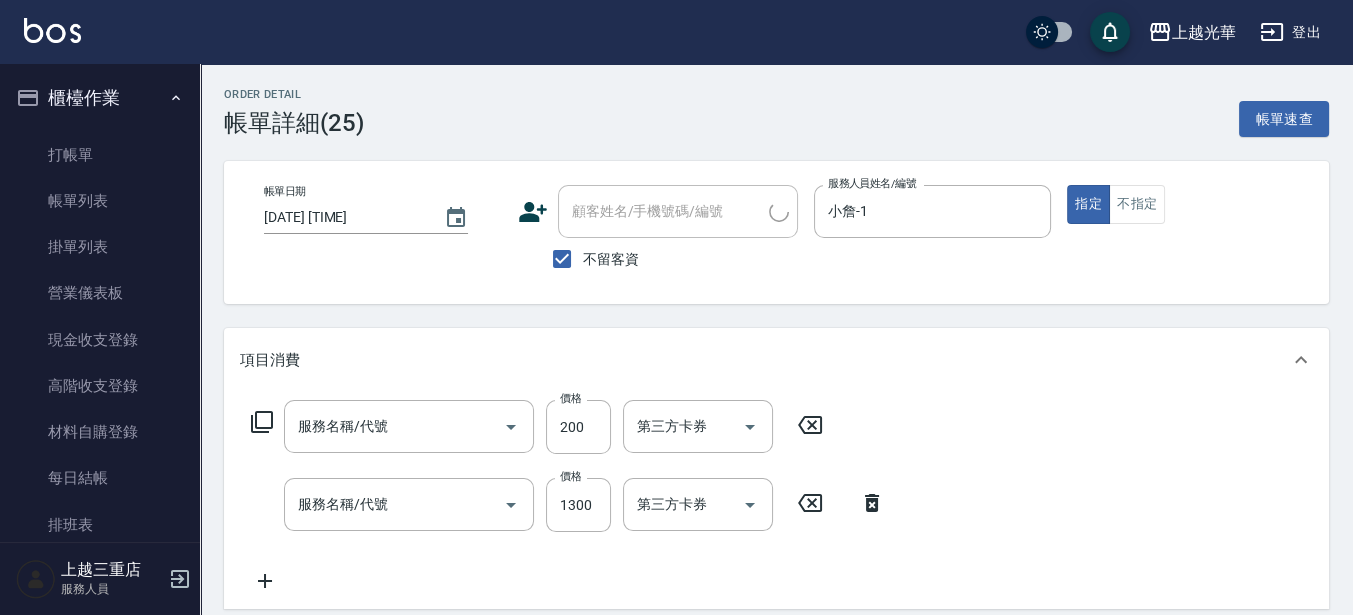 type on "設計染髮(404)" 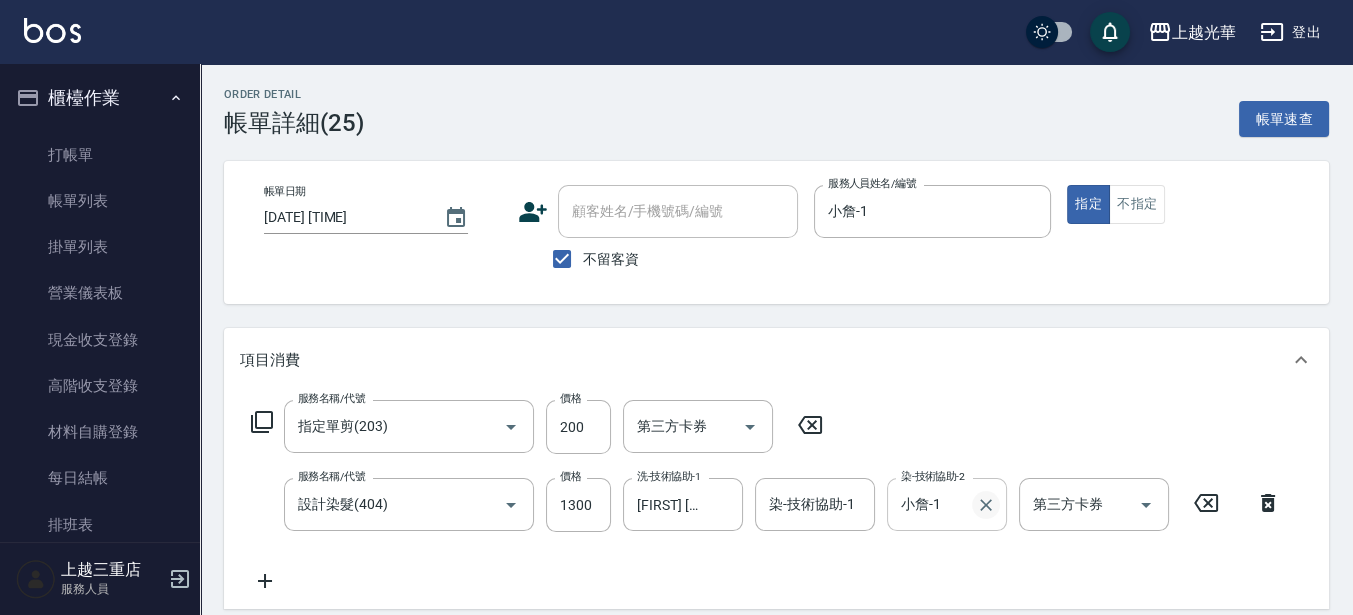 click 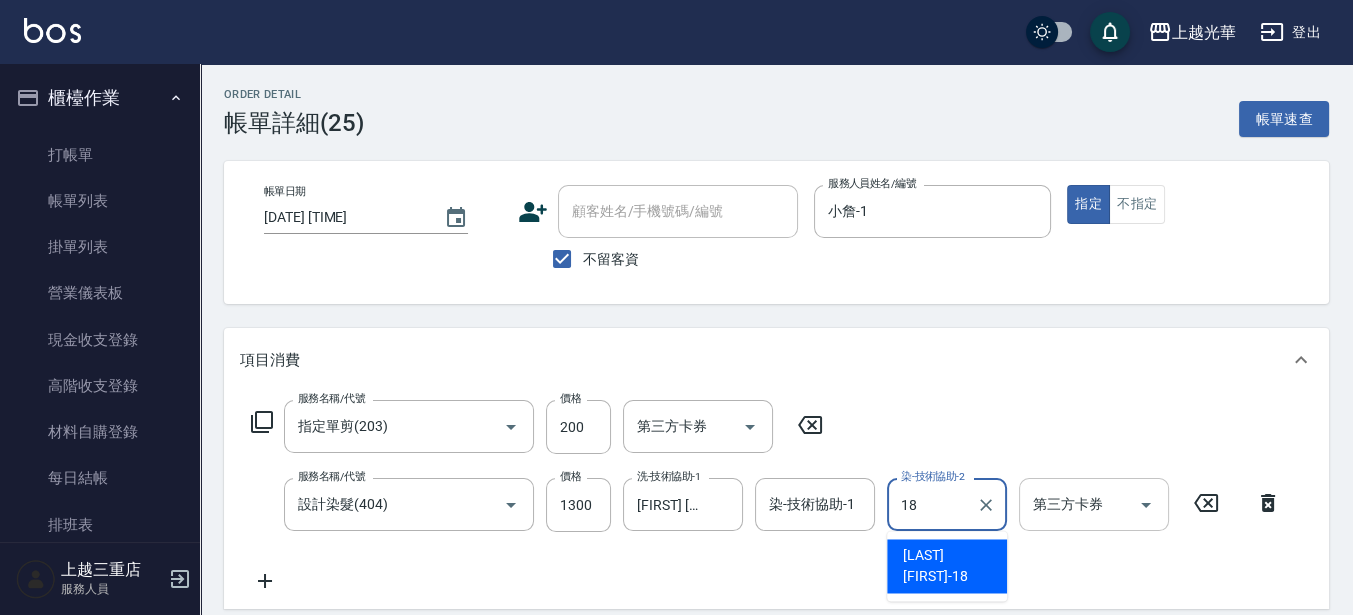 type on "黃幼苓-18" 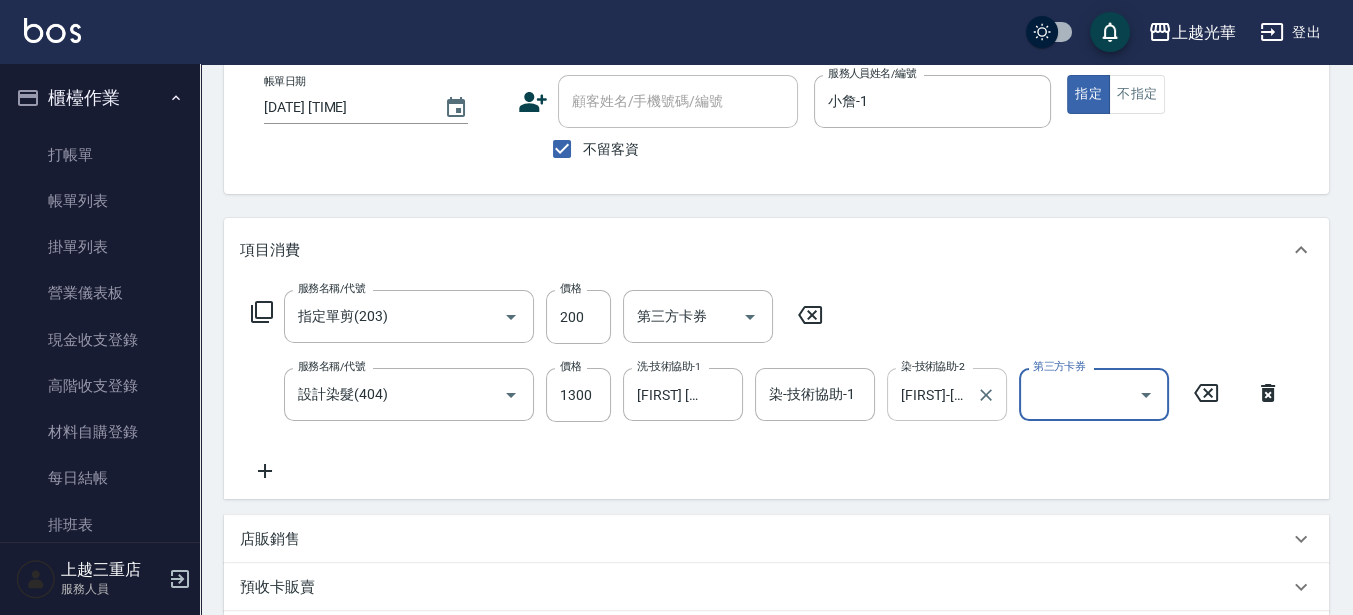 scroll, scrollTop: 0, scrollLeft: 0, axis: both 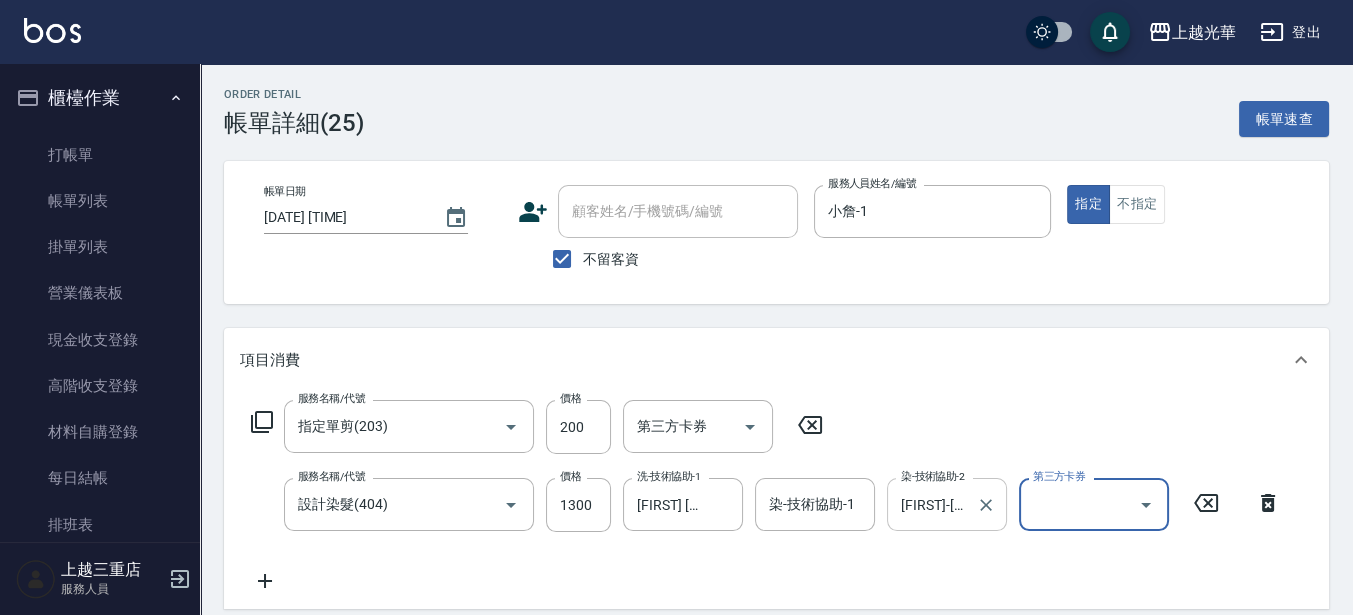 click at bounding box center [985, 504] 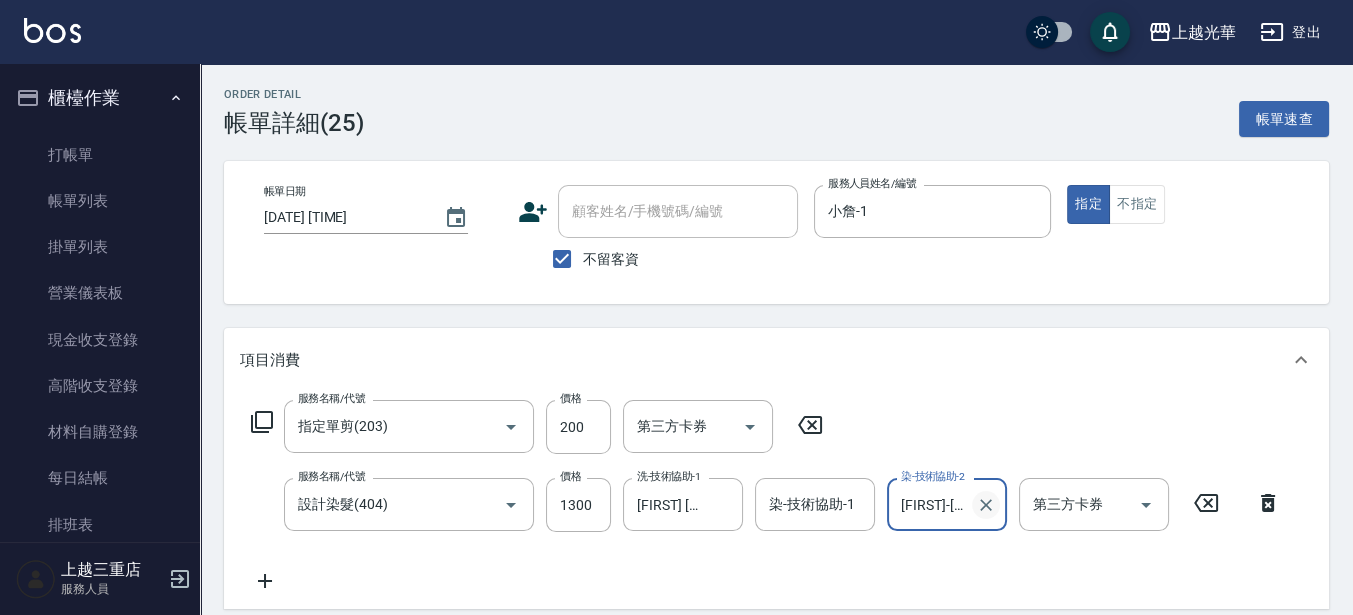 click 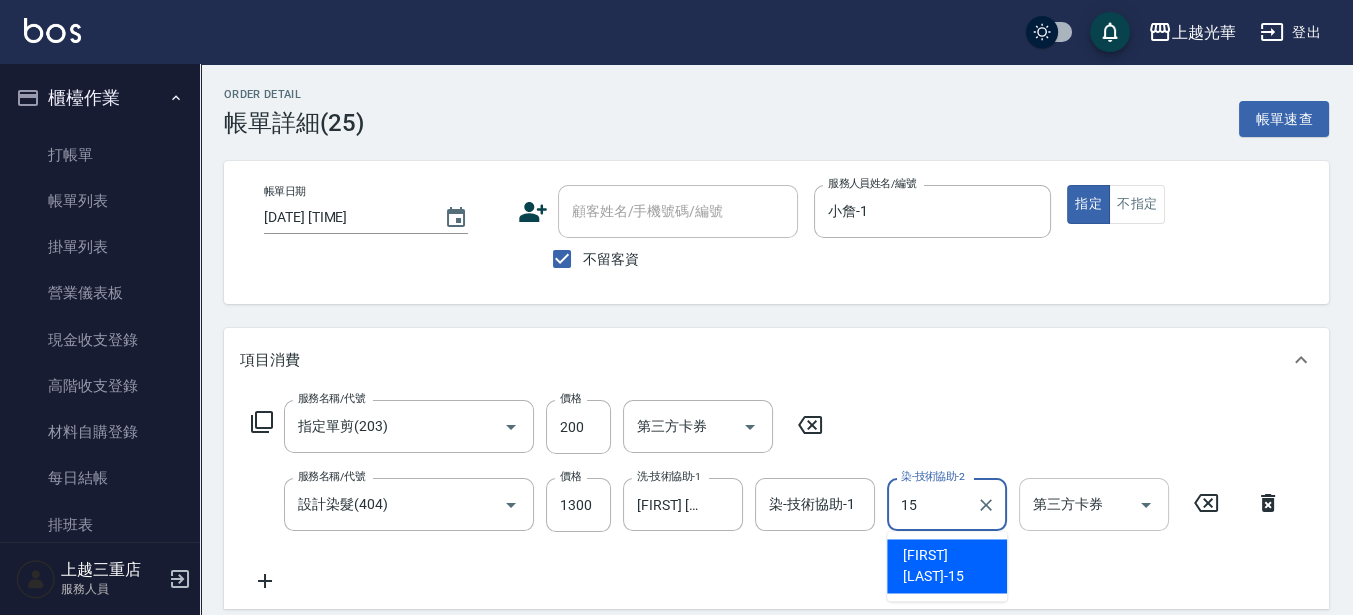 type on "張紫涵-15" 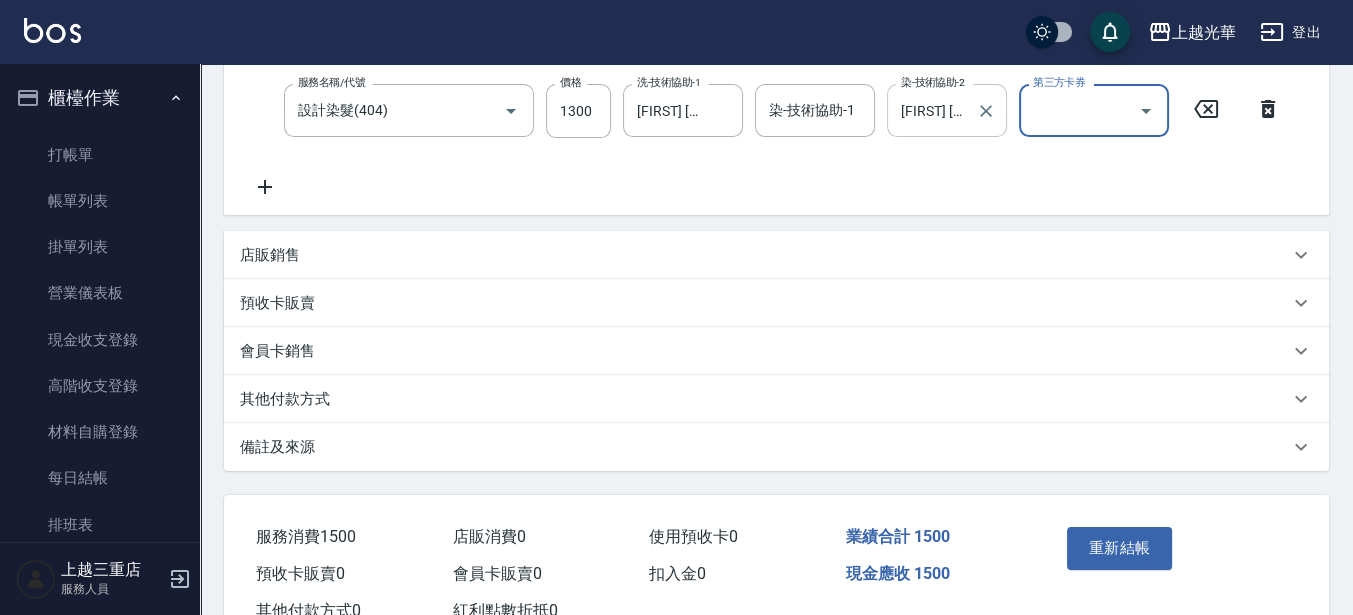scroll, scrollTop: 462, scrollLeft: 0, axis: vertical 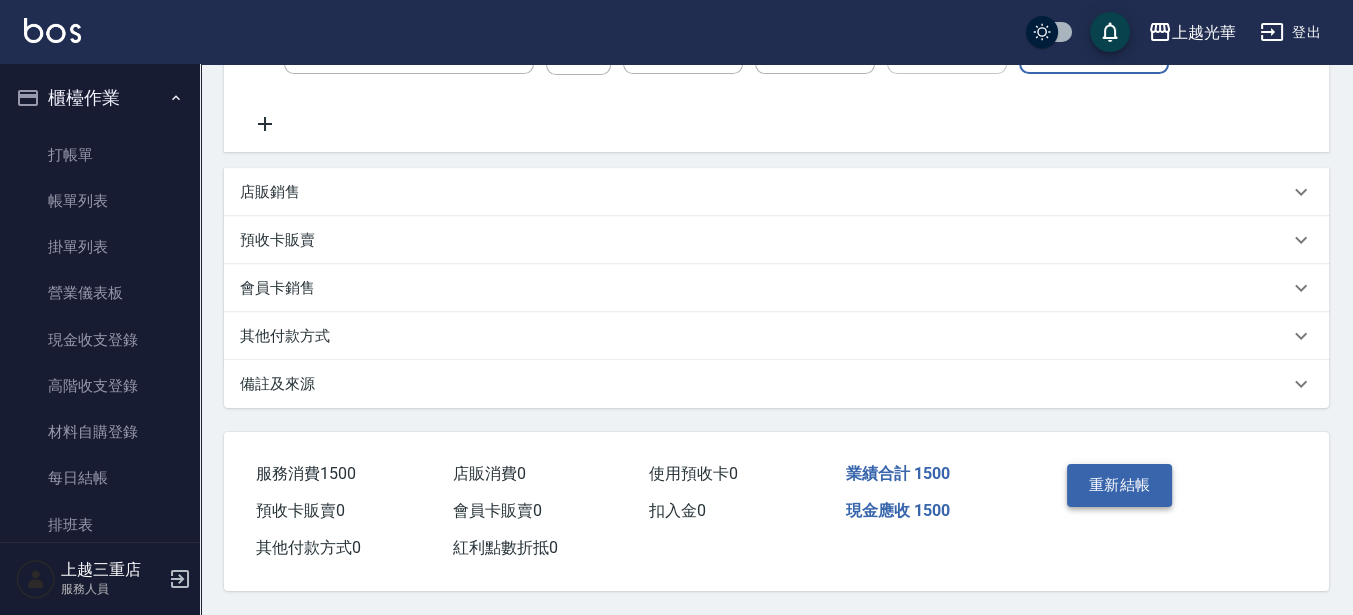click on "重新結帳" at bounding box center [1120, 485] 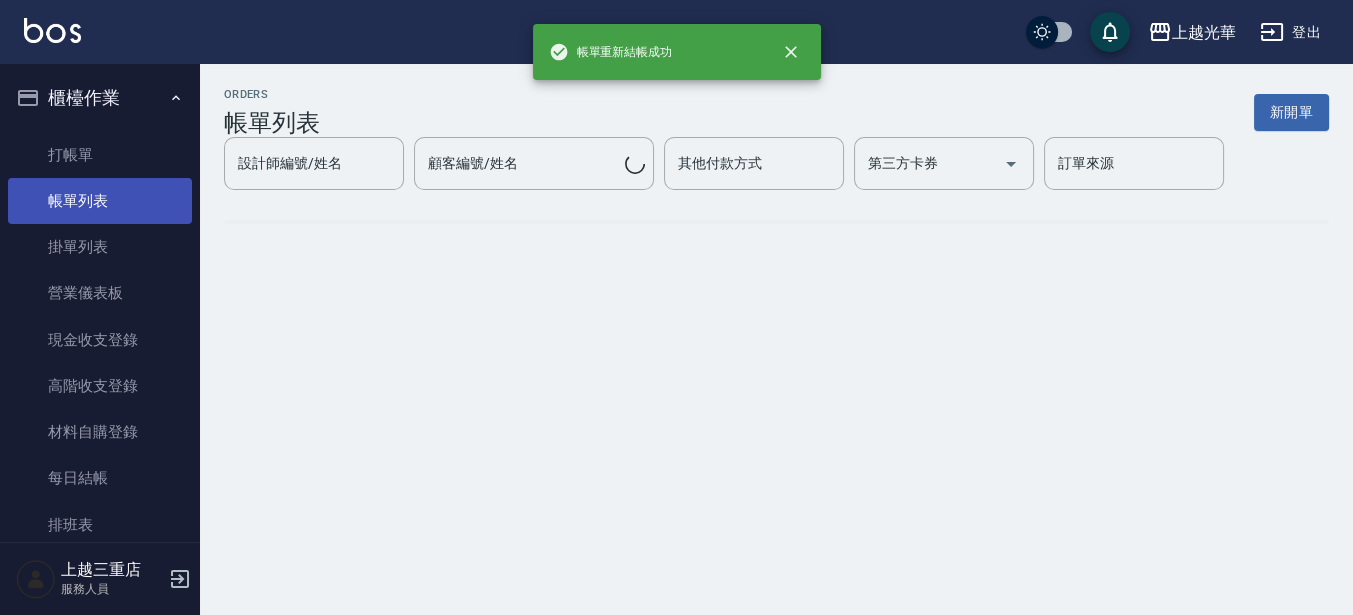 scroll, scrollTop: 0, scrollLeft: 0, axis: both 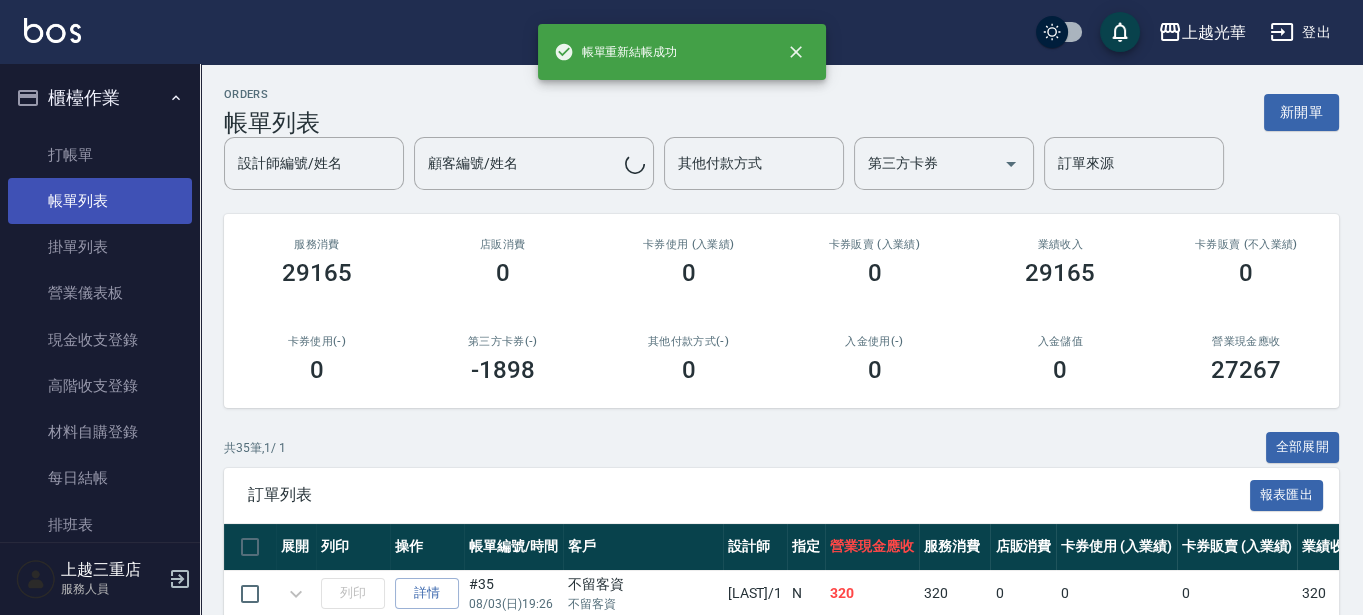 click on "帳單列表" at bounding box center [100, 201] 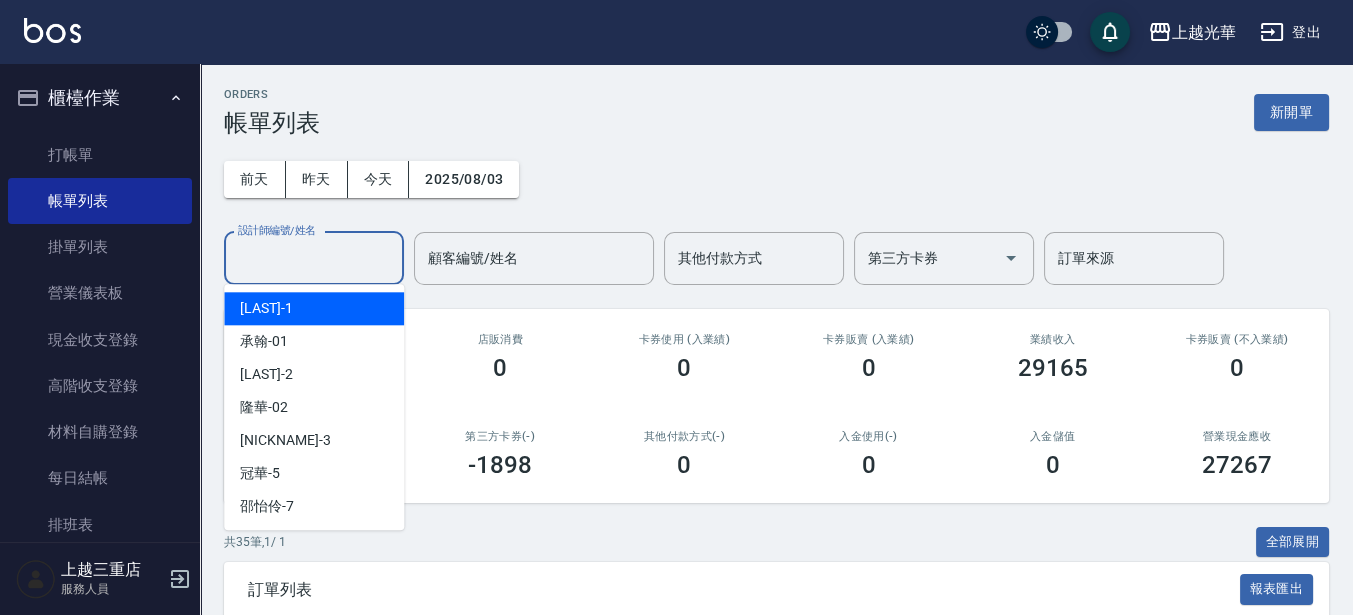 click on "設計師編號/姓名" at bounding box center (314, 258) 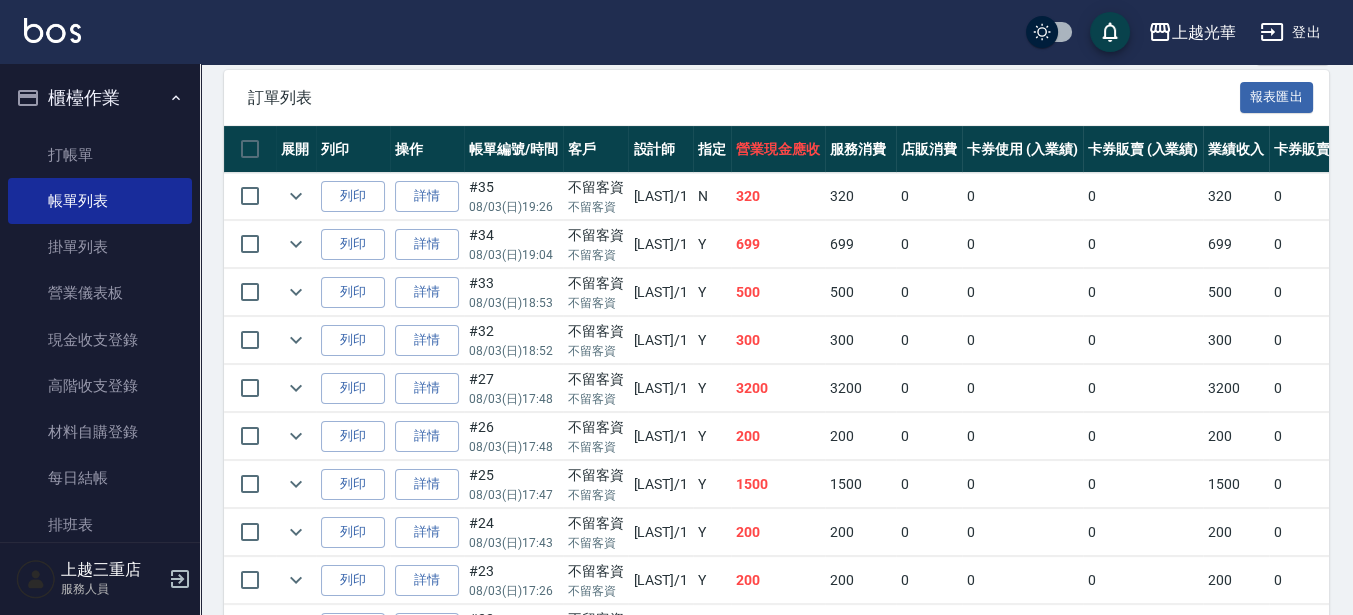 scroll, scrollTop: 625, scrollLeft: 0, axis: vertical 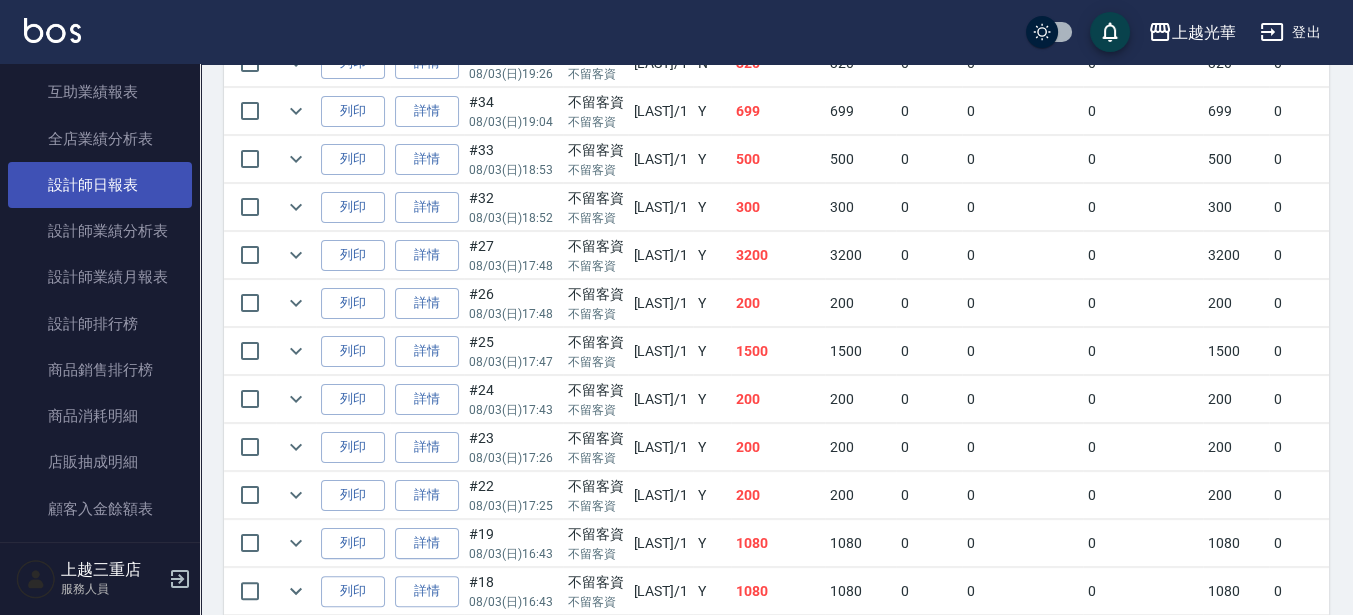 type on "小詹-1" 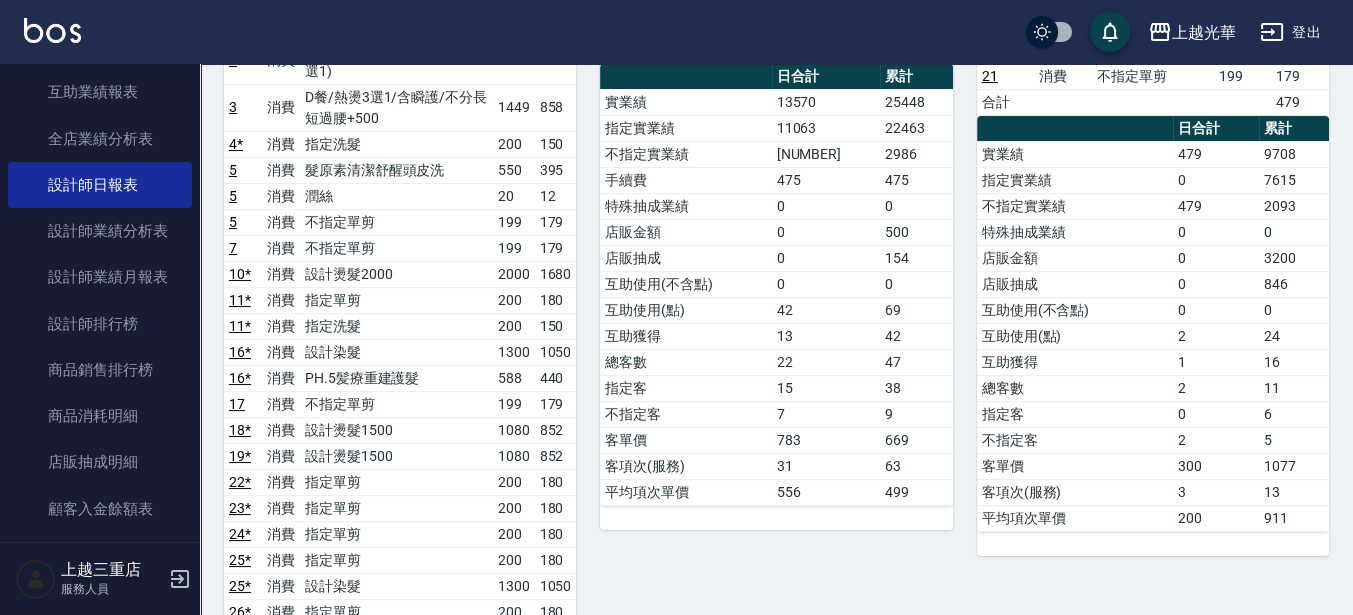 scroll, scrollTop: 125, scrollLeft: 0, axis: vertical 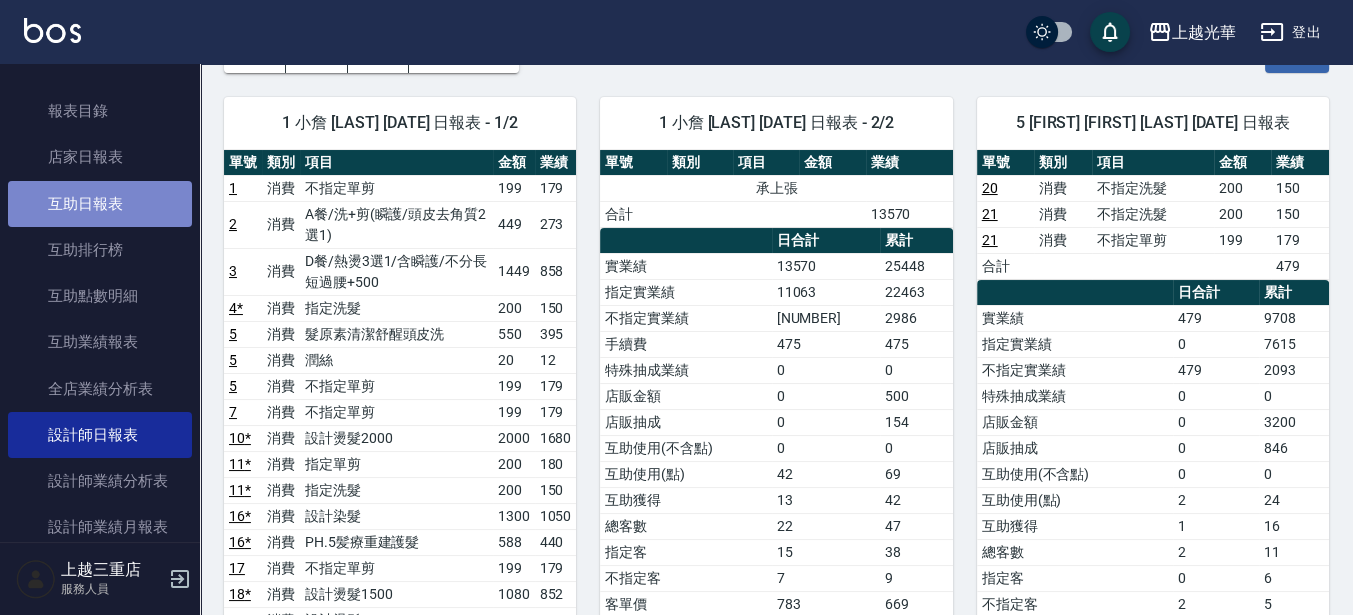 click on "互助日報表" at bounding box center (100, 204) 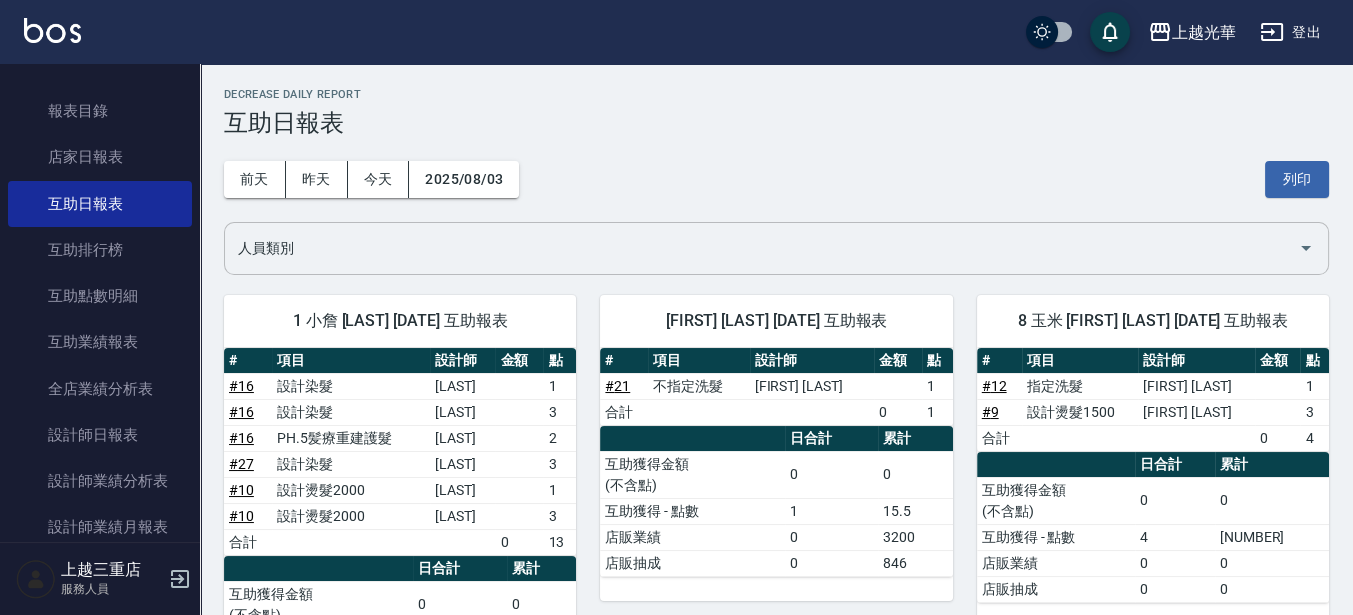 click on "人員類別" at bounding box center [761, 248] 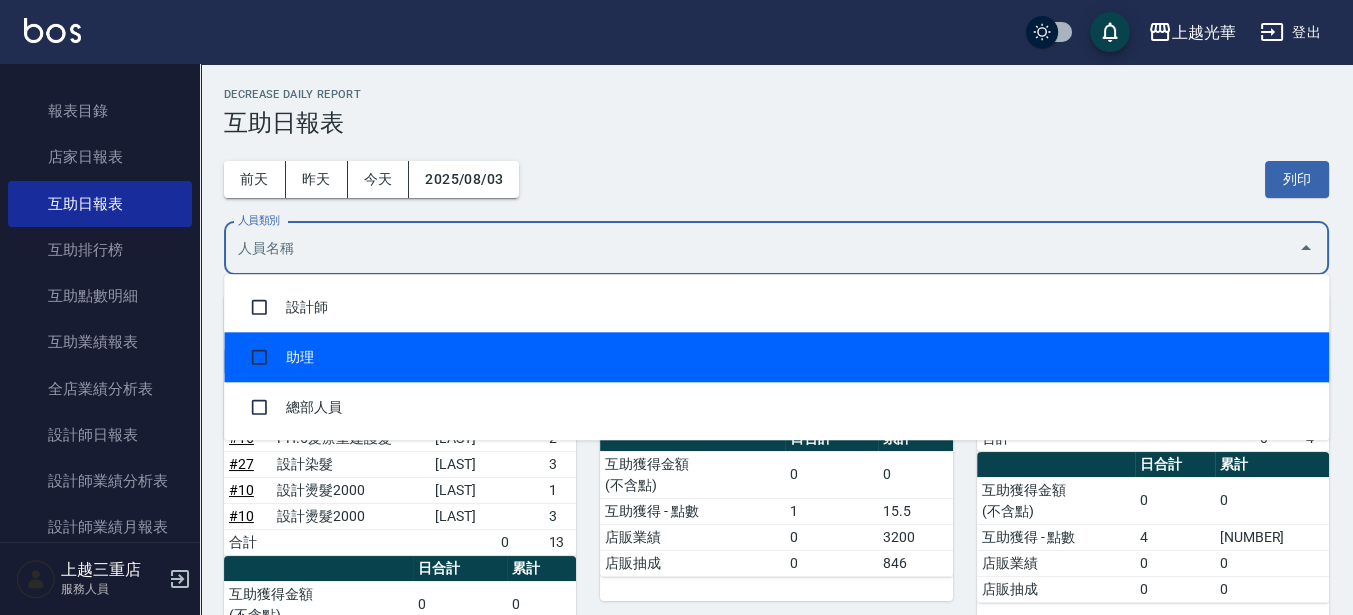 click on "助理" at bounding box center (776, 357) 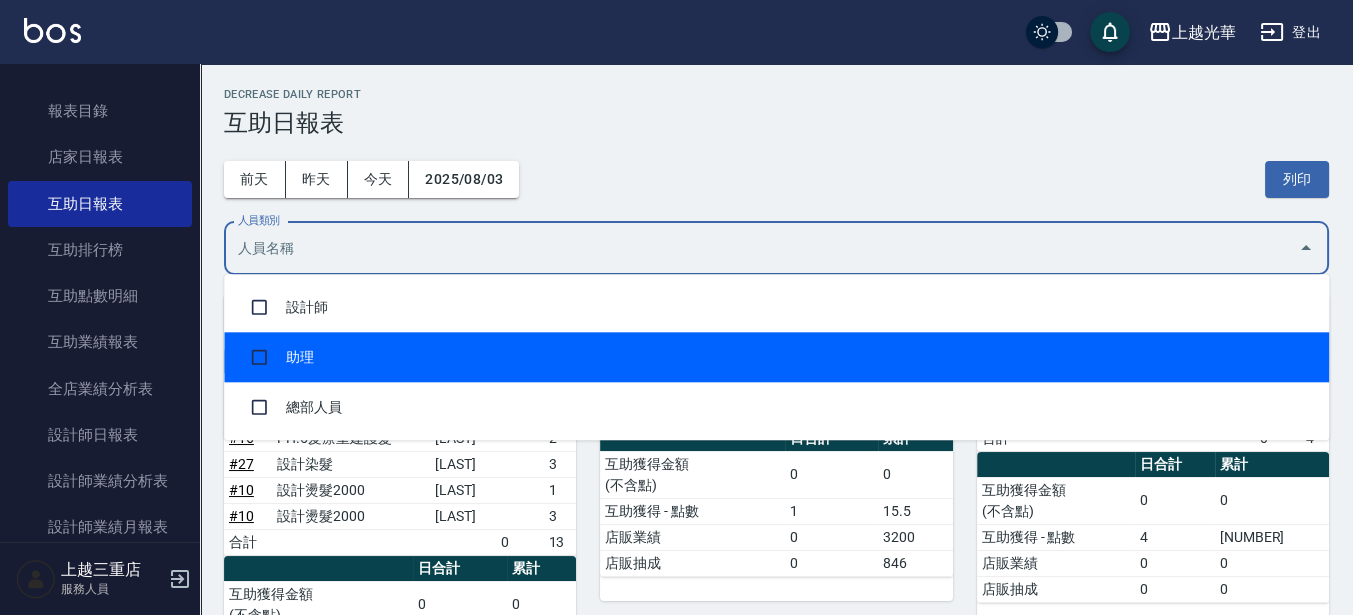 checkbox on "true" 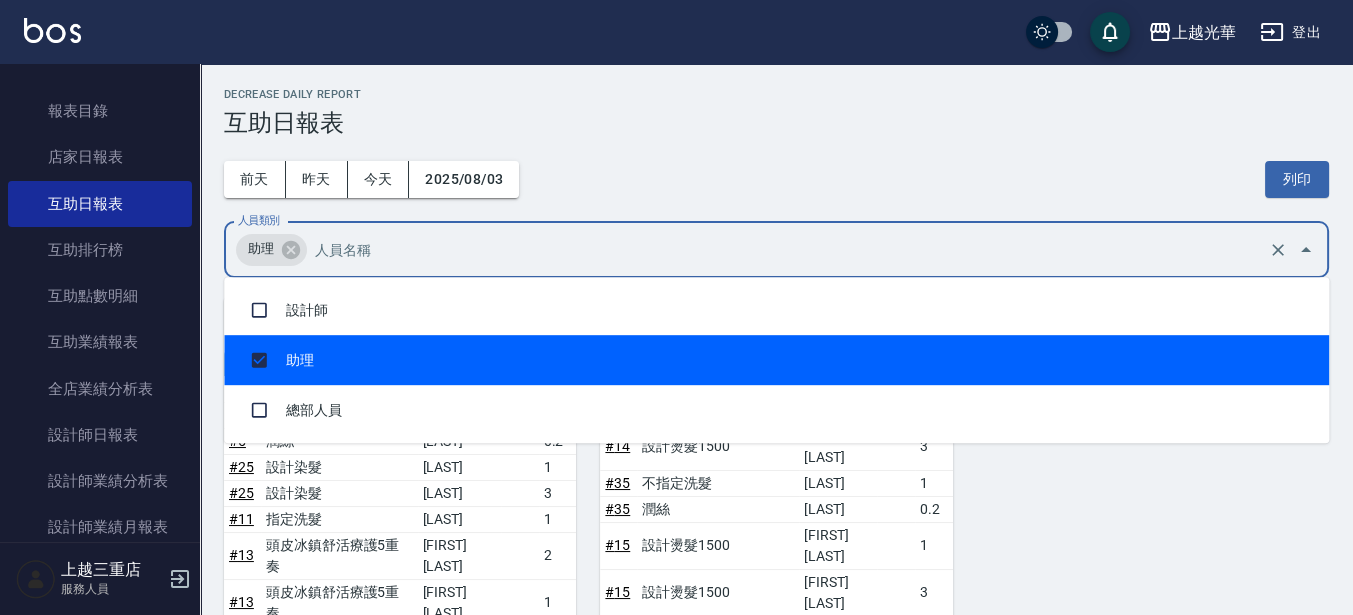 click on "Decrease Daily Report" at bounding box center [776, 94] 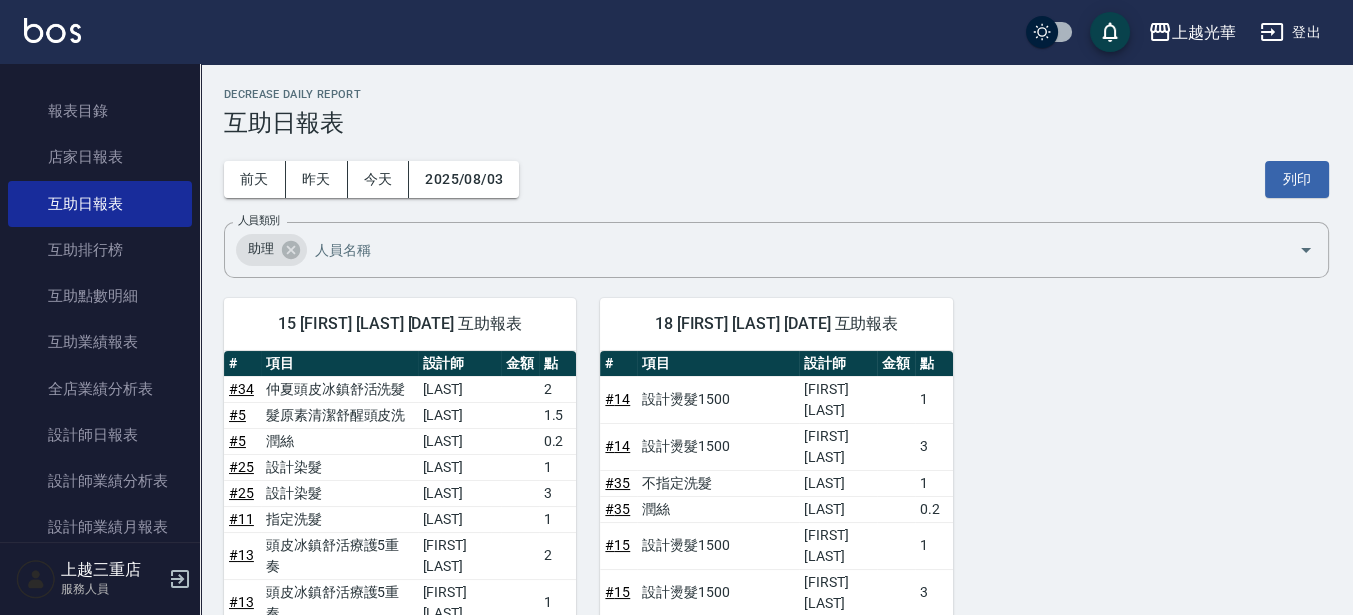 scroll, scrollTop: 587, scrollLeft: 0, axis: vertical 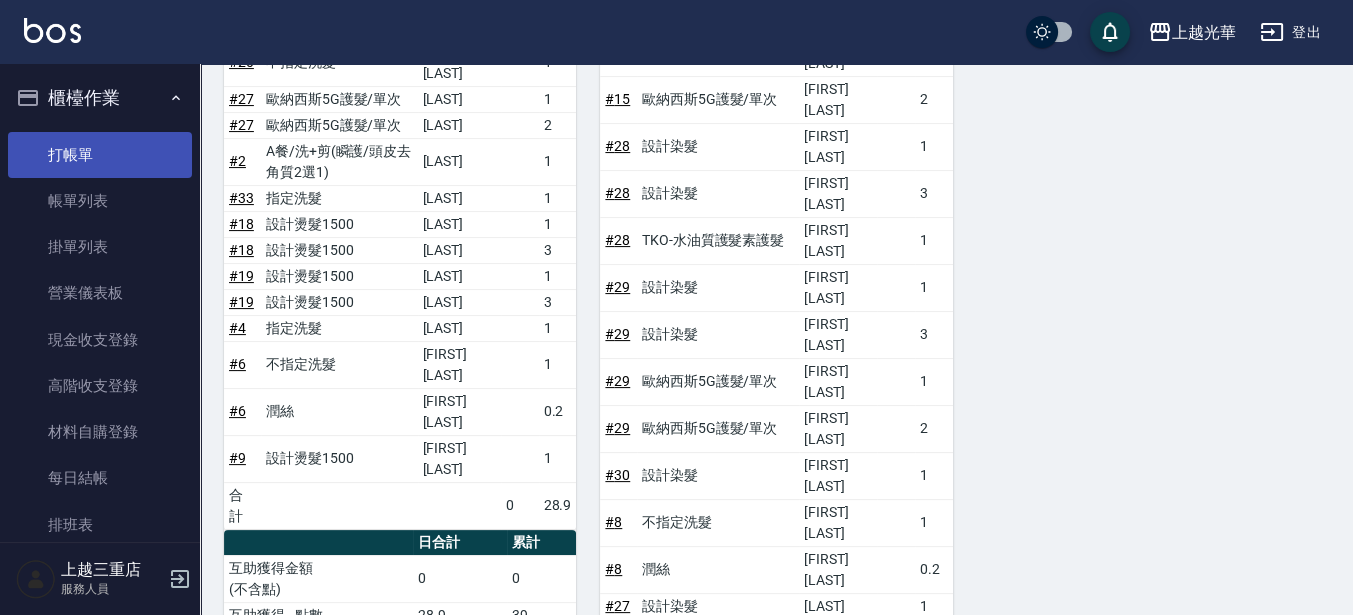 click on "打帳單" at bounding box center (100, 155) 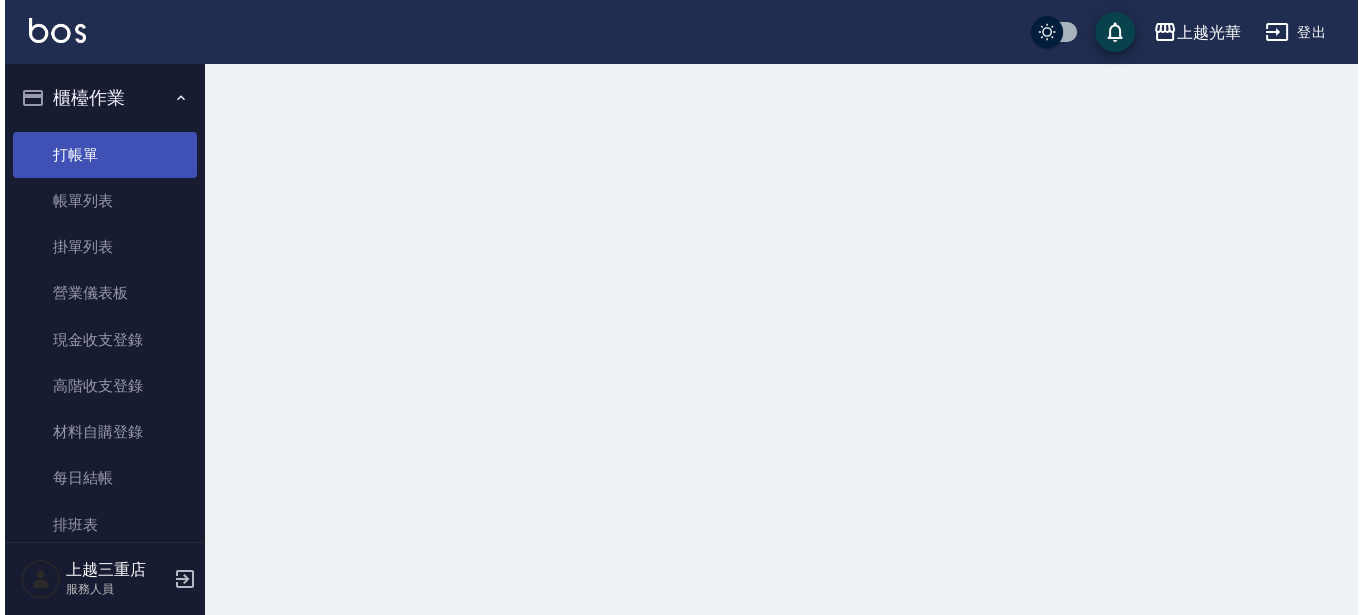 scroll, scrollTop: 0, scrollLeft: 0, axis: both 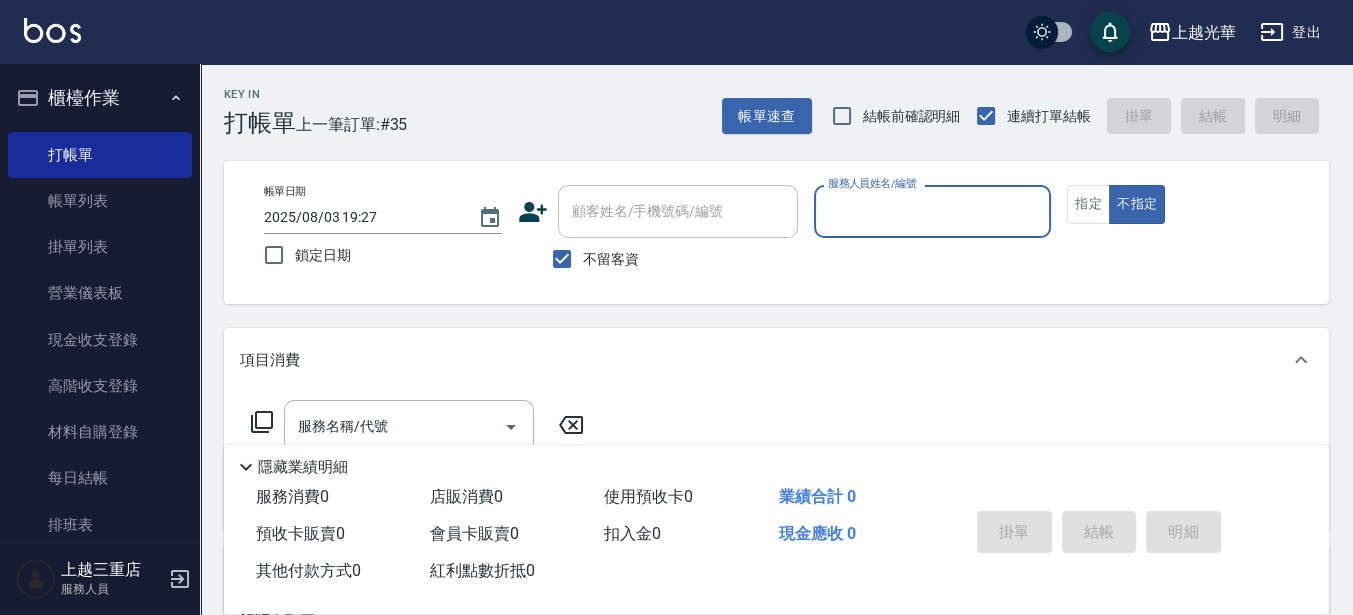 click 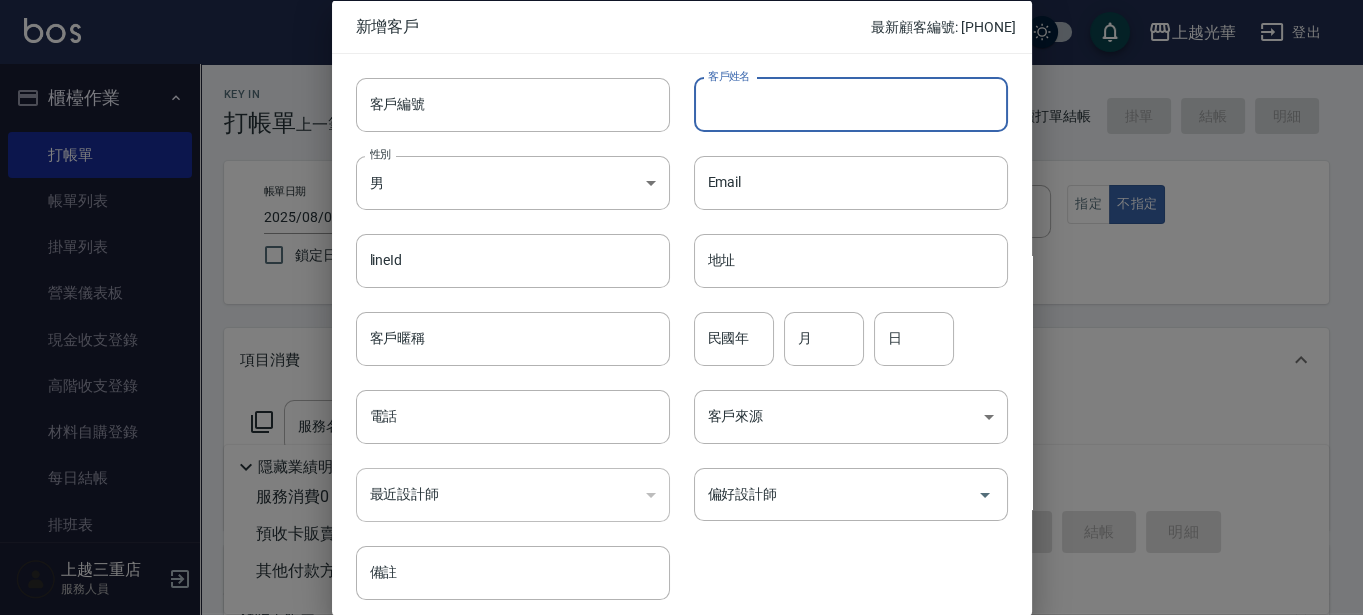 click on "客戶姓名" at bounding box center [851, 104] 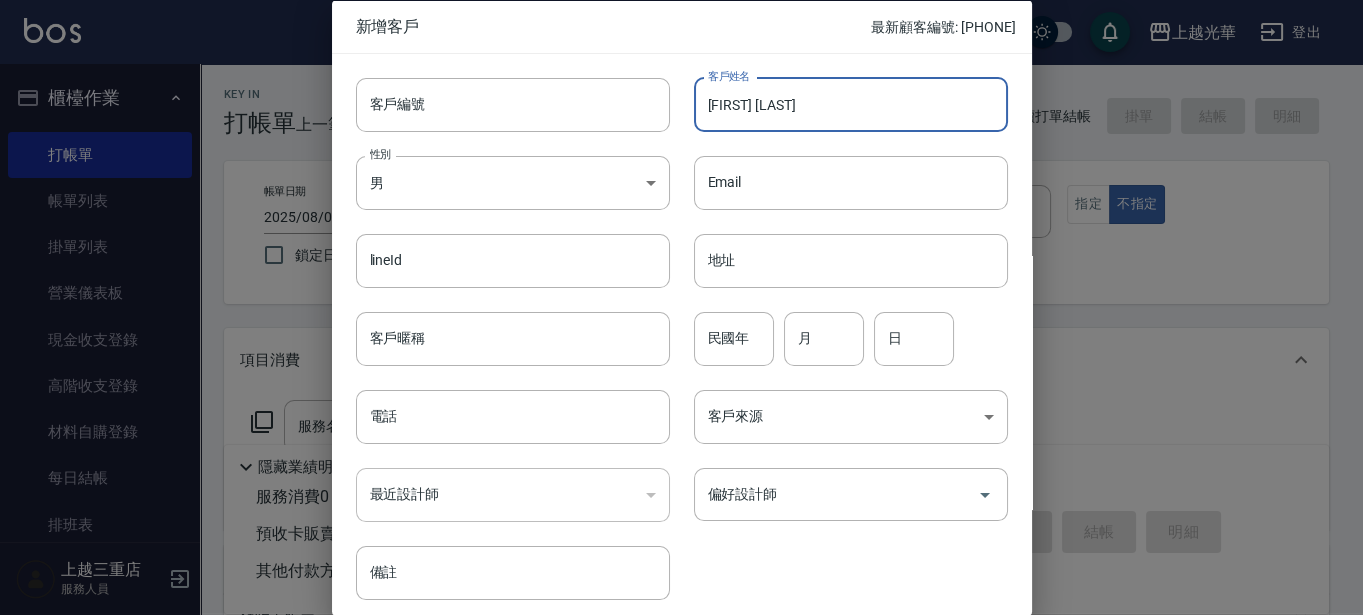 click on "增崇晏" at bounding box center (851, 104) 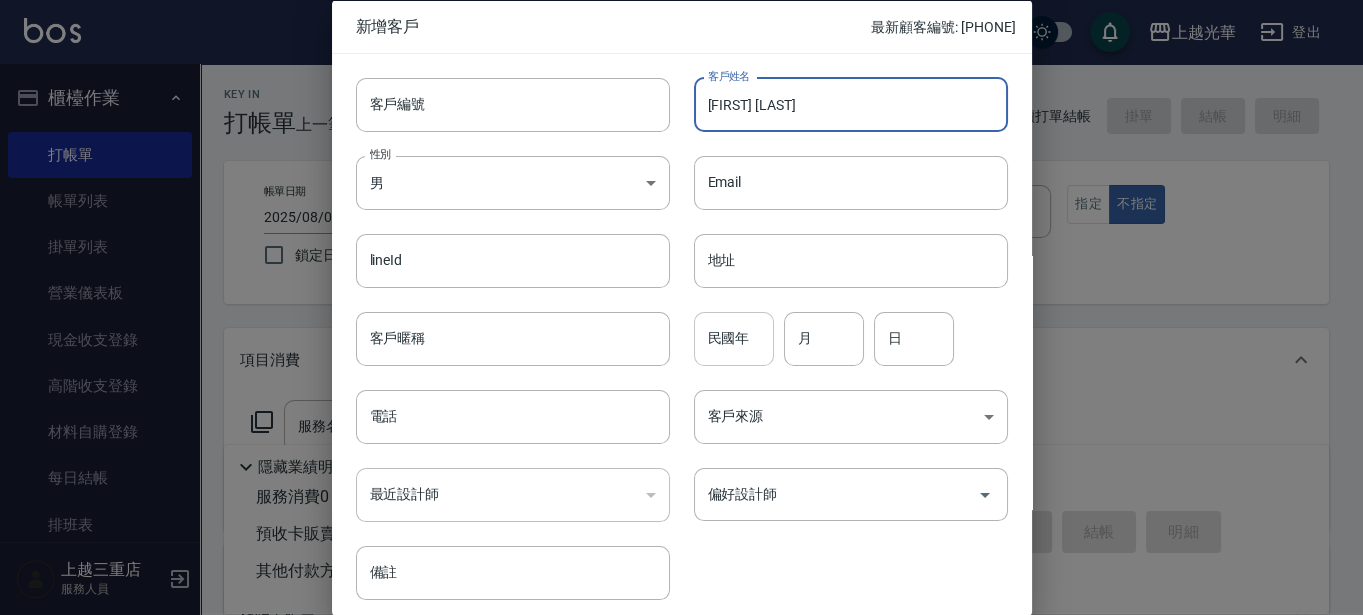 type on "曾崇晏" 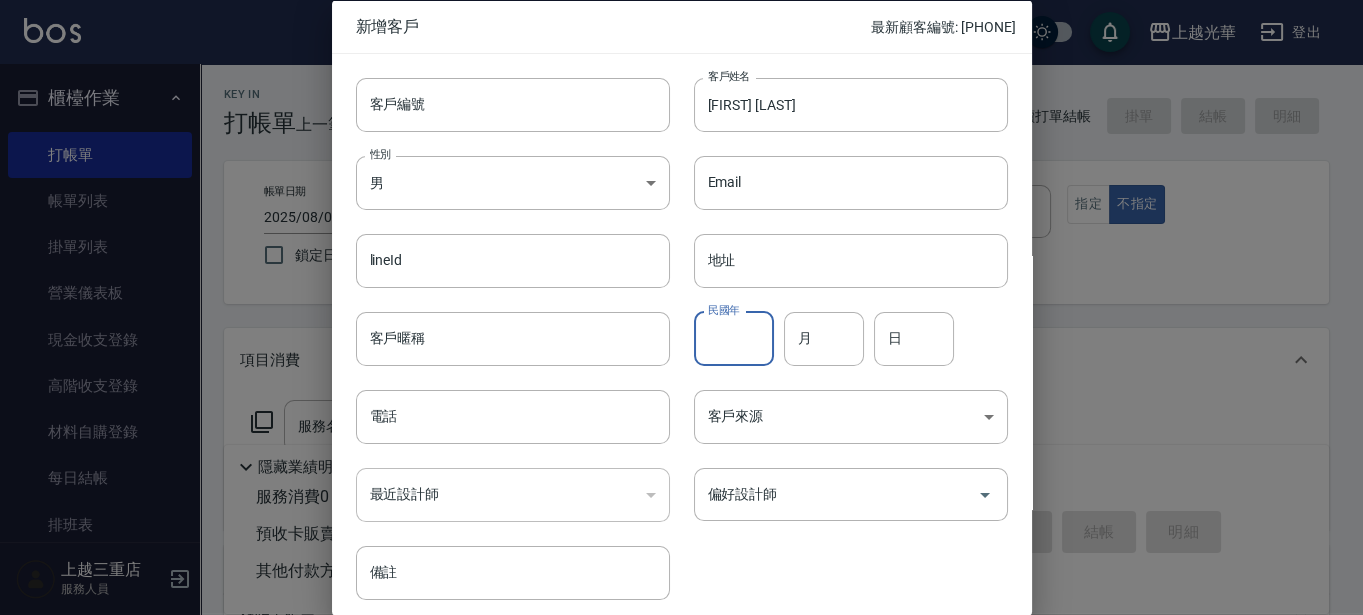 click on "民國年" at bounding box center [734, 338] 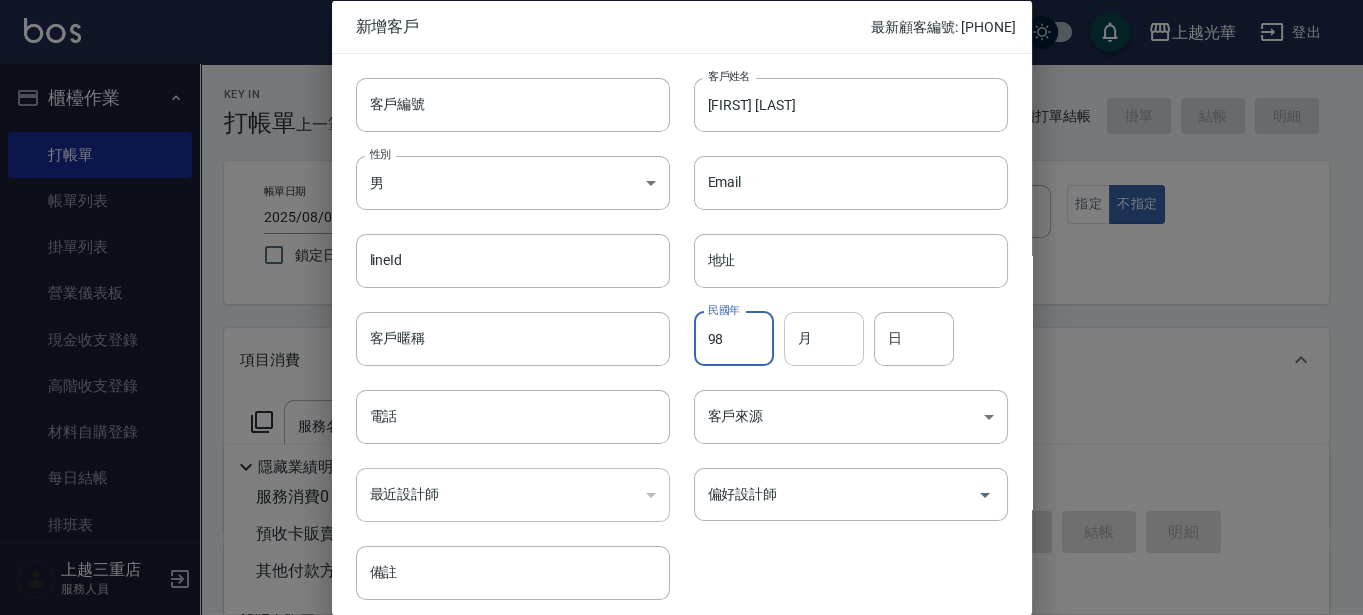 type on "98" 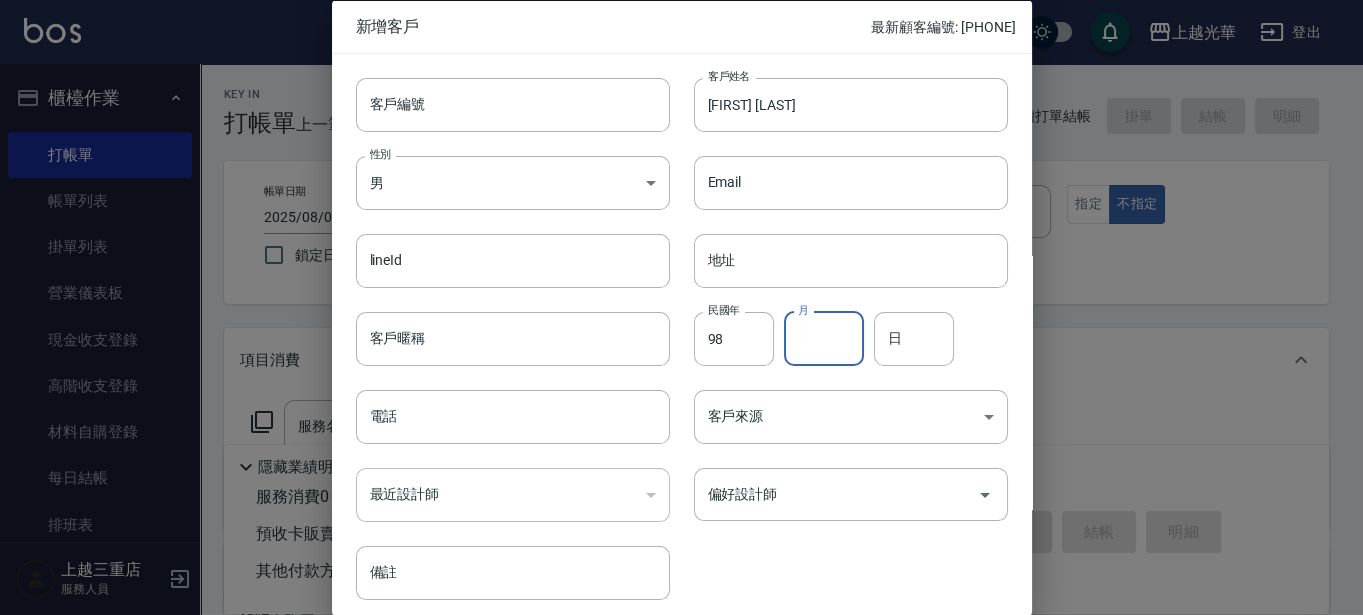 click on "月" at bounding box center [824, 338] 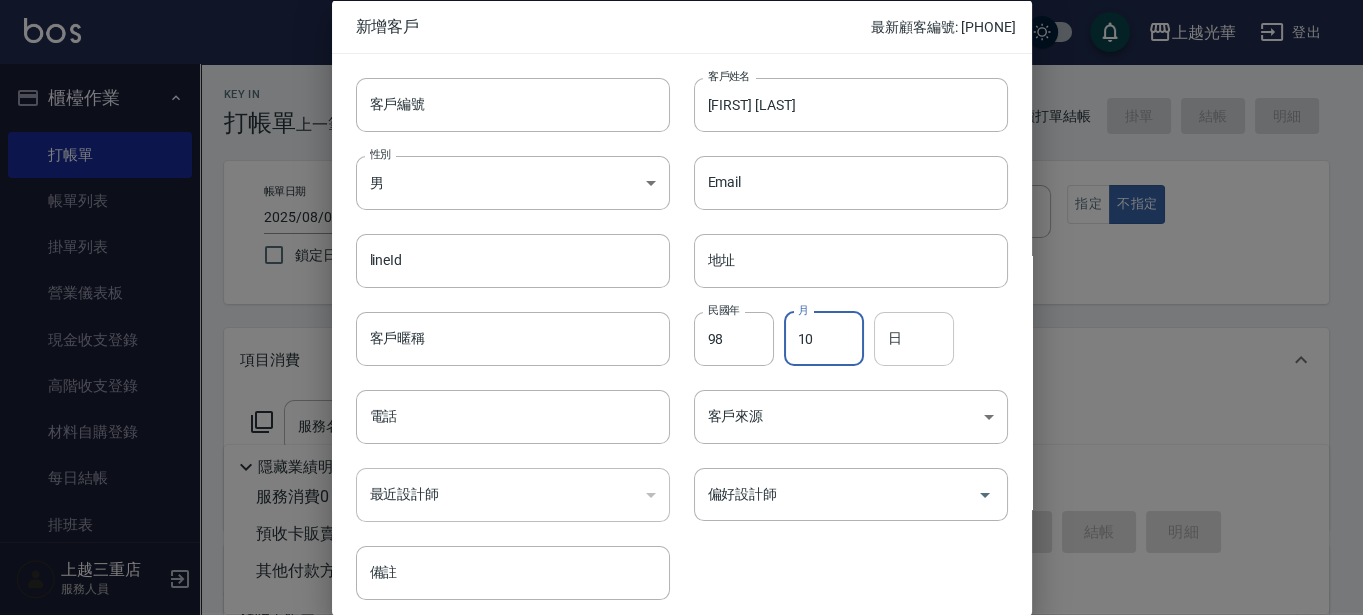 type on "10" 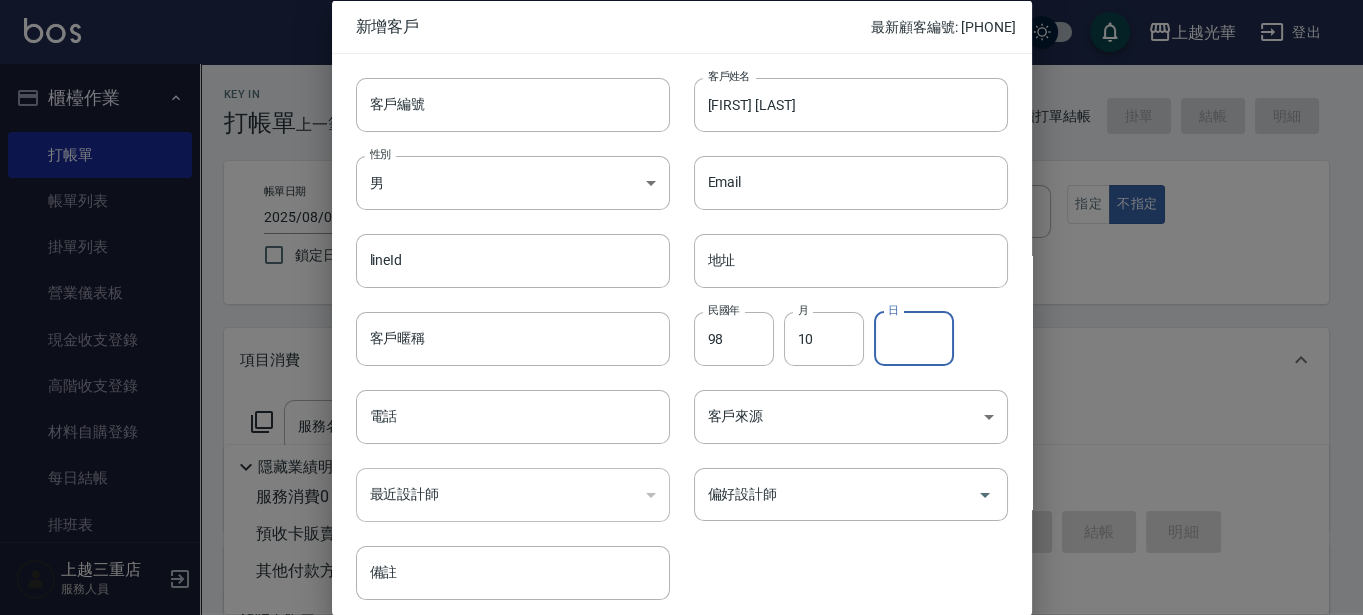 click on "日" at bounding box center [914, 338] 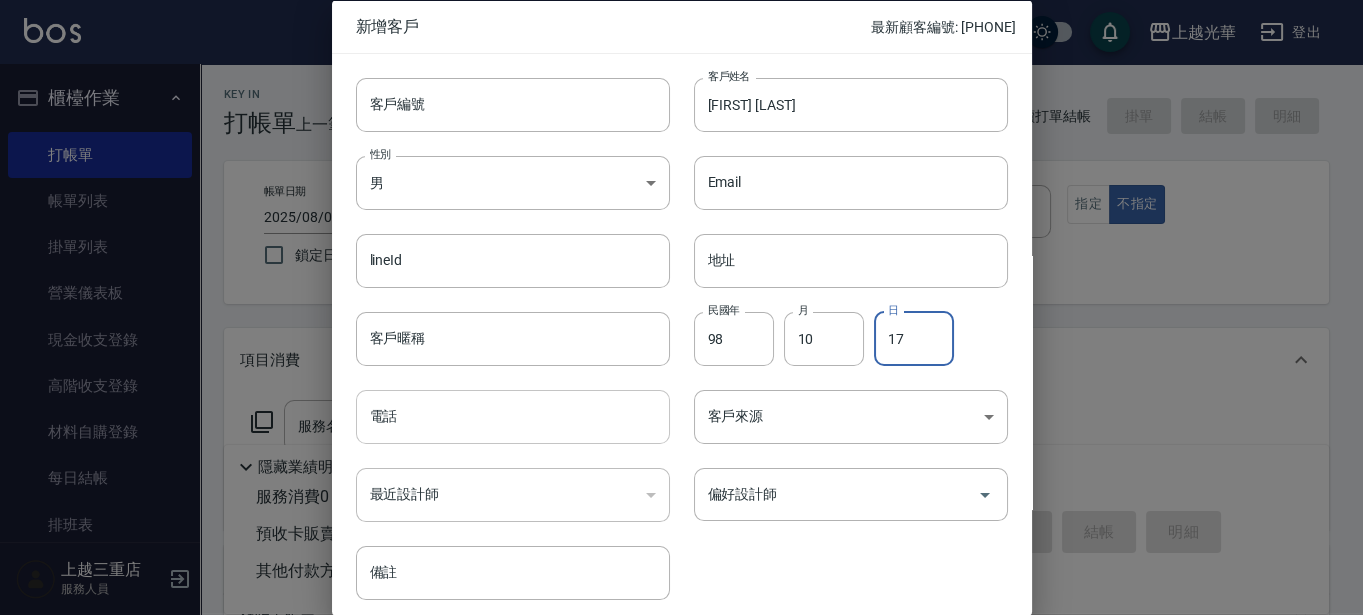 type on "17" 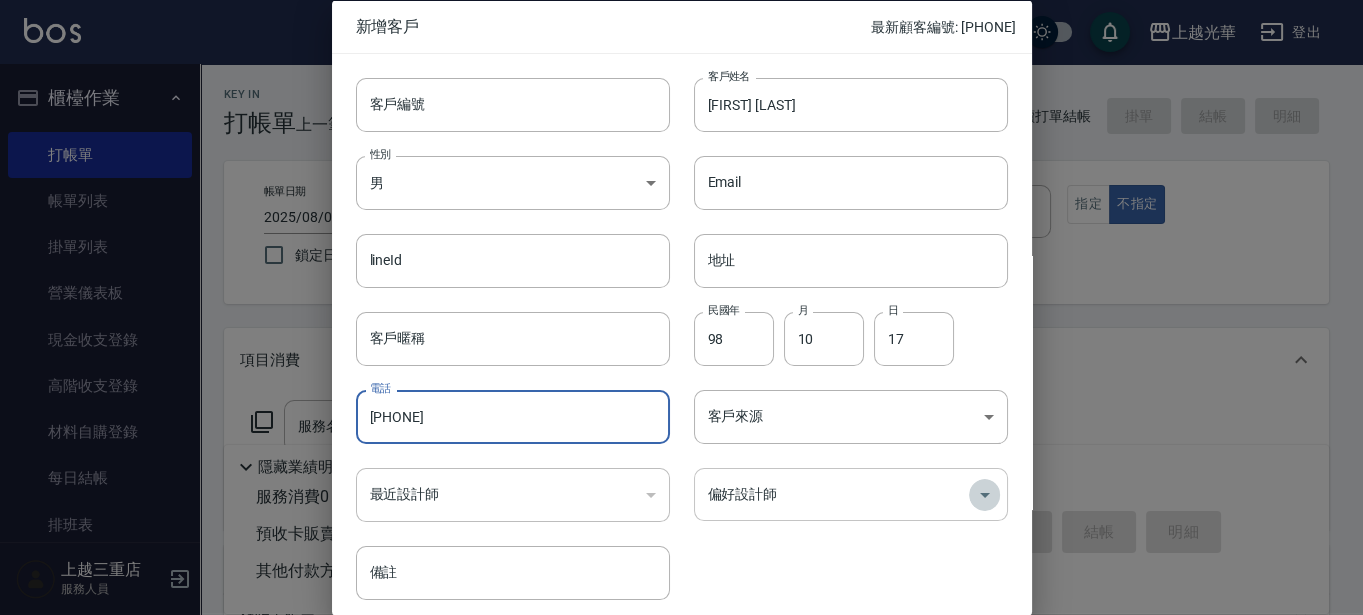 click 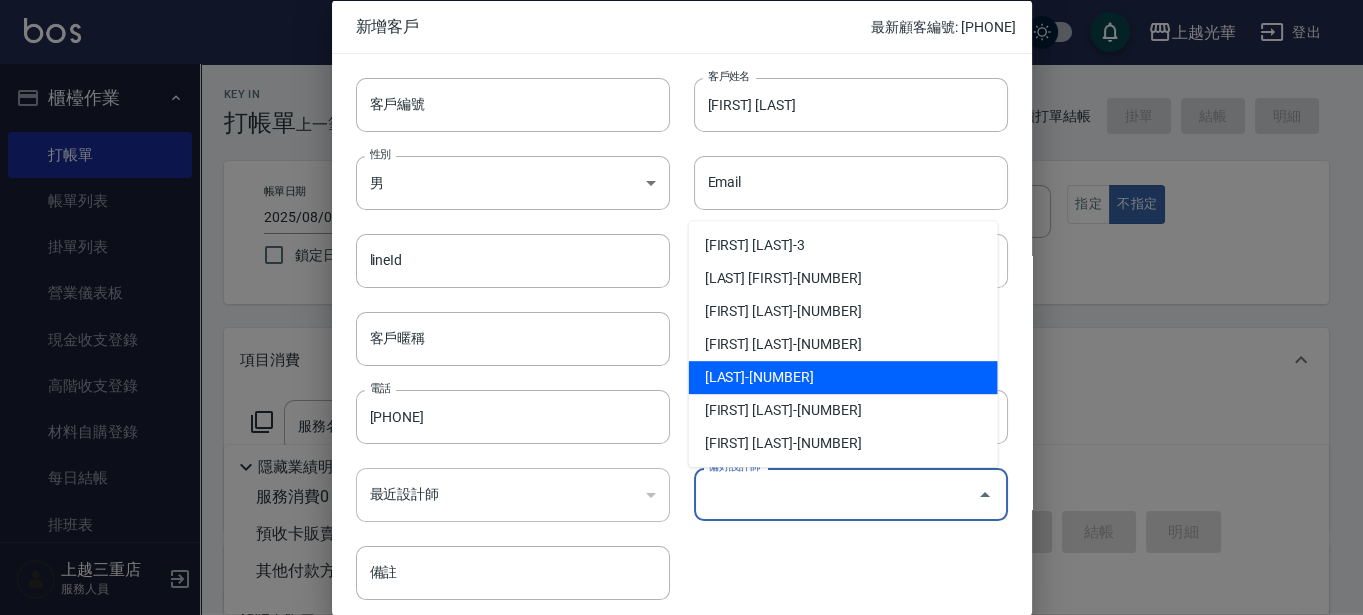 scroll, scrollTop: 125, scrollLeft: 0, axis: vertical 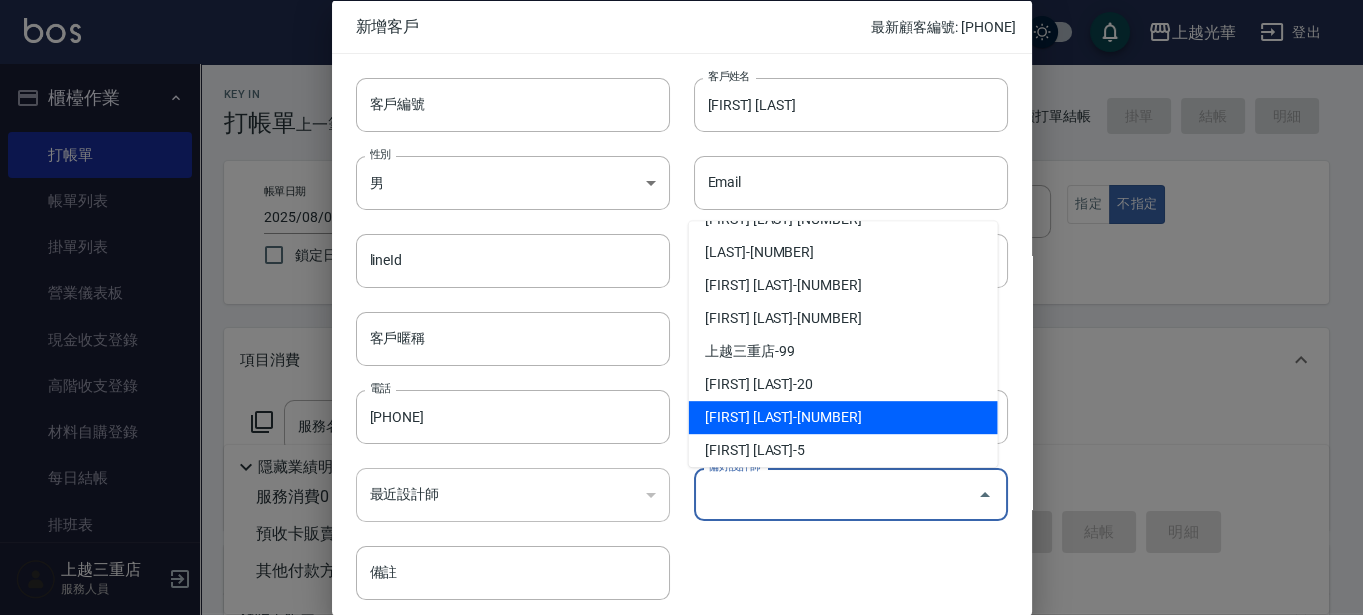 click on "林雅袖-2" at bounding box center [843, 417] 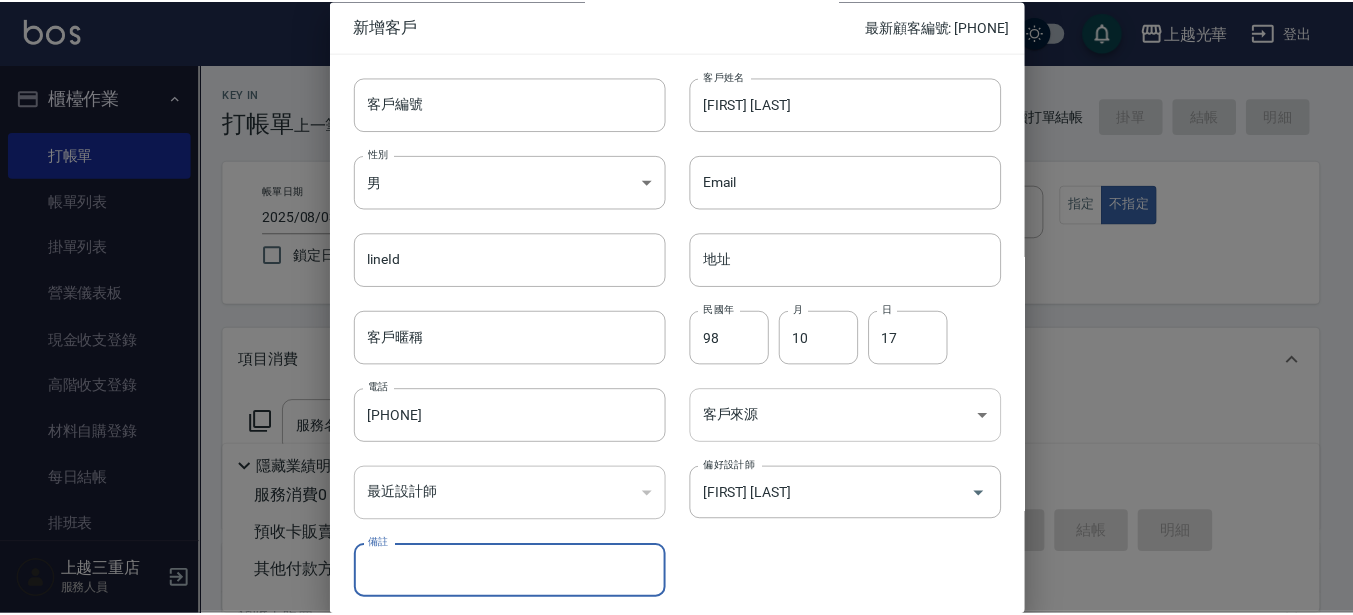 scroll, scrollTop: 77, scrollLeft: 0, axis: vertical 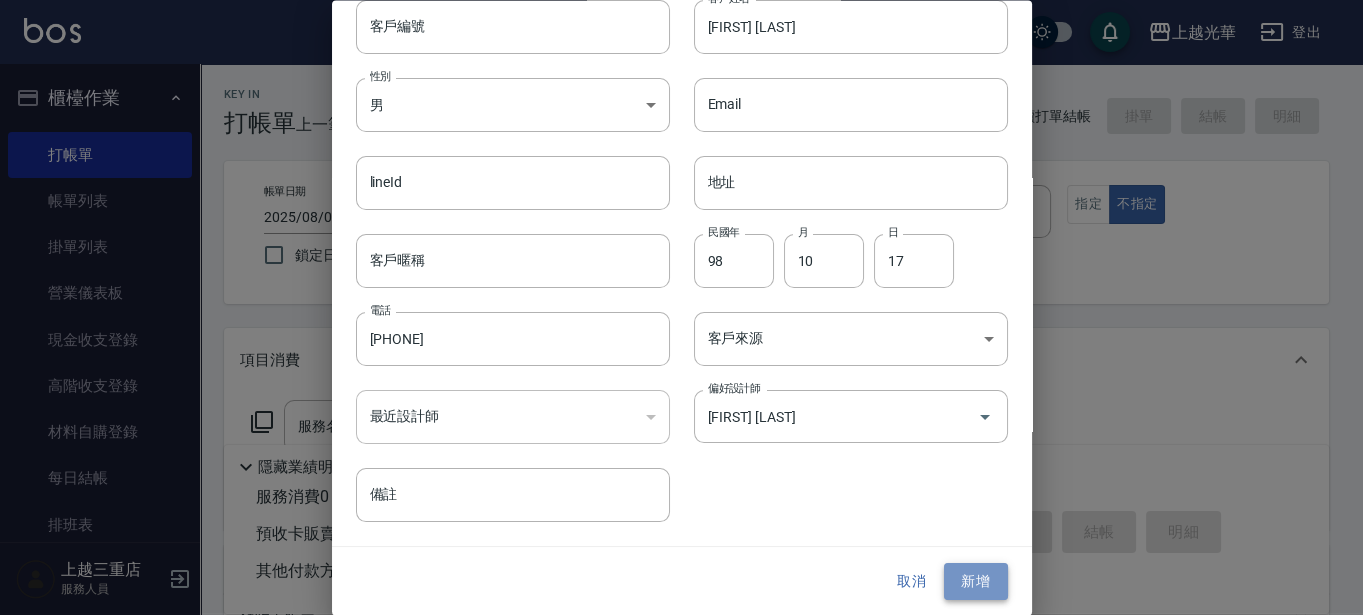 click on "新增" at bounding box center (976, 582) 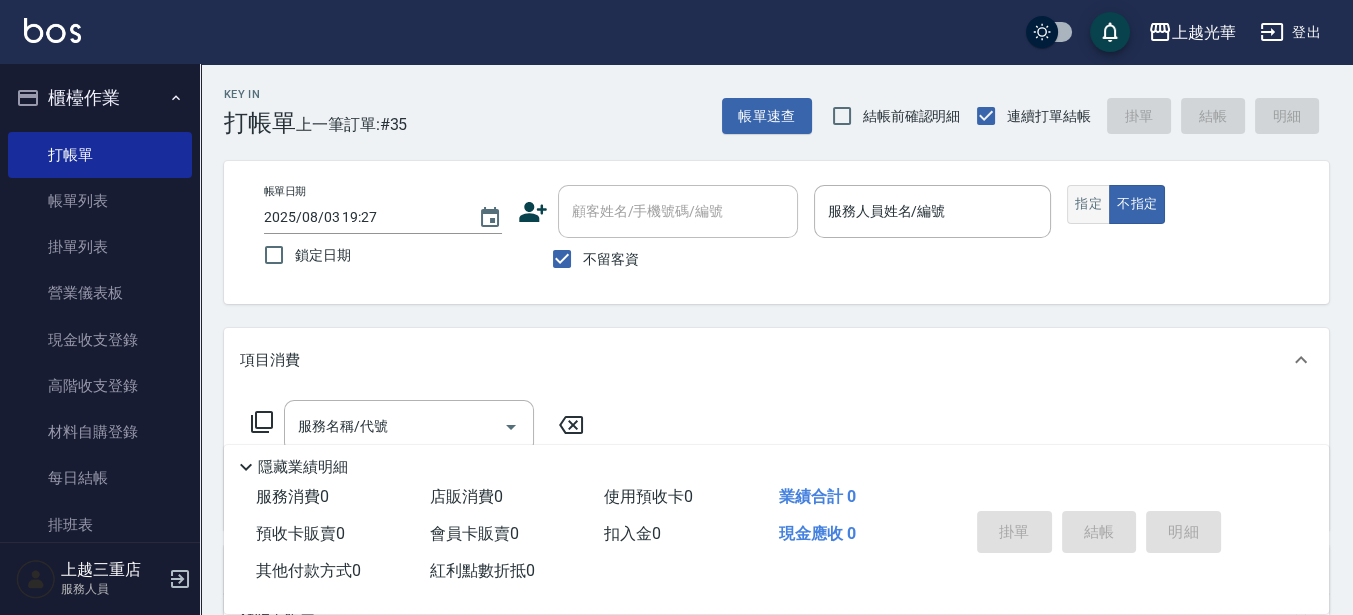 click on "指定" at bounding box center (1088, 204) 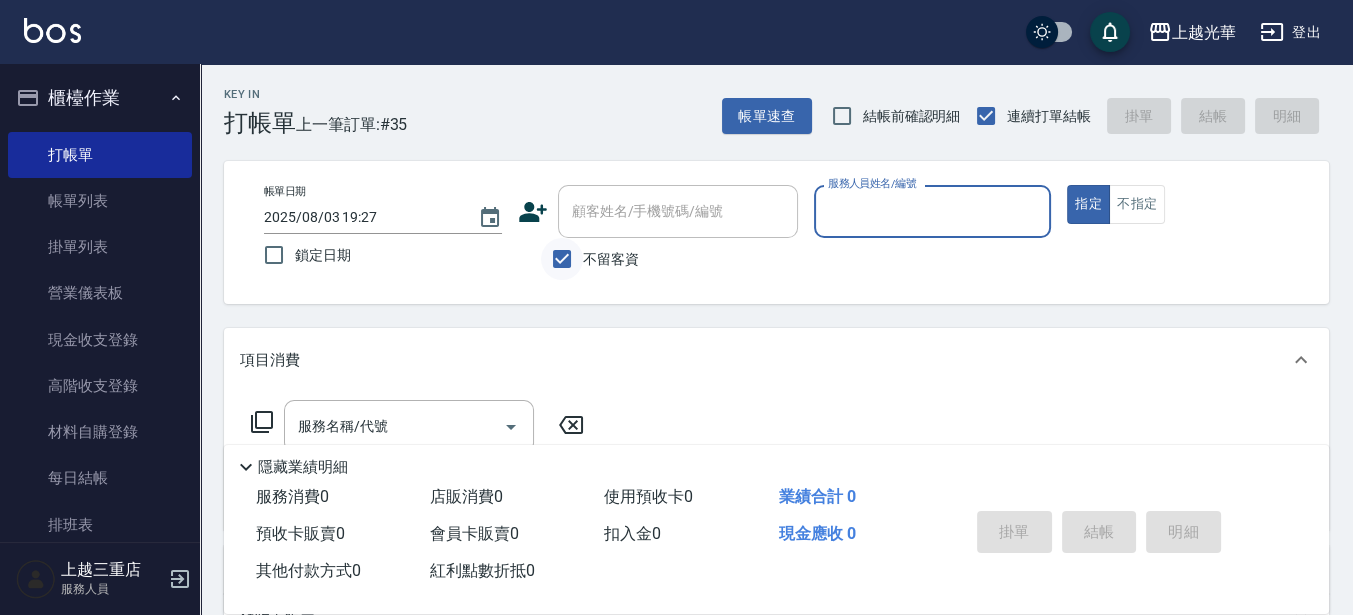click on "不留客資" at bounding box center (562, 259) 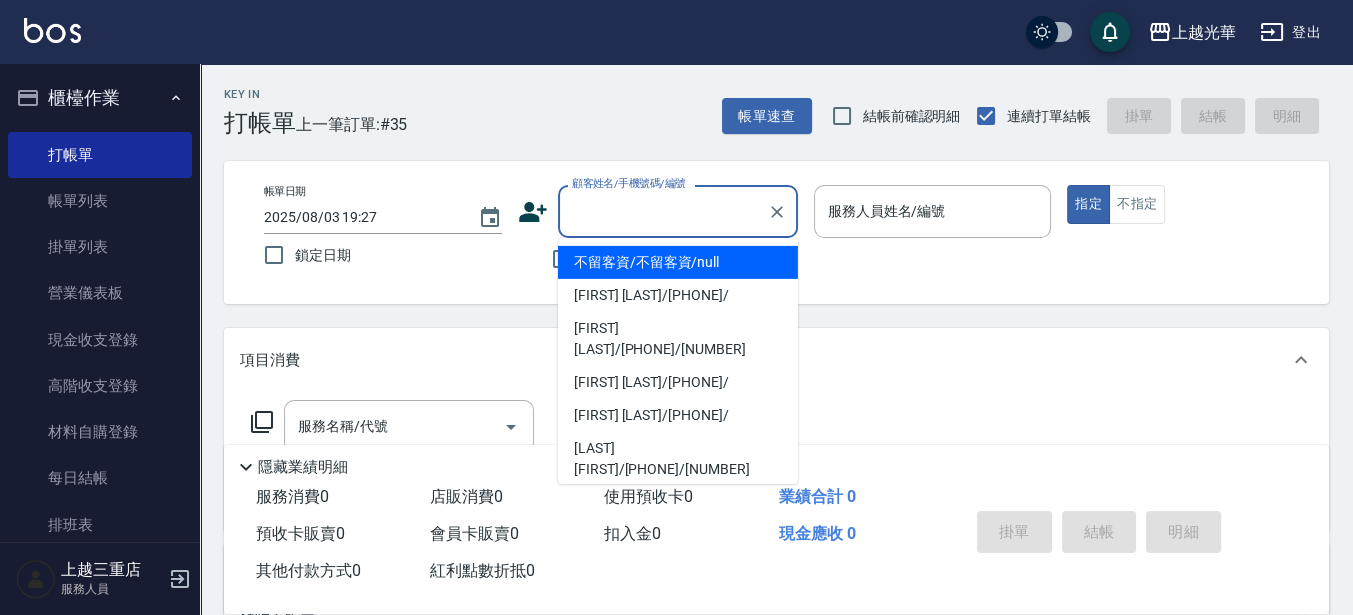 click on "顧客姓名/手機號碼/編號" at bounding box center (663, 211) 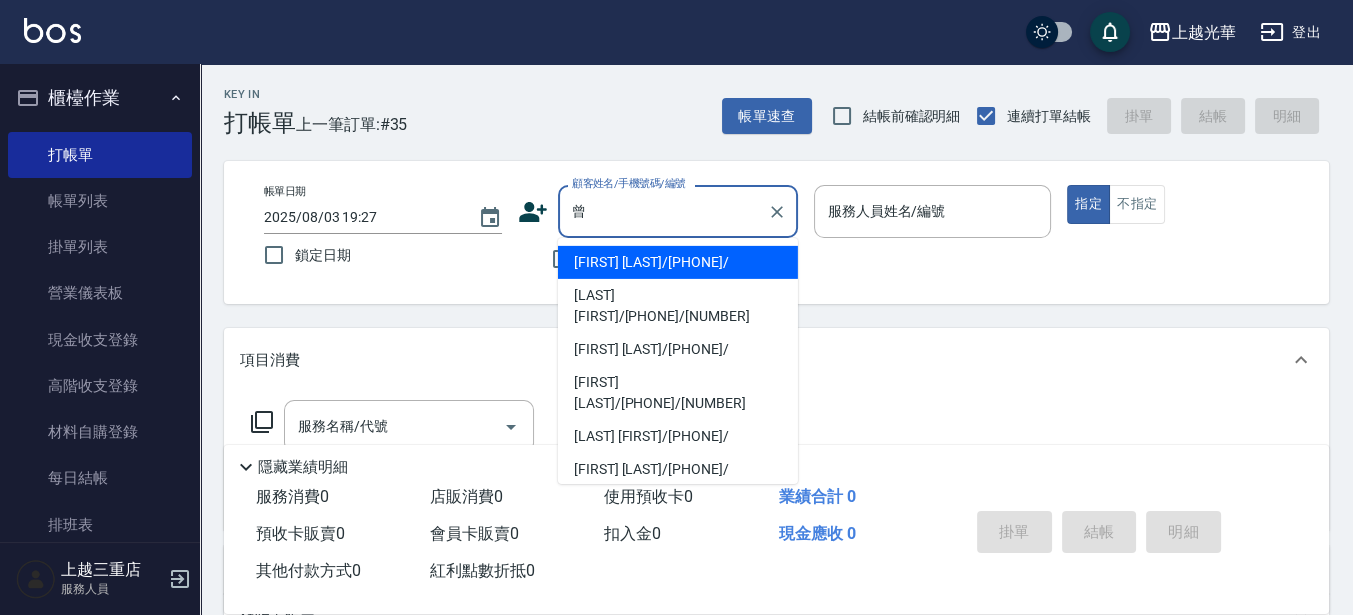 click on "曾崇晏/0979066017/" at bounding box center (678, 262) 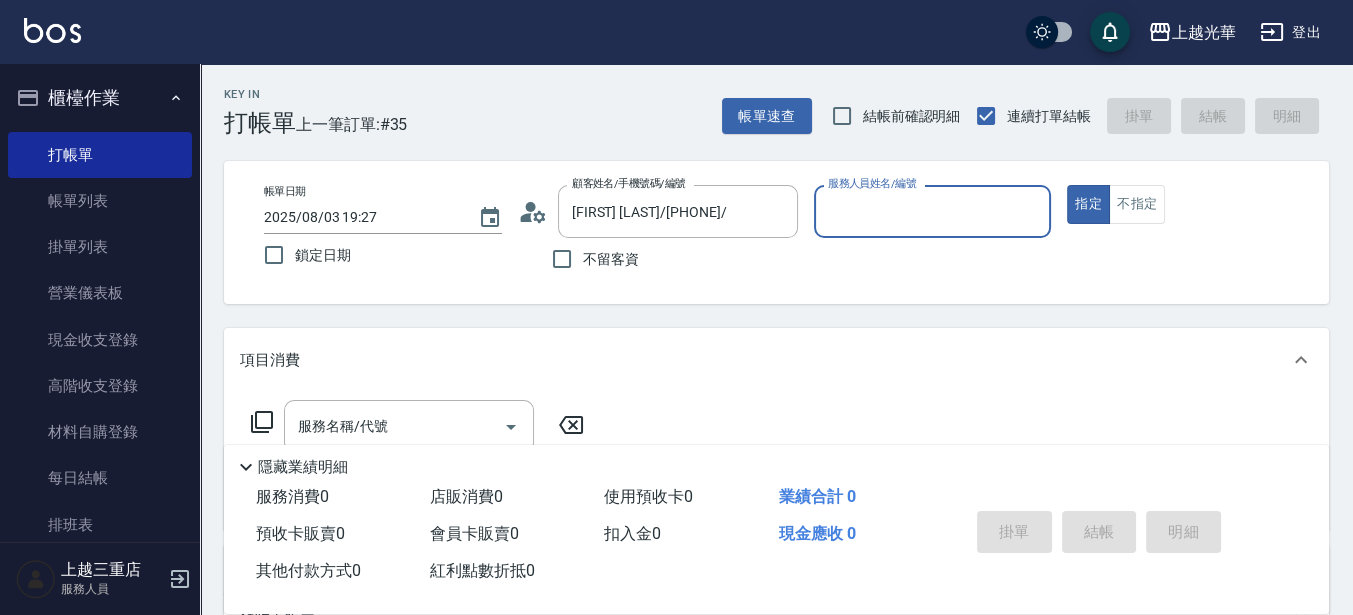 type on "雅袖-2" 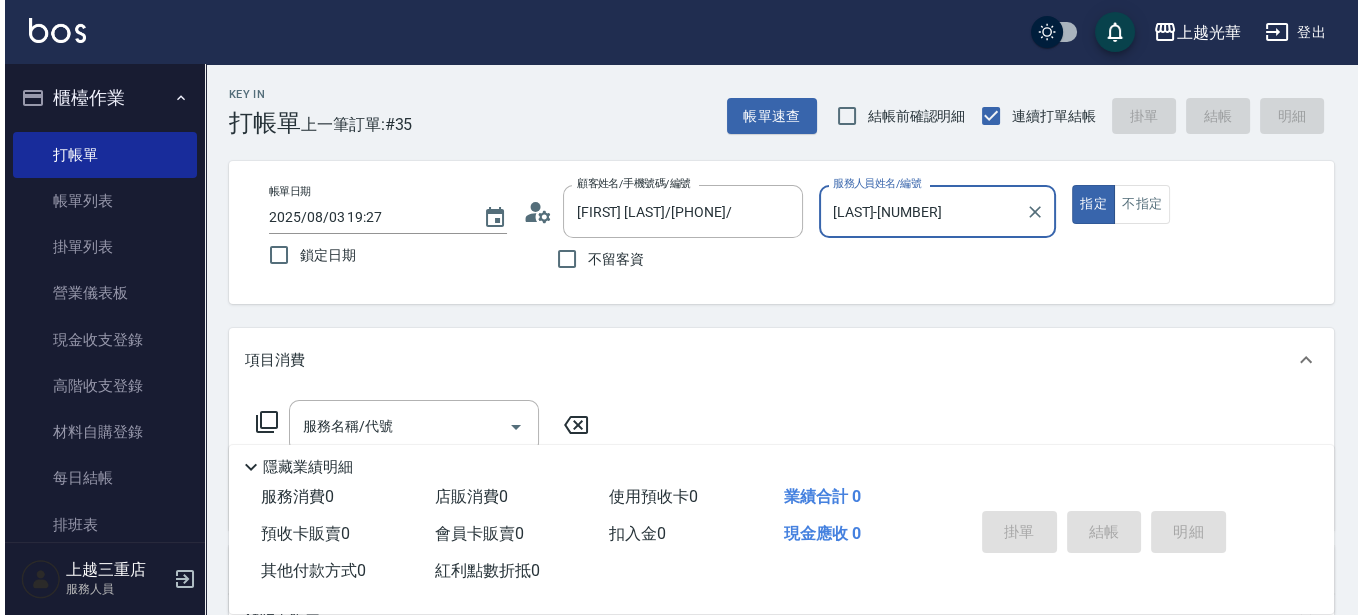 scroll, scrollTop: 125, scrollLeft: 0, axis: vertical 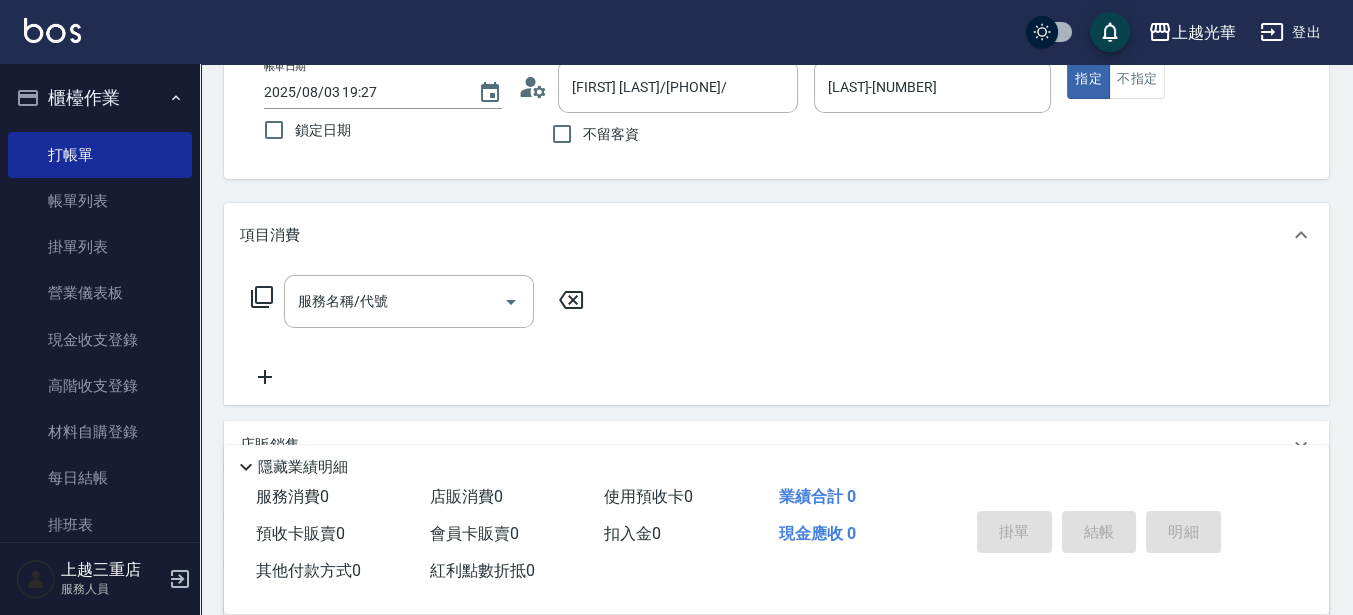 click 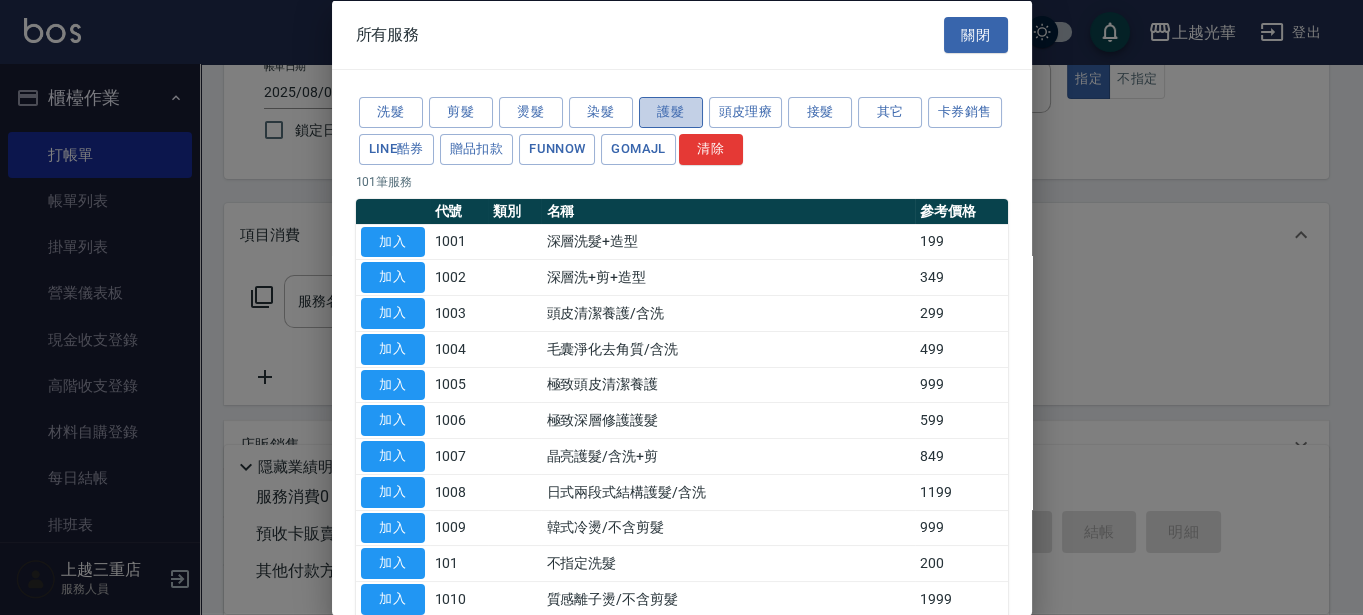 click on "護髮" at bounding box center (671, 112) 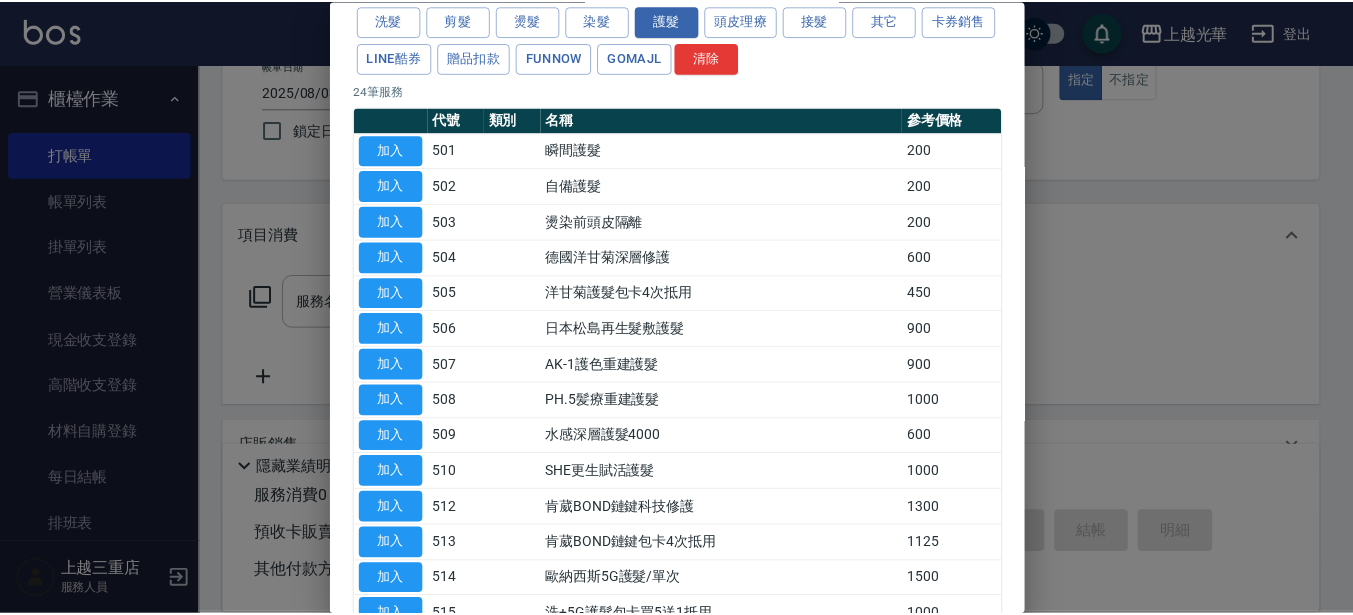 scroll, scrollTop: 125, scrollLeft: 0, axis: vertical 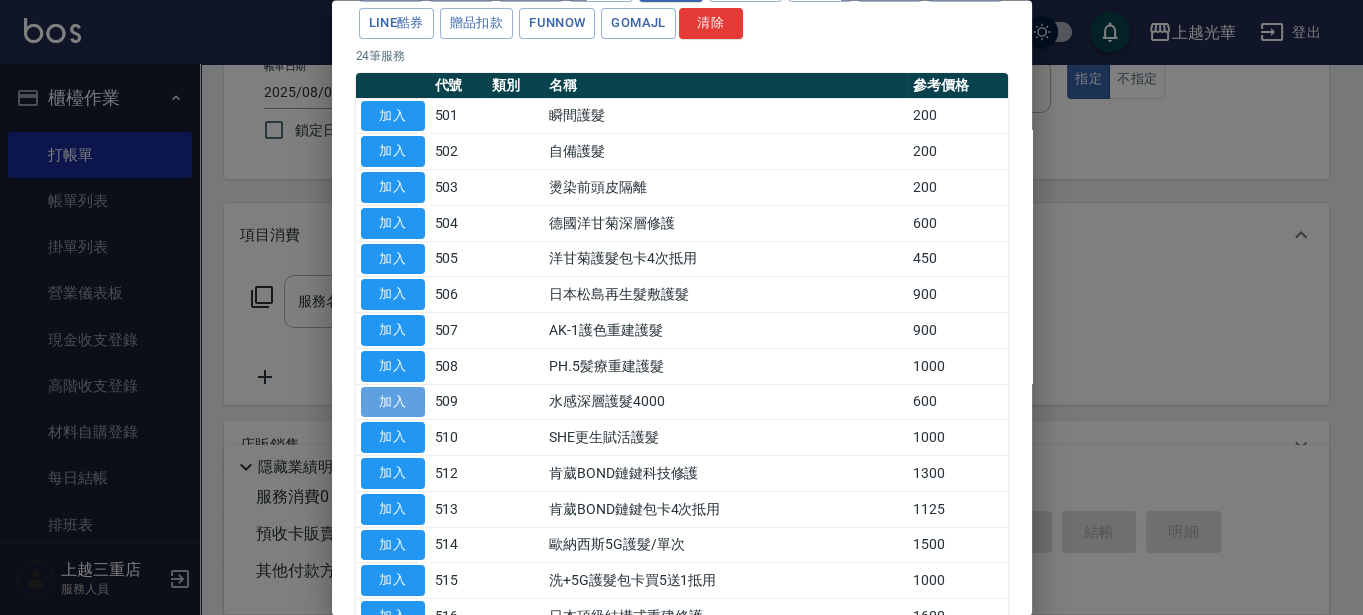 click on "加入" at bounding box center [393, 402] 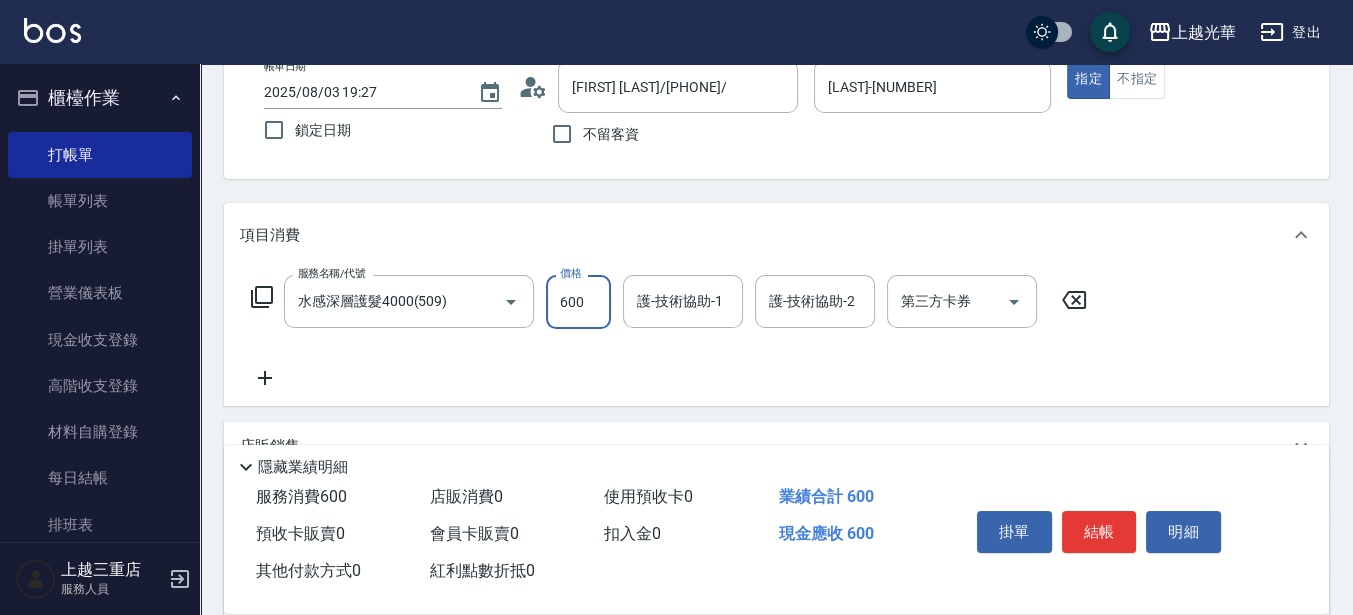 click on "600" at bounding box center (578, 302) 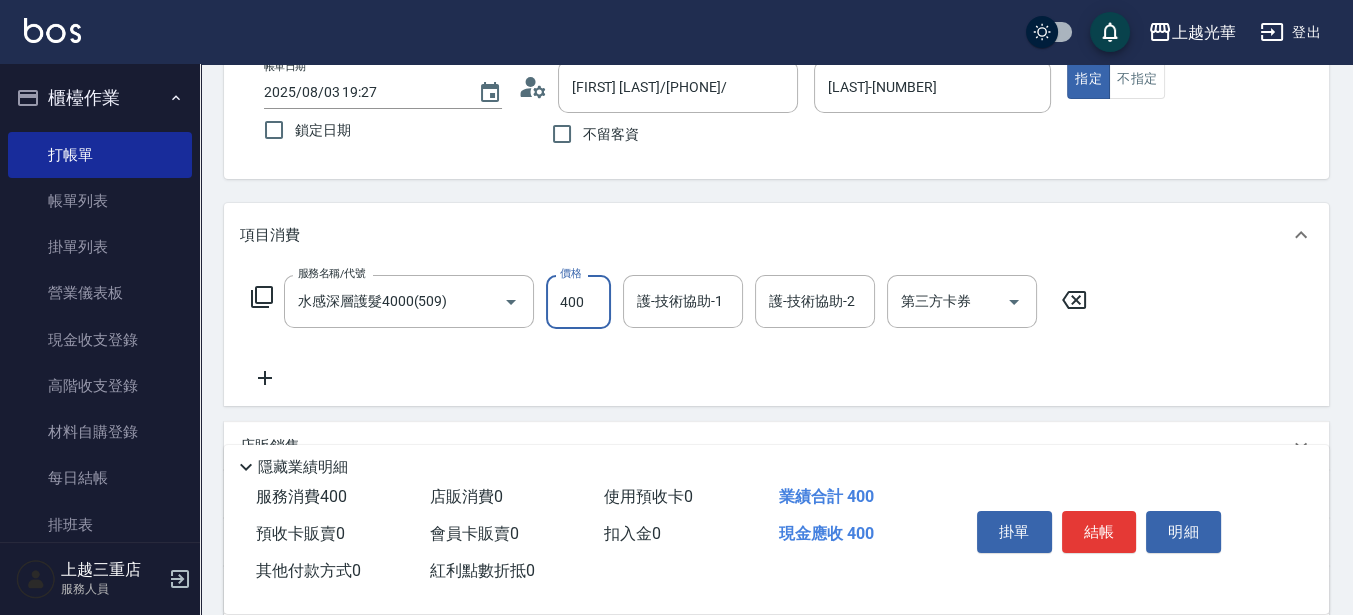 type on "400" 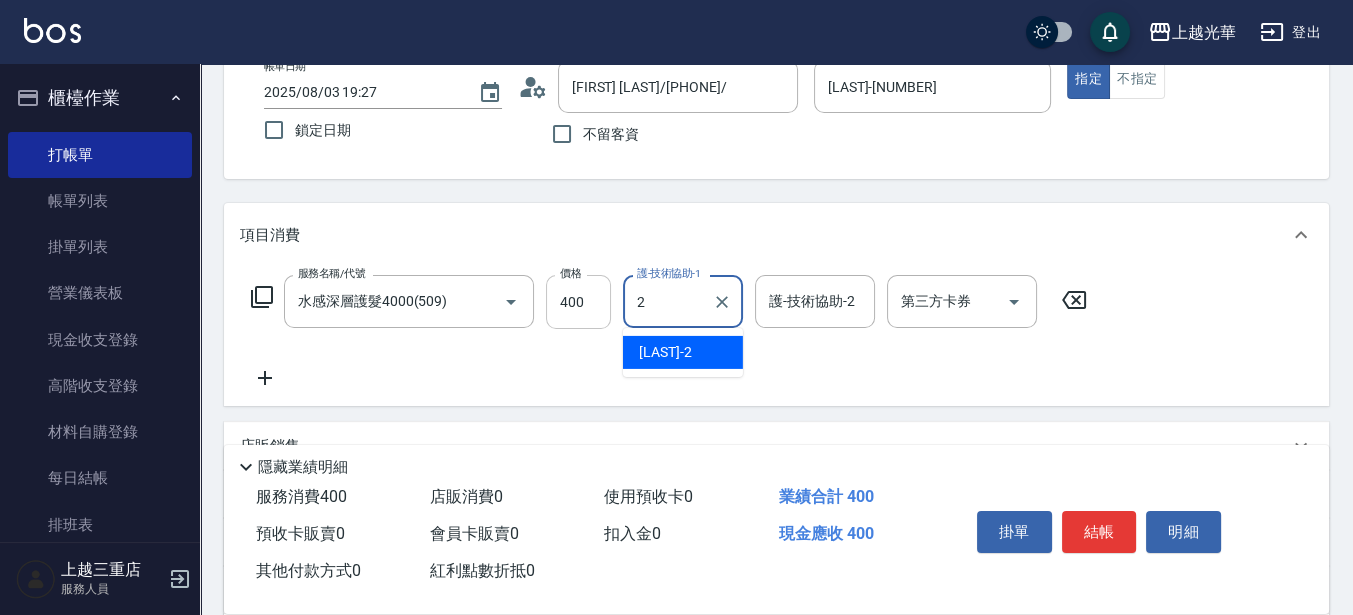 type on "雅袖-2" 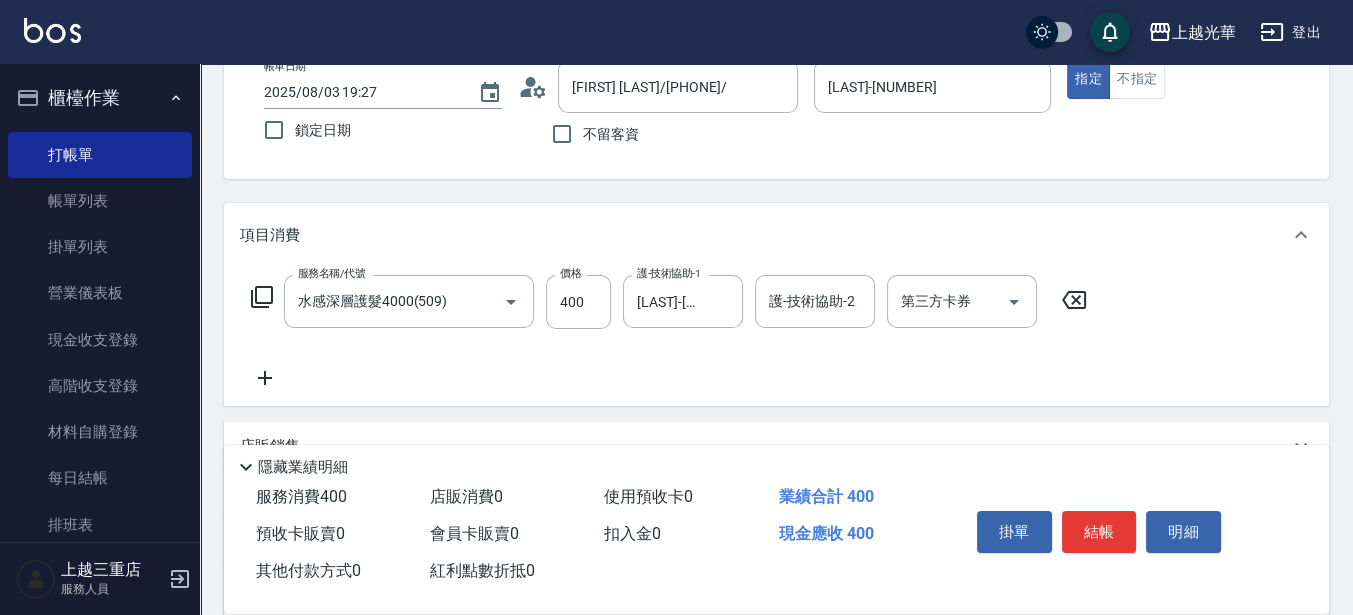 click 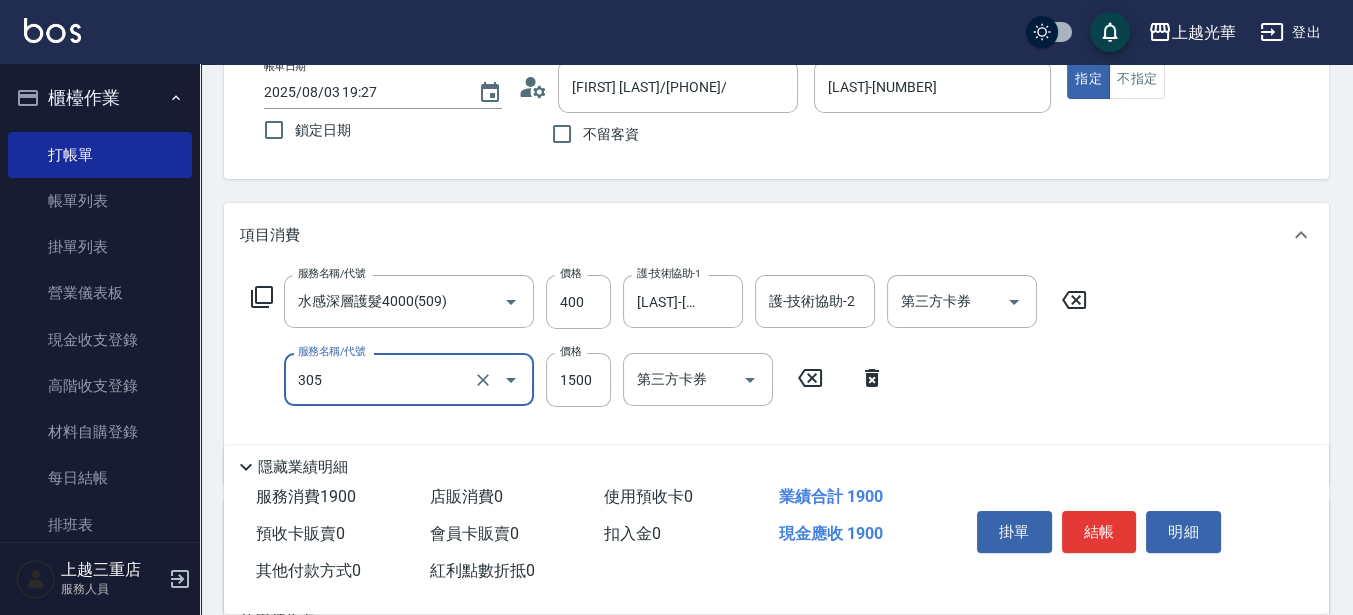 type on "設計燙髮1500(305)" 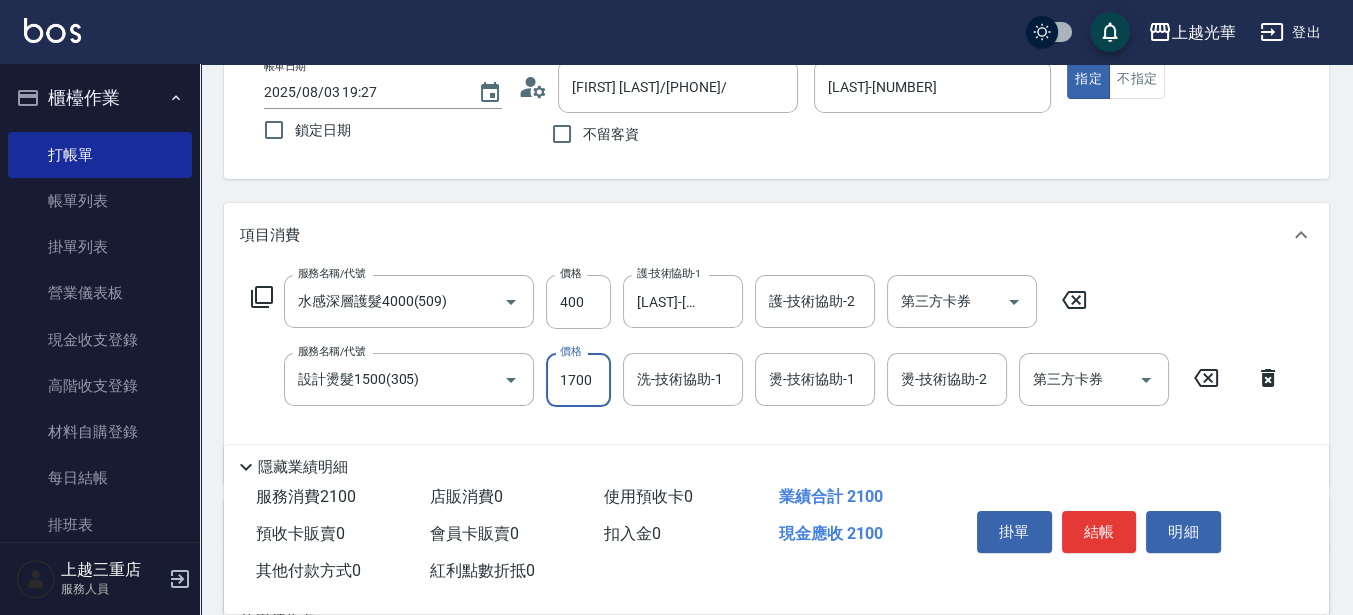 type on "1700" 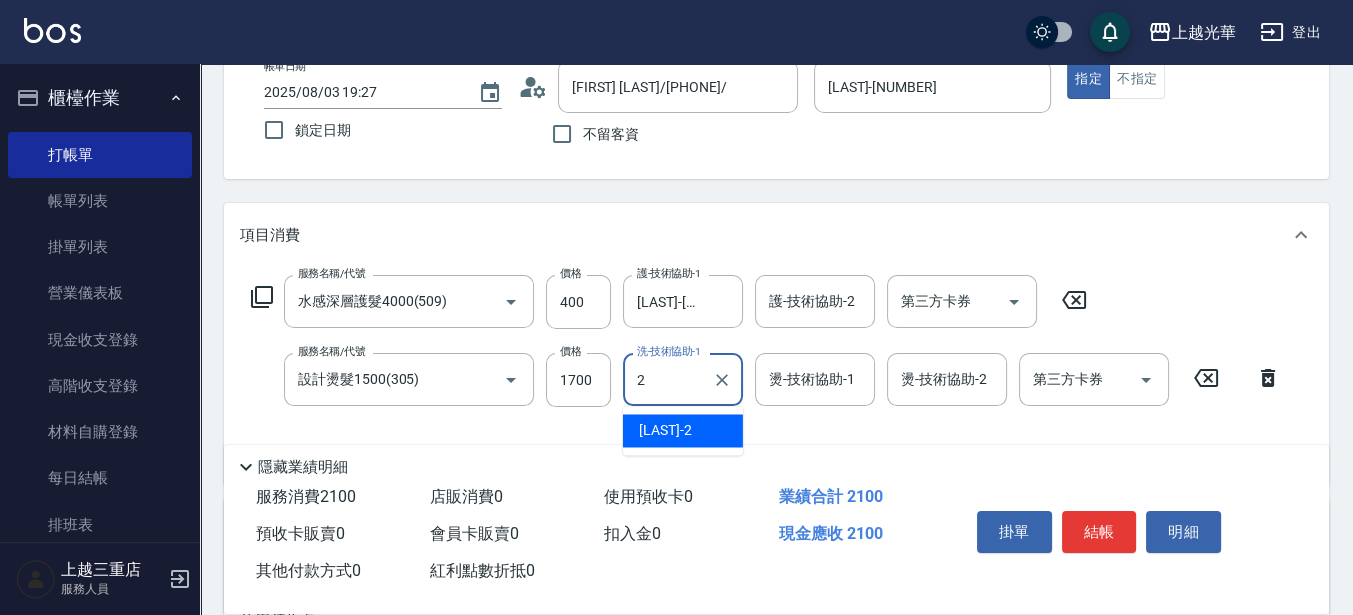 type on "雅袖-2" 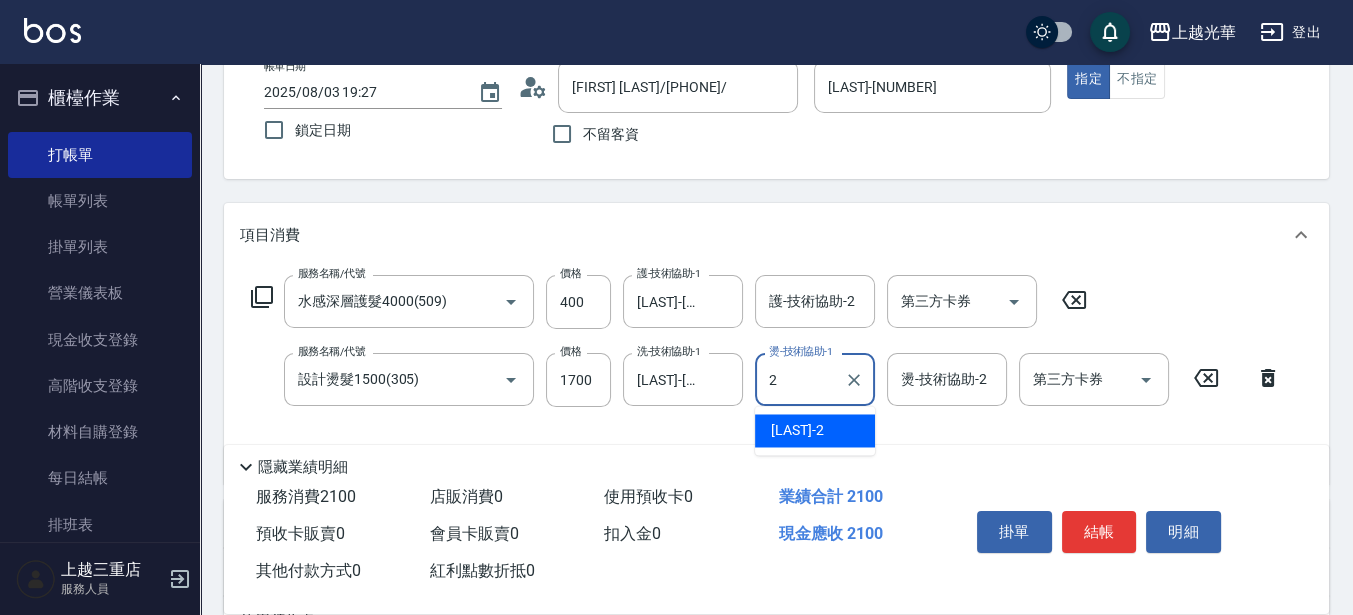 type on "雅袖-2" 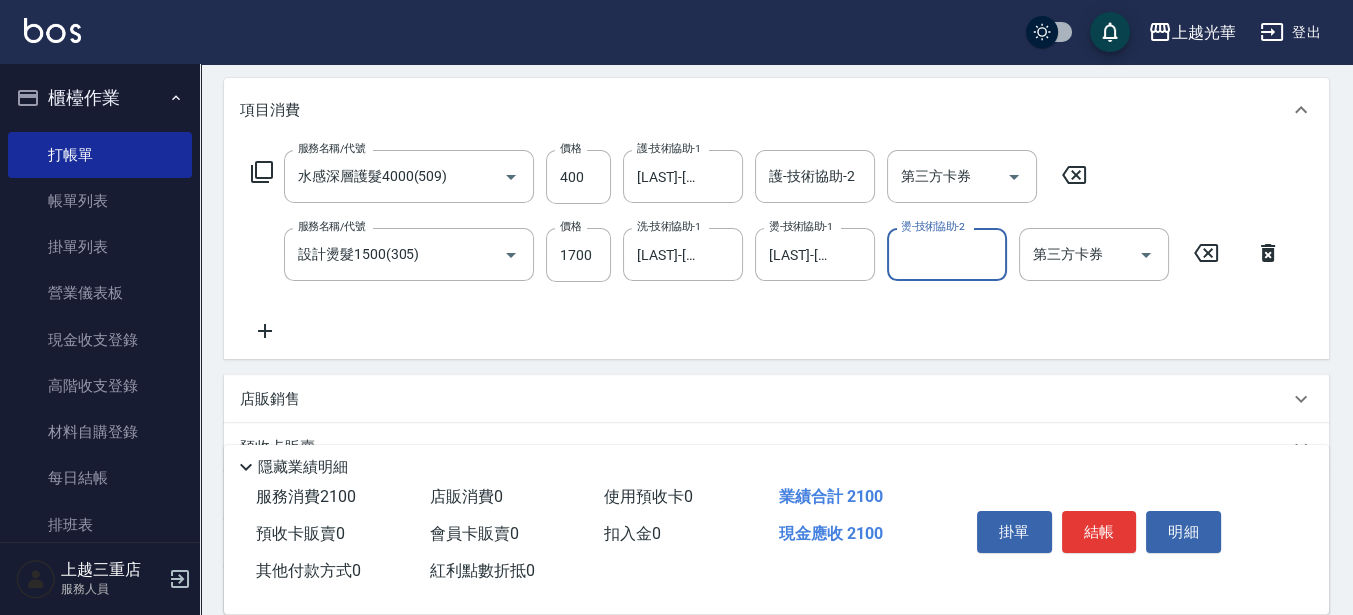 scroll, scrollTop: 375, scrollLeft: 0, axis: vertical 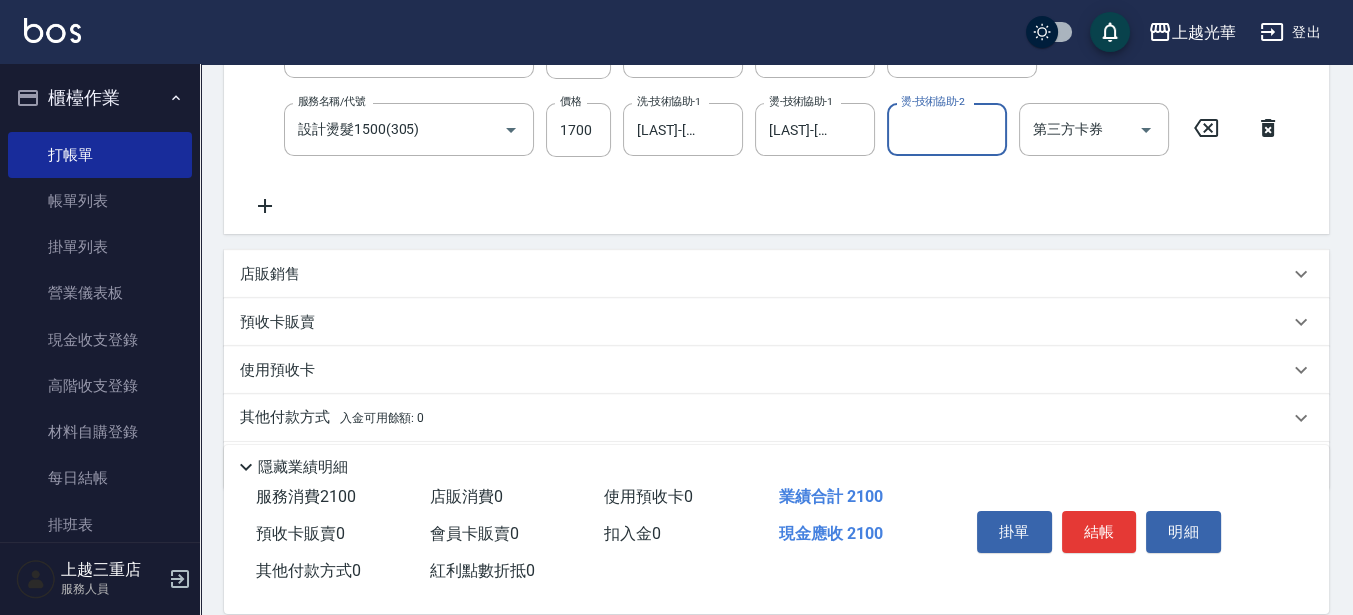 click on "店販銷售" at bounding box center [270, 274] 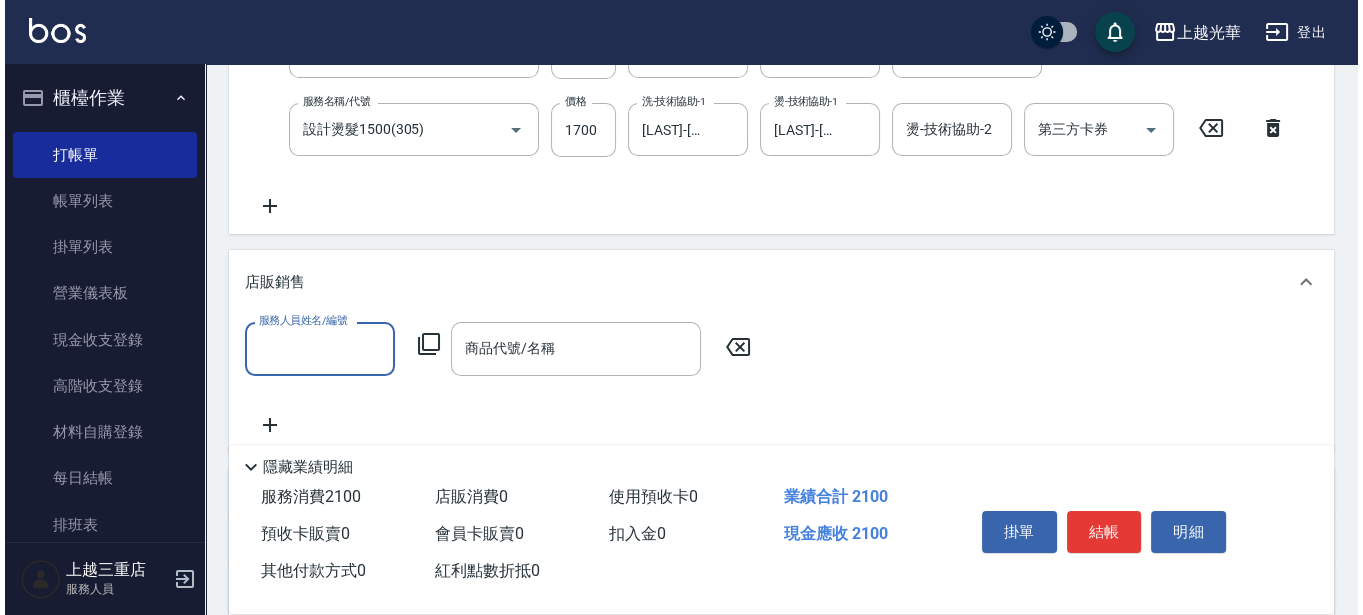 scroll, scrollTop: 0, scrollLeft: 0, axis: both 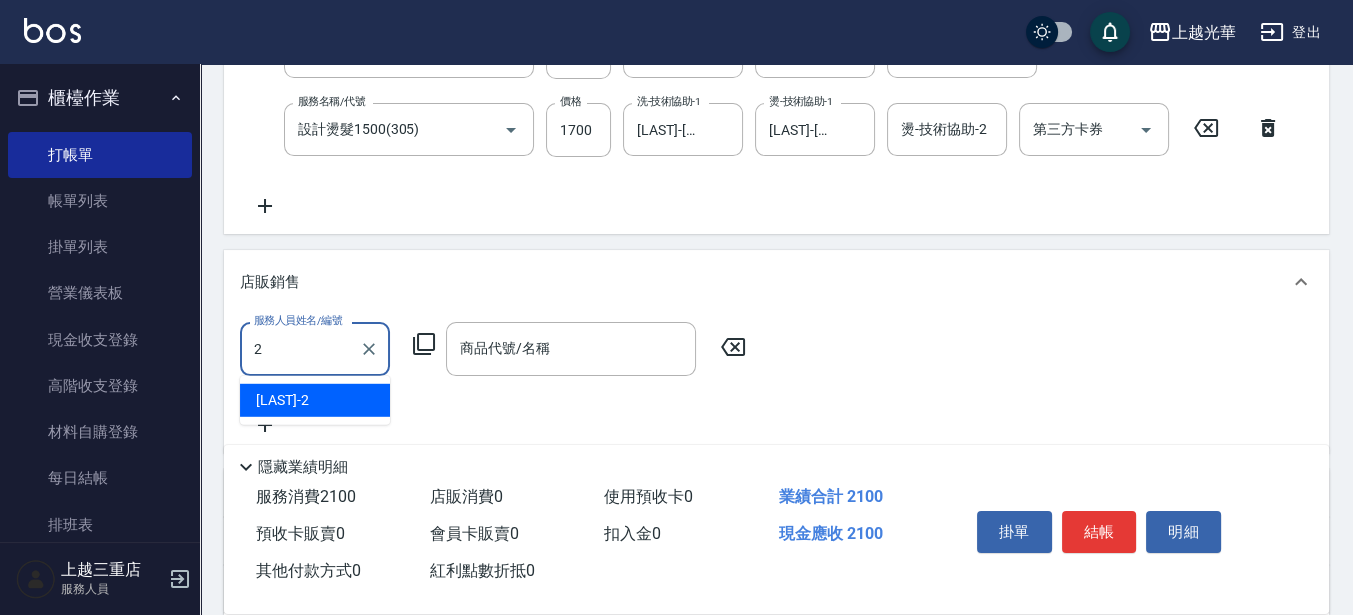 type on "雅袖-2" 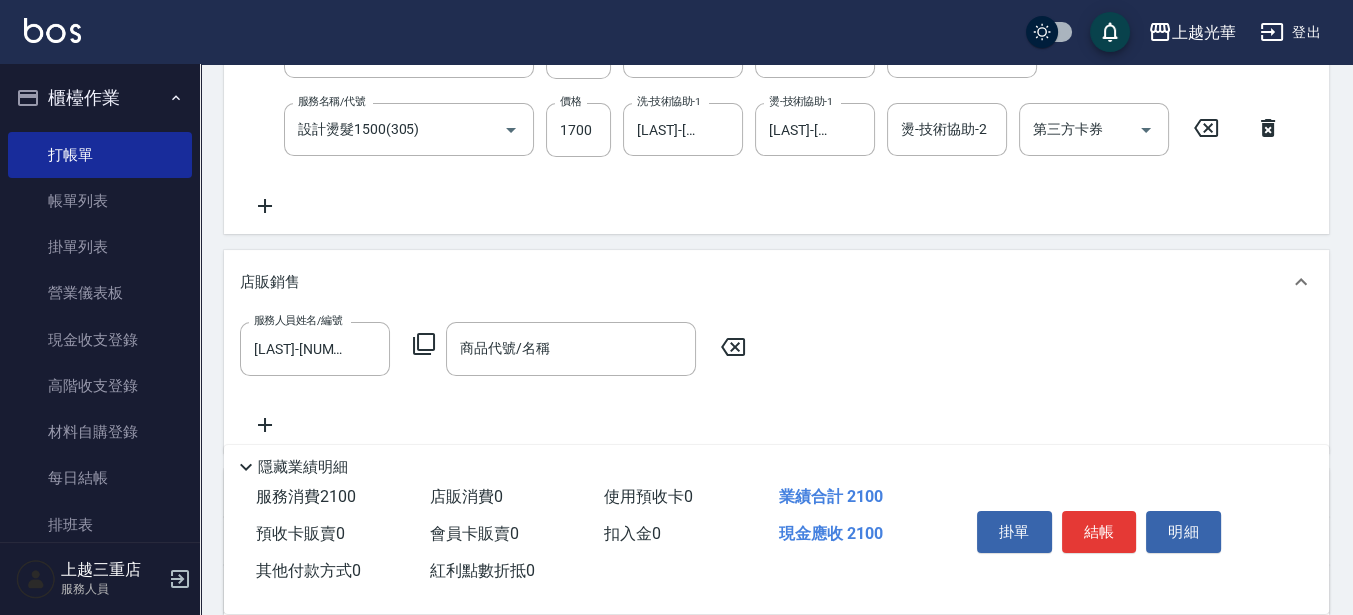 click 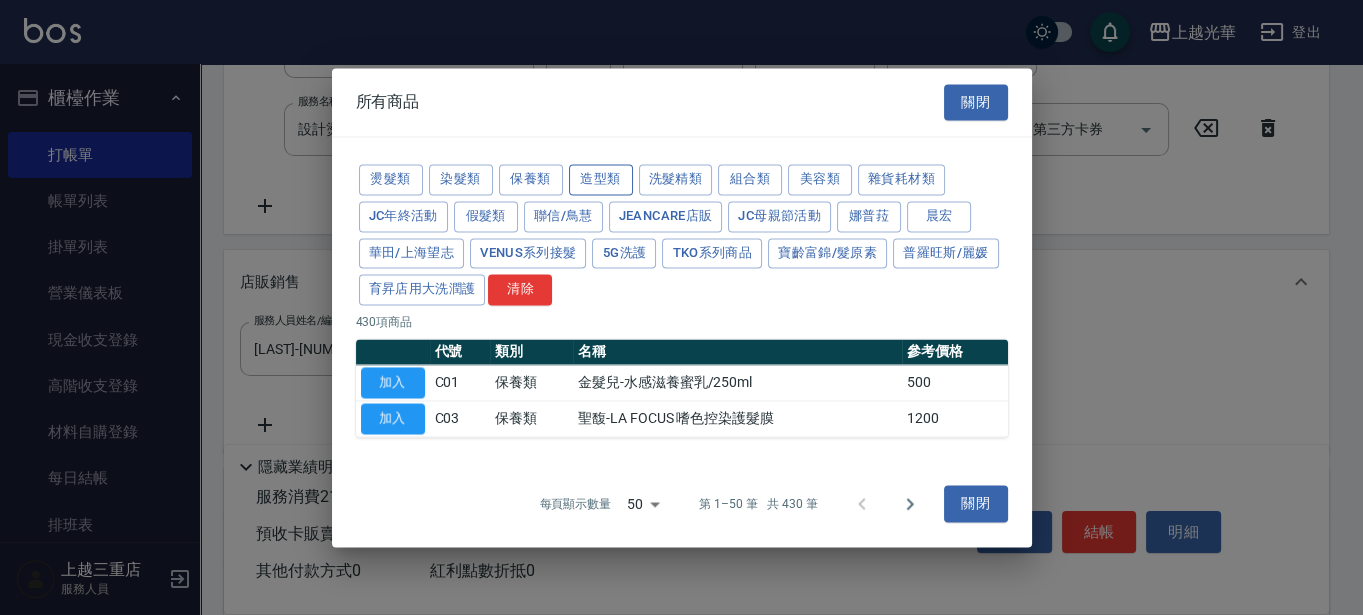 click on "造型類" at bounding box center [601, 179] 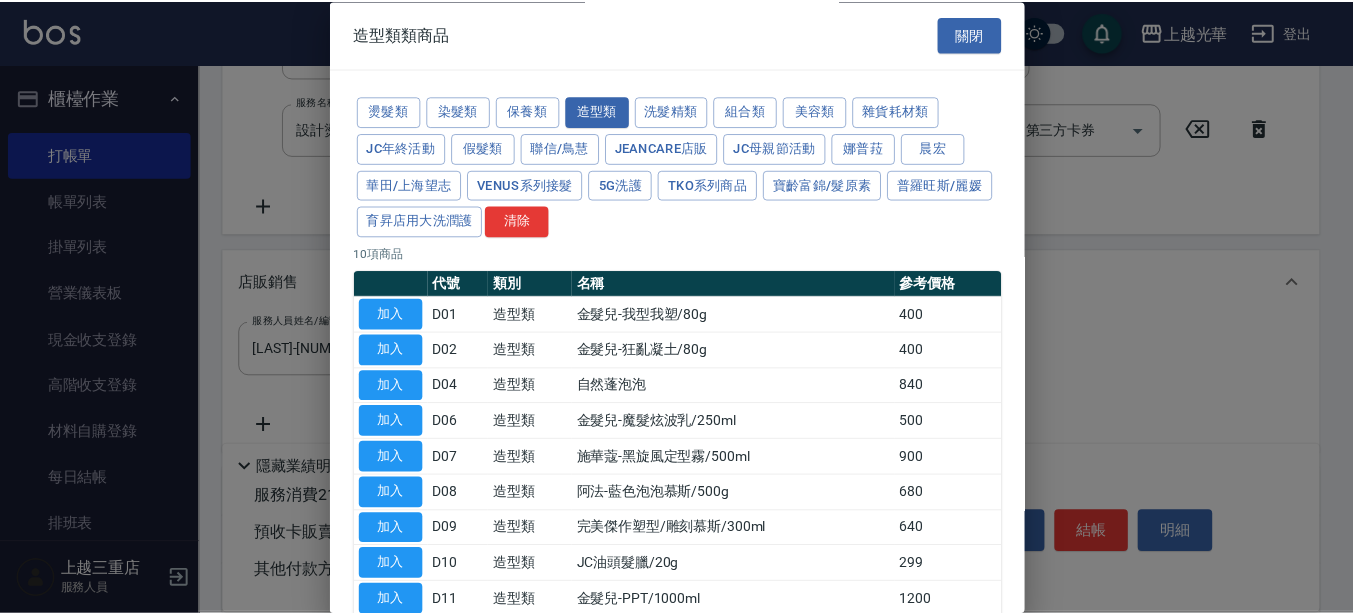 scroll, scrollTop: 125, scrollLeft: 0, axis: vertical 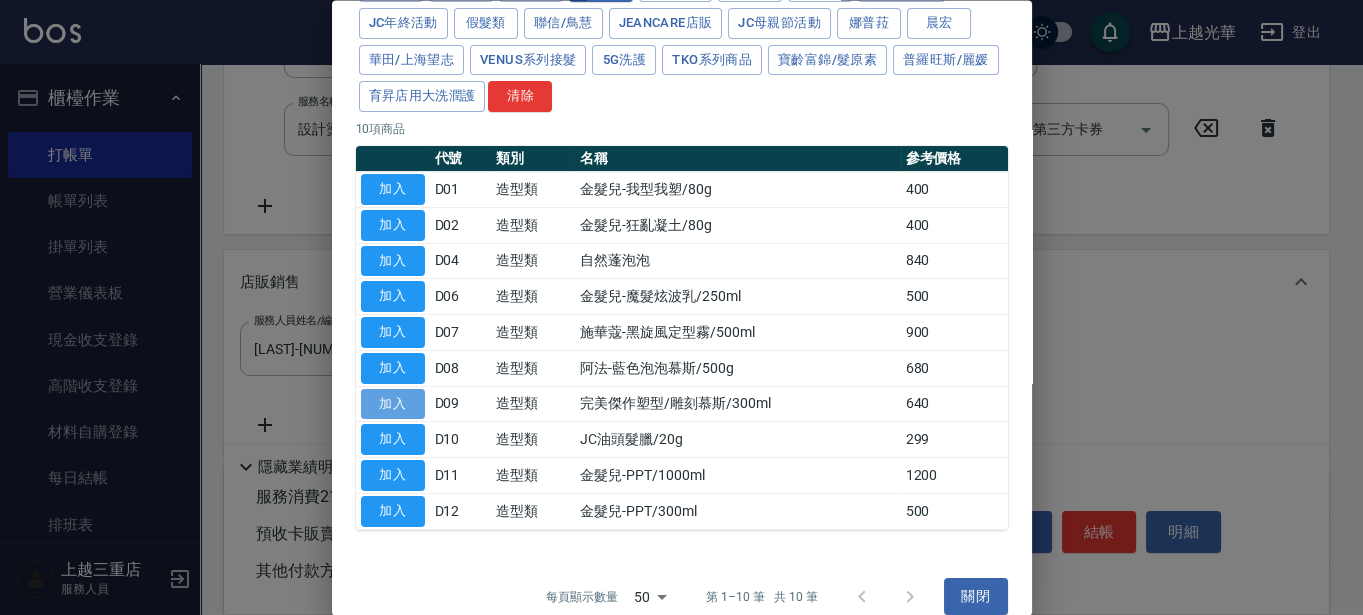 click on "加入" at bounding box center [393, 404] 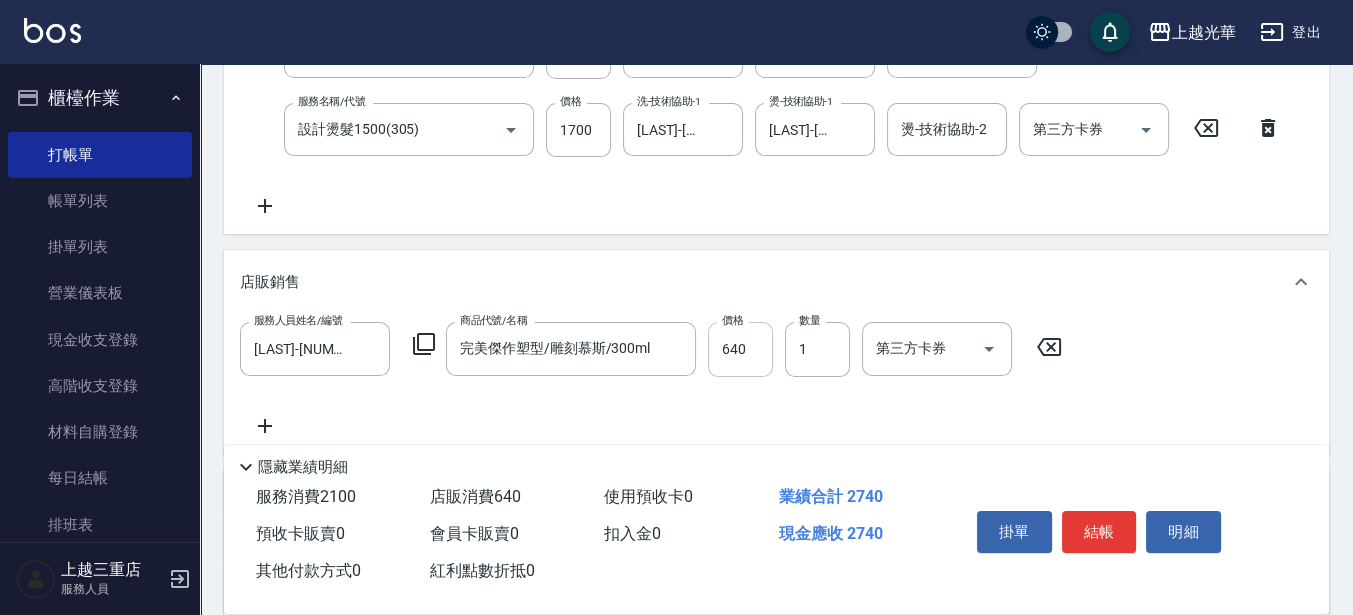 click on "640" at bounding box center (740, 349) 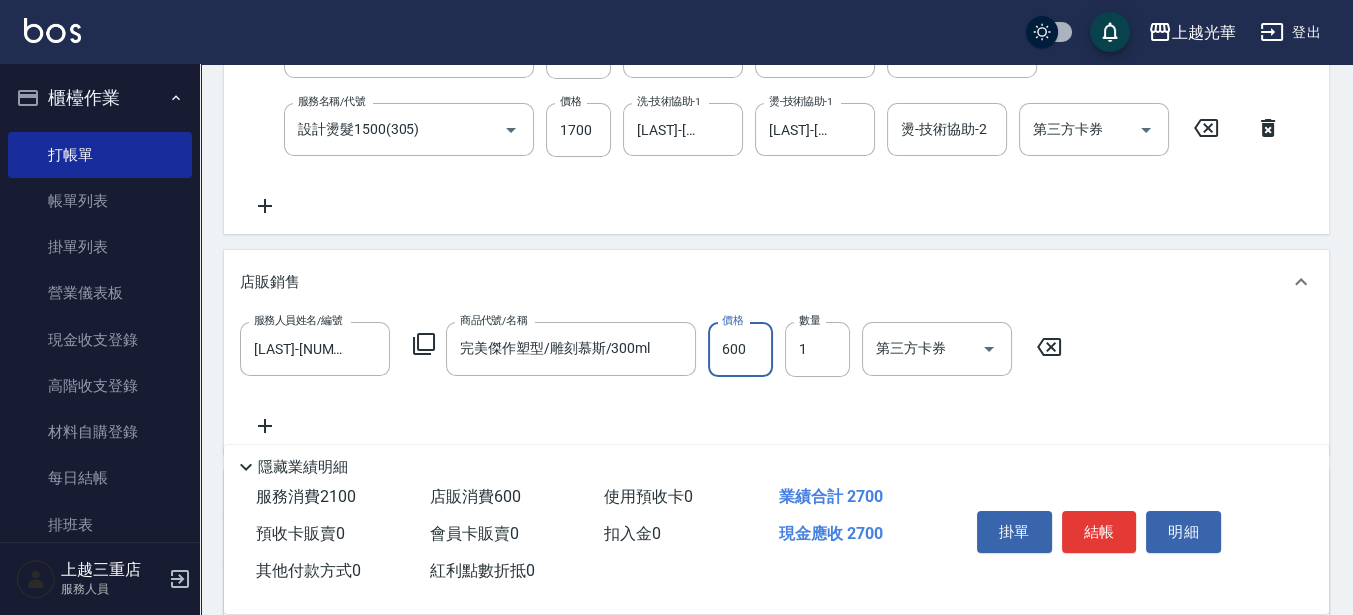 type on "600" 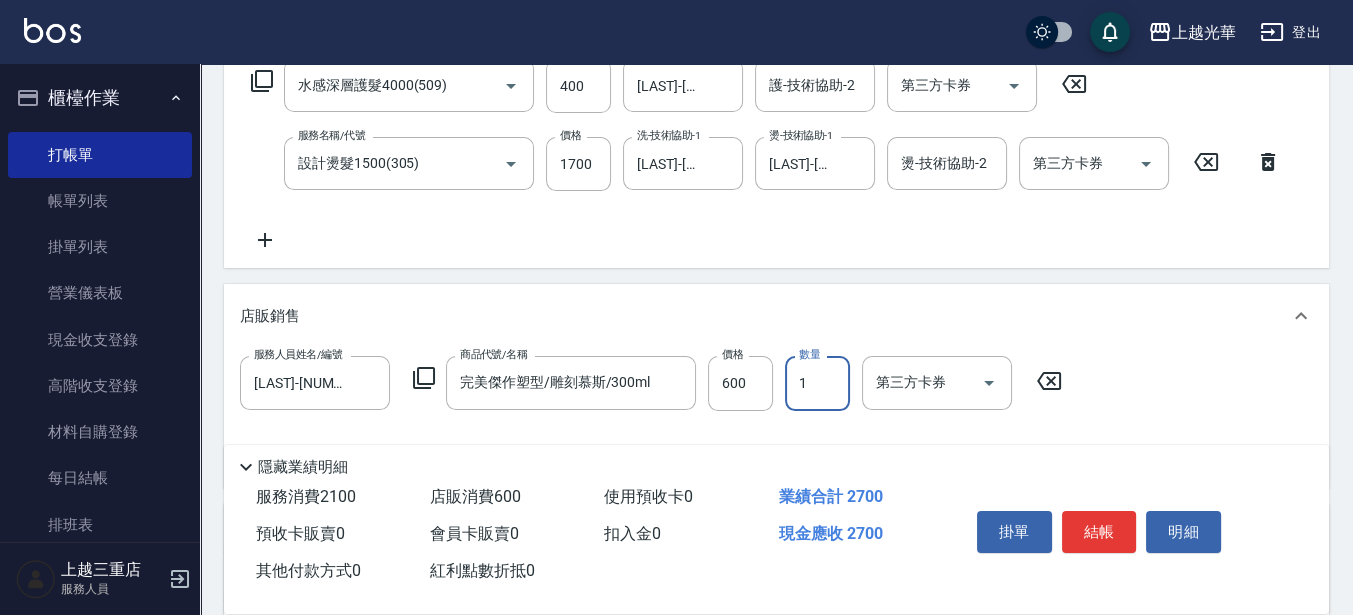 scroll, scrollTop: 375, scrollLeft: 0, axis: vertical 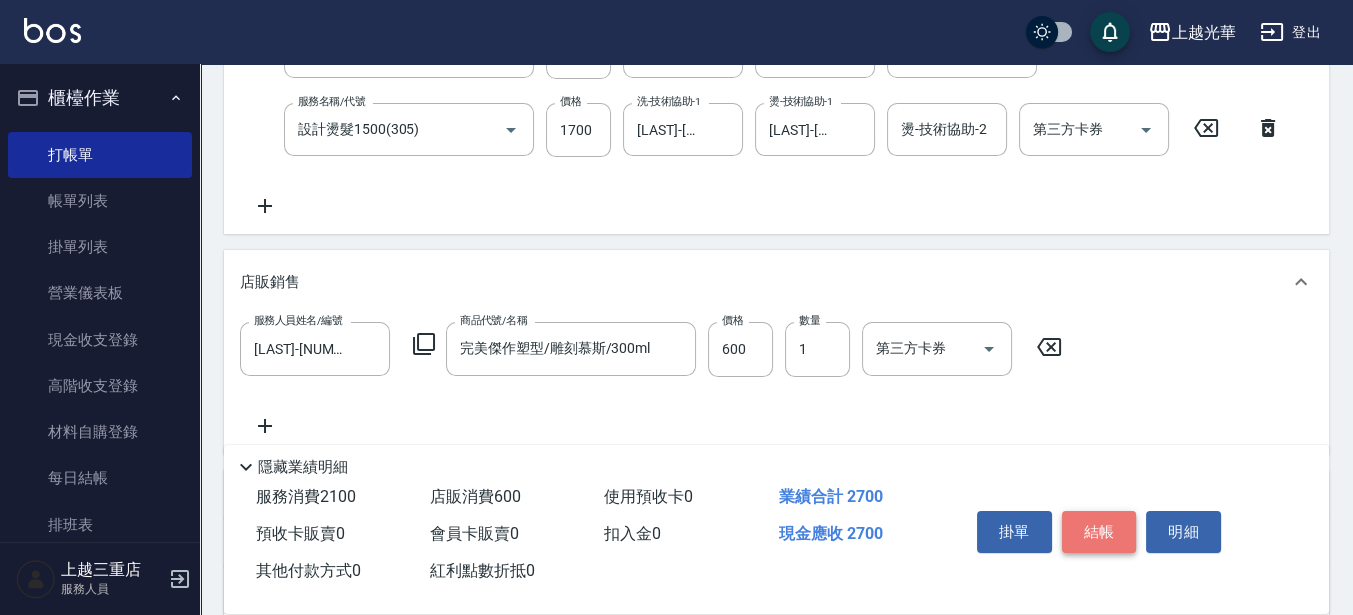 click on "結帳" at bounding box center [1099, 532] 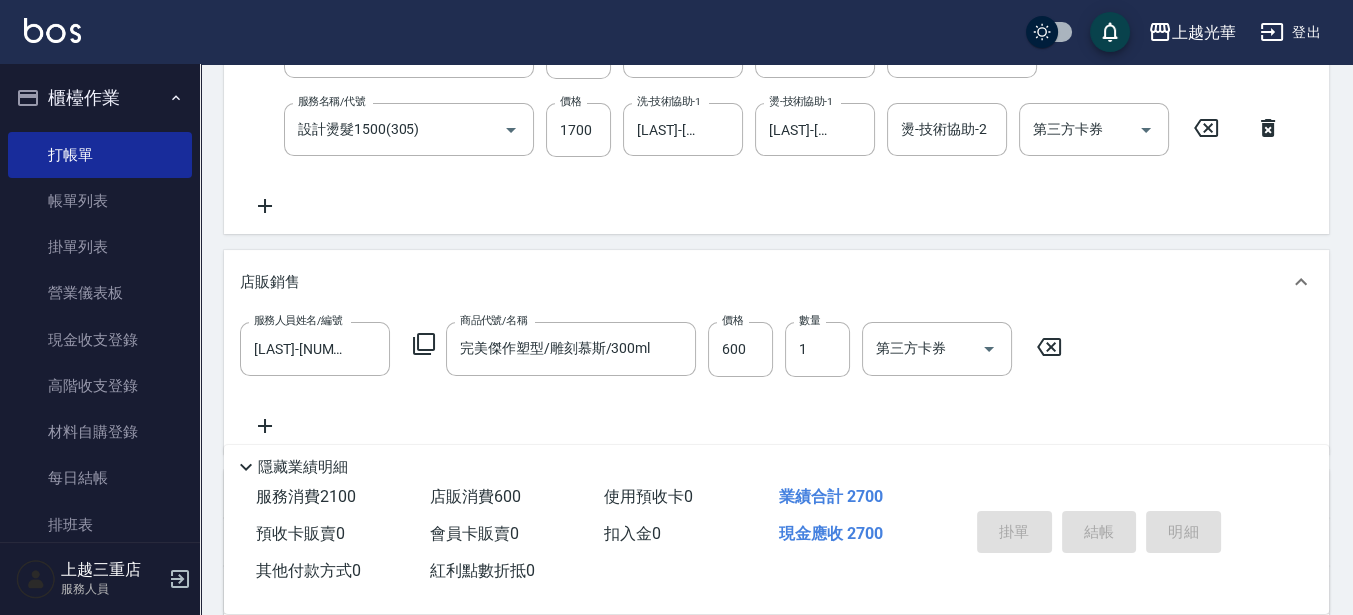 type on "2025/08/03 19:47" 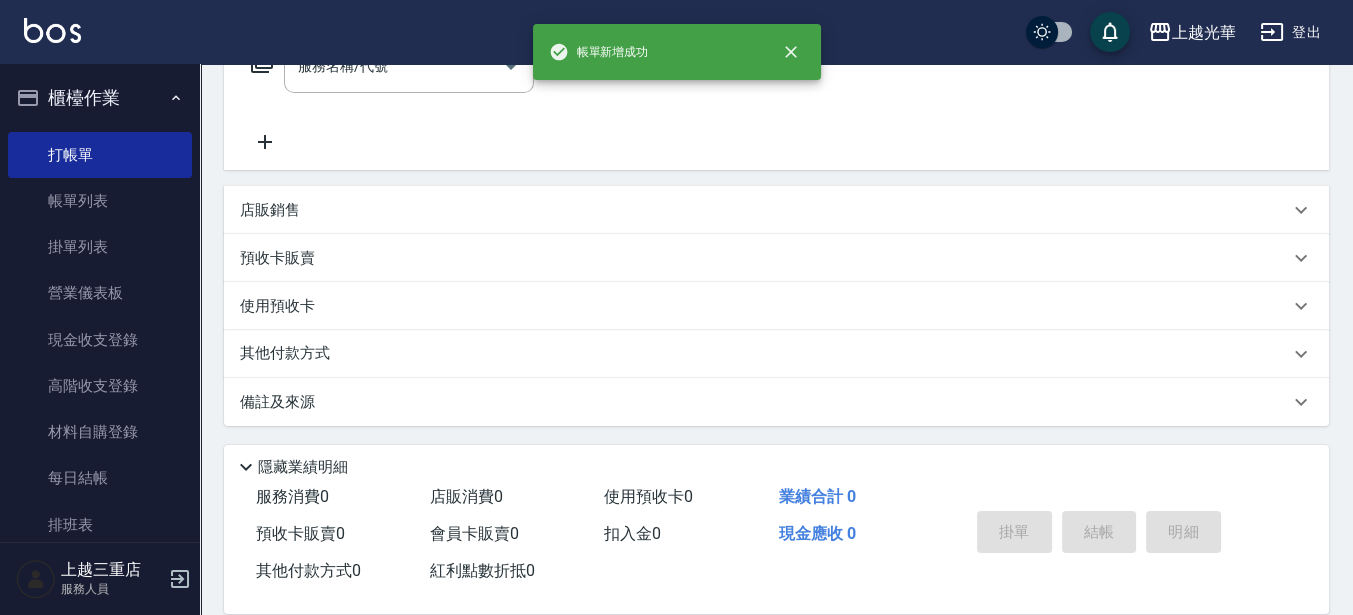 scroll, scrollTop: 0, scrollLeft: 0, axis: both 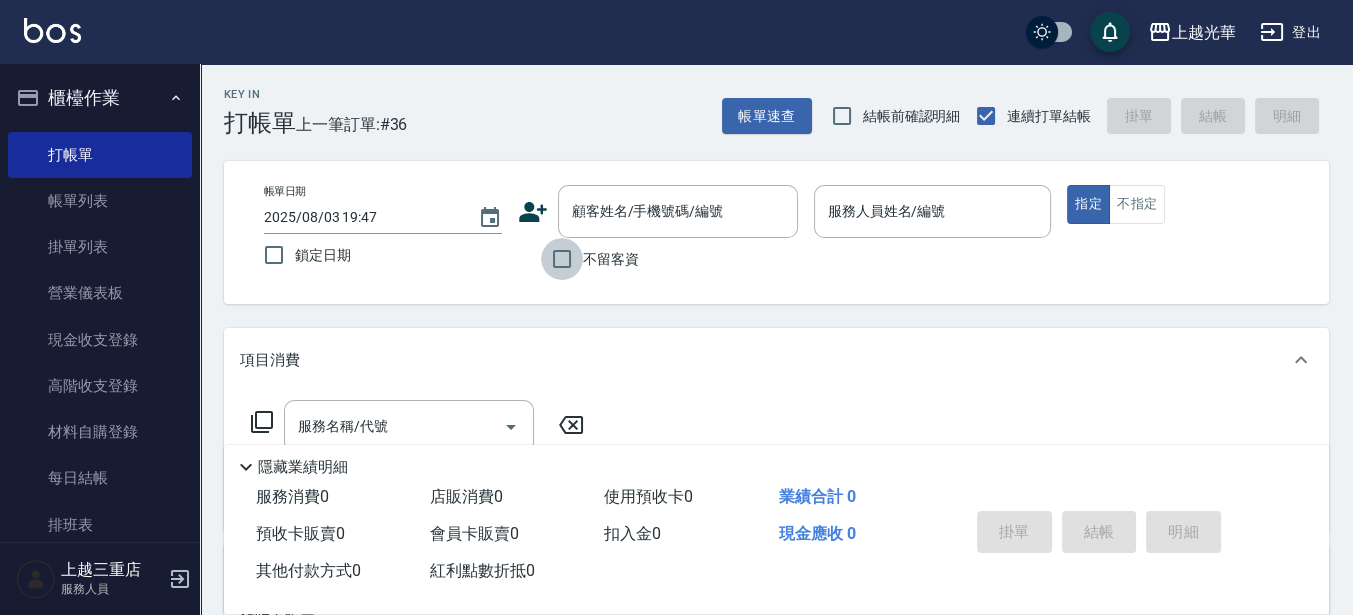 click on "不留客資" at bounding box center (562, 259) 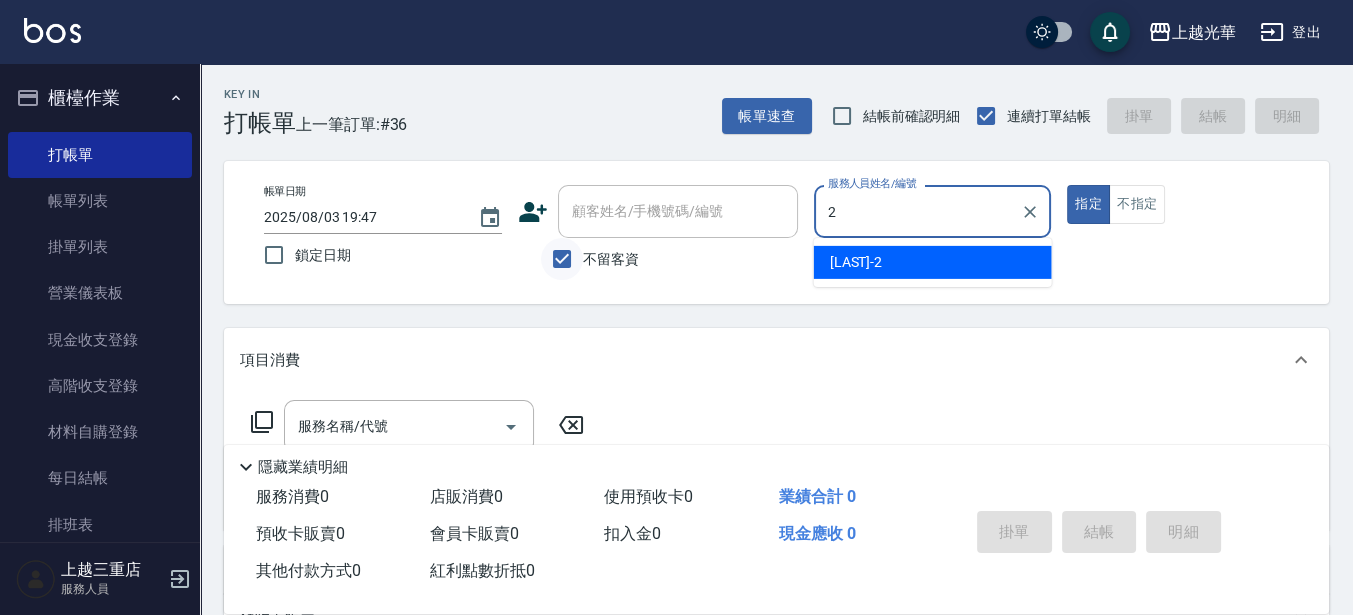 type on "雅袖-2" 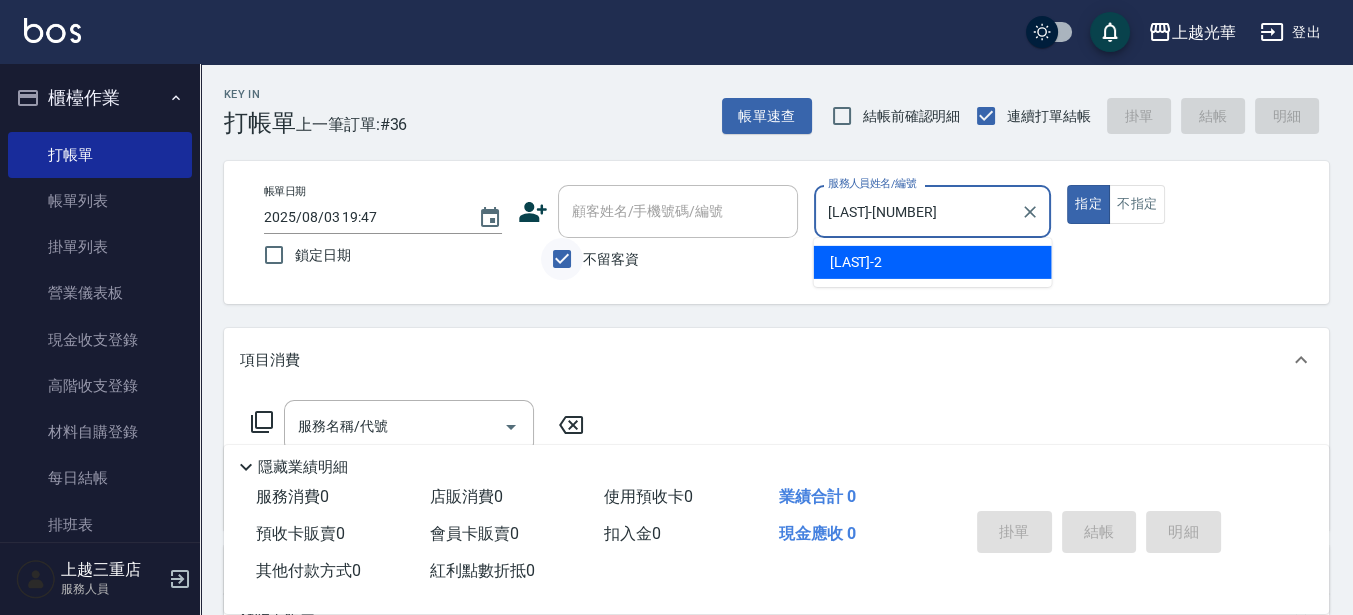 type on "true" 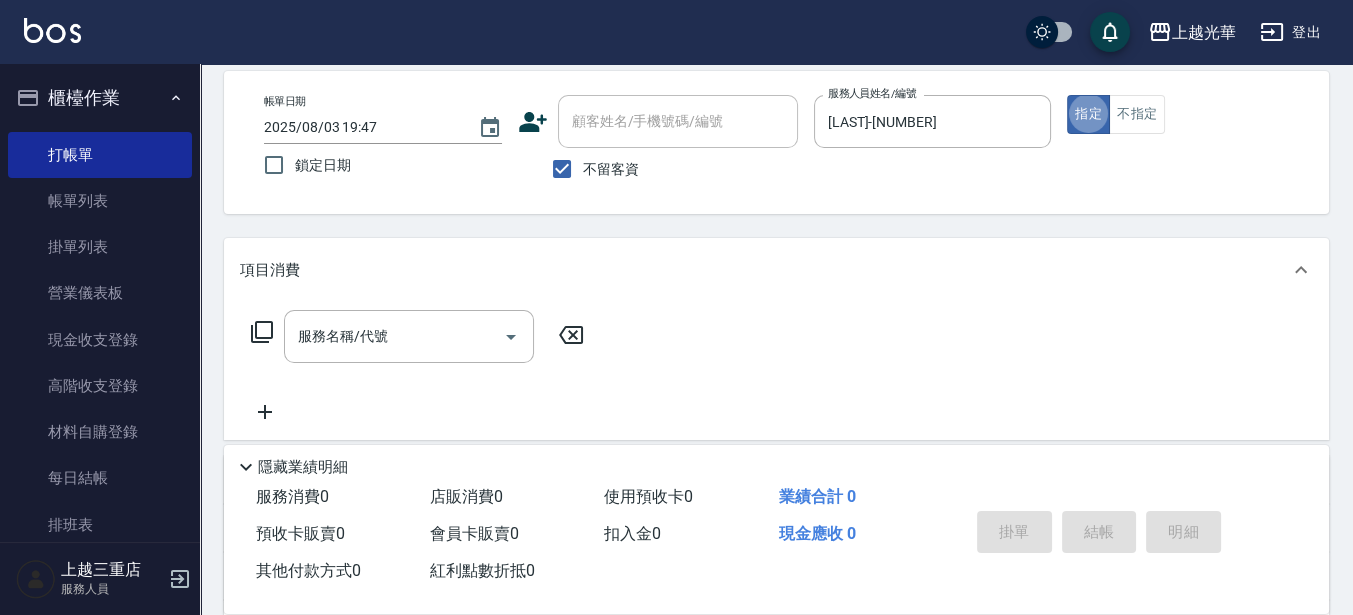 scroll, scrollTop: 125, scrollLeft: 0, axis: vertical 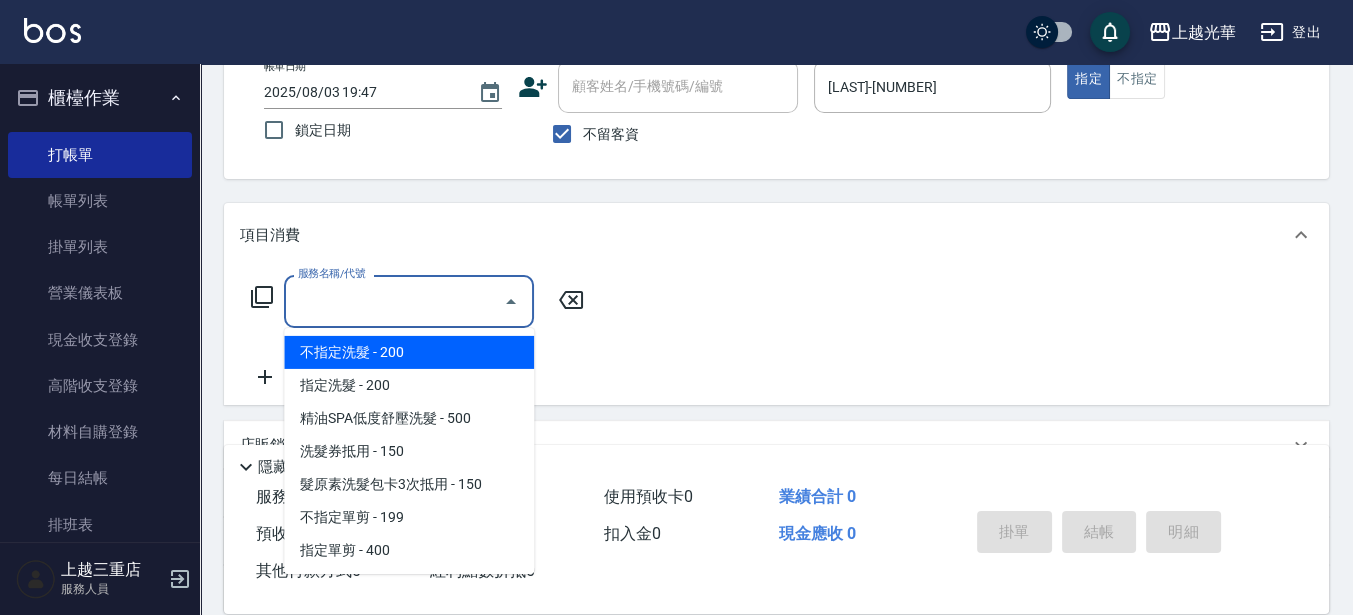 click on "服務名稱/代號" at bounding box center [394, 301] 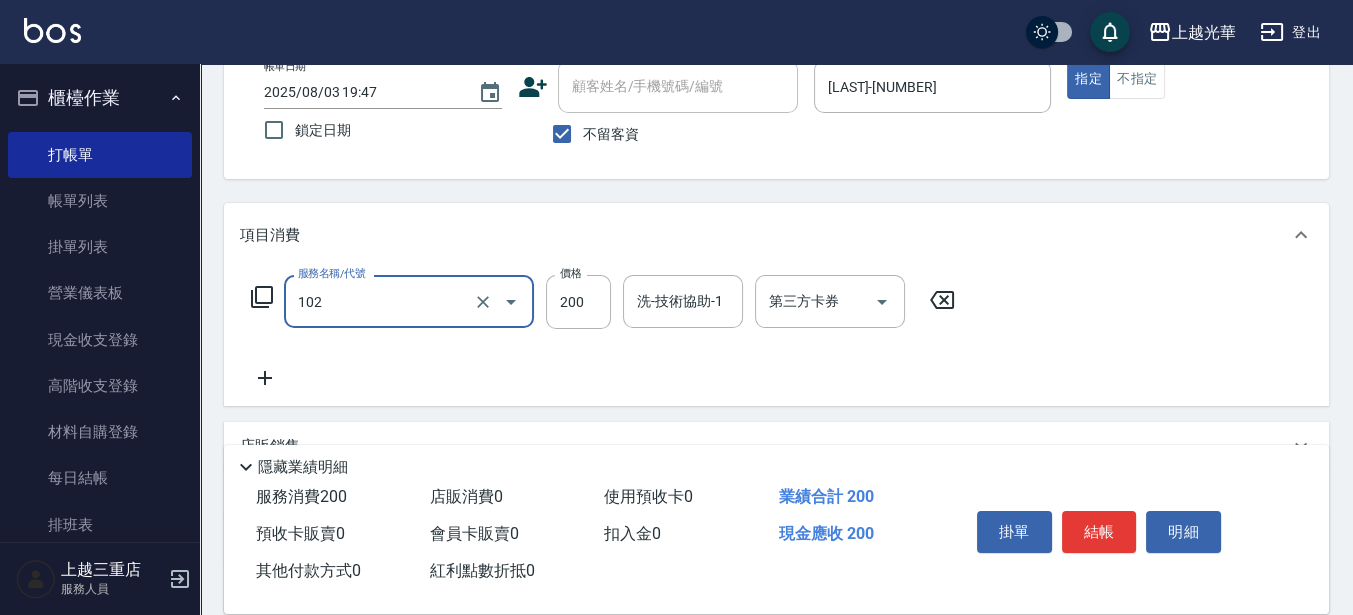 type on "指定洗髮(102)" 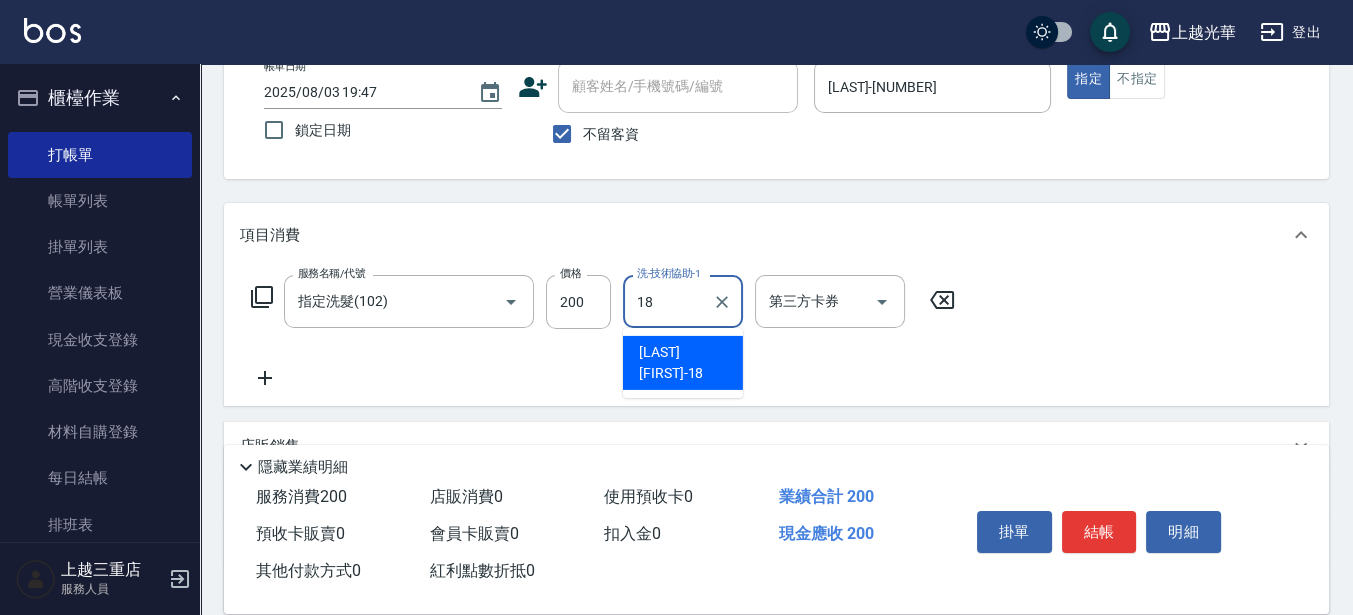 type on "黃幼苓-18" 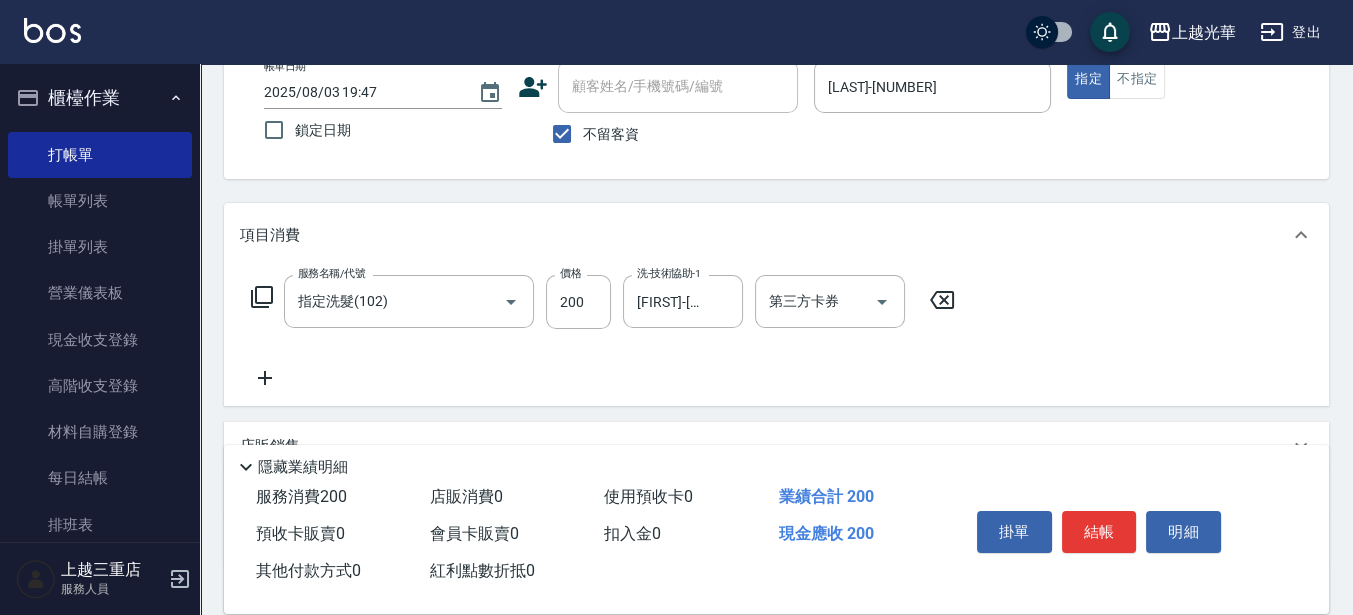 click 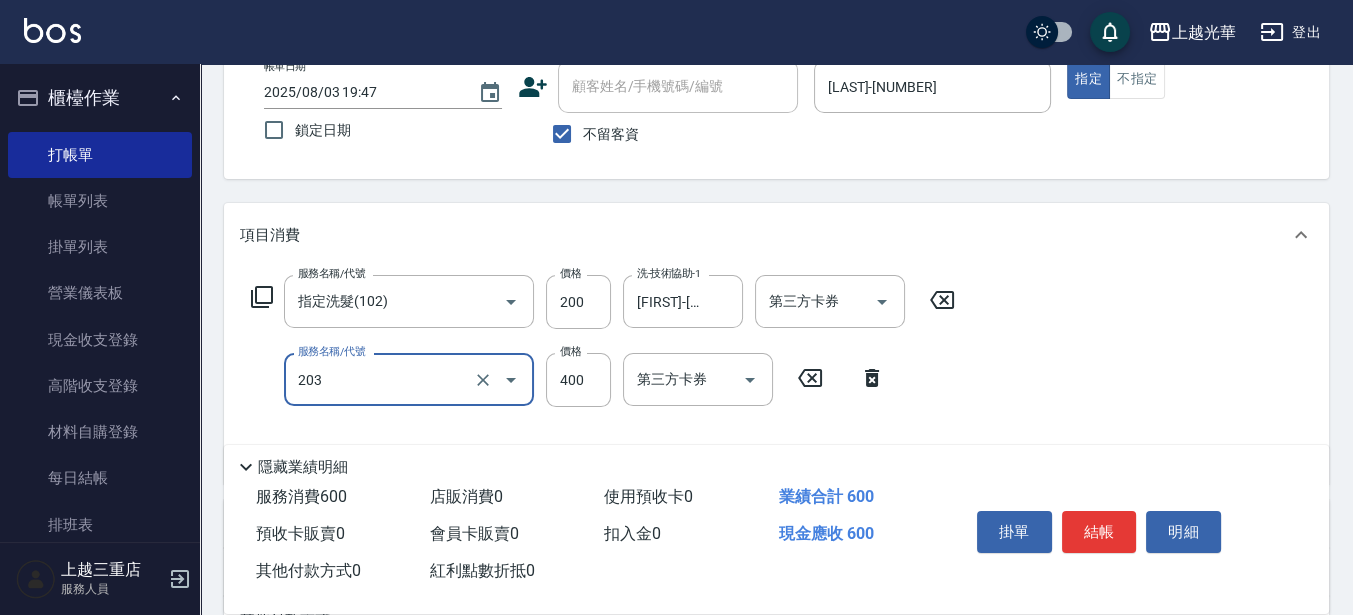 type on "指定單剪(203)" 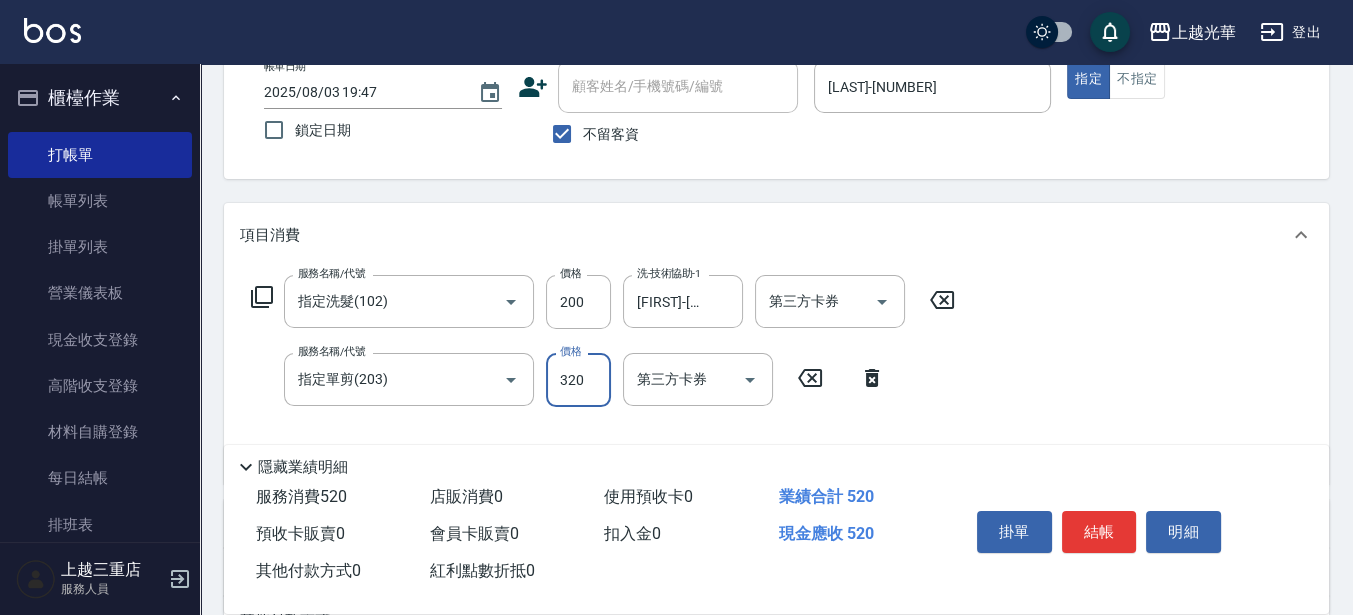 type on "320" 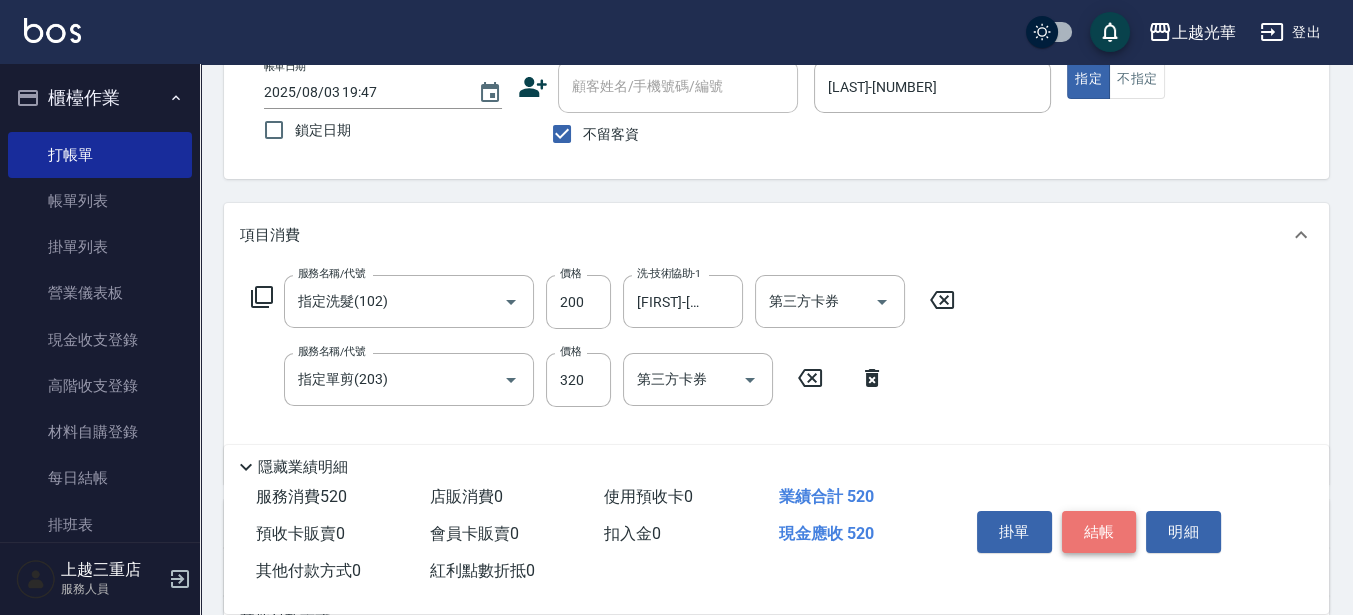 click on "結帳" at bounding box center (1099, 532) 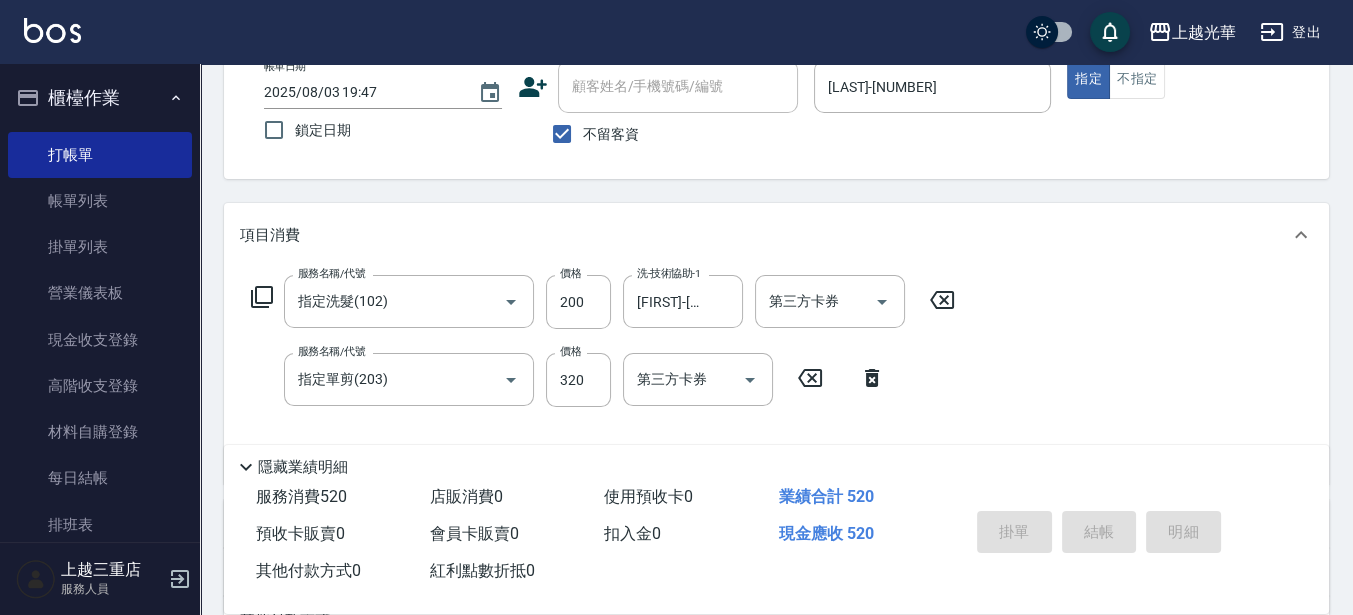 type 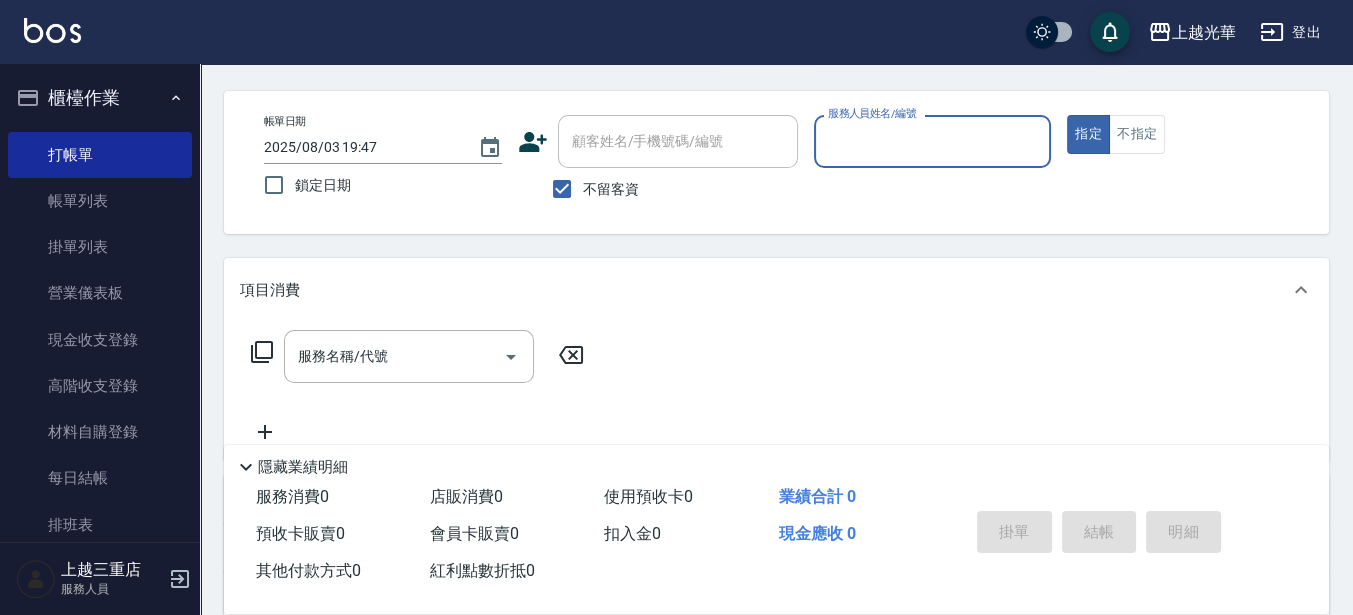 scroll, scrollTop: 0, scrollLeft: 0, axis: both 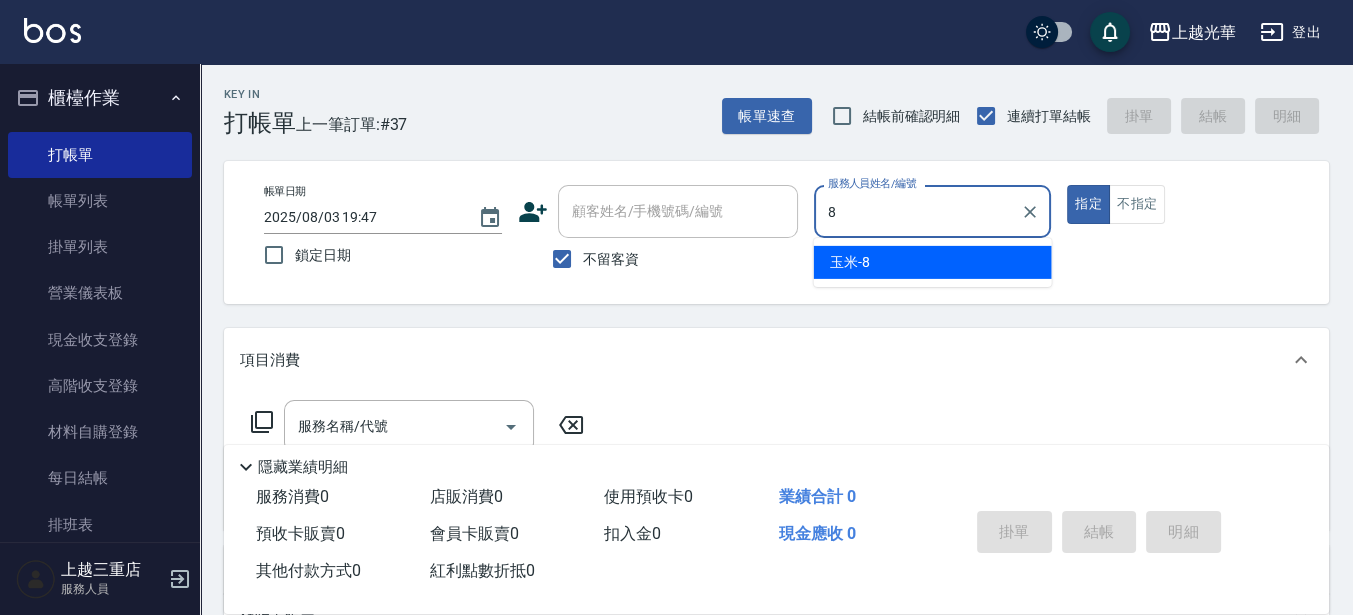 type on "玉米-8" 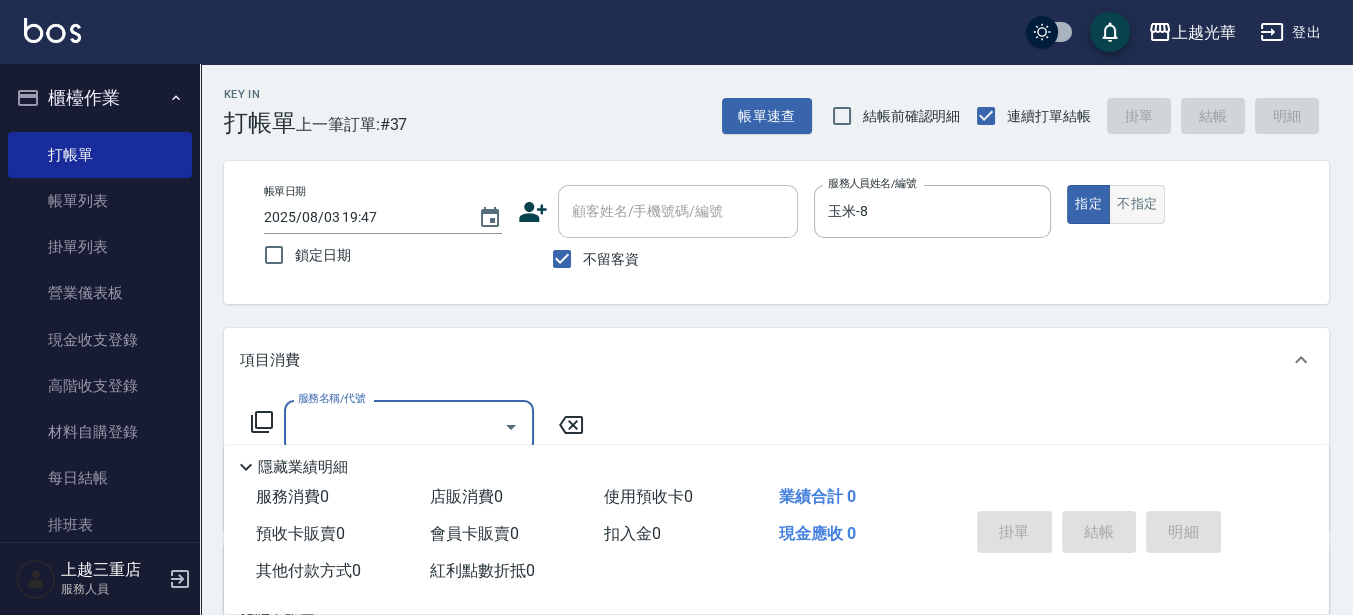 click on "不指定" at bounding box center [1137, 204] 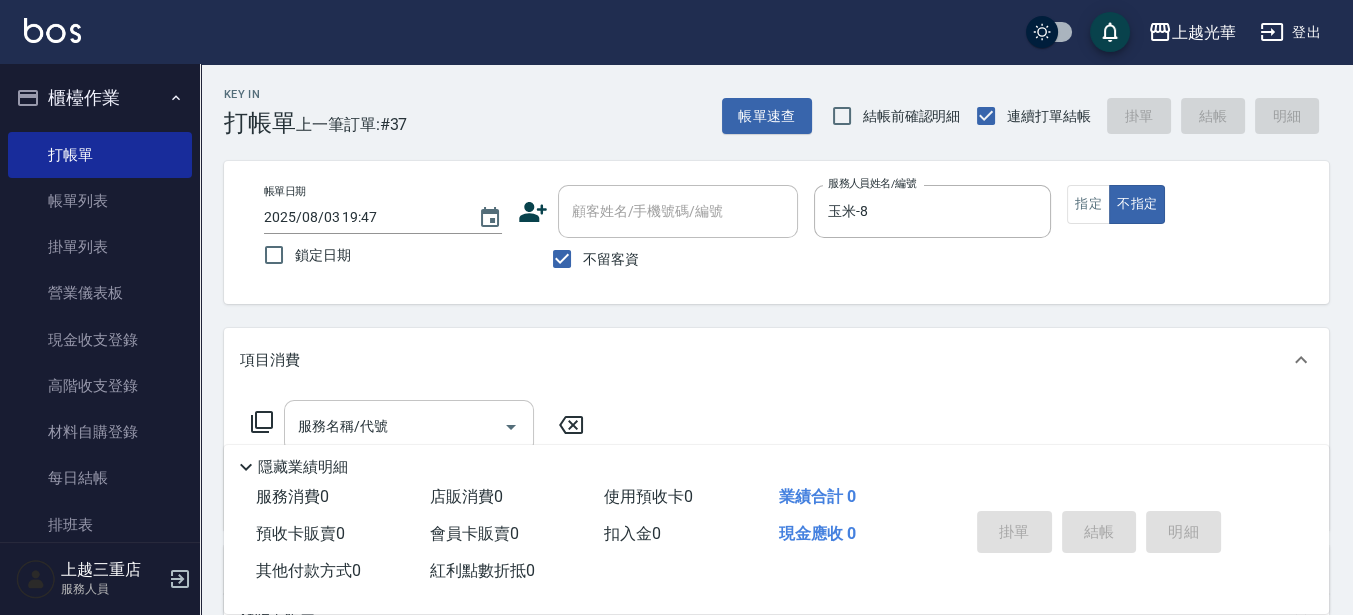click on "服務名稱/代號" at bounding box center (409, 426) 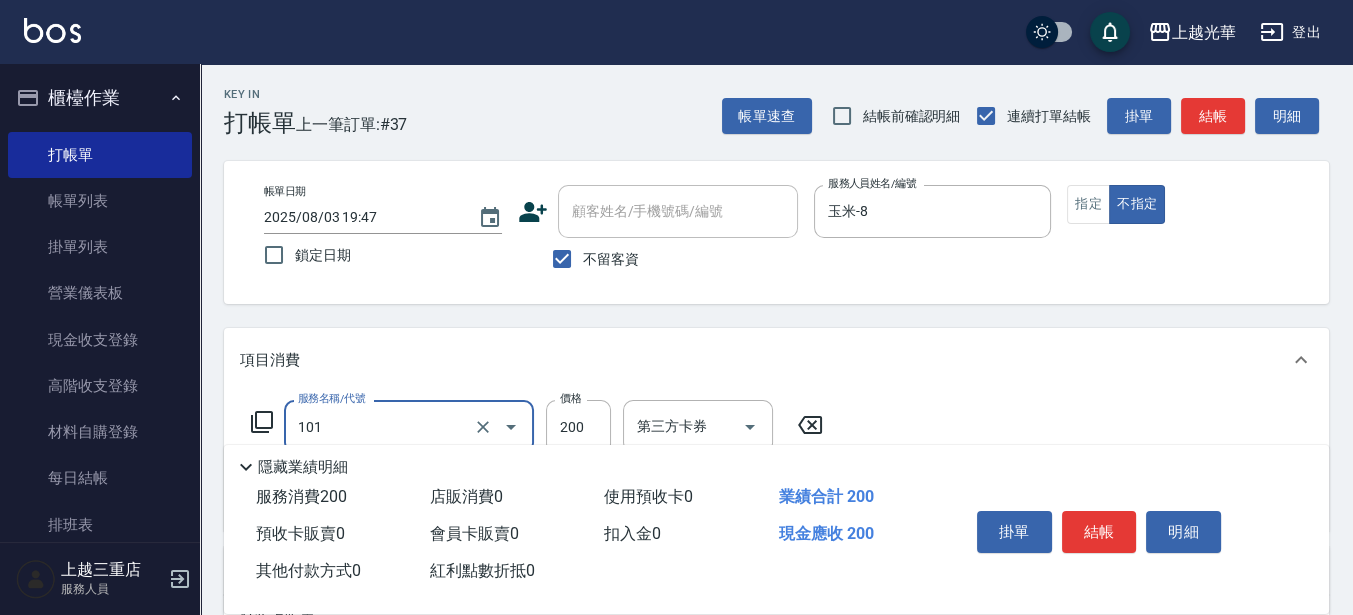 type on "不指定洗髮(101)" 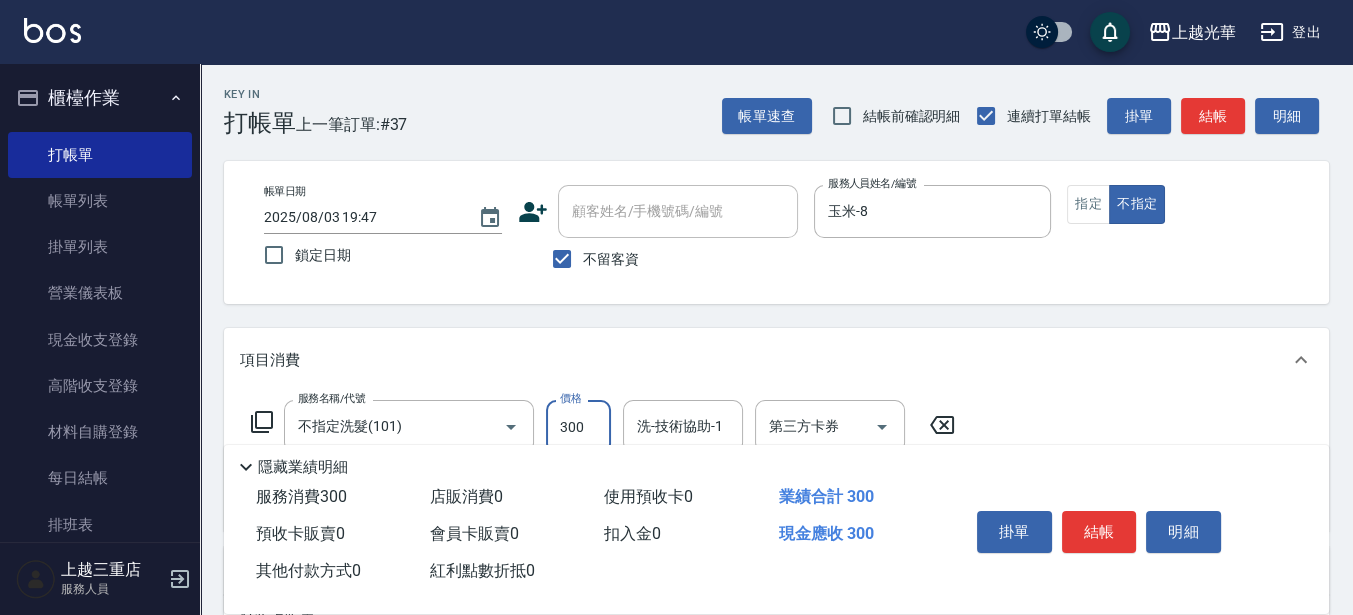 type on "300" 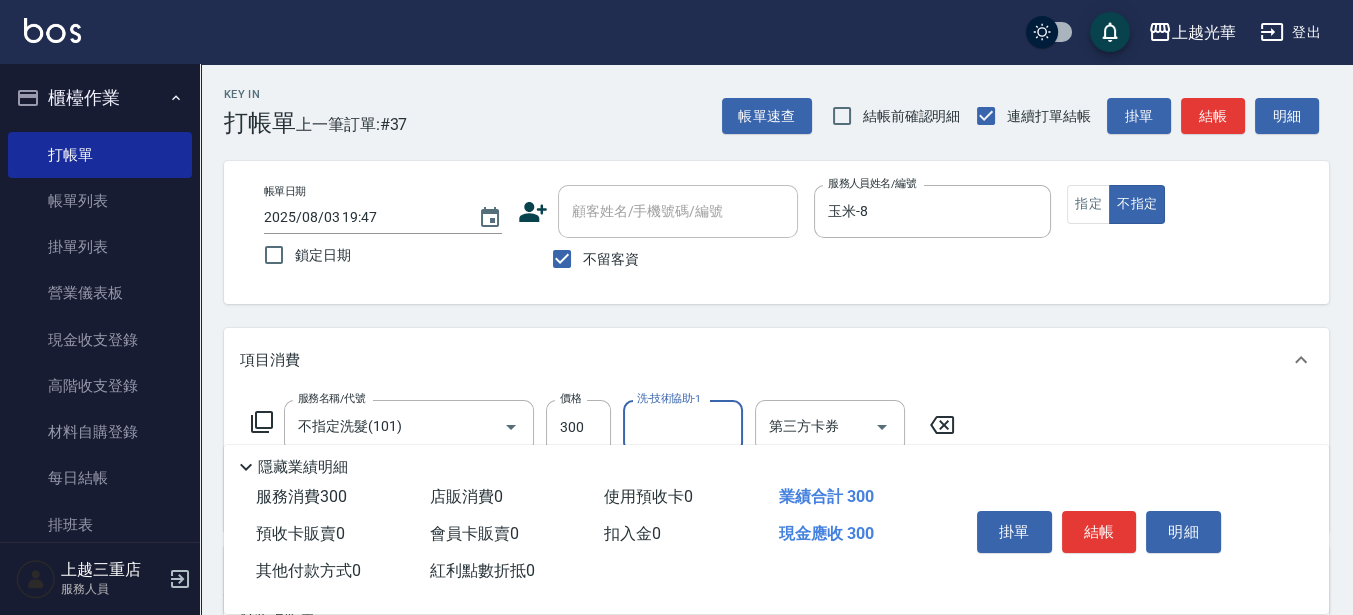 type on "8" 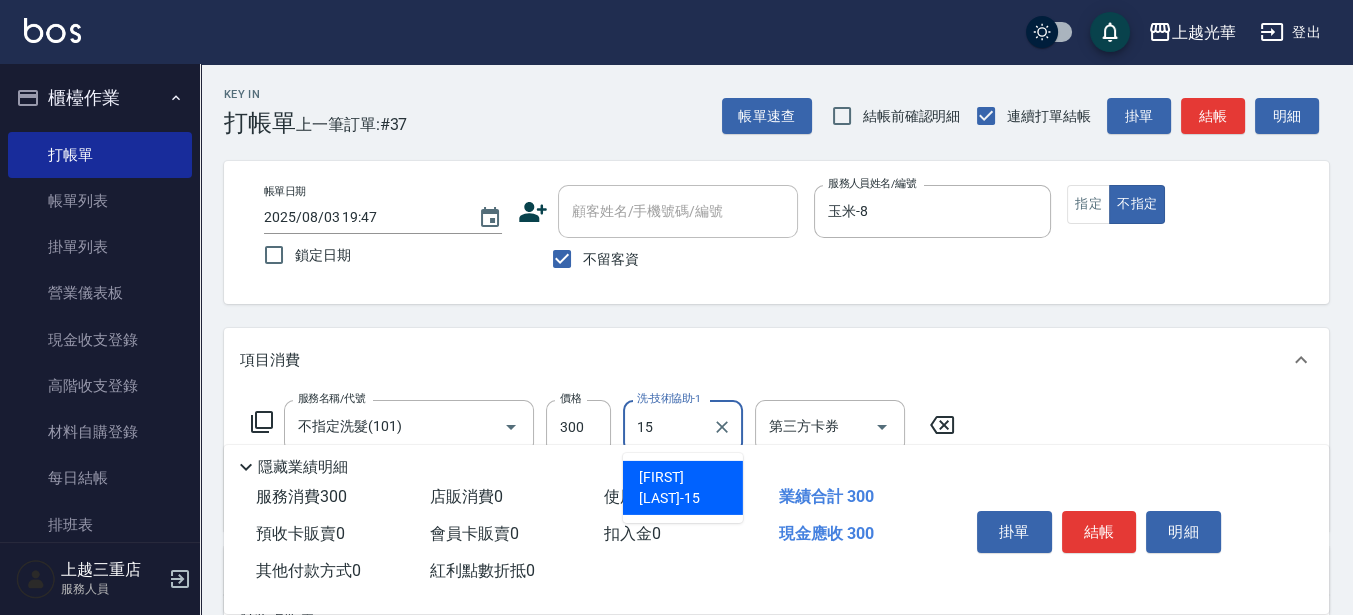type on "張紫涵-15" 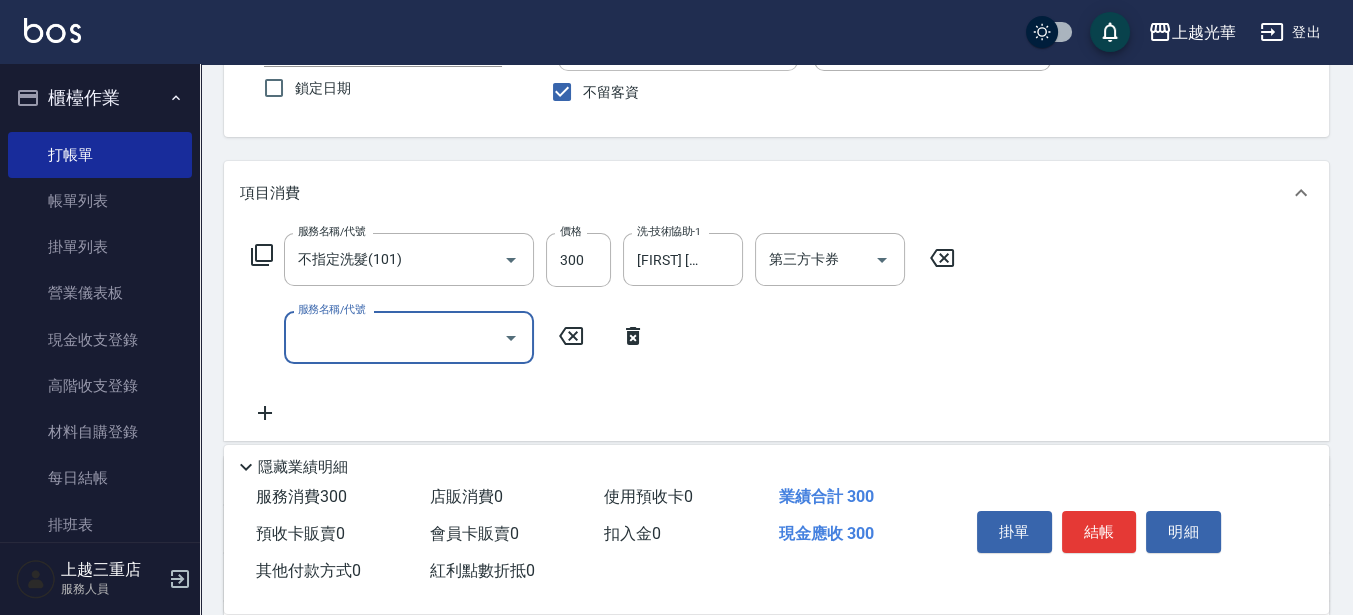 scroll, scrollTop: 250, scrollLeft: 0, axis: vertical 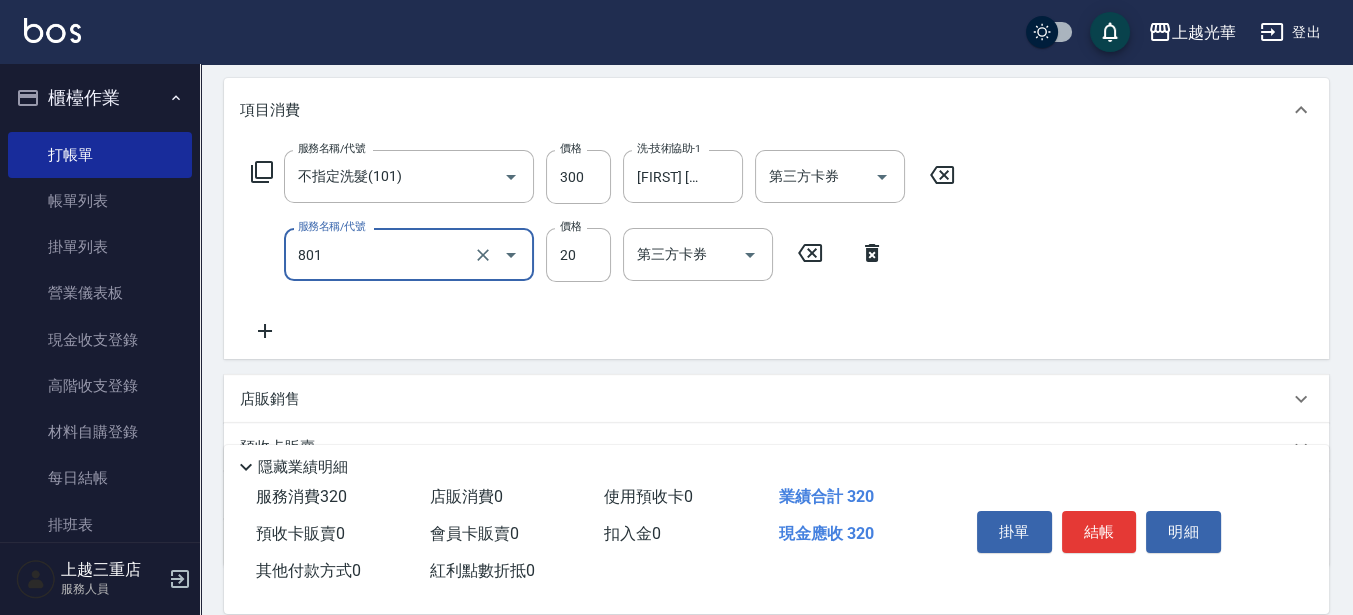 type on "潤絲(801)" 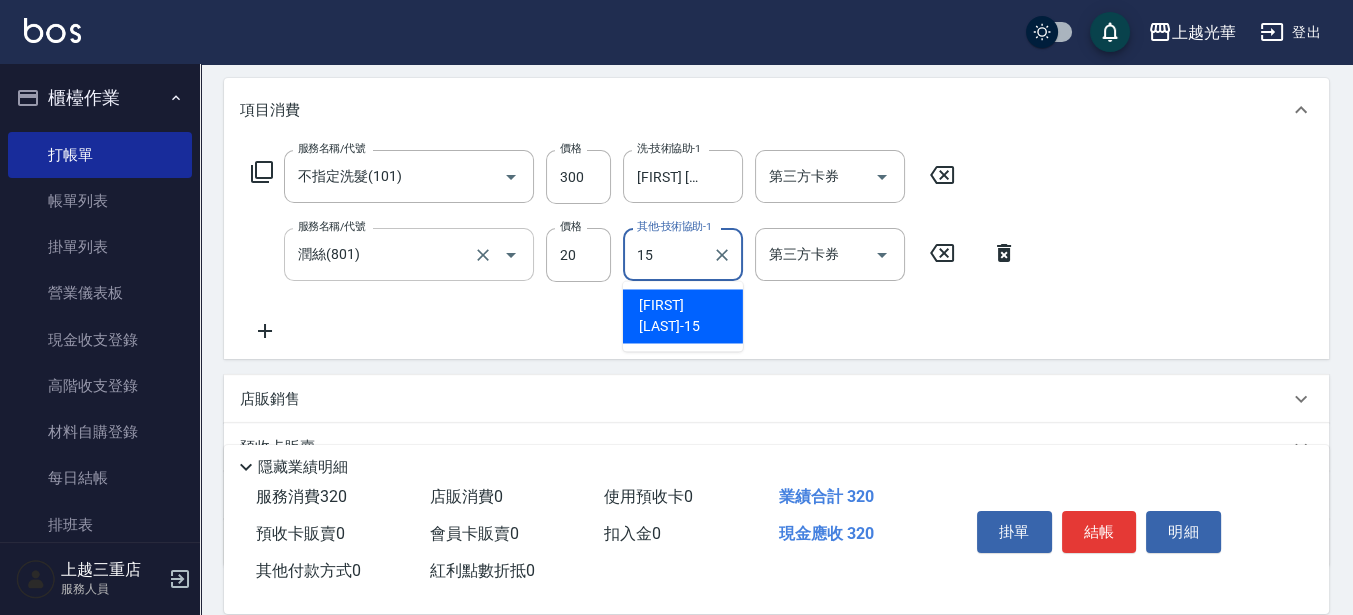 type on "張紫涵-15" 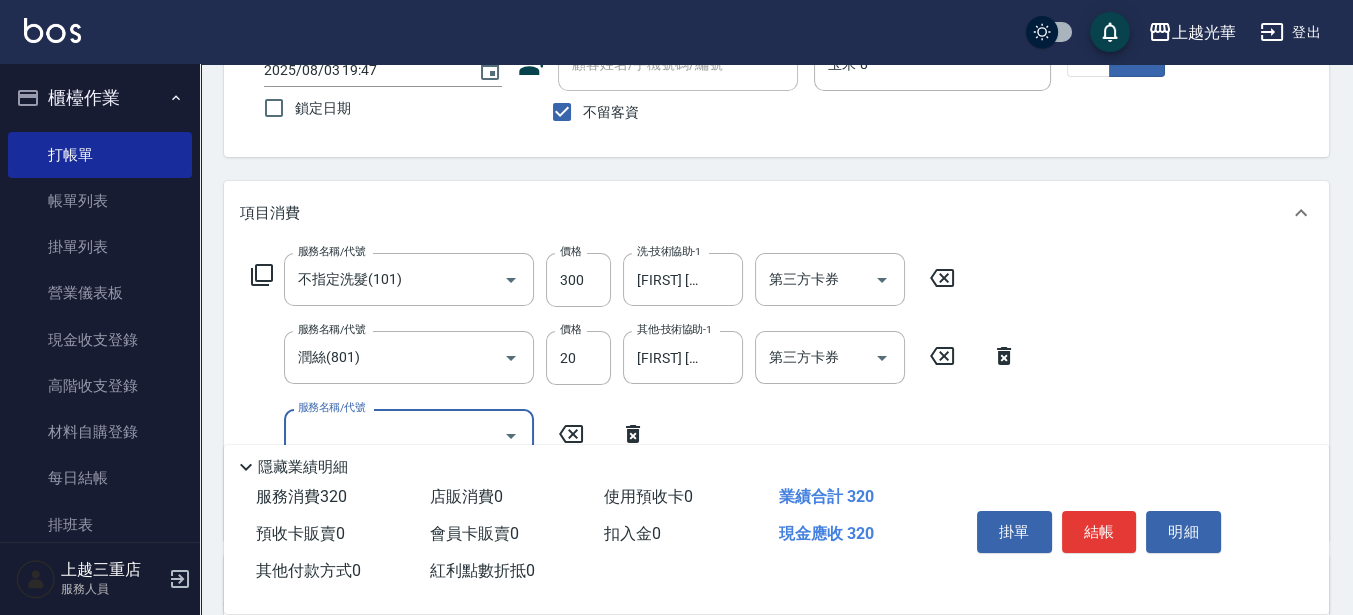 scroll, scrollTop: 0, scrollLeft: 0, axis: both 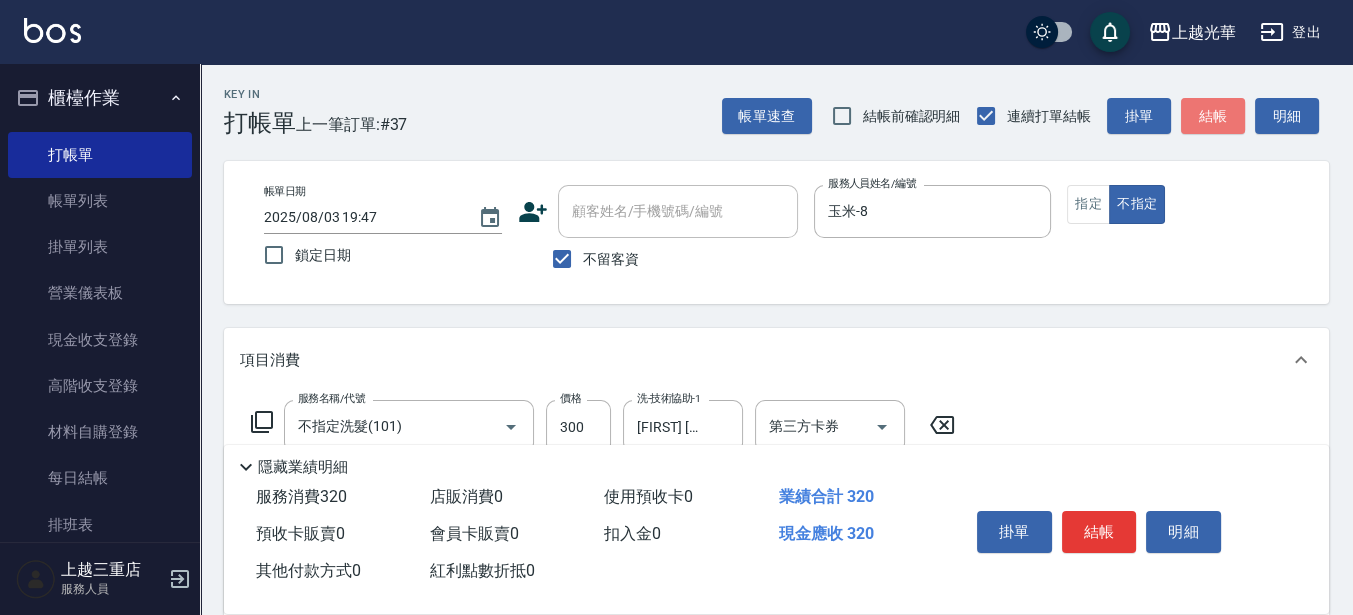 click on "結帳" at bounding box center [1213, 116] 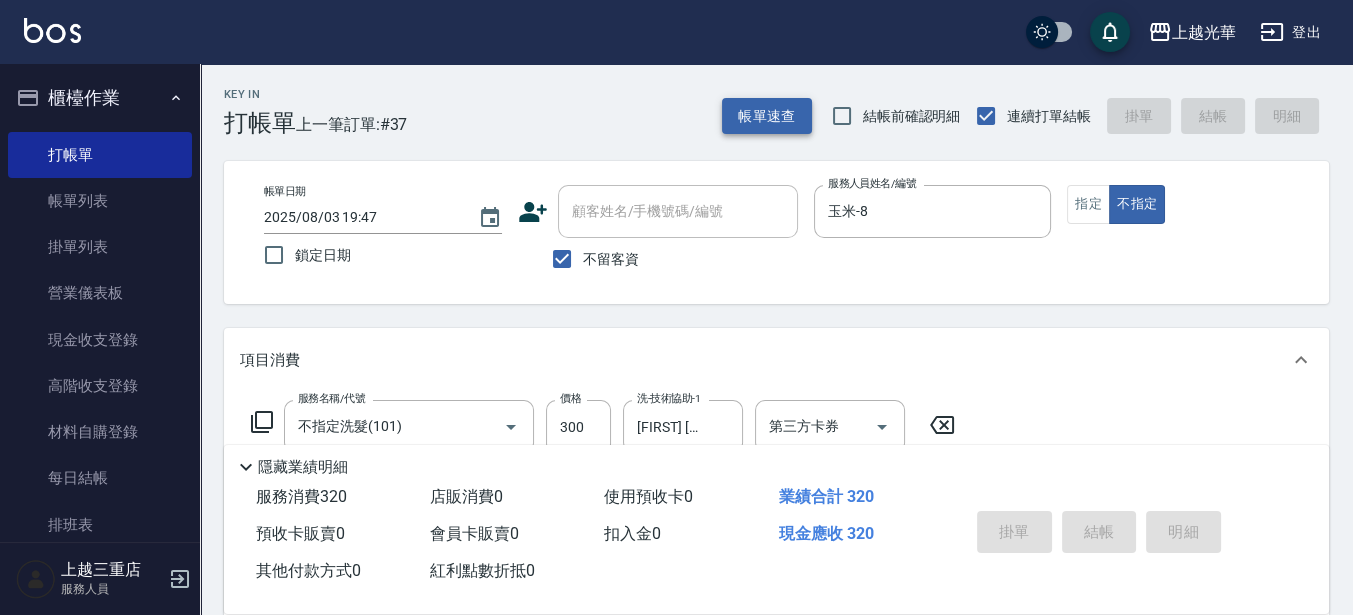 type on "2025/08/03 19:48" 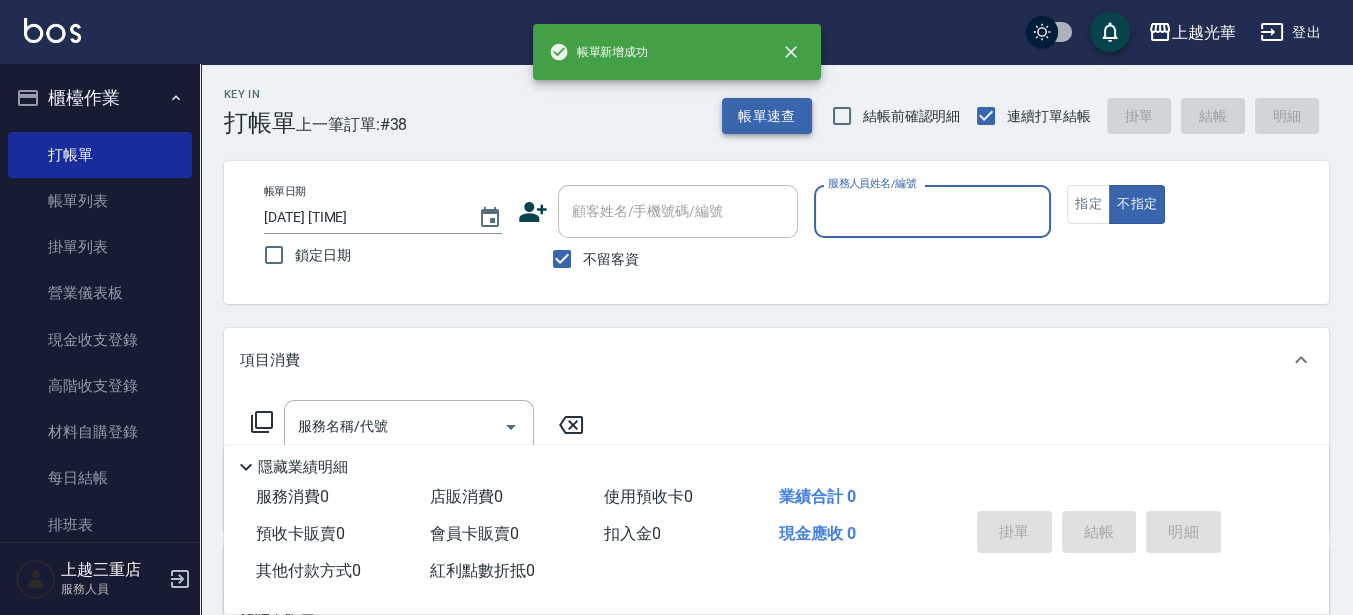 click on "帳單速查" at bounding box center (767, 116) 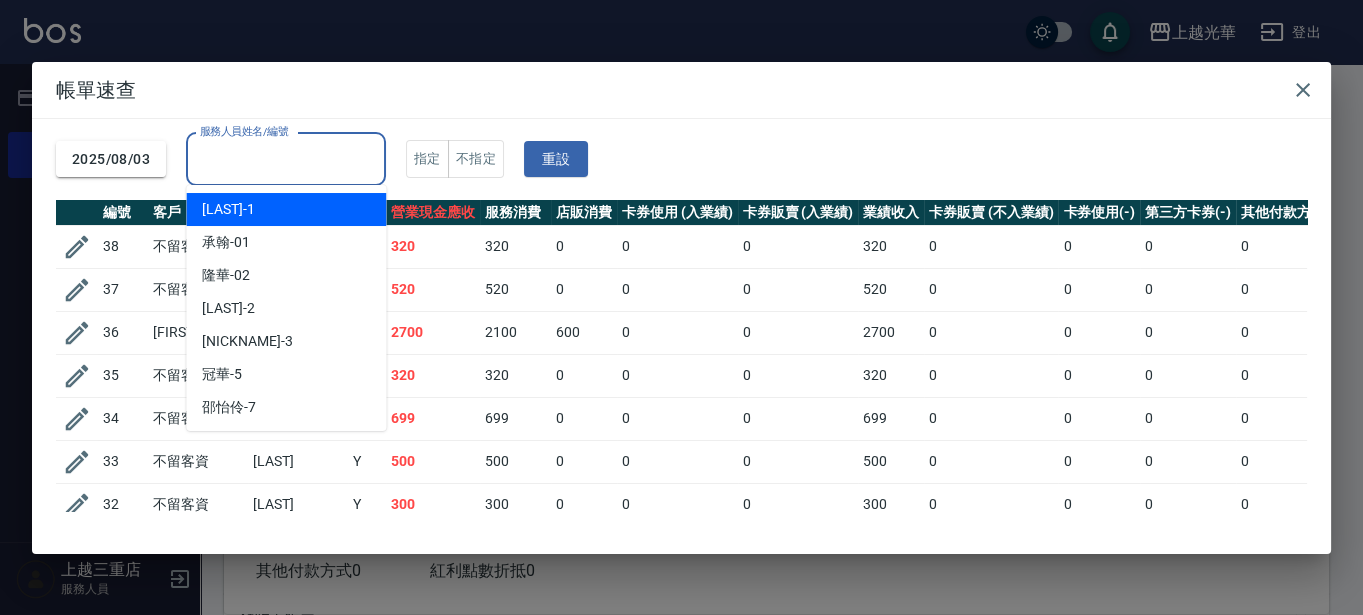 click on "服務人員姓名/編號" at bounding box center (286, 159) 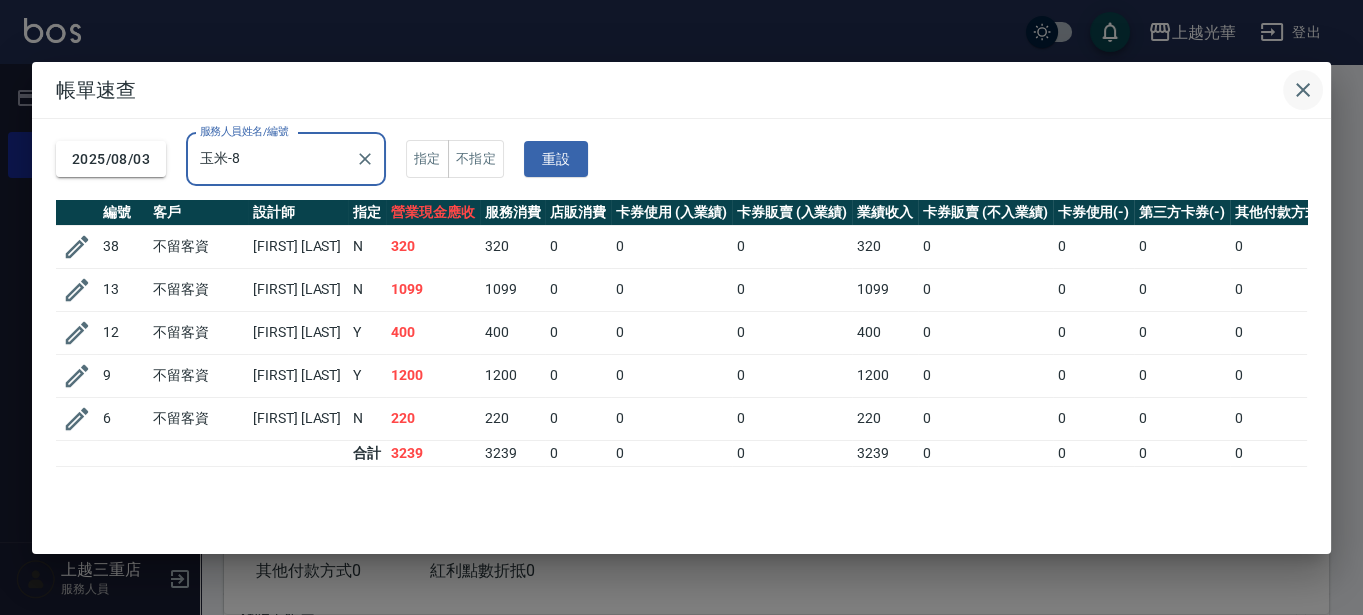 type on "玉米-8" 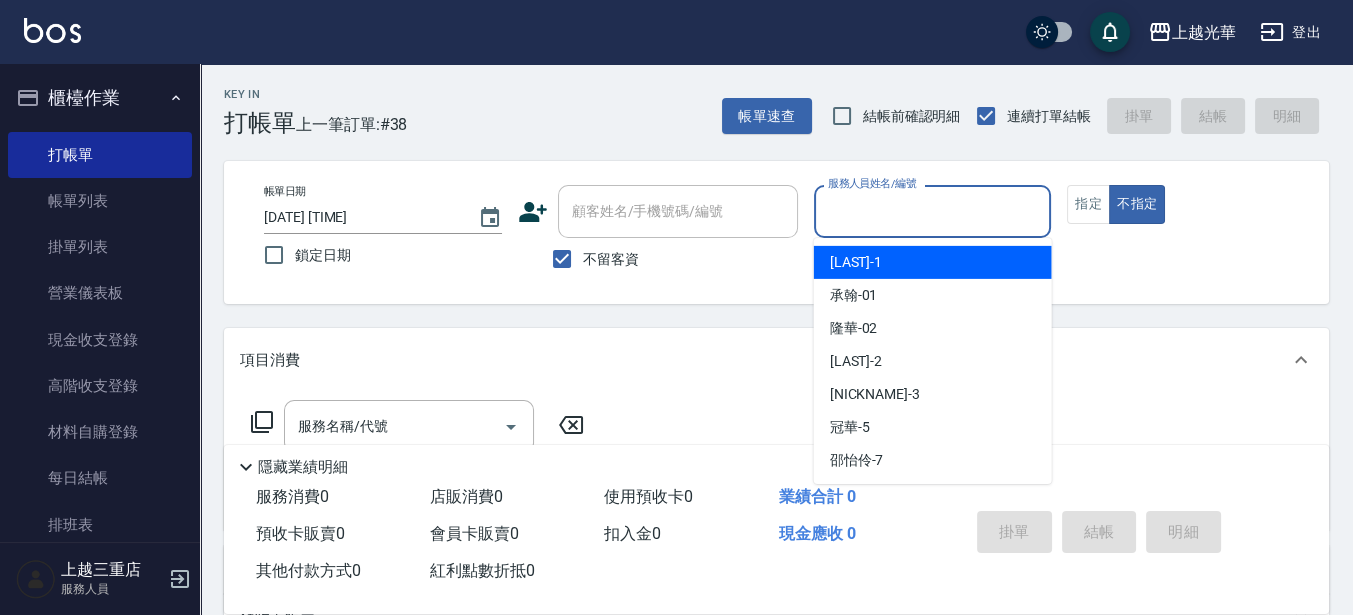 click on "服務人員姓名/編號" at bounding box center [933, 211] 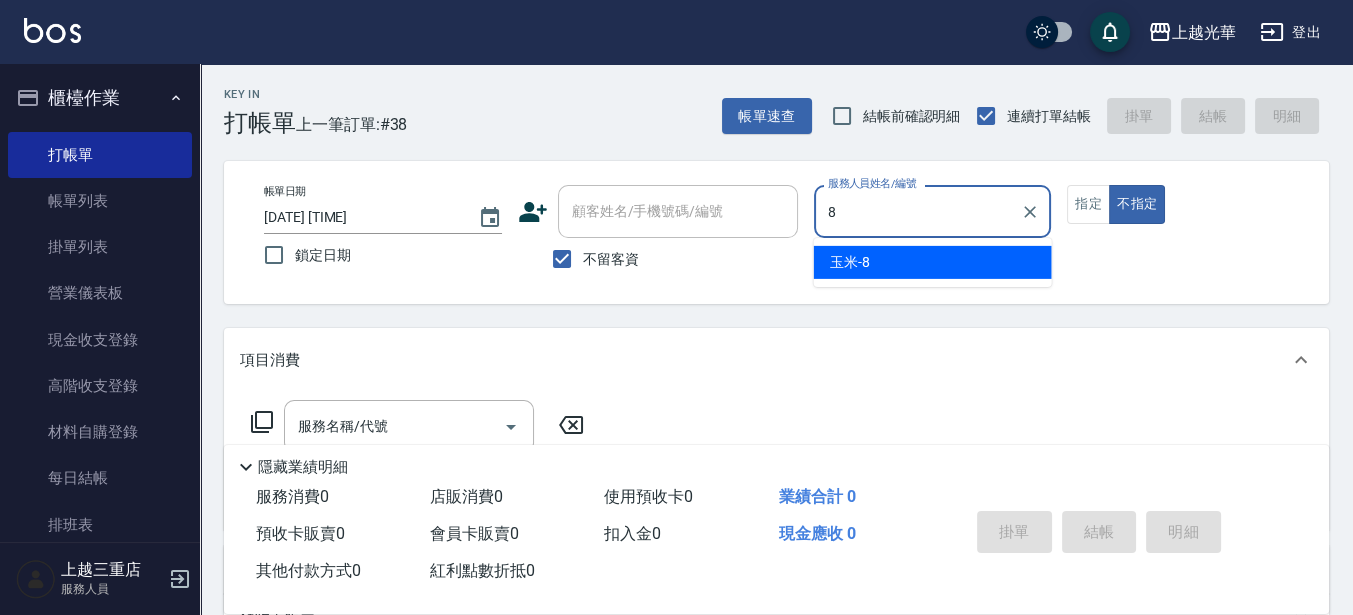 type on "玉米-8" 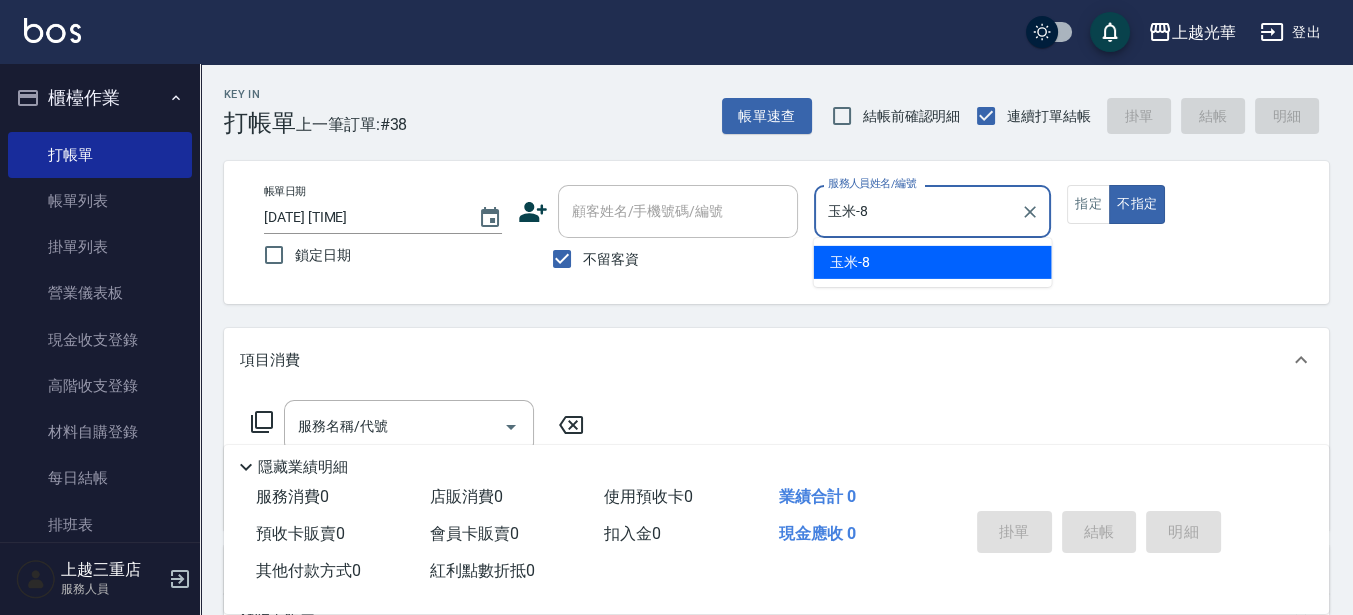 type on "false" 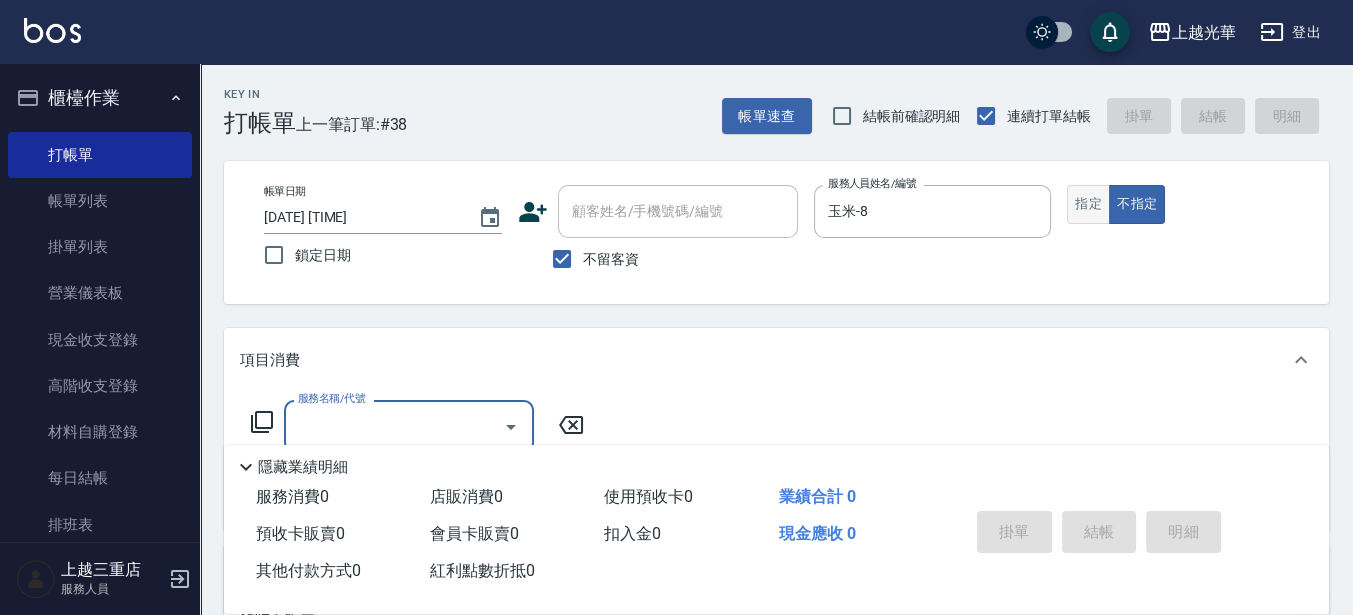 click on "指定" at bounding box center [1088, 204] 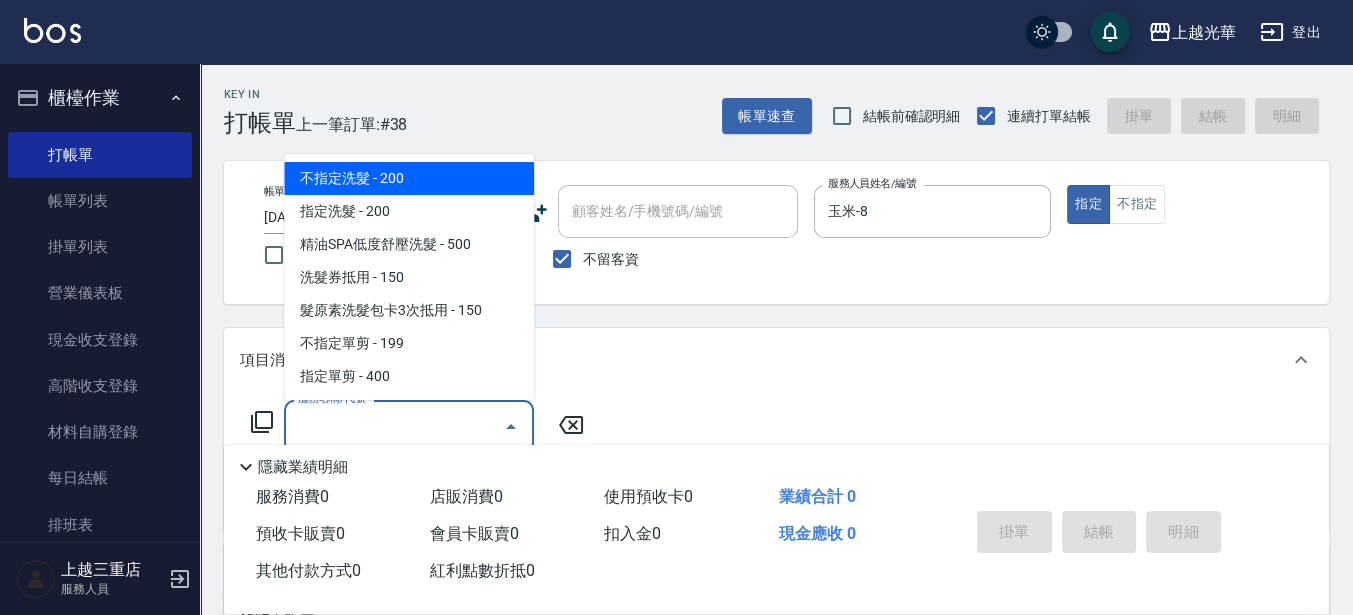click on "服務名稱/代號" at bounding box center (394, 426) 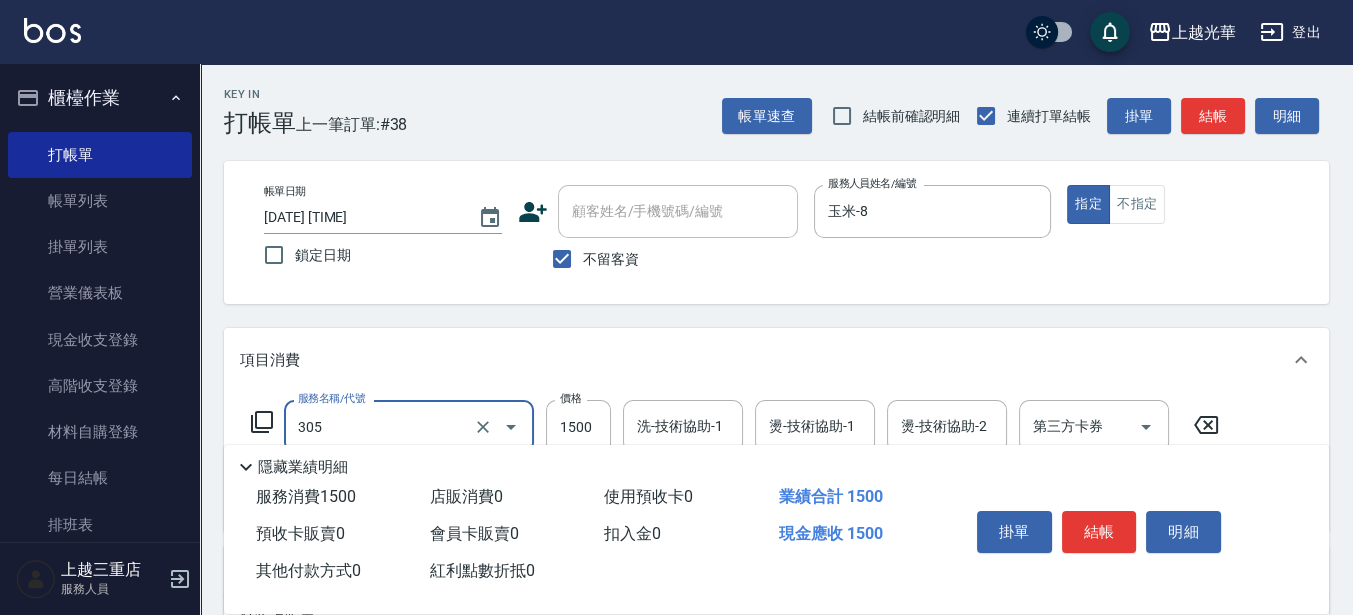 type on "設計燙髮1500(305)" 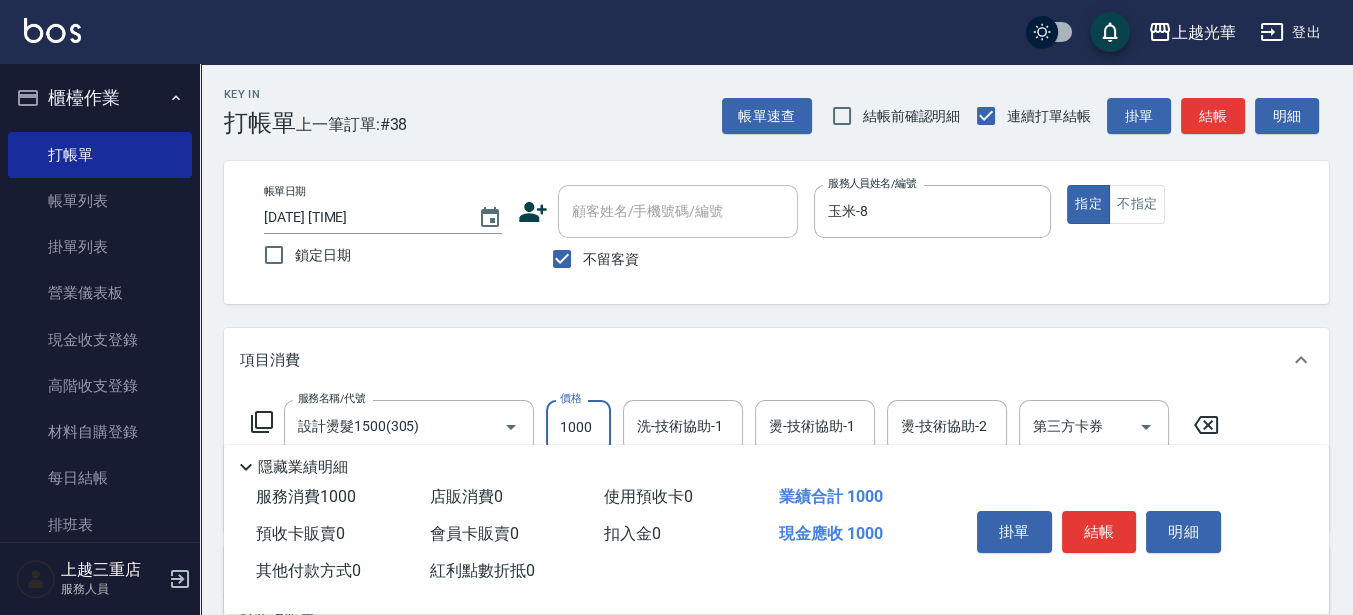 type on "1000" 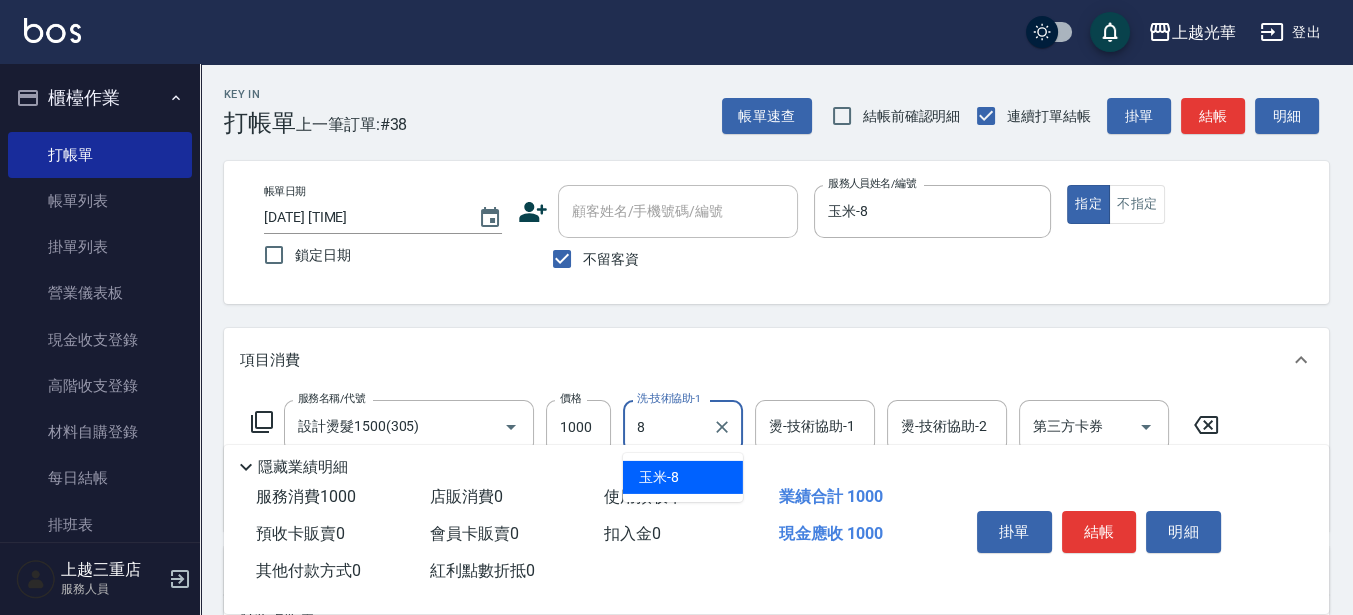 type on "玉米-8" 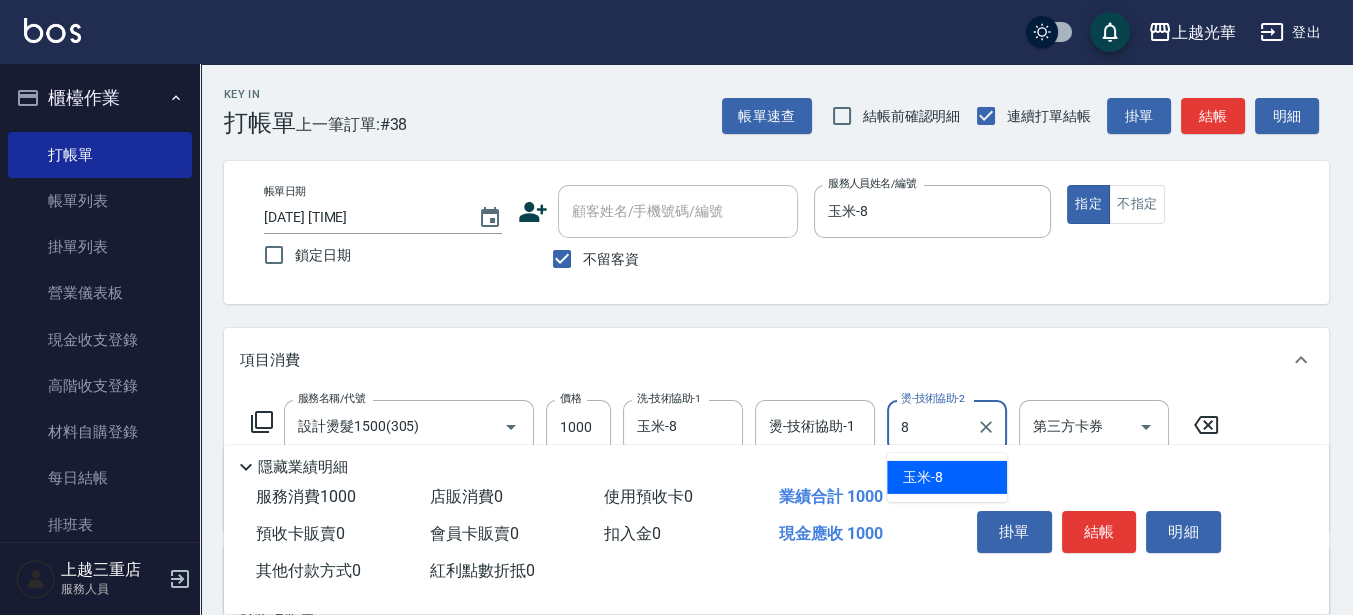 type on "玉米-8" 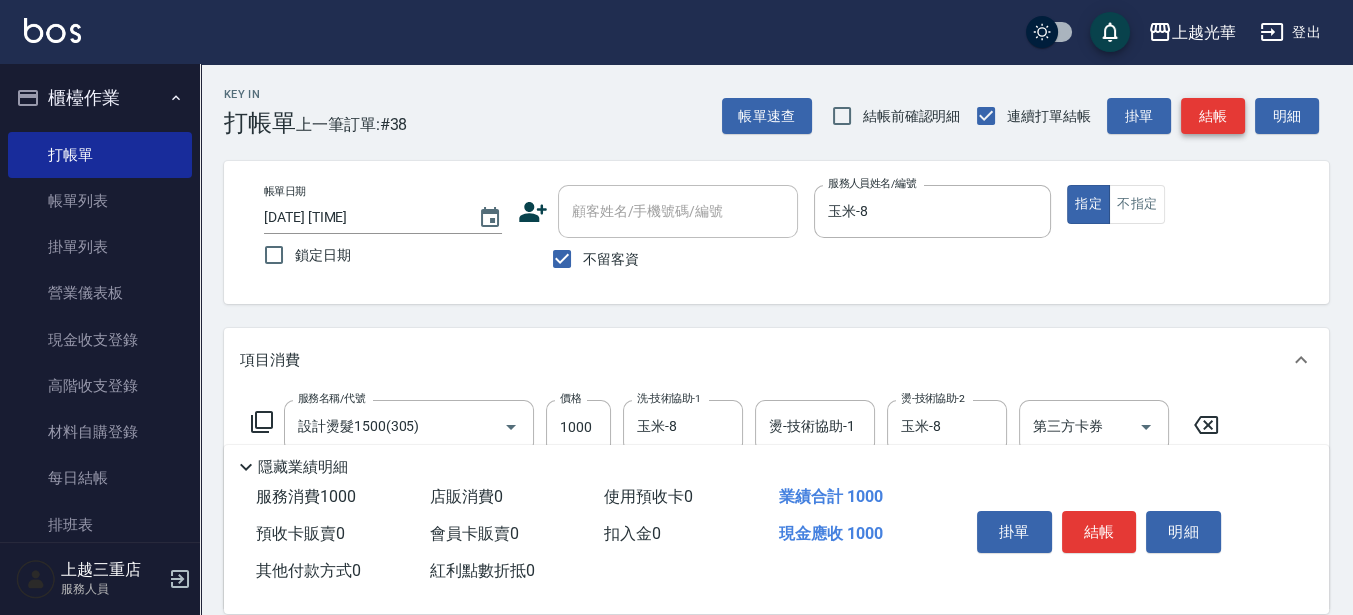 click on "結帳" at bounding box center (1213, 116) 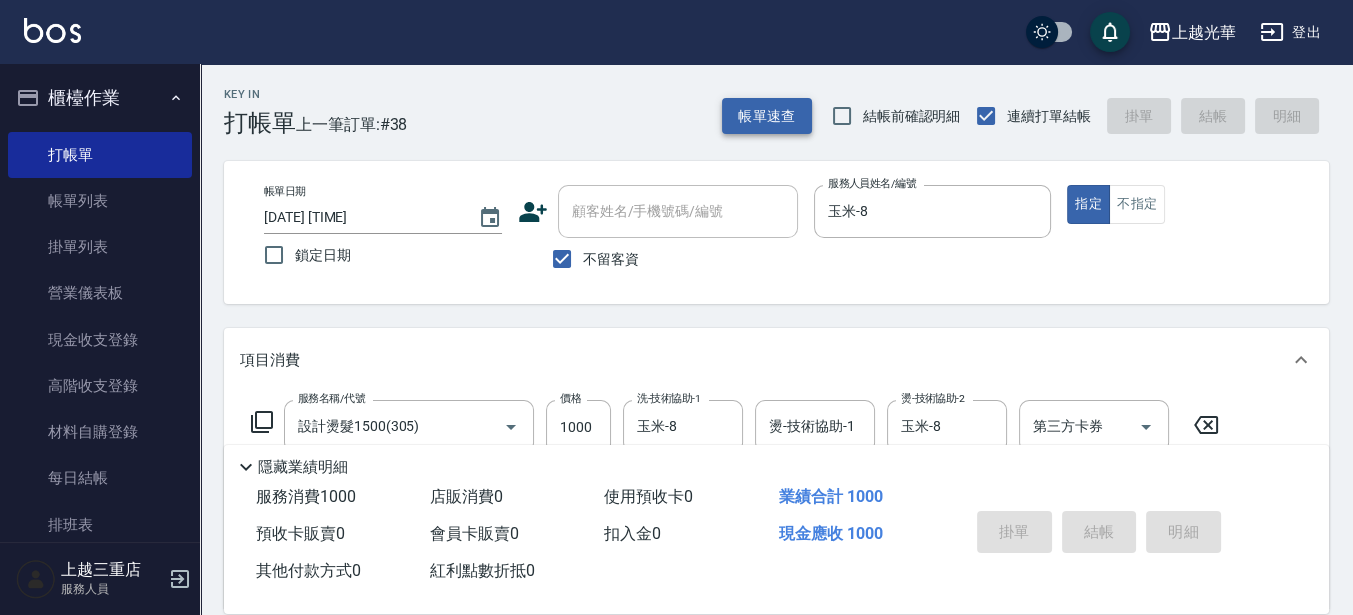 type 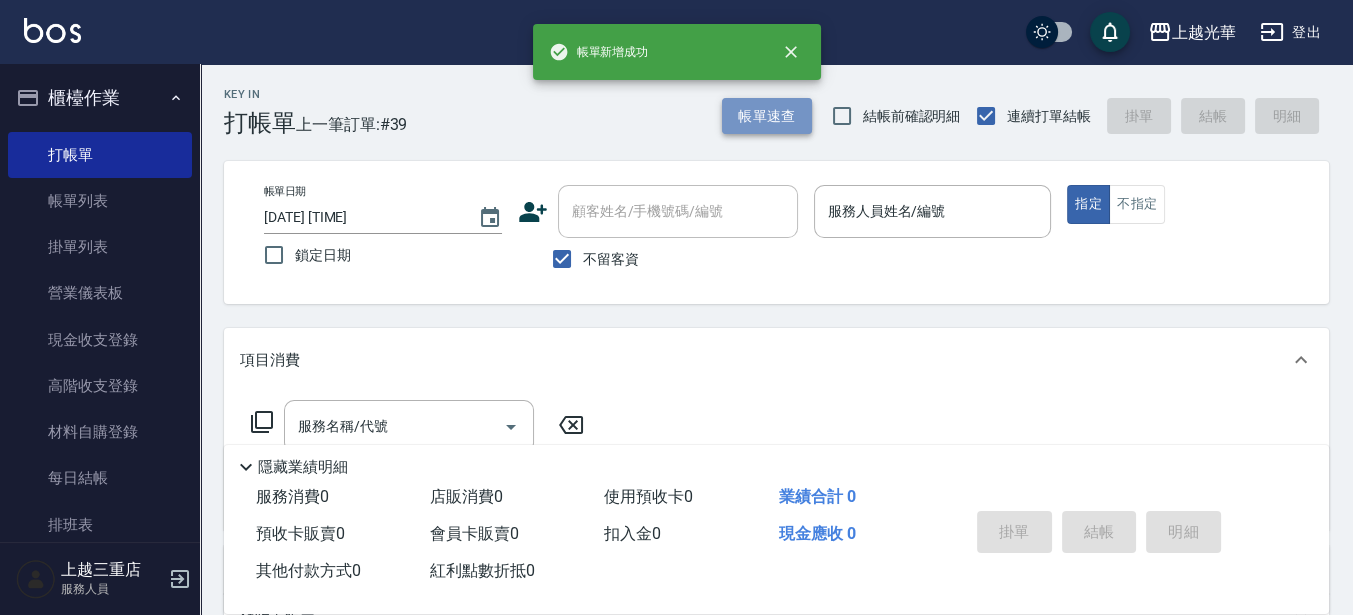 click on "帳單速查" at bounding box center [767, 116] 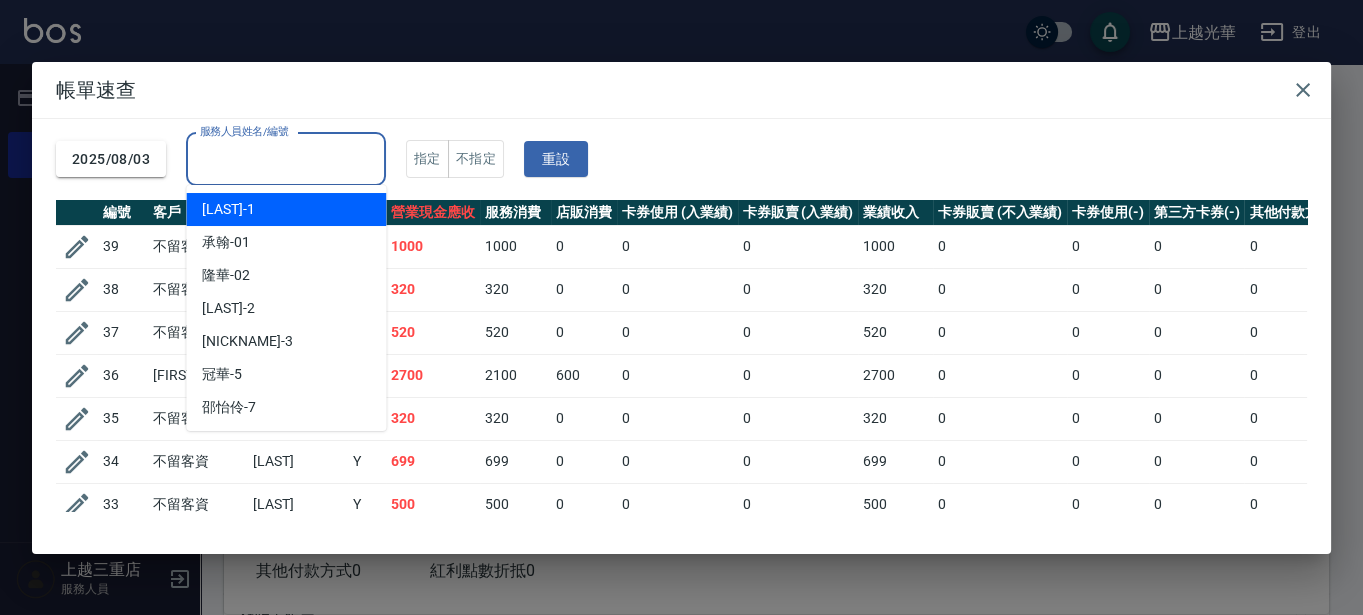 click on "服務人員姓名/編號" at bounding box center [286, 159] 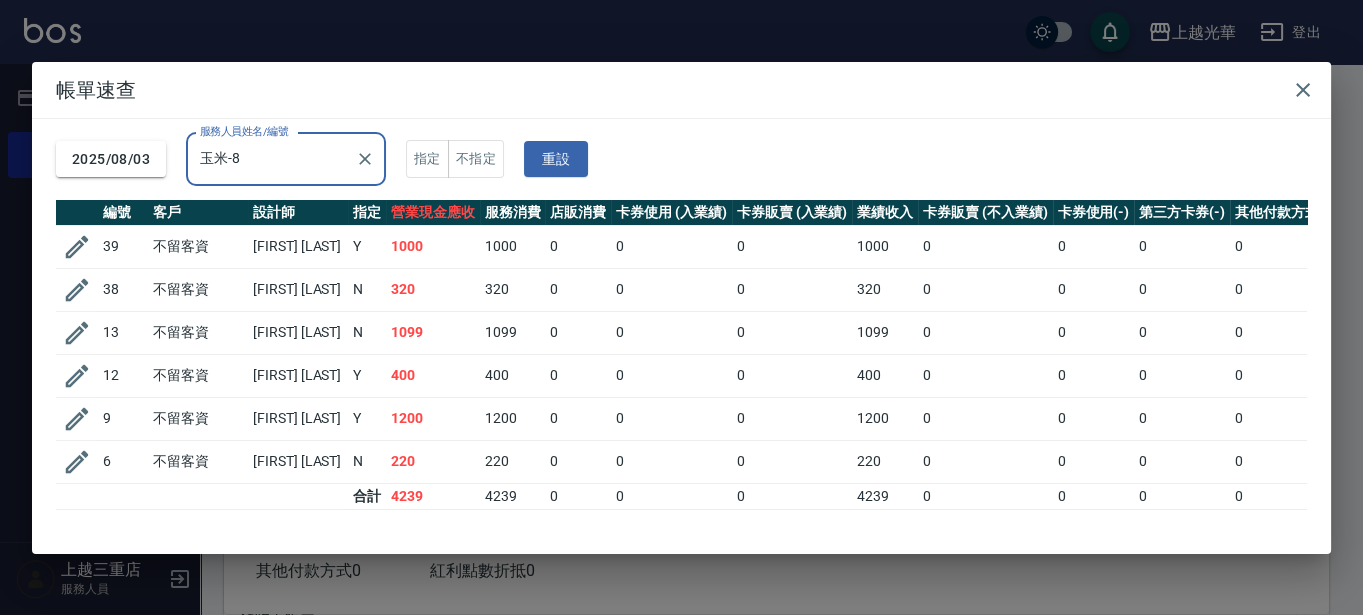 type on "玉米-8" 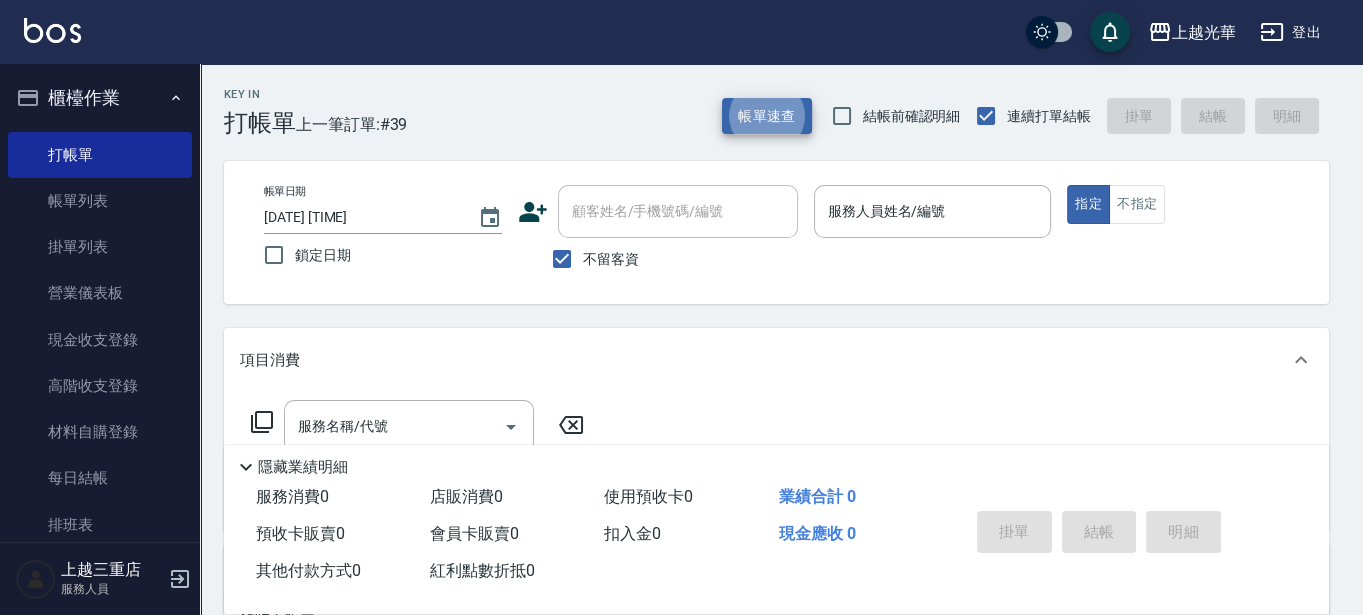 type 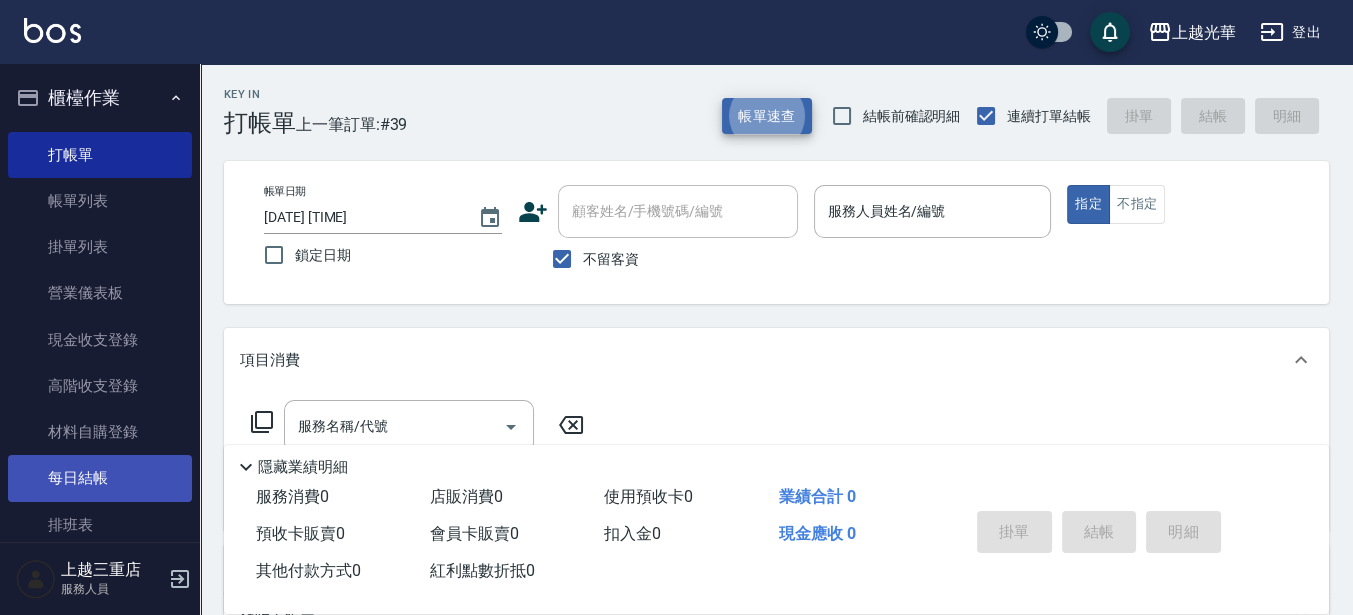 scroll, scrollTop: 125, scrollLeft: 0, axis: vertical 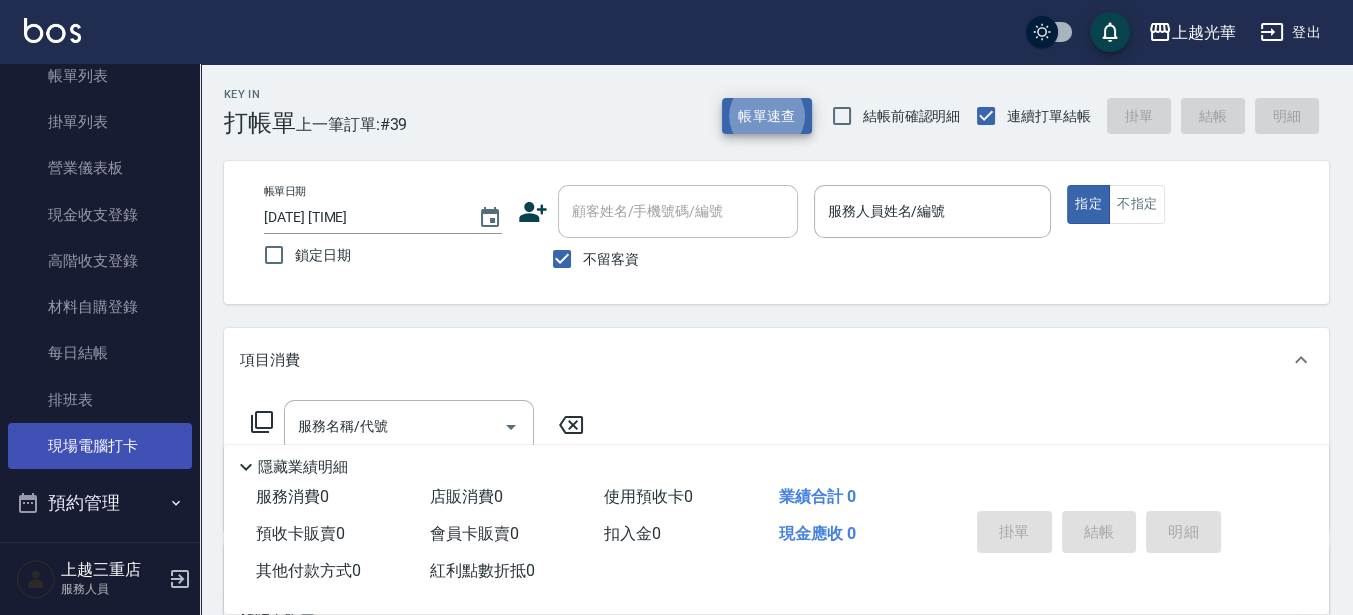 click on "現場電腦打卡" at bounding box center [100, 446] 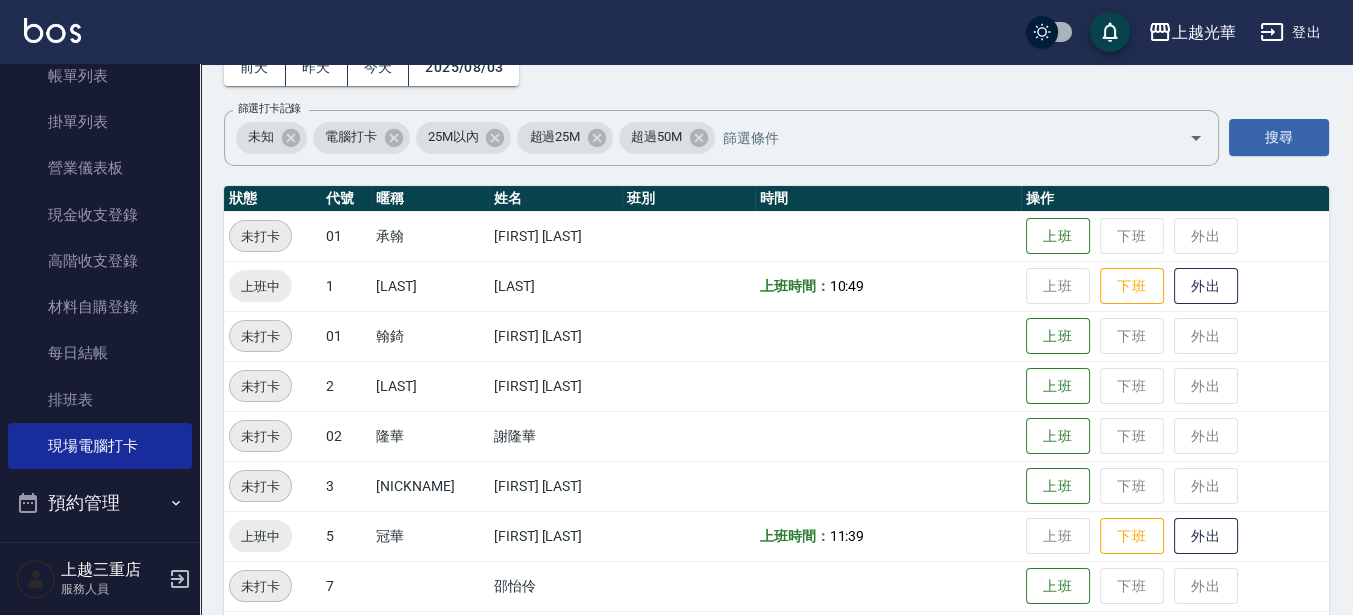 scroll, scrollTop: 375, scrollLeft: 0, axis: vertical 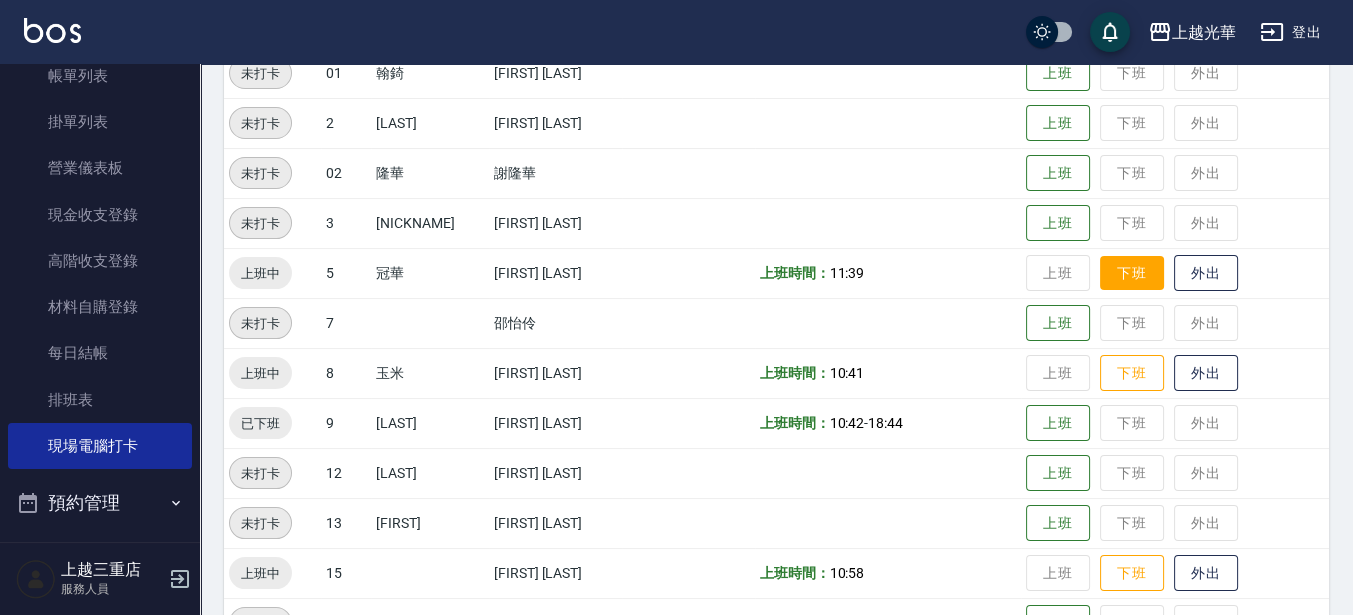 click on "下班" at bounding box center (1132, 273) 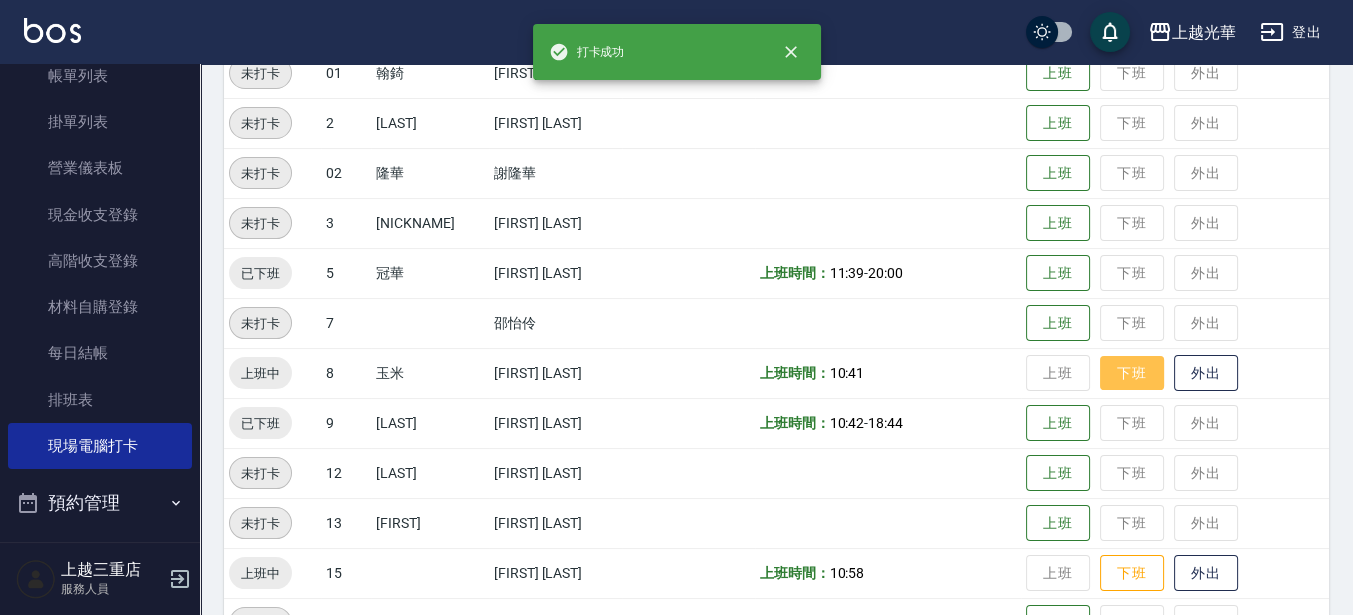 click on "下班" at bounding box center [1132, 373] 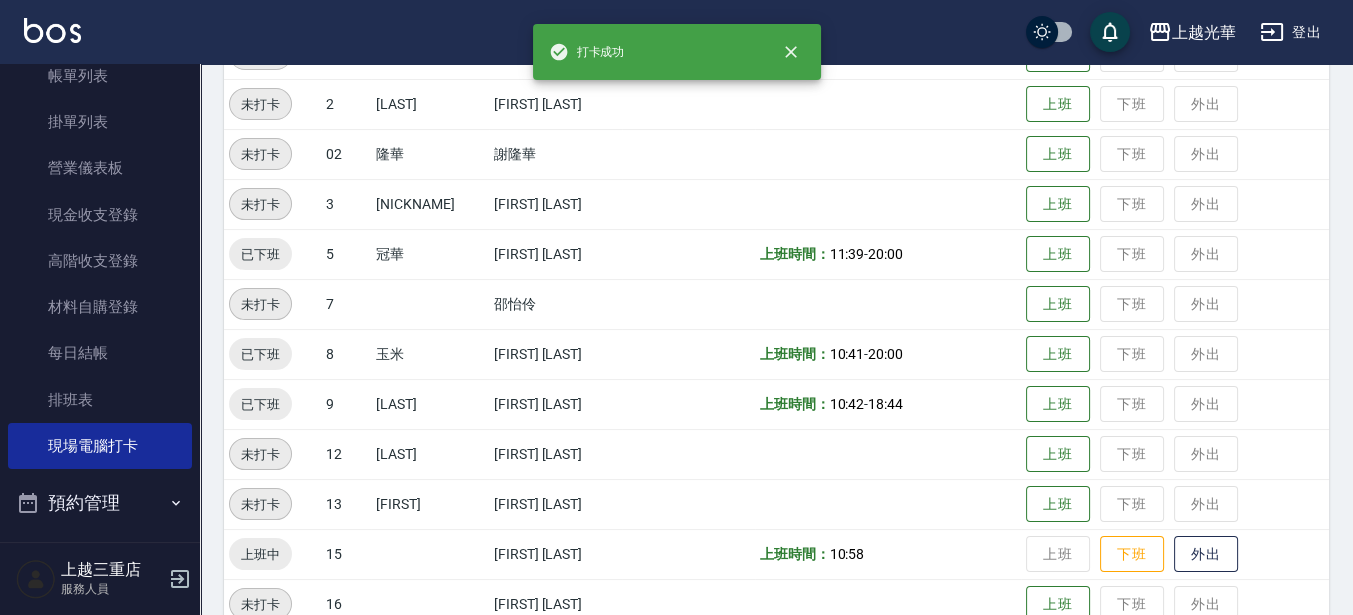 scroll, scrollTop: 582, scrollLeft: 0, axis: vertical 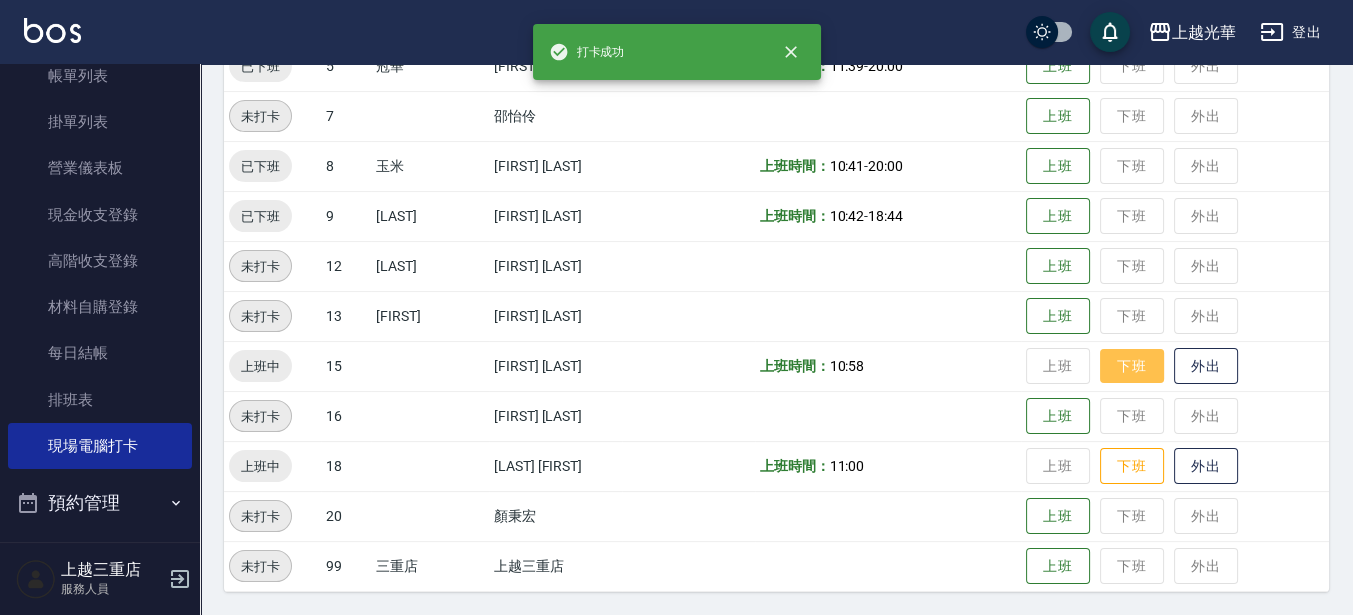 click on "下班" at bounding box center (1132, 366) 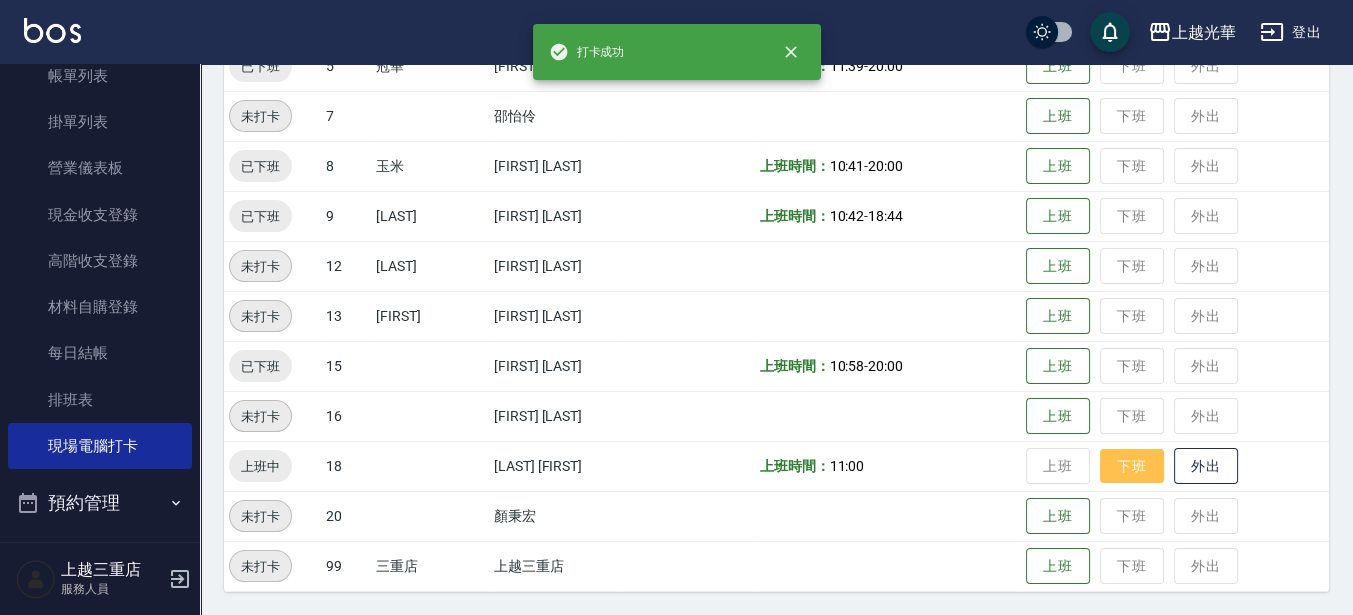 click on "下班" at bounding box center (1132, 466) 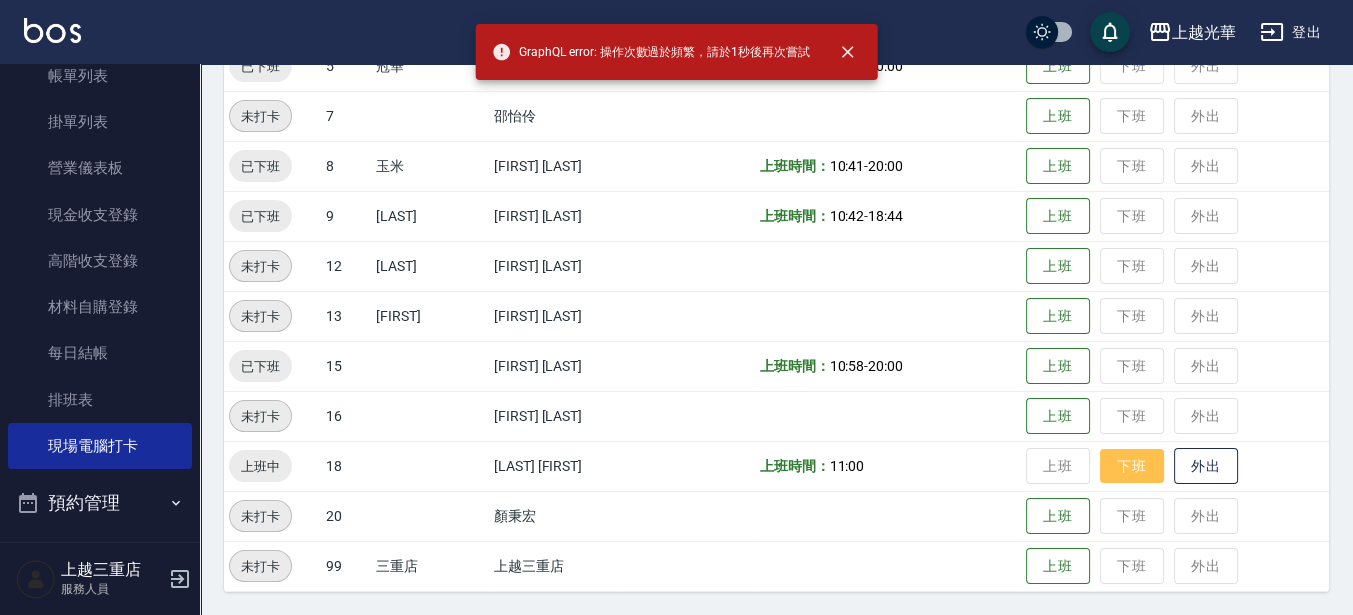 click on "下班" at bounding box center [1132, 466] 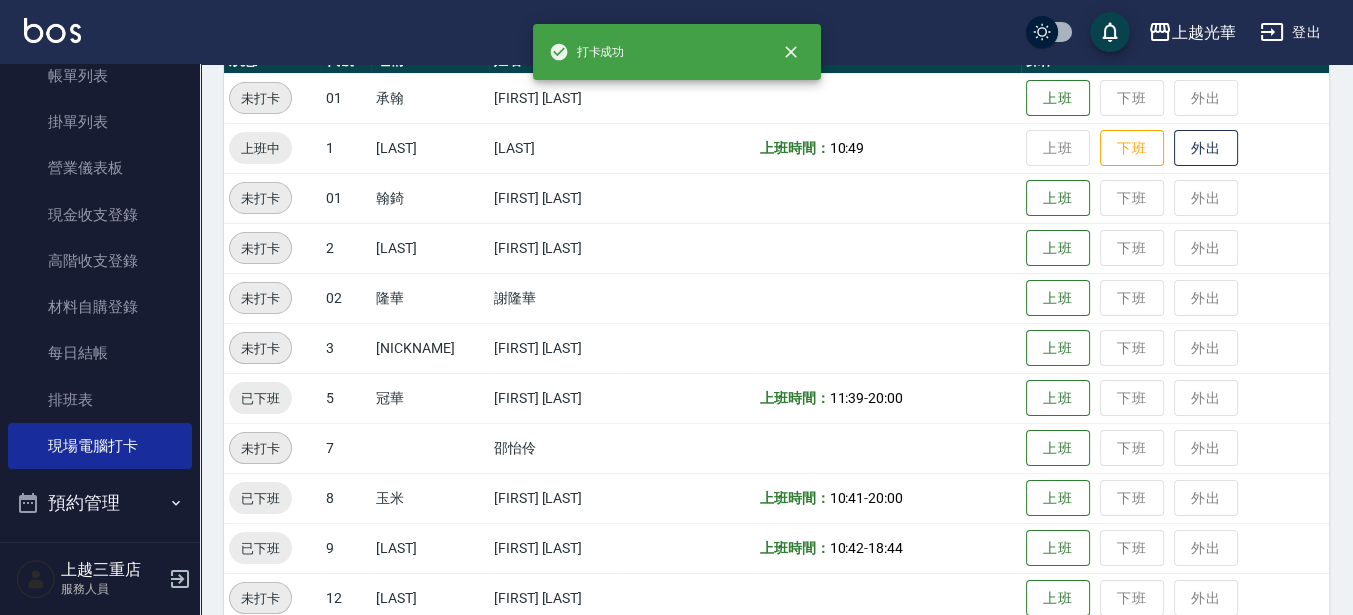 scroll, scrollTop: 0, scrollLeft: 0, axis: both 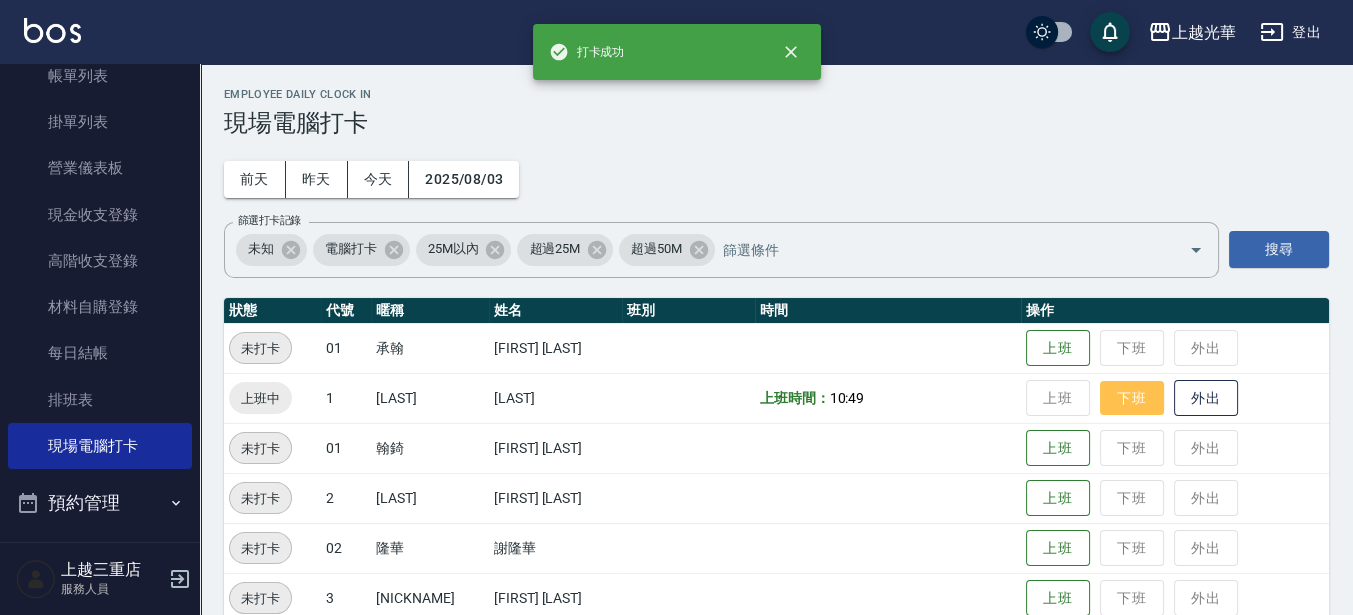click on "下班" at bounding box center [1132, 398] 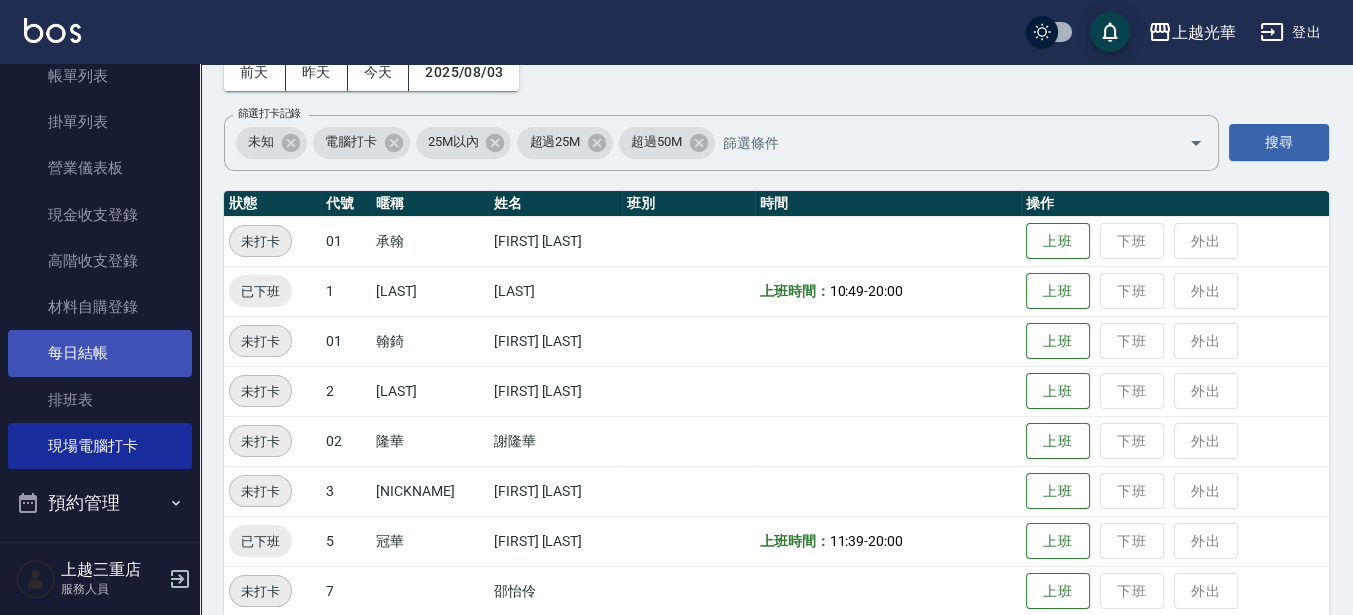 scroll, scrollTop: 82, scrollLeft: 0, axis: vertical 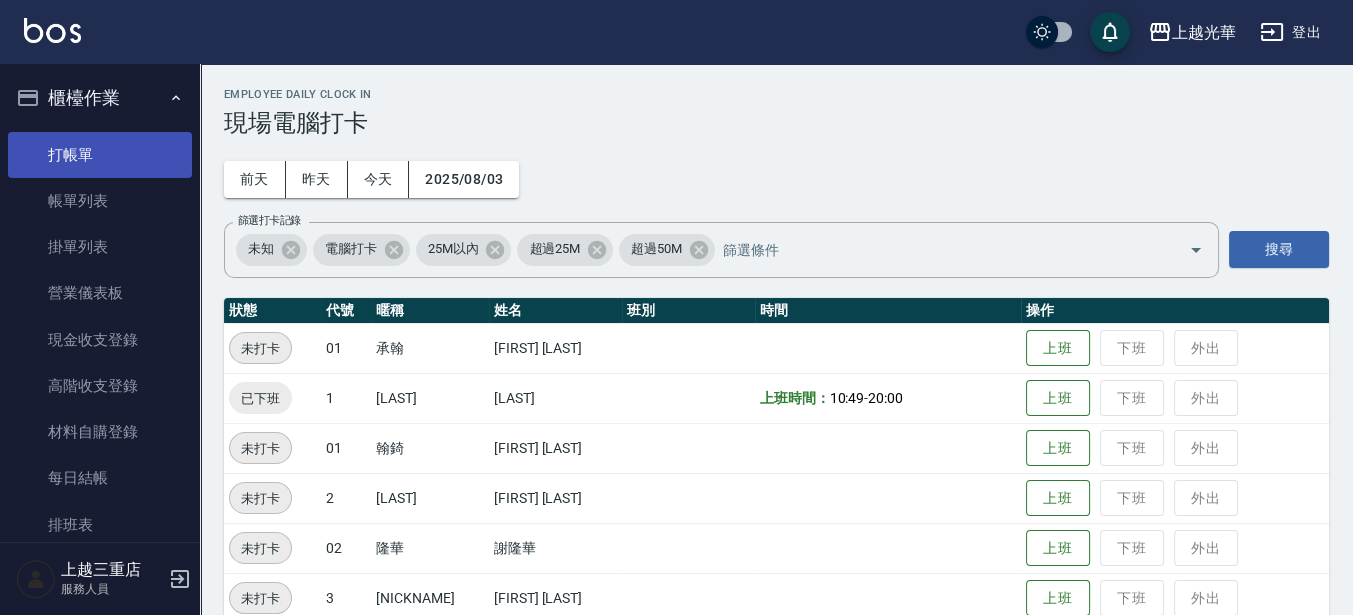 click on "打帳單" at bounding box center [100, 155] 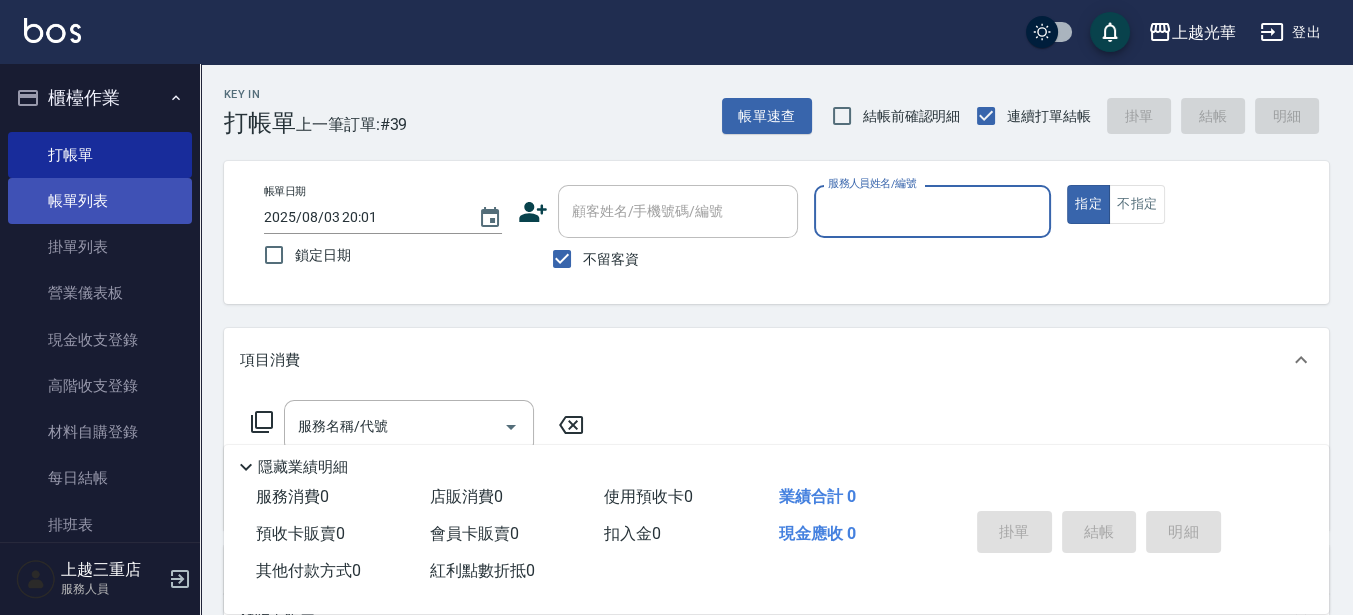 drag, startPoint x: 130, startPoint y: 204, endPoint x: 109, endPoint y: 201, distance: 21.213203 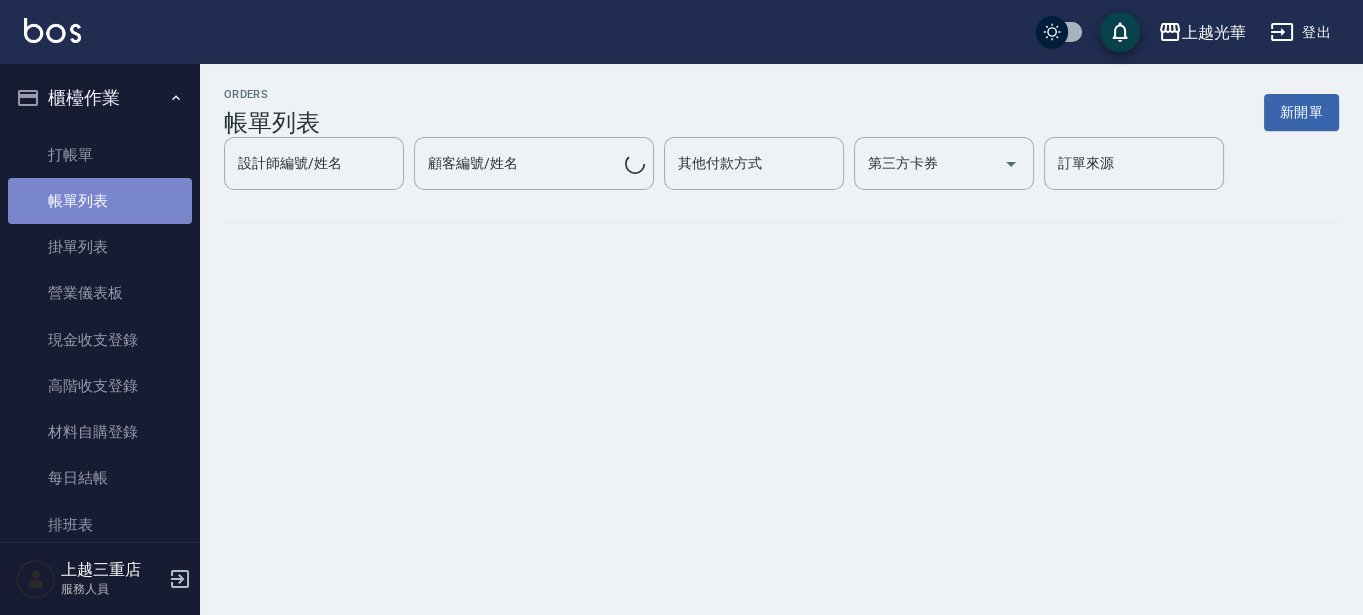 click on "帳單列表" at bounding box center (100, 201) 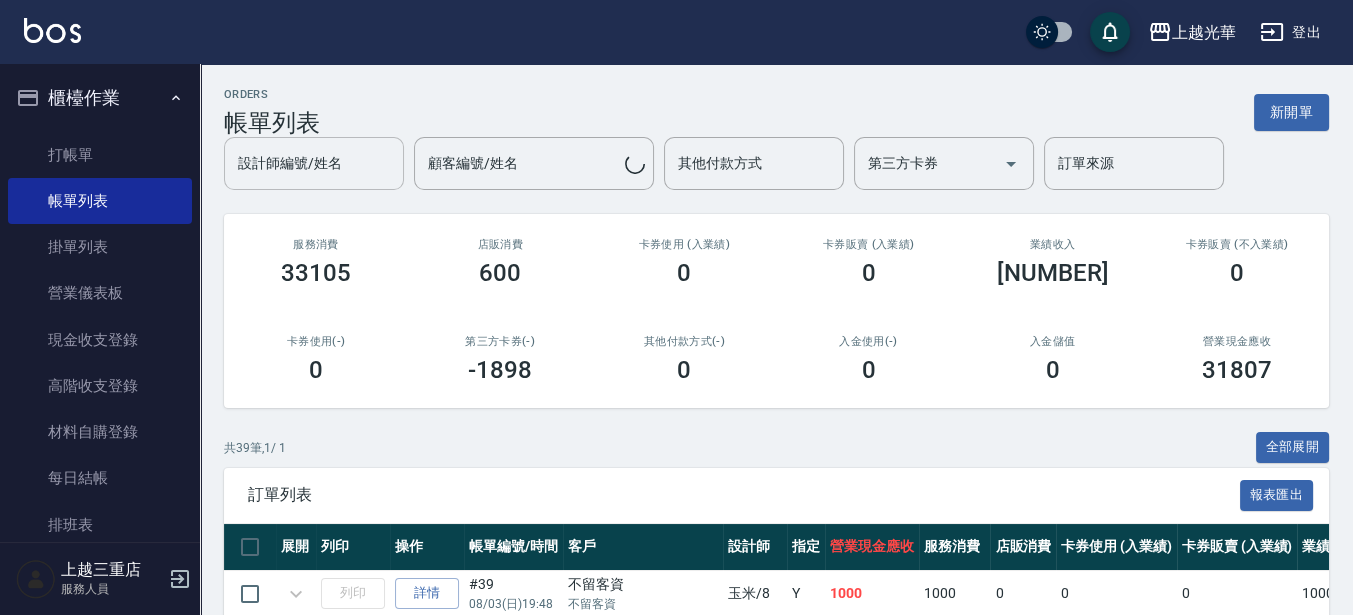click on "設計師編號/姓名" at bounding box center (314, 163) 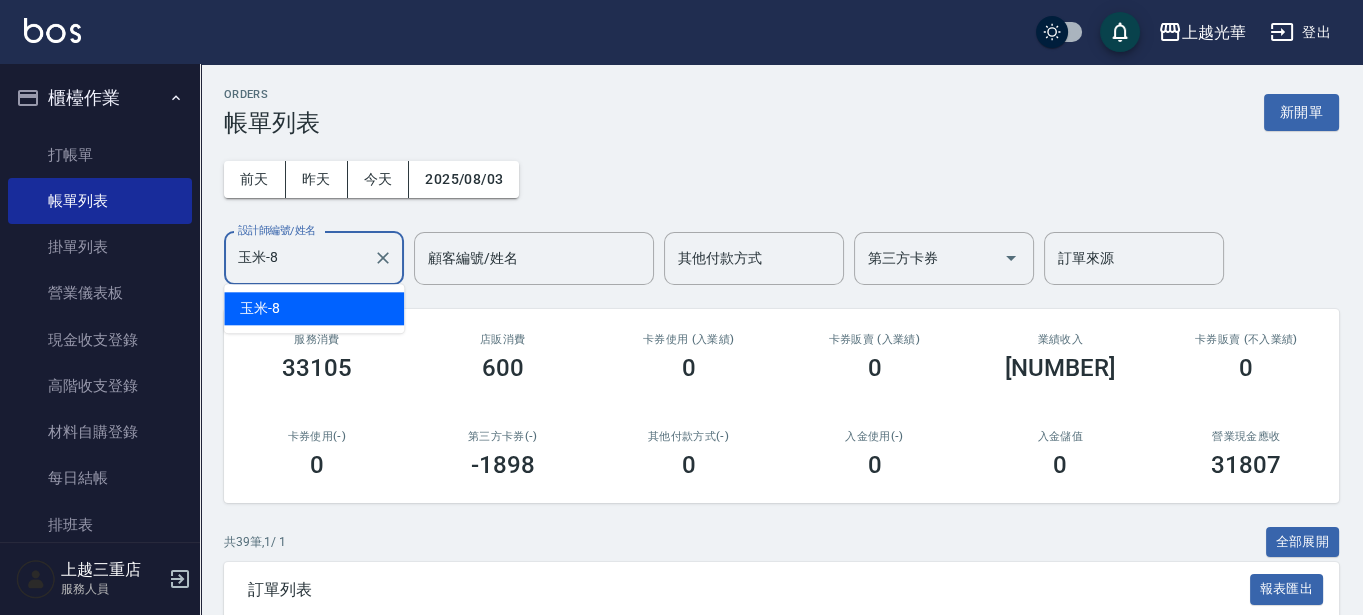 type on "玉米-8" 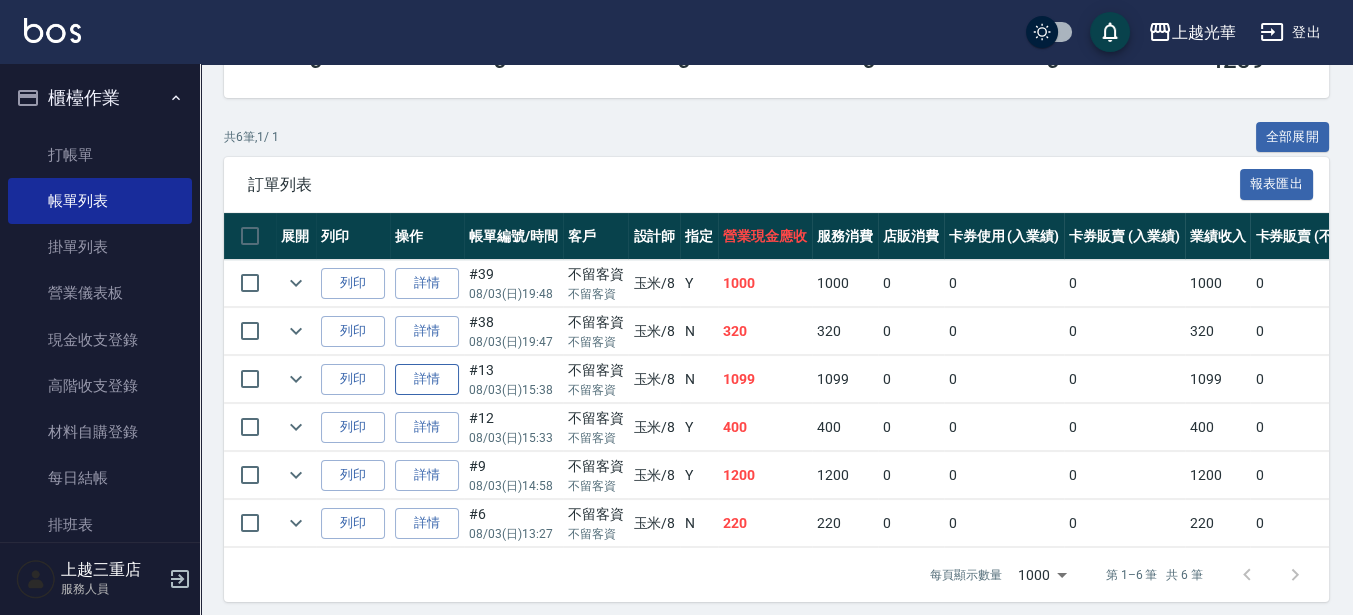 scroll, scrollTop: 430, scrollLeft: 0, axis: vertical 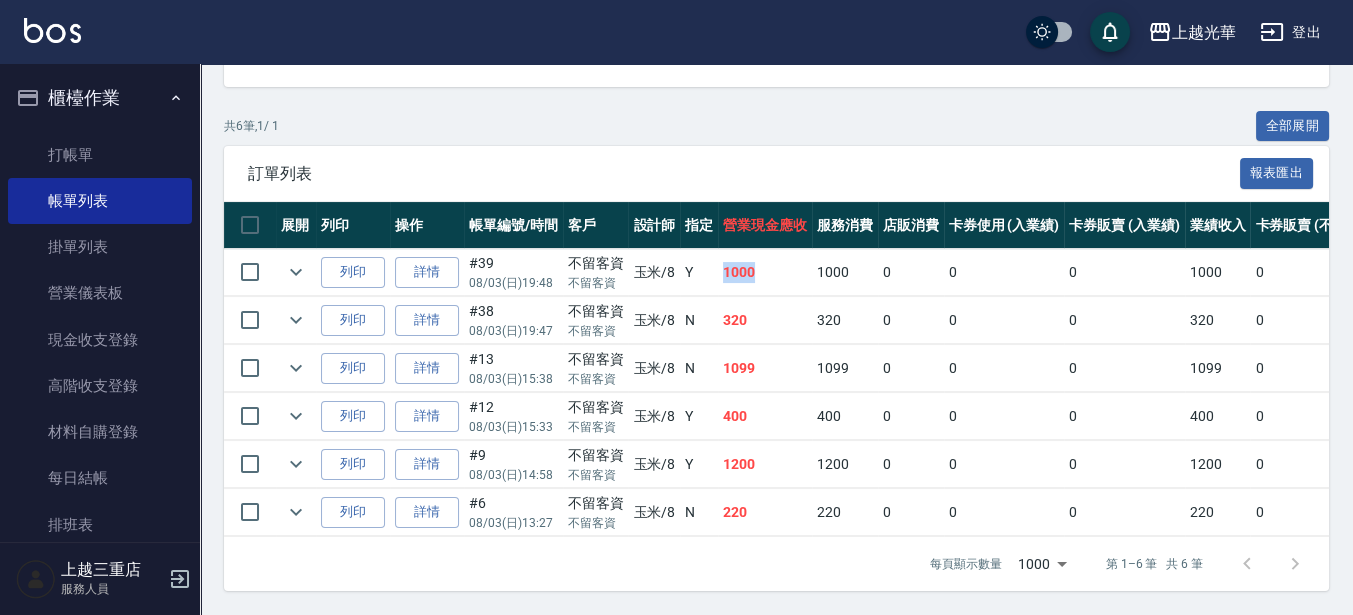 drag, startPoint x: 714, startPoint y: 259, endPoint x: 793, endPoint y: 261, distance: 79.025314 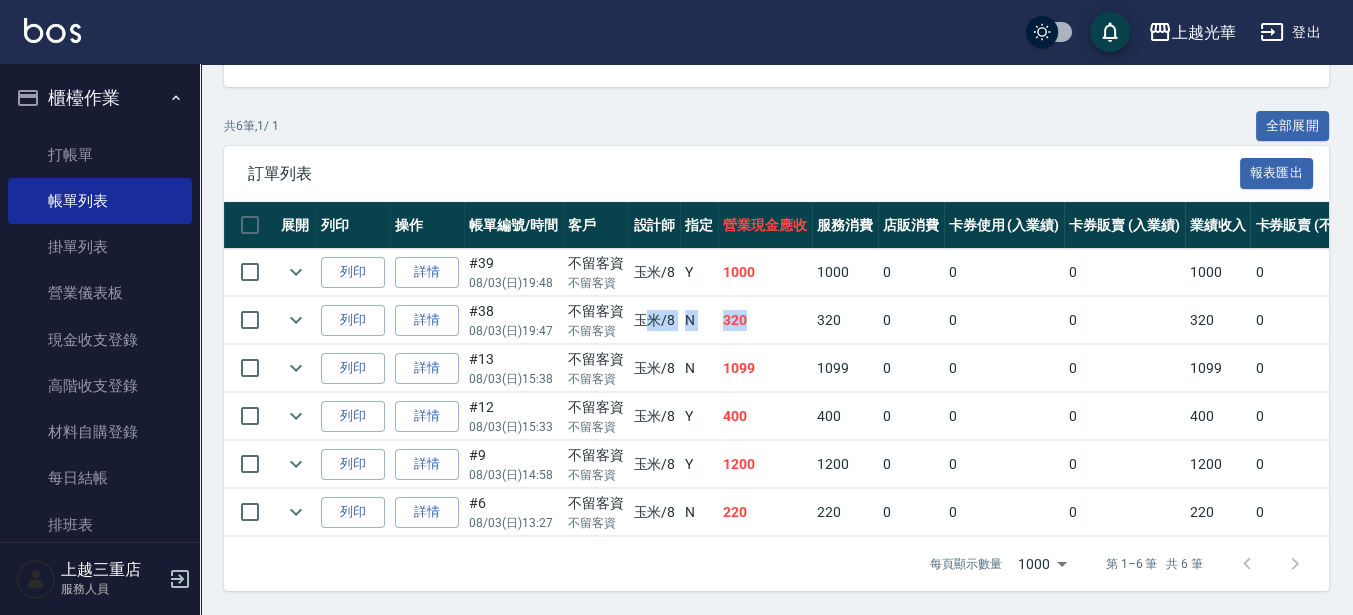 drag, startPoint x: 785, startPoint y: 313, endPoint x: 647, endPoint y: 303, distance: 138.36185 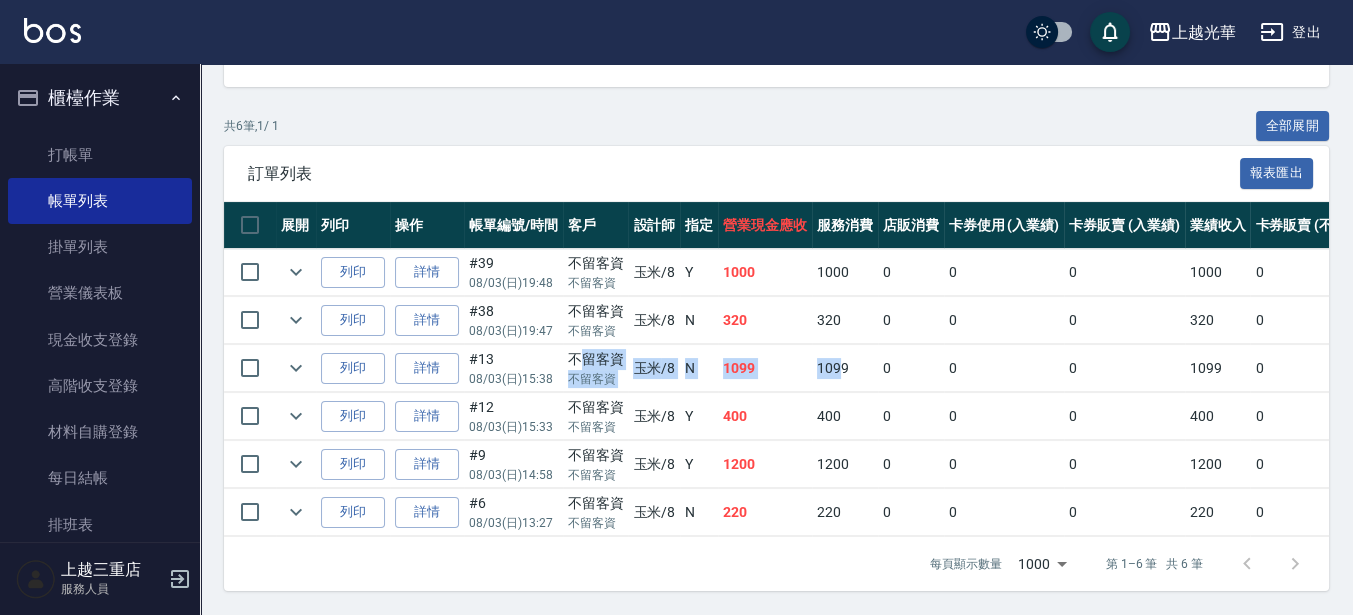 drag, startPoint x: 837, startPoint y: 339, endPoint x: 577, endPoint y: 328, distance: 260.23257 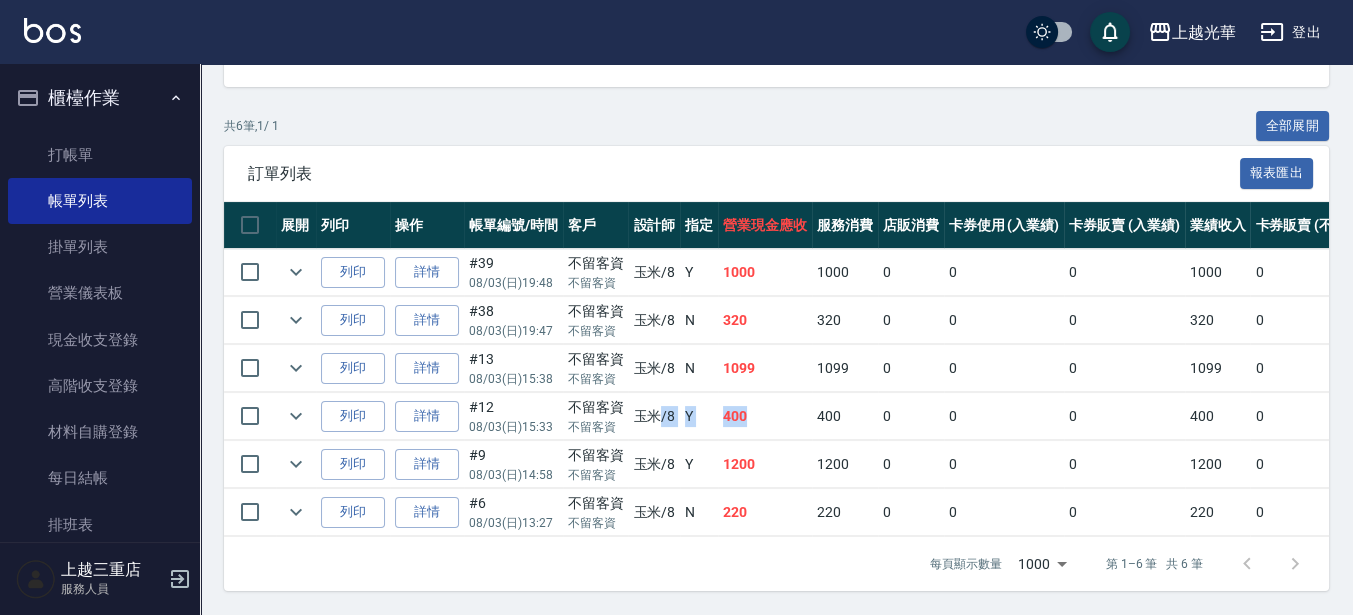 drag, startPoint x: 789, startPoint y: 385, endPoint x: 662, endPoint y: 394, distance: 127.3185 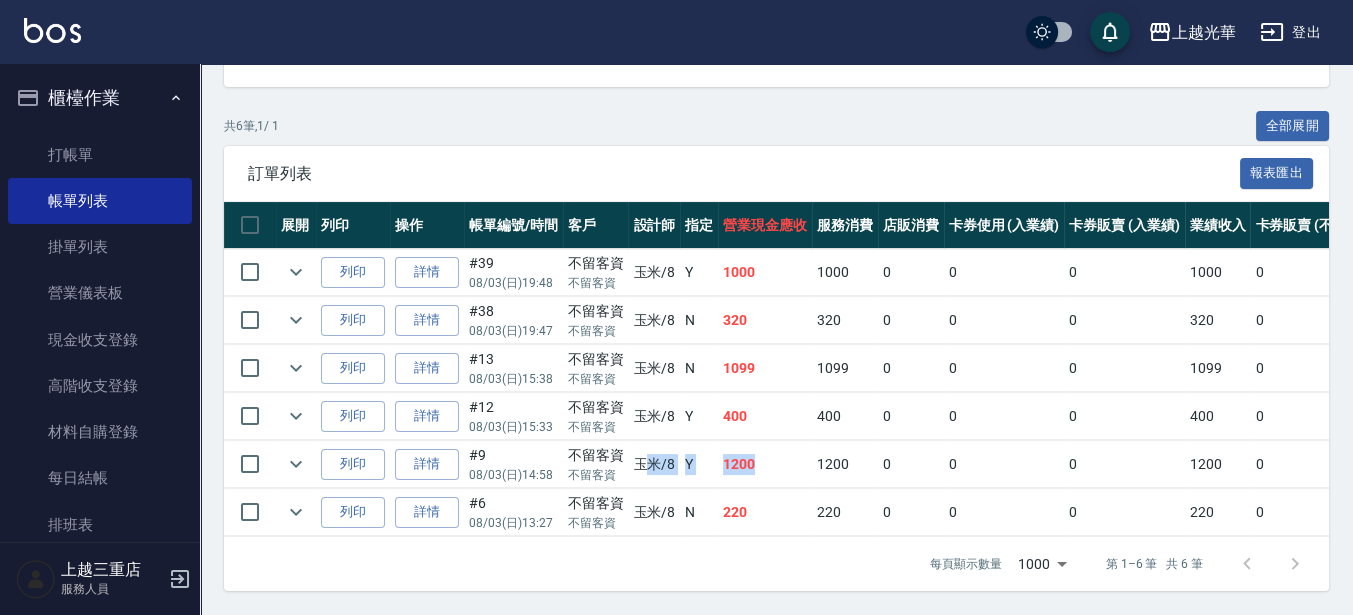 drag, startPoint x: 795, startPoint y: 448, endPoint x: 640, endPoint y: 446, distance: 155.01291 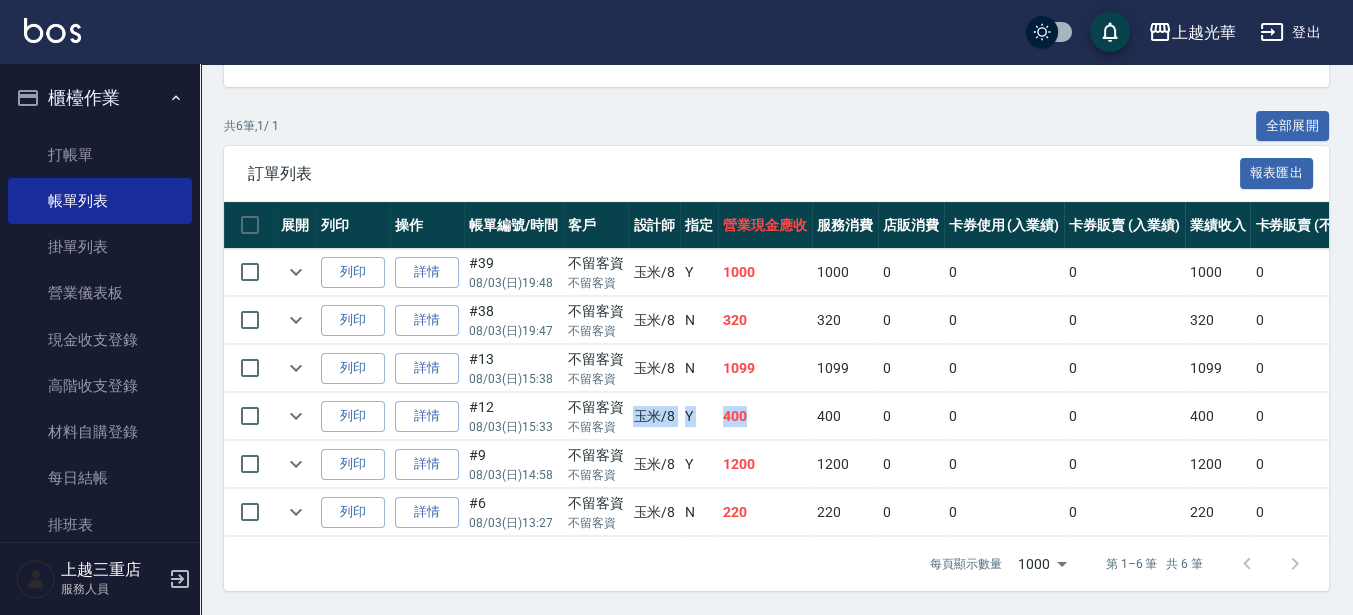 drag, startPoint x: 772, startPoint y: 414, endPoint x: 637, endPoint y: 389, distance: 137.2953 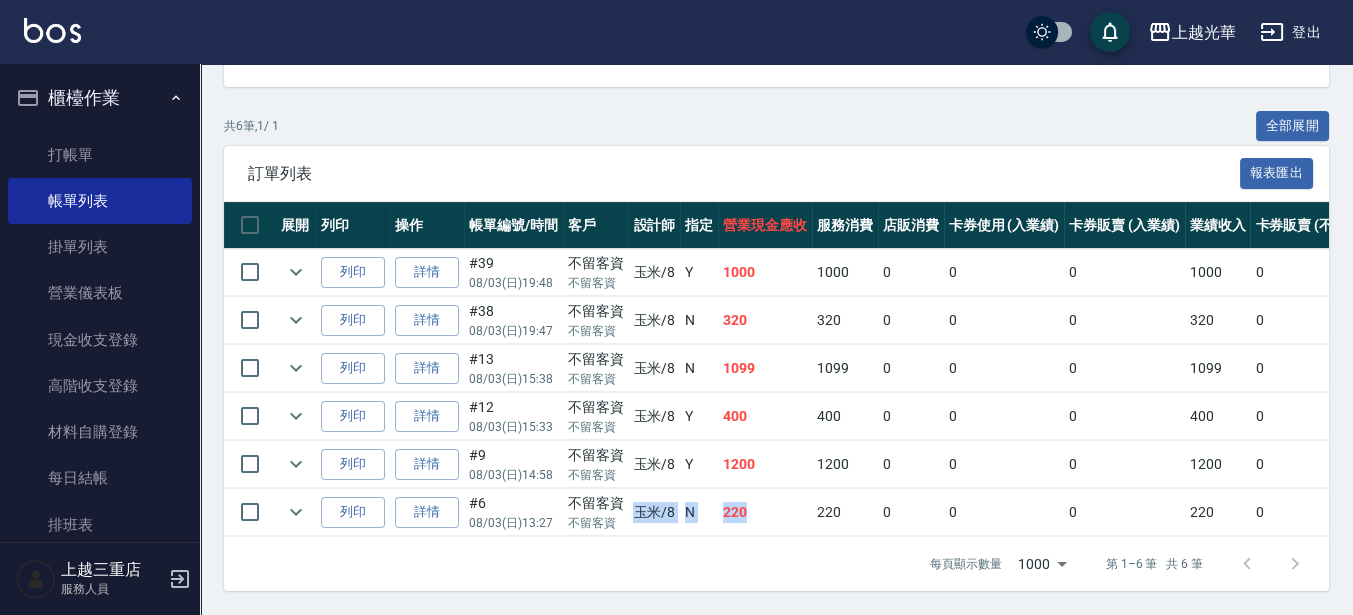 drag, startPoint x: 752, startPoint y: 493, endPoint x: 636, endPoint y: 489, distance: 116.06895 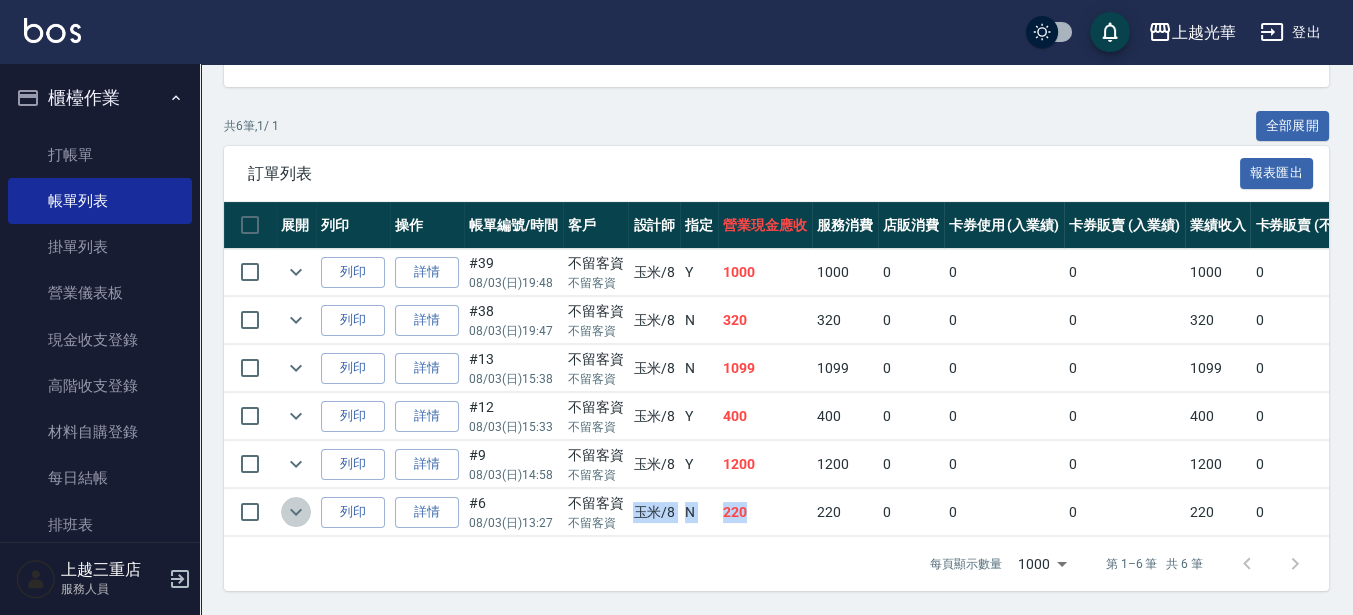 click 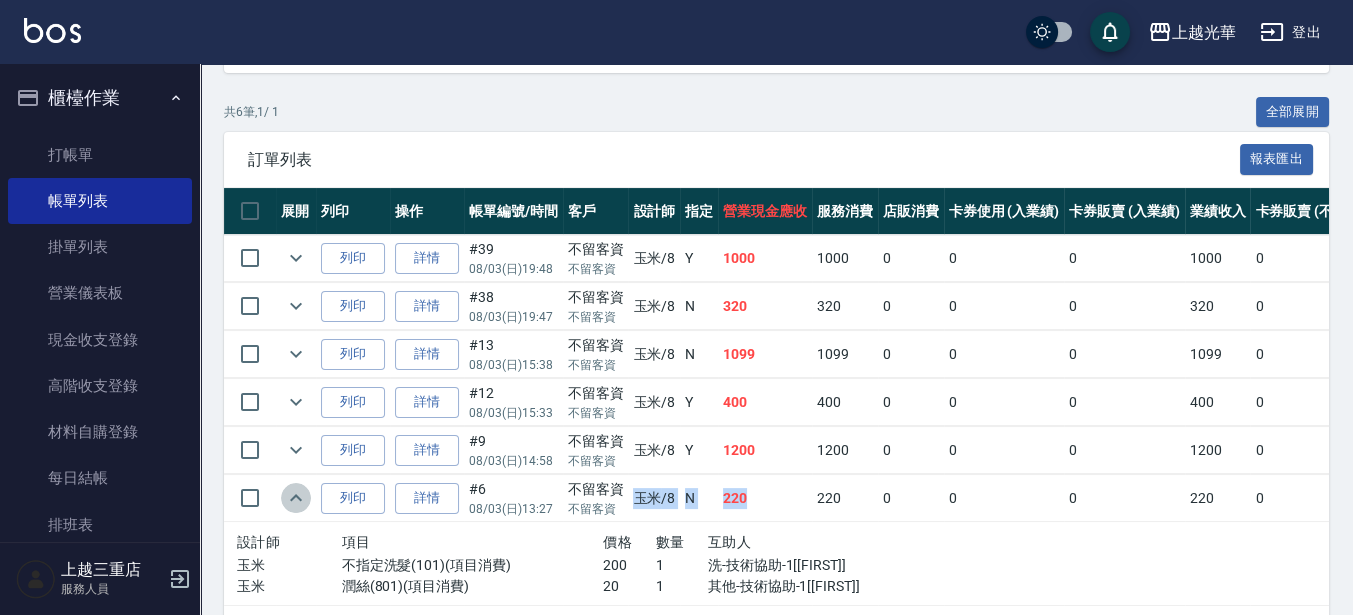 click 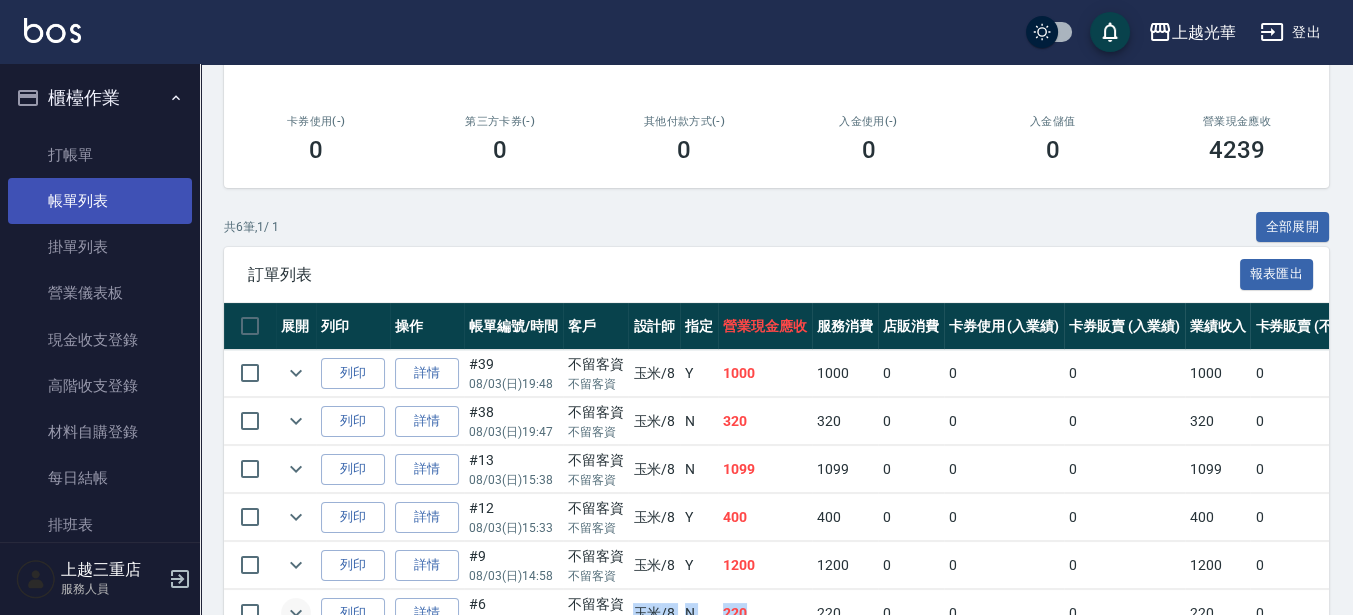scroll, scrollTop: 180, scrollLeft: 0, axis: vertical 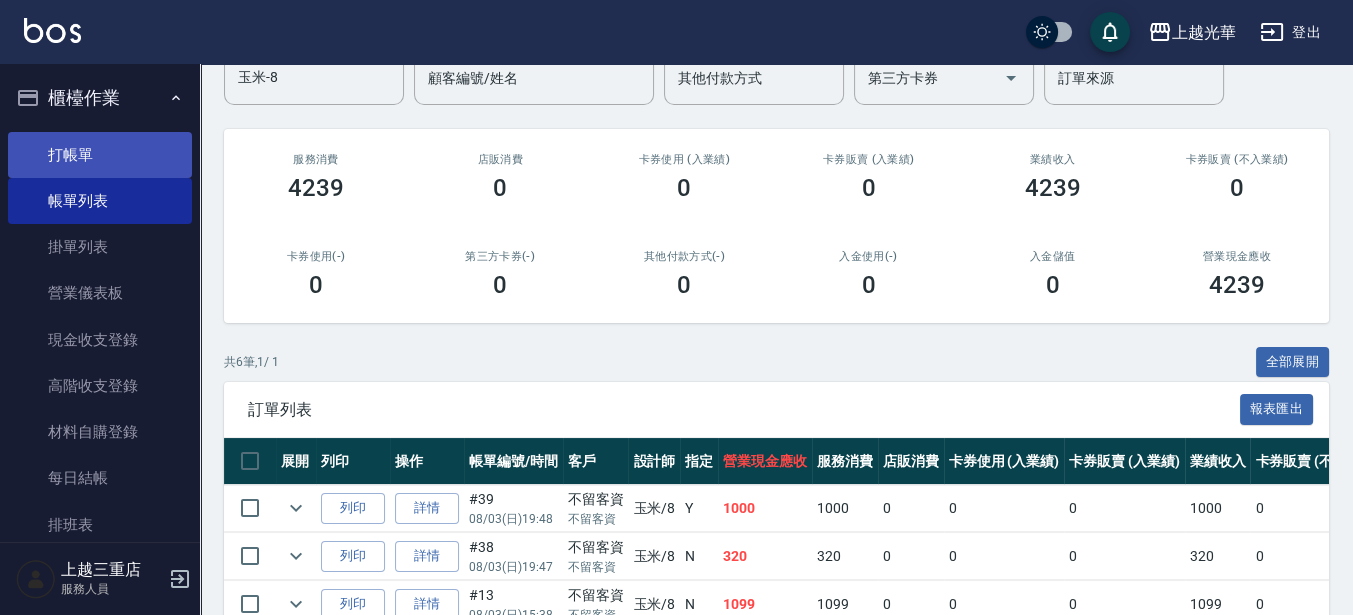 click on "打帳單" at bounding box center [100, 155] 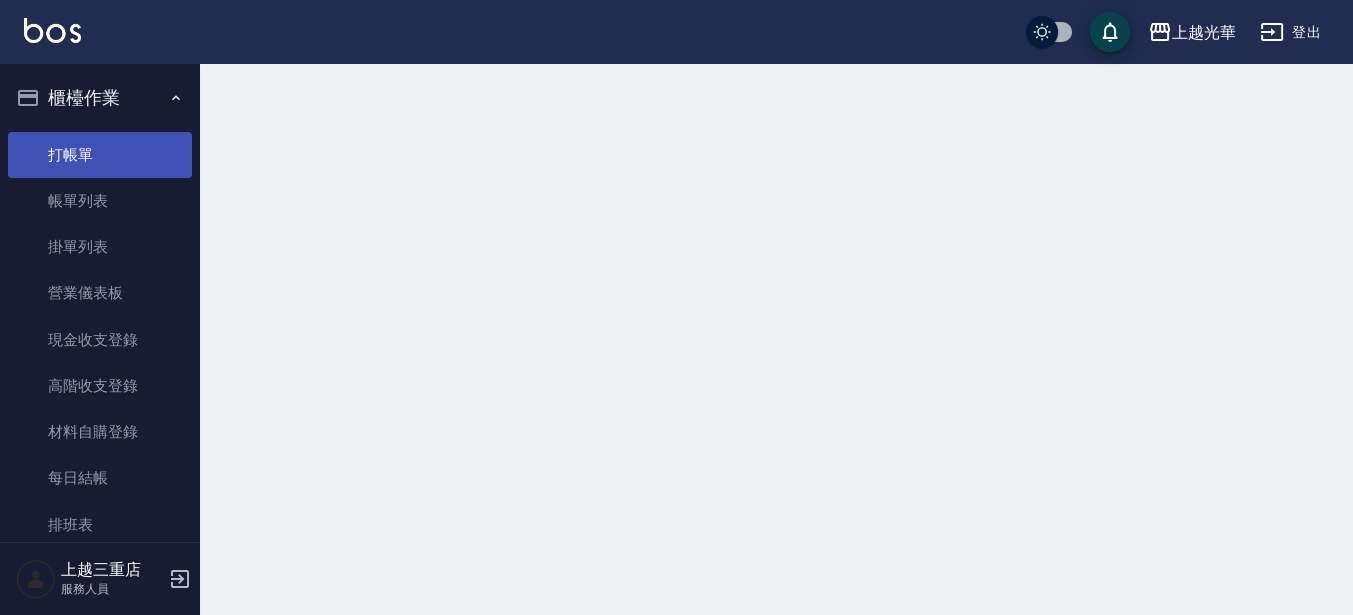 scroll, scrollTop: 0, scrollLeft: 0, axis: both 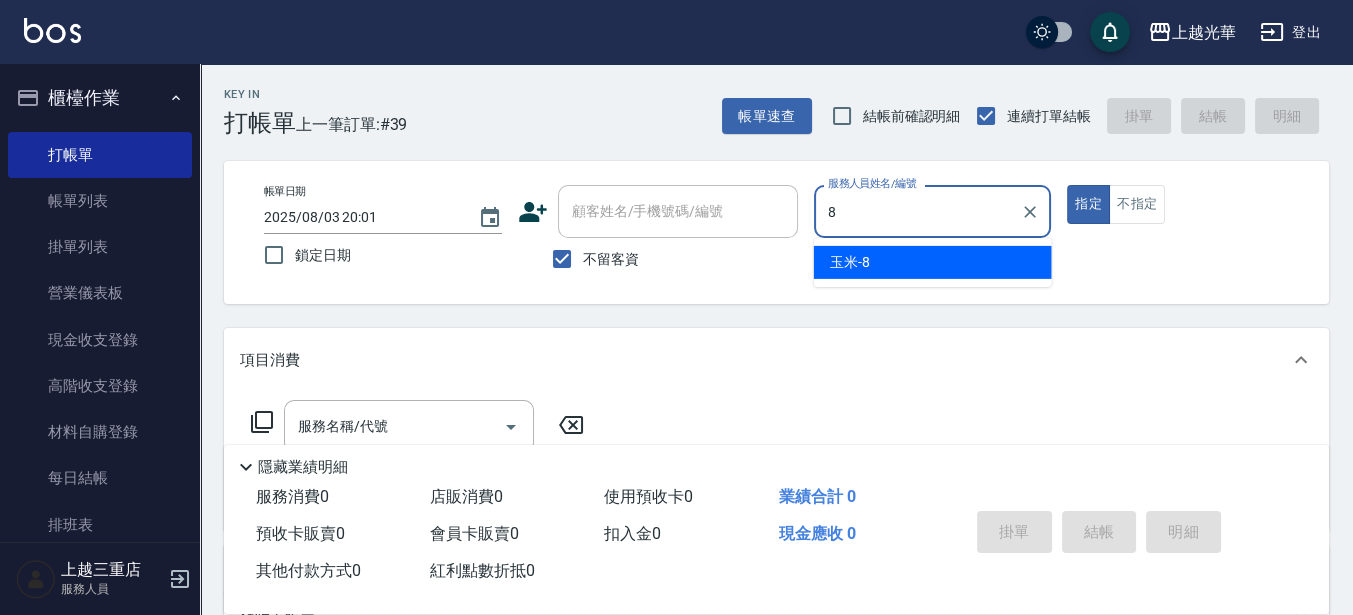 type on "玉米-8" 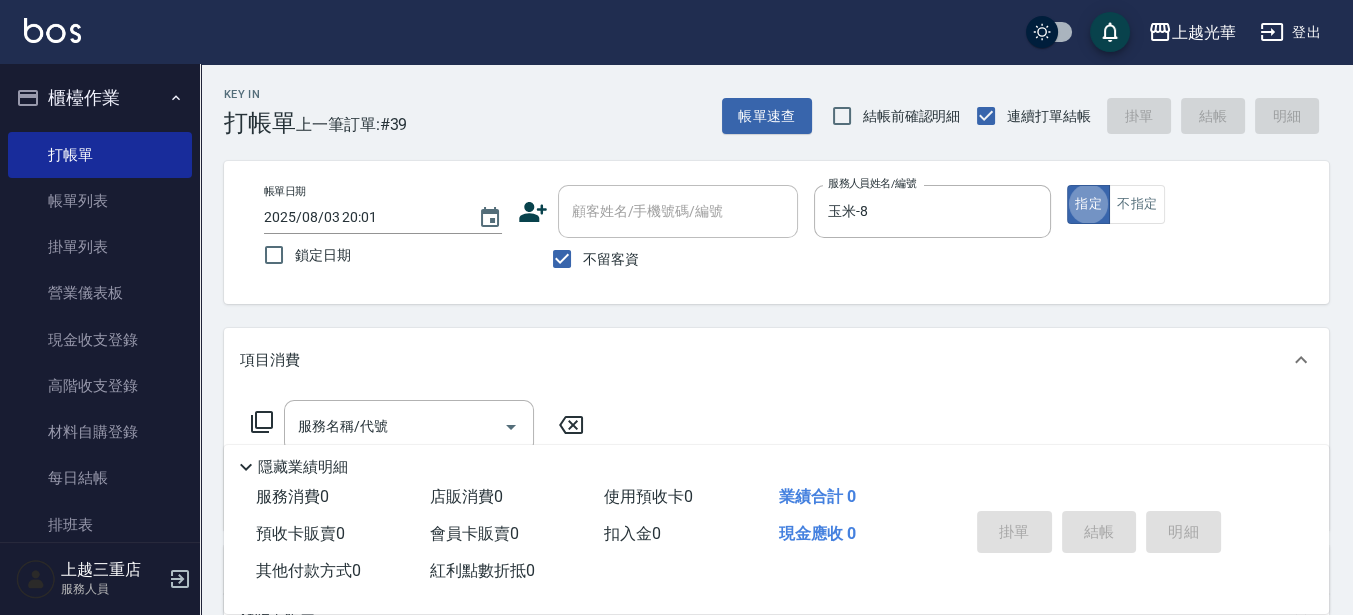 type on "true" 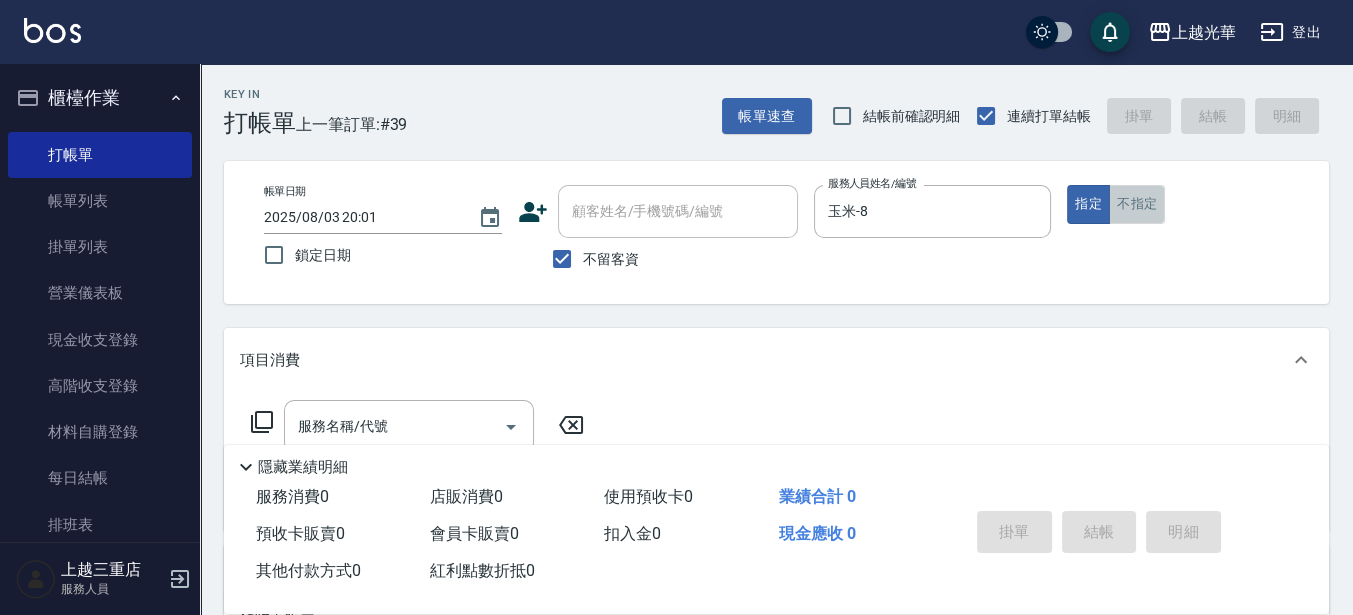 click on "不指定" at bounding box center (1137, 204) 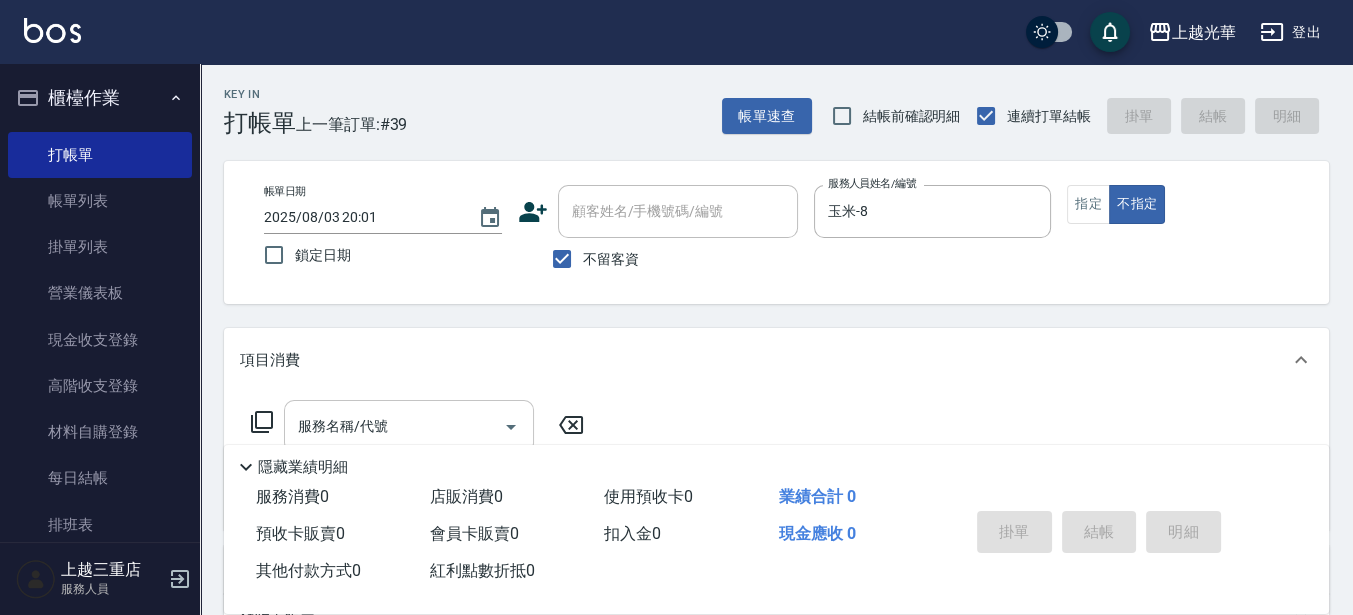 click on "服務名稱/代號" at bounding box center (394, 426) 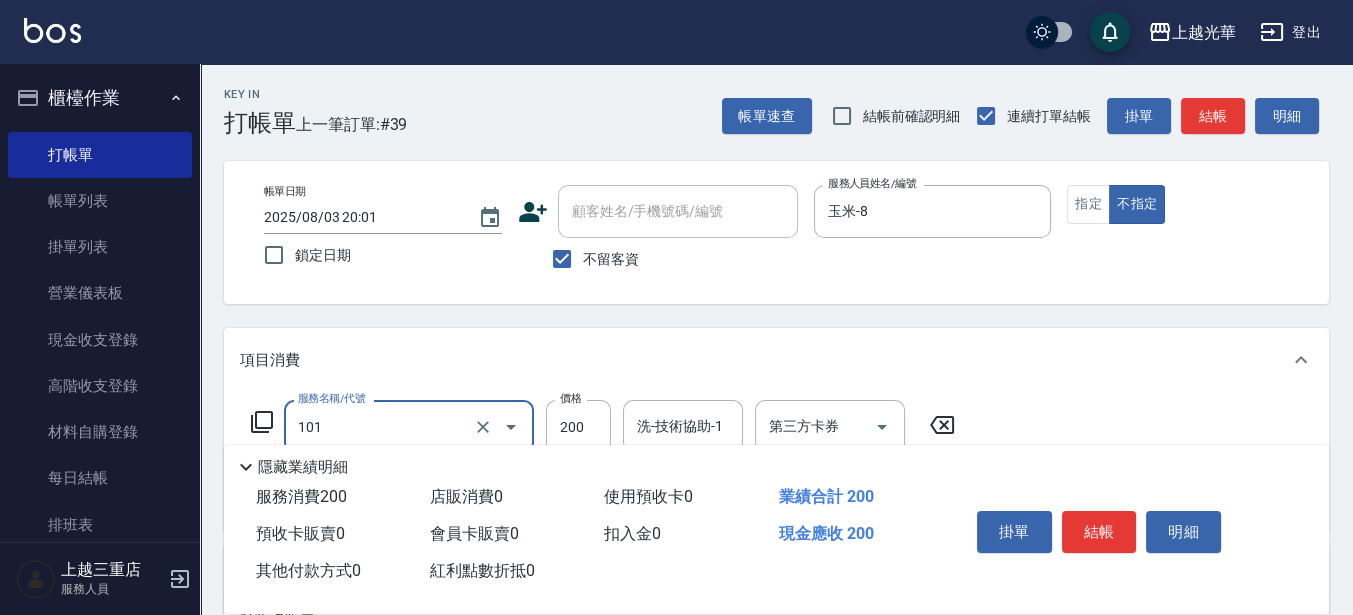type on "不指定洗髮(101)" 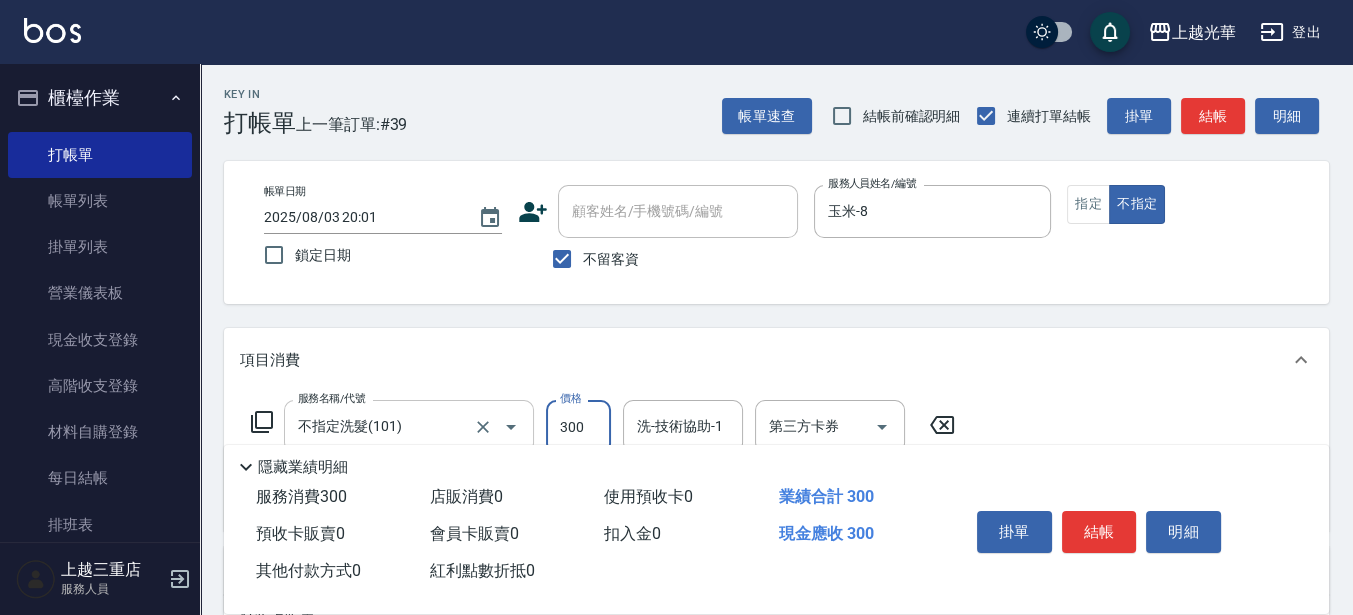 type on "300" 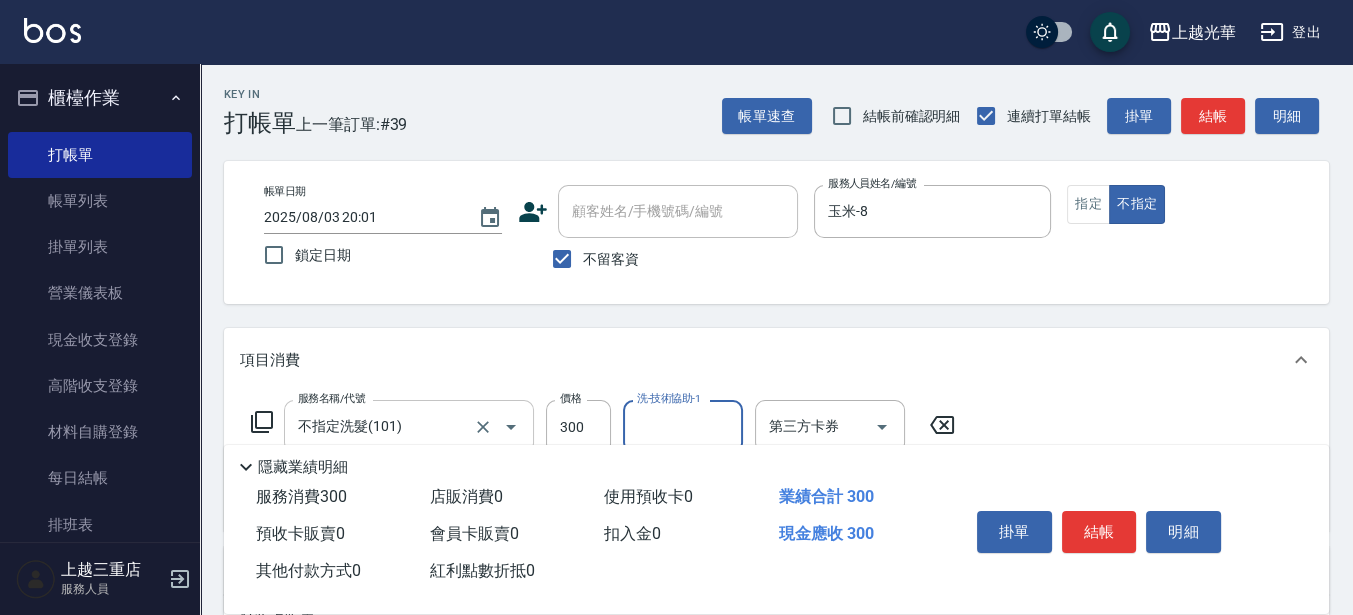 type on "8" 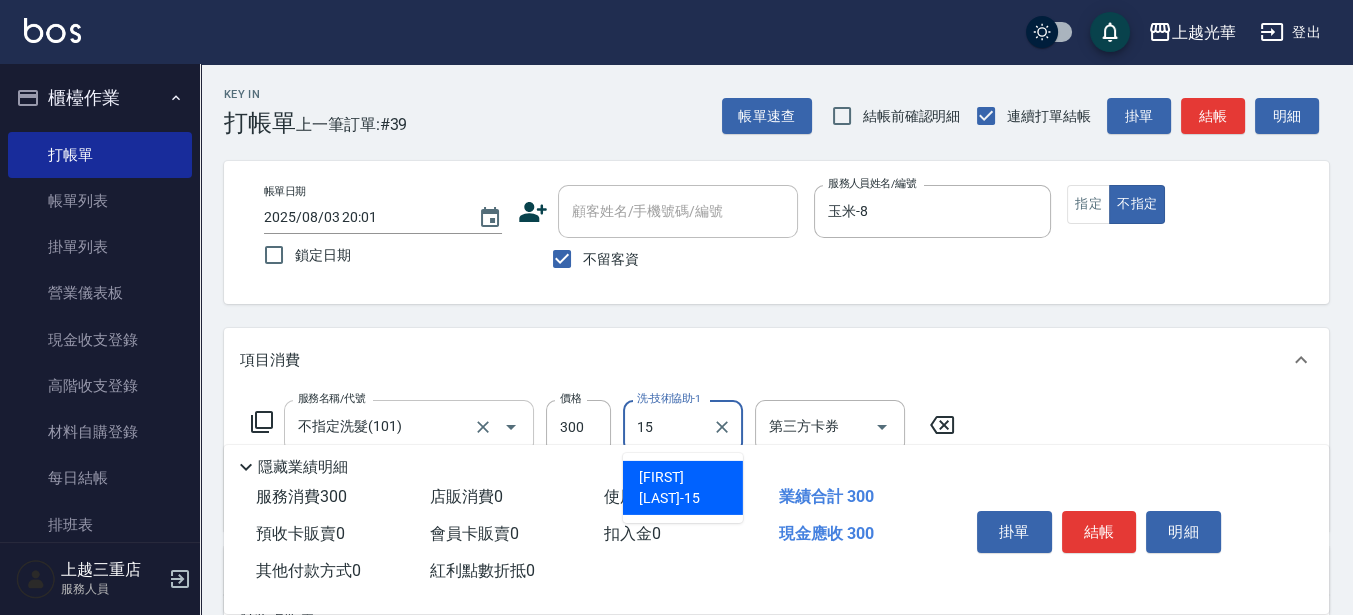 type on "張紫涵-15" 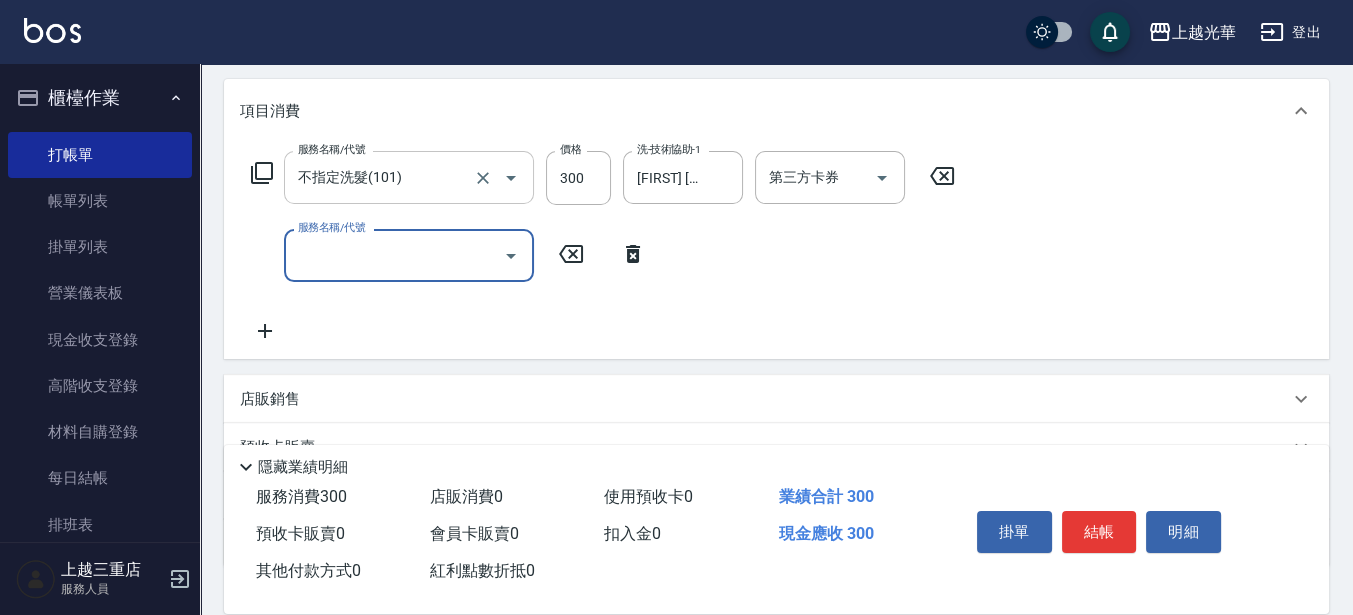scroll, scrollTop: 250, scrollLeft: 0, axis: vertical 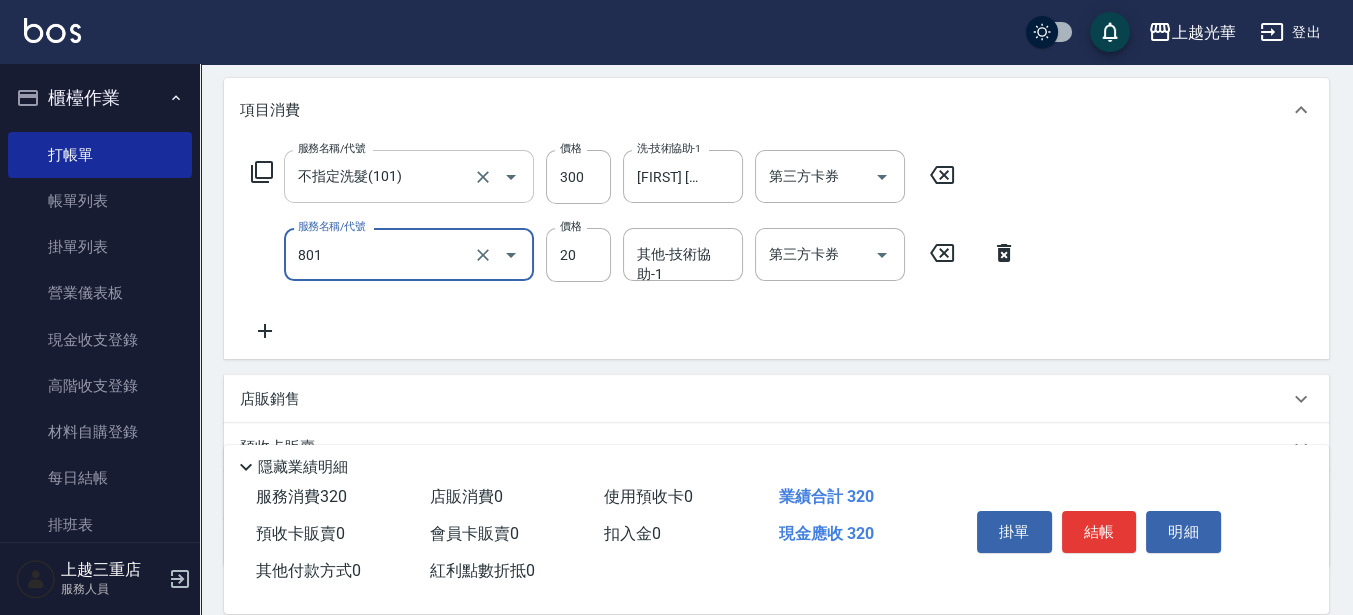 type on "潤絲(801)" 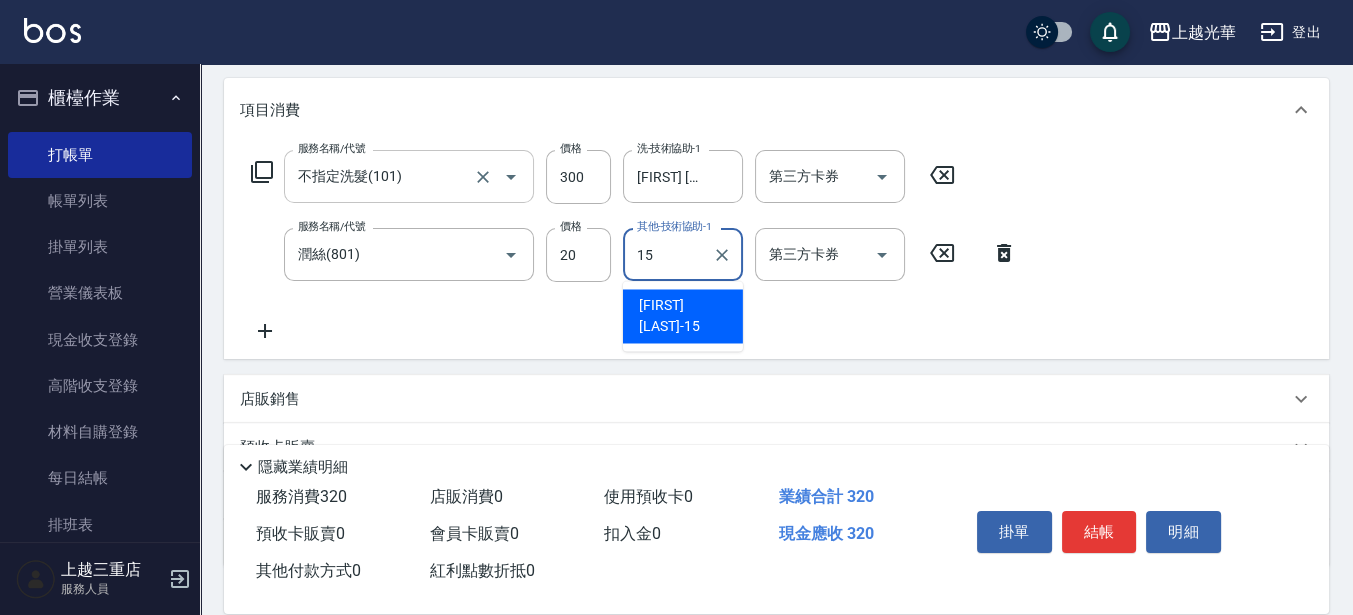 type on "張紫涵-15" 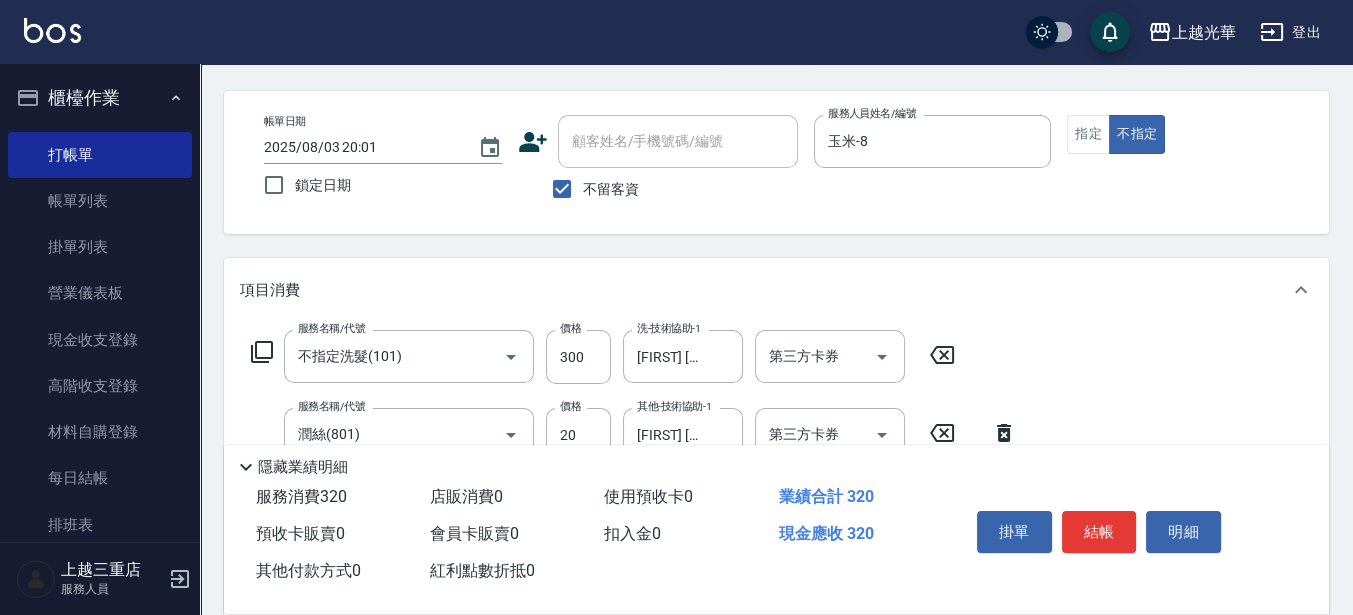 scroll, scrollTop: 0, scrollLeft: 0, axis: both 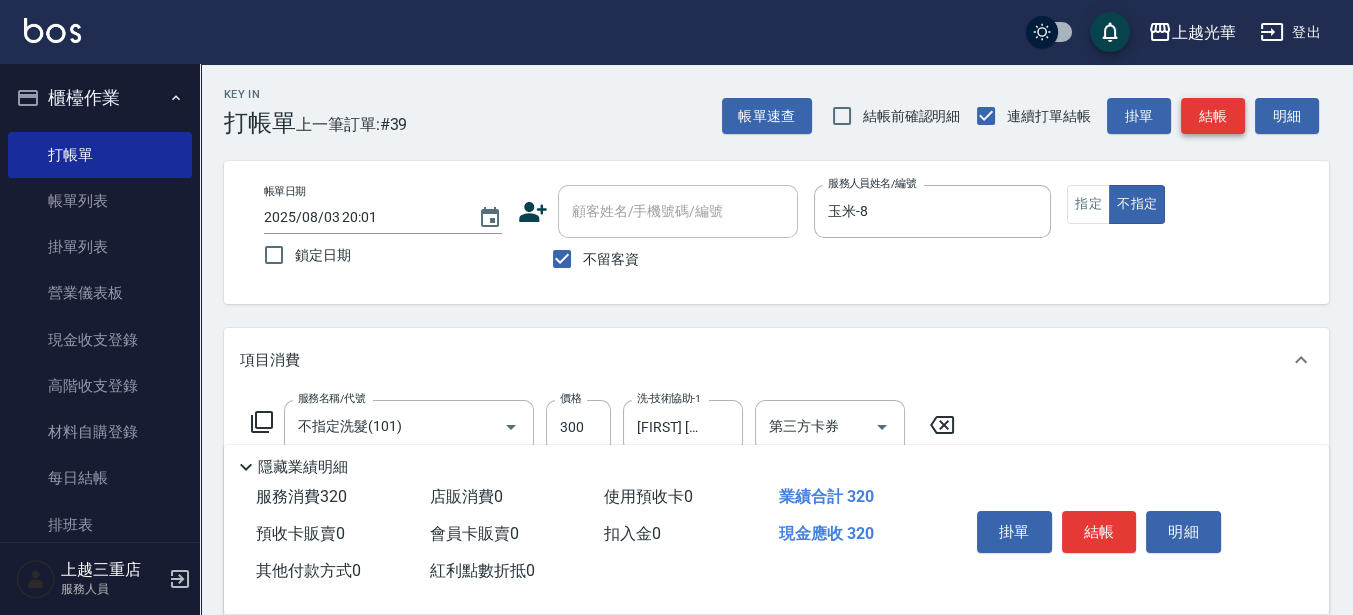 click on "結帳" at bounding box center (1213, 116) 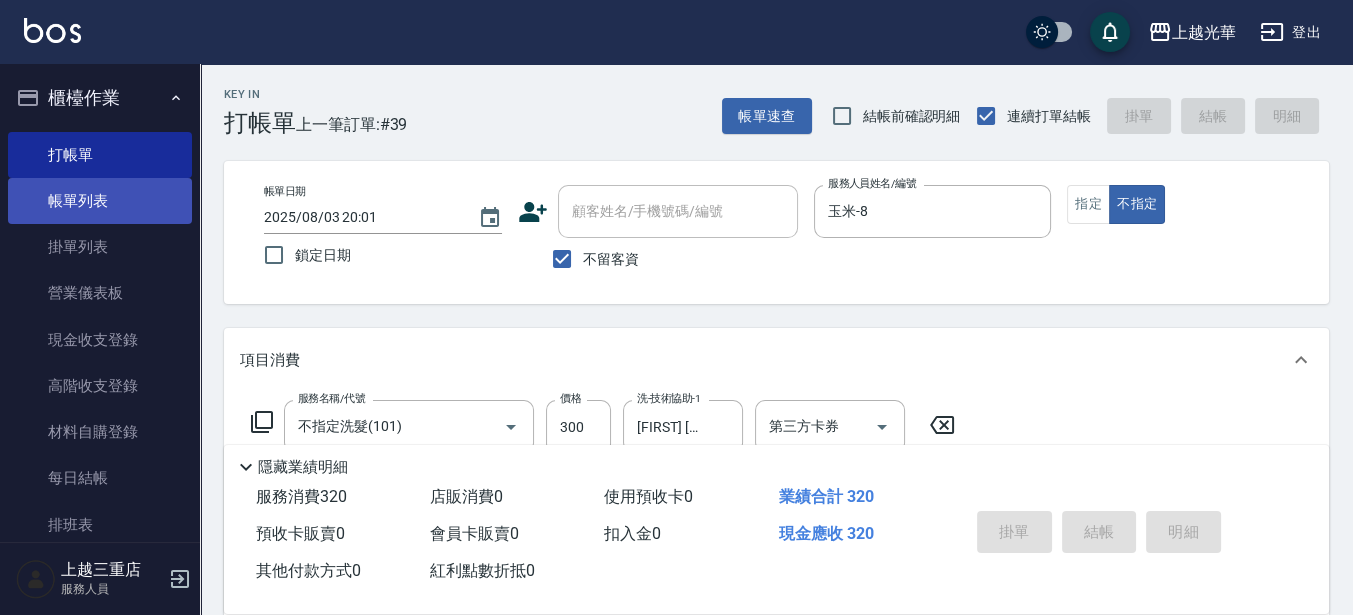 drag, startPoint x: 138, startPoint y: 206, endPoint x: 150, endPoint y: 186, distance: 23.323807 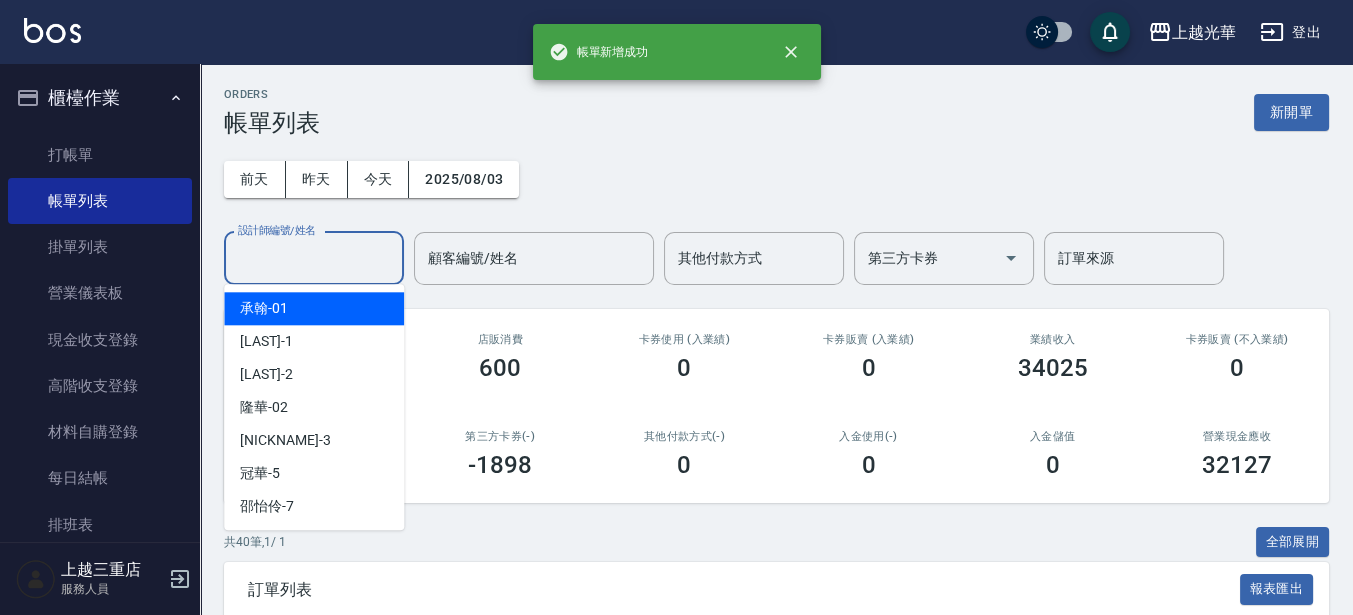 click on "設計師編號/姓名" at bounding box center (314, 258) 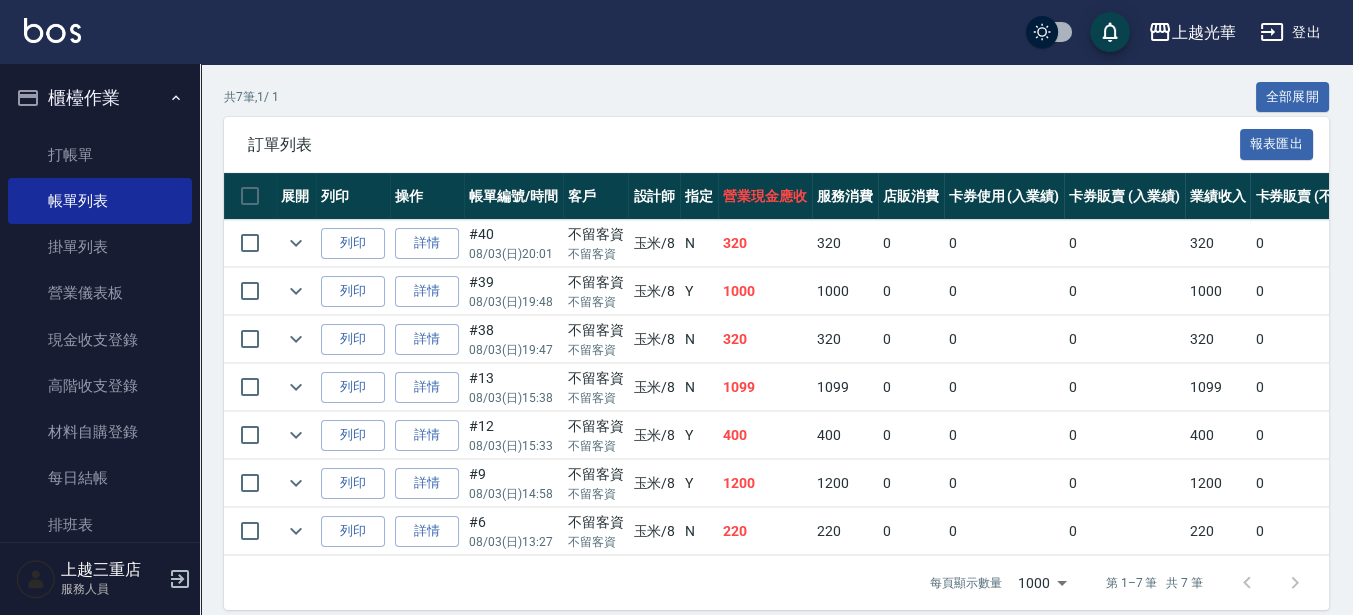 scroll, scrollTop: 477, scrollLeft: 0, axis: vertical 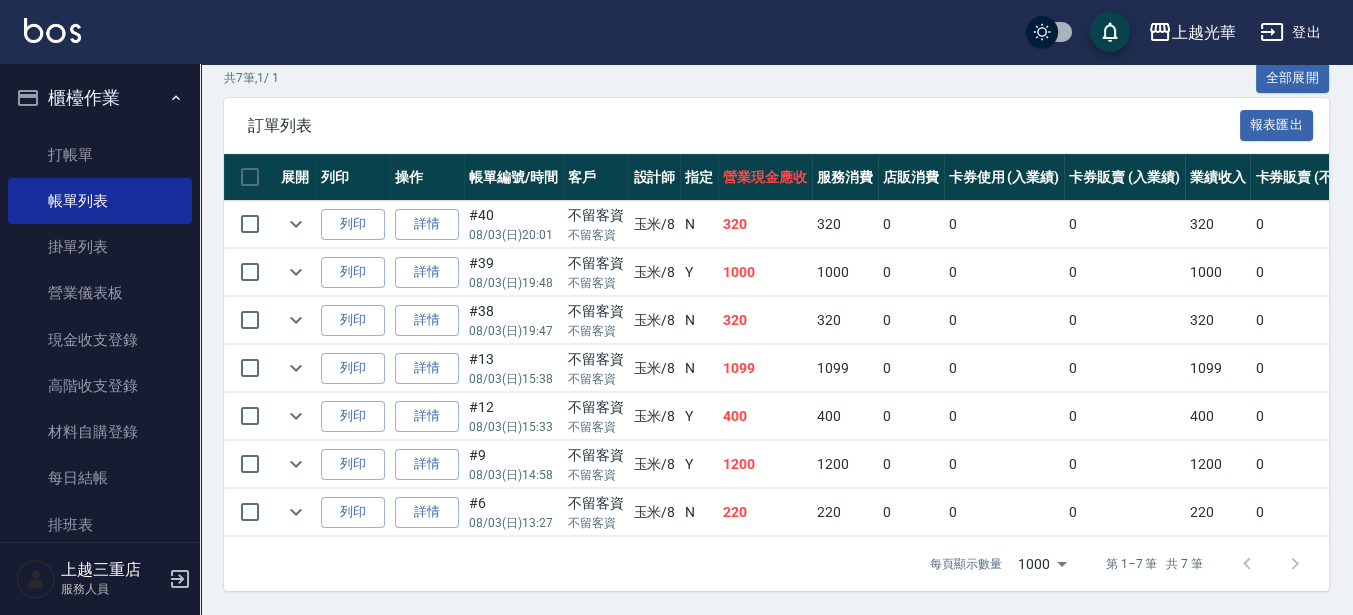 type on "玉米-8" 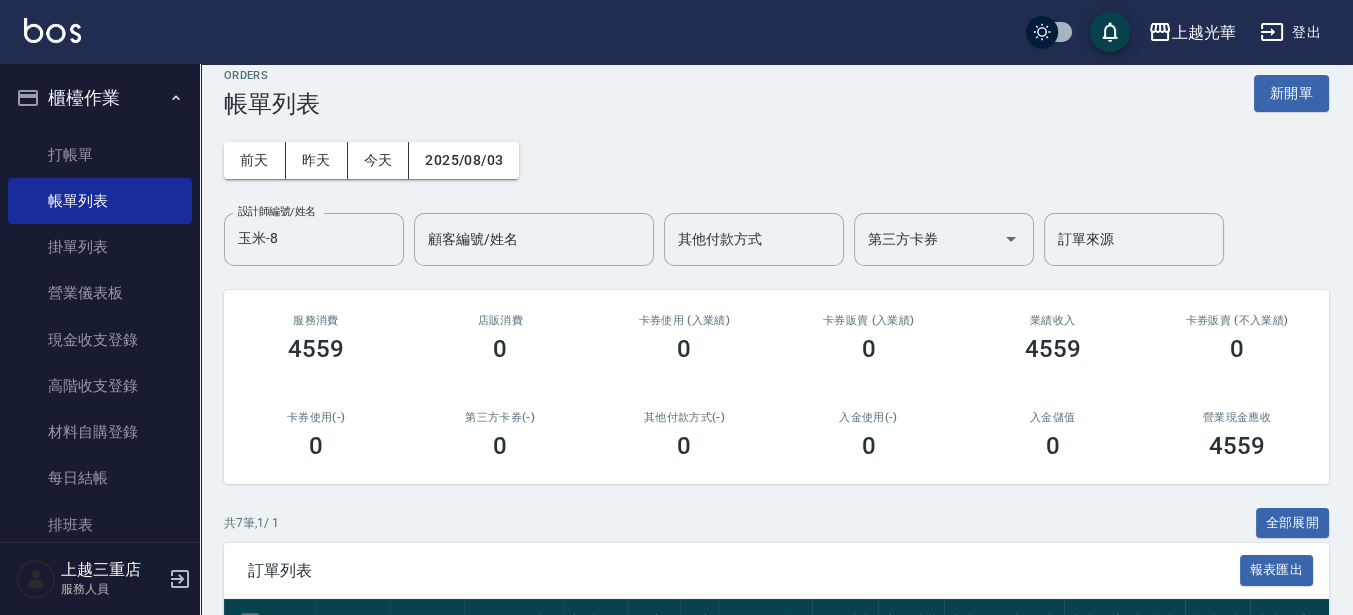 scroll, scrollTop: 0, scrollLeft: 0, axis: both 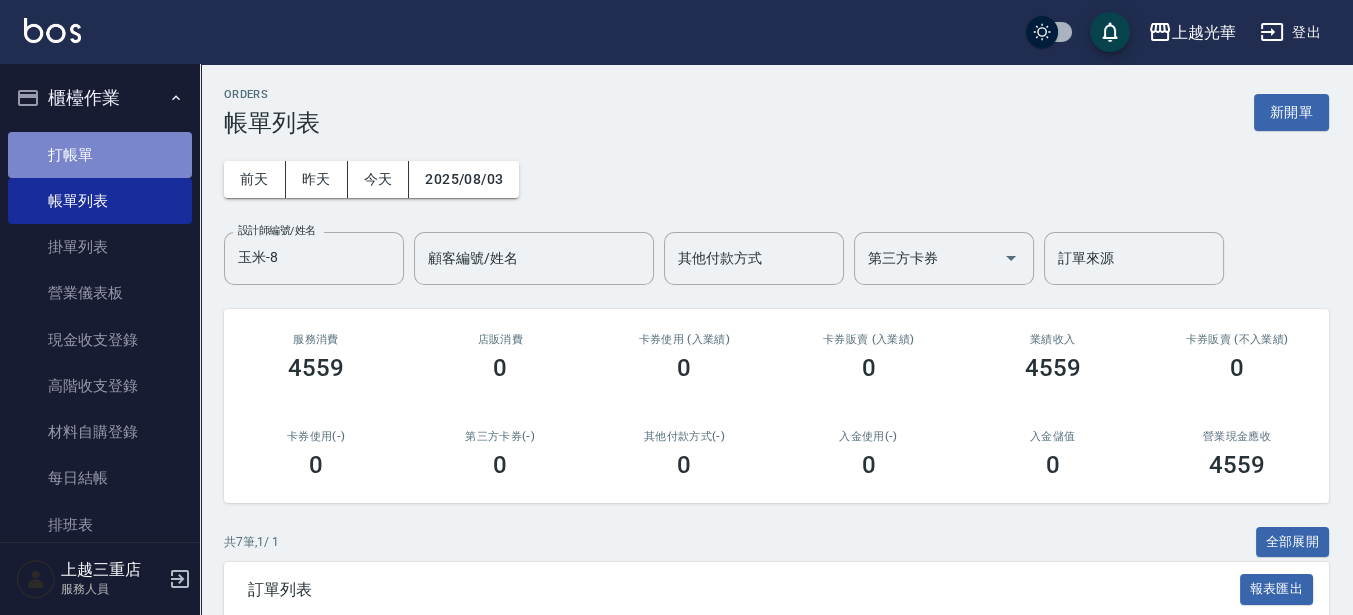 click on "打帳單" at bounding box center (100, 155) 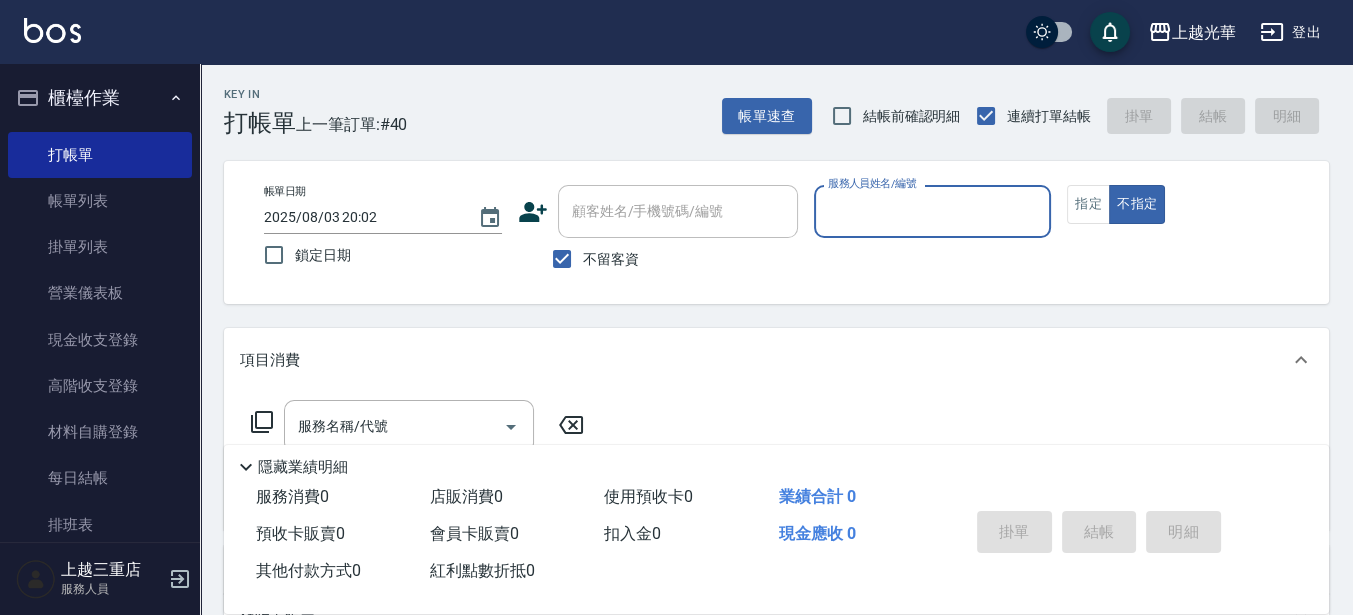 drag, startPoint x: 97, startPoint y: 213, endPoint x: 490, endPoint y: 296, distance: 401.669 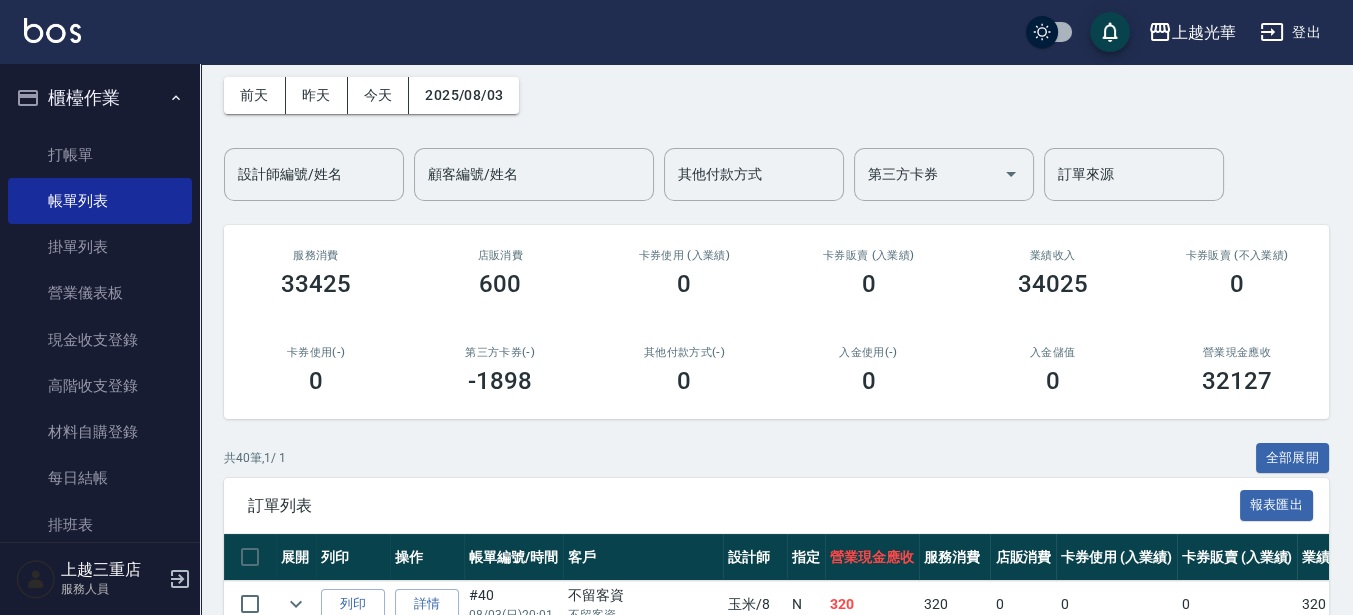 scroll, scrollTop: 0, scrollLeft: 0, axis: both 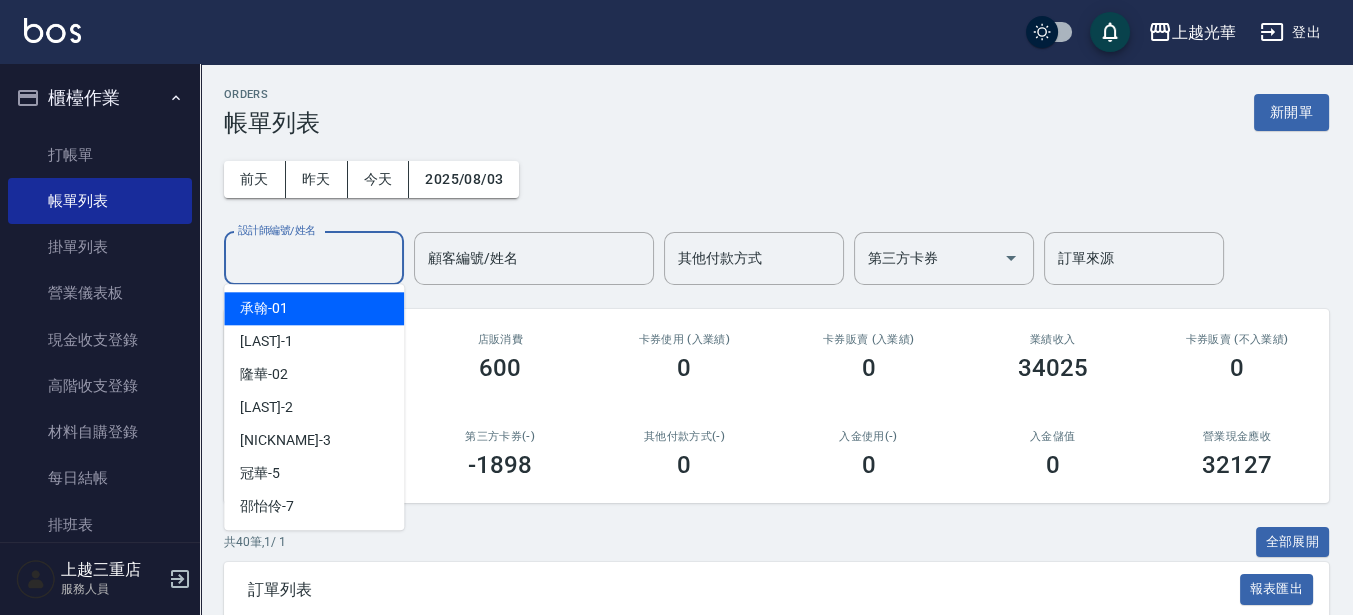 click on "設計師編號/姓名" at bounding box center (314, 258) 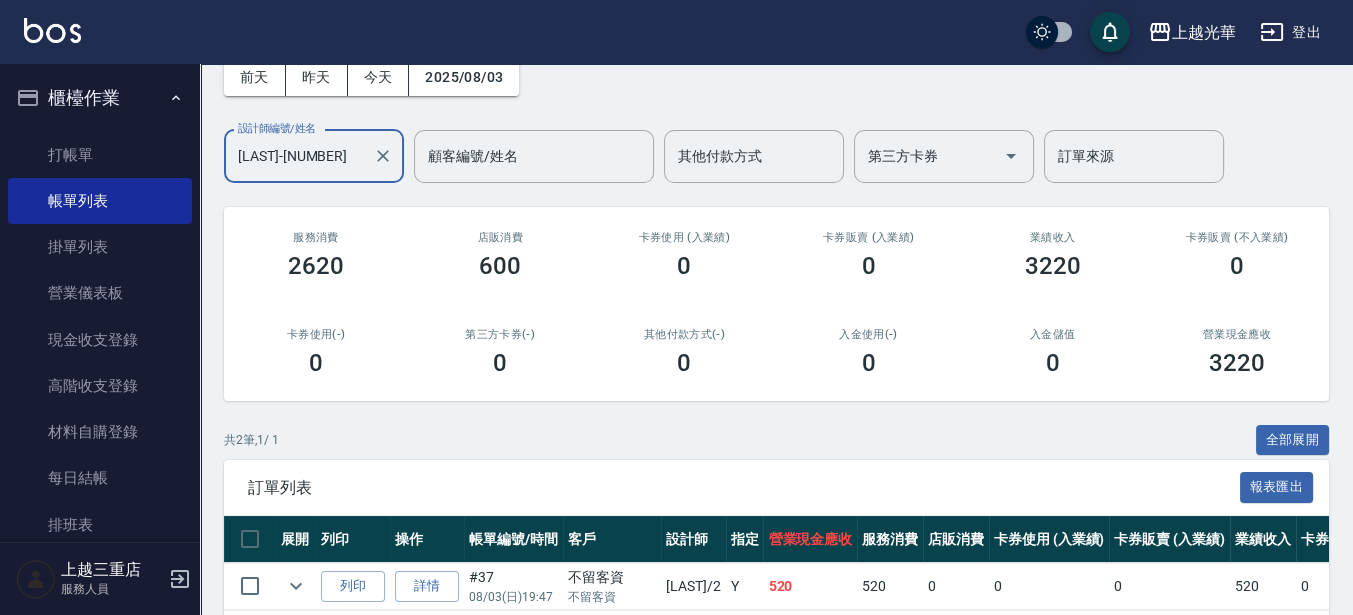 scroll, scrollTop: 0, scrollLeft: 0, axis: both 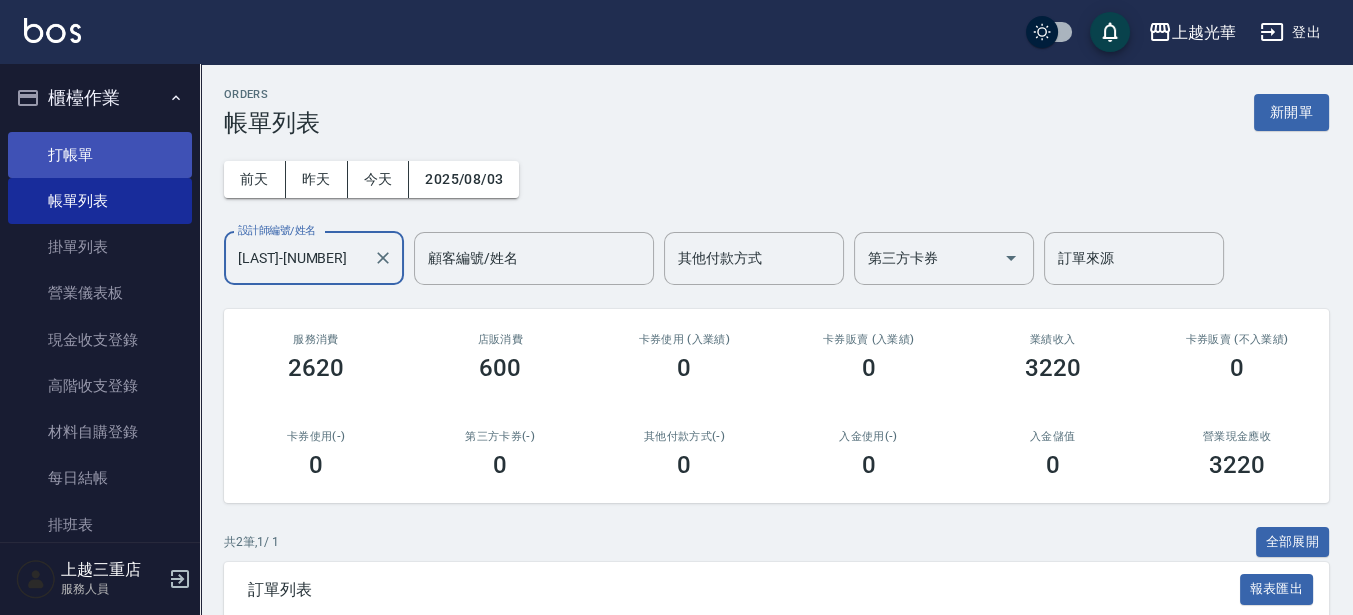 type on "雅袖-2" 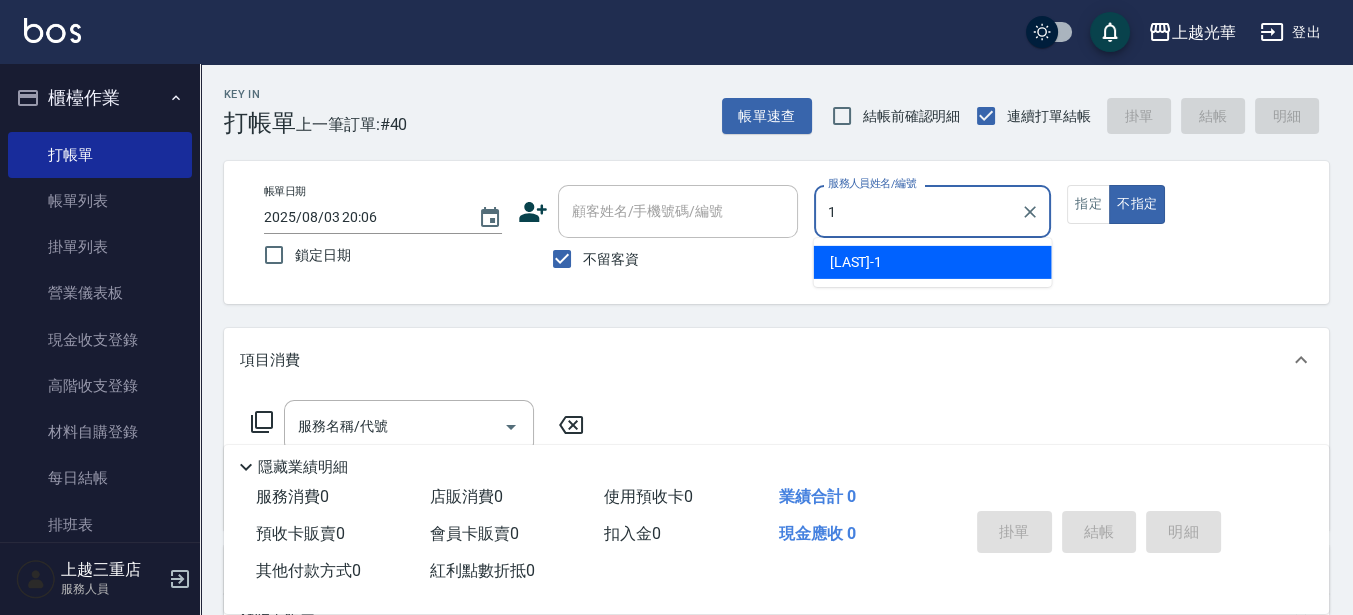 type on "1" 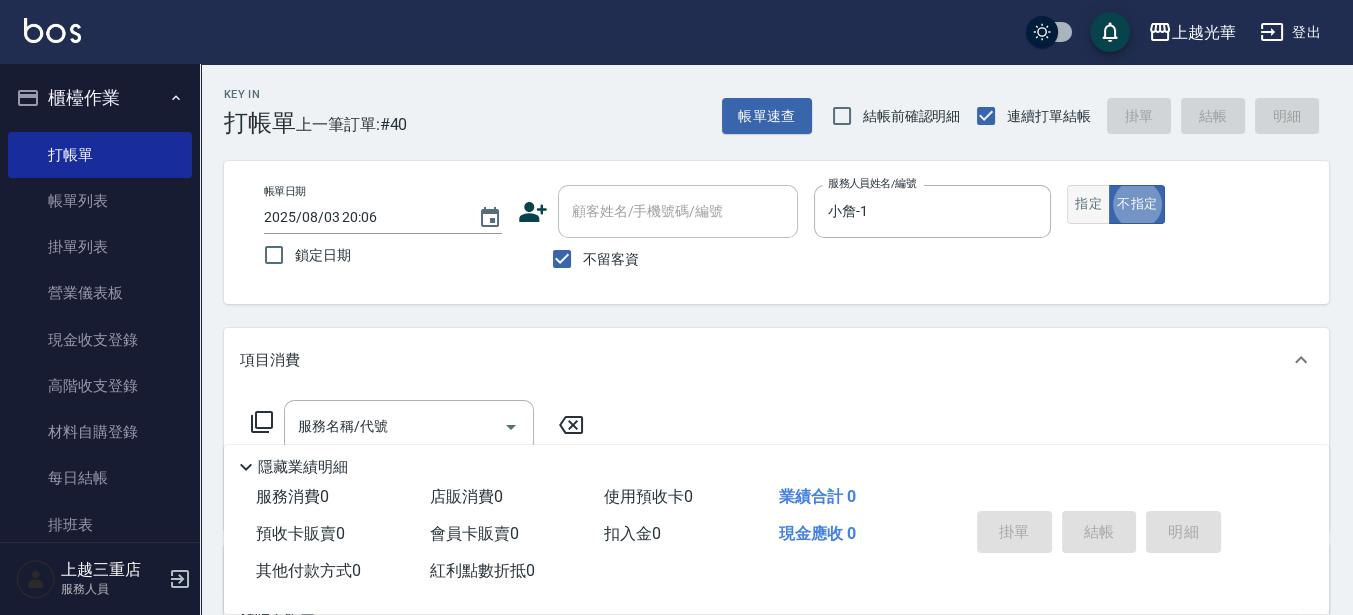 click on "指定" at bounding box center [1088, 204] 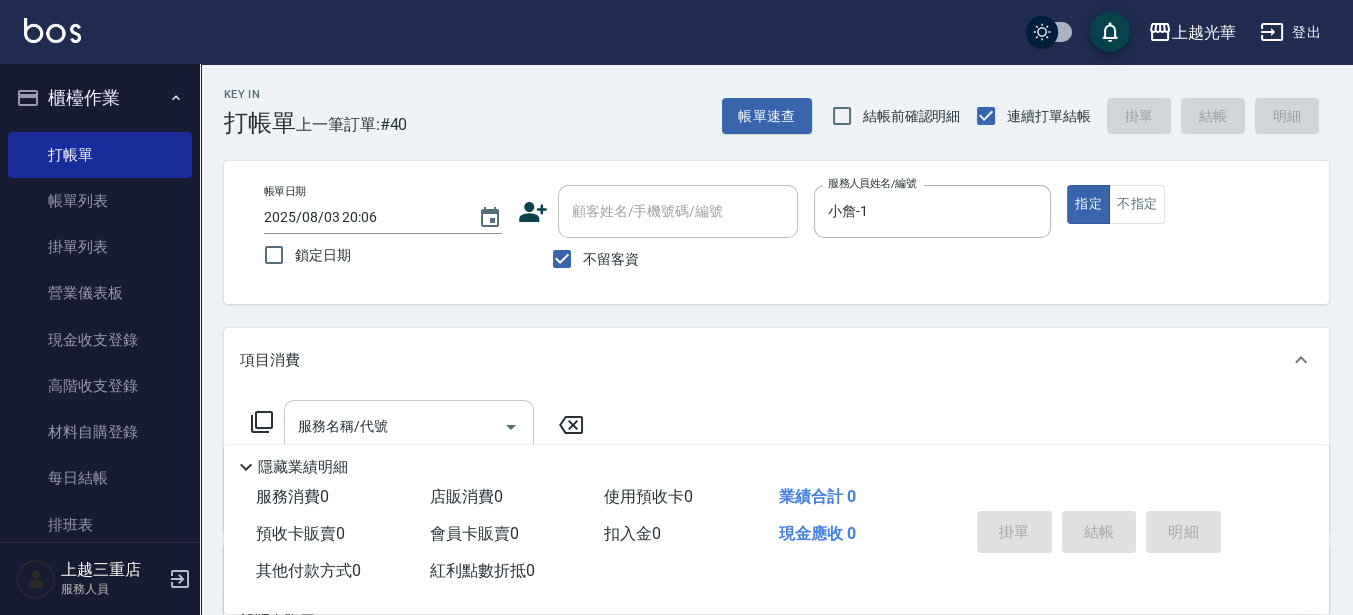click on "服務名稱/代號" at bounding box center [394, 426] 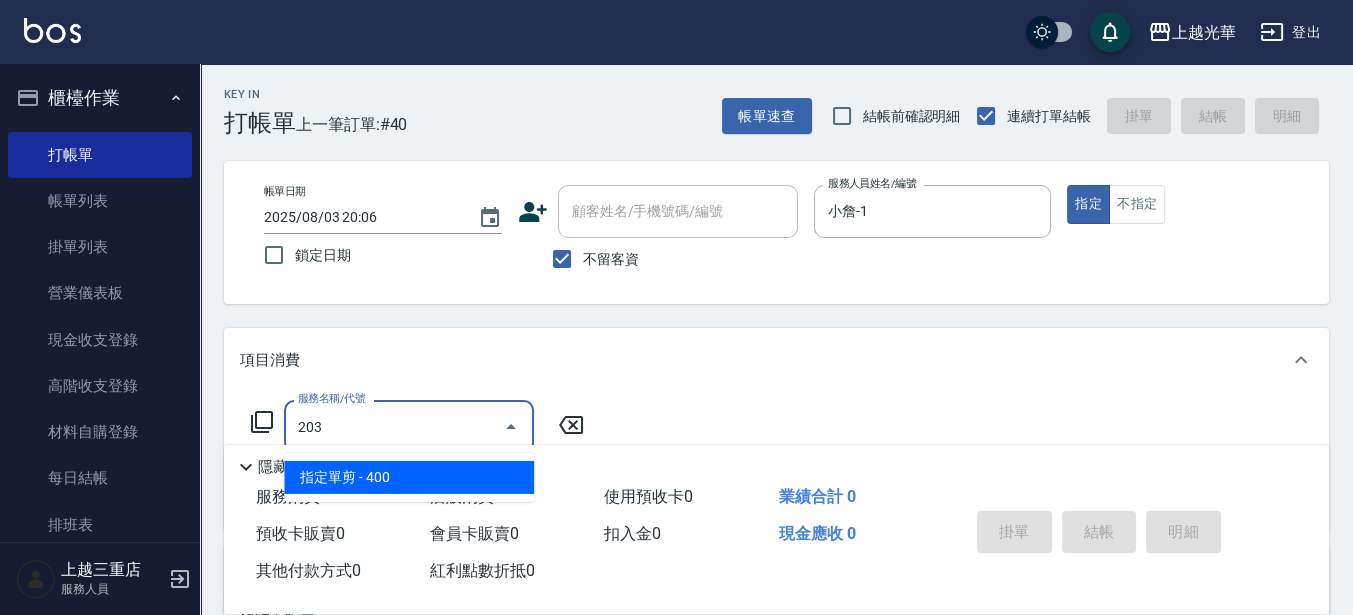 type on "指定單剪(203)" 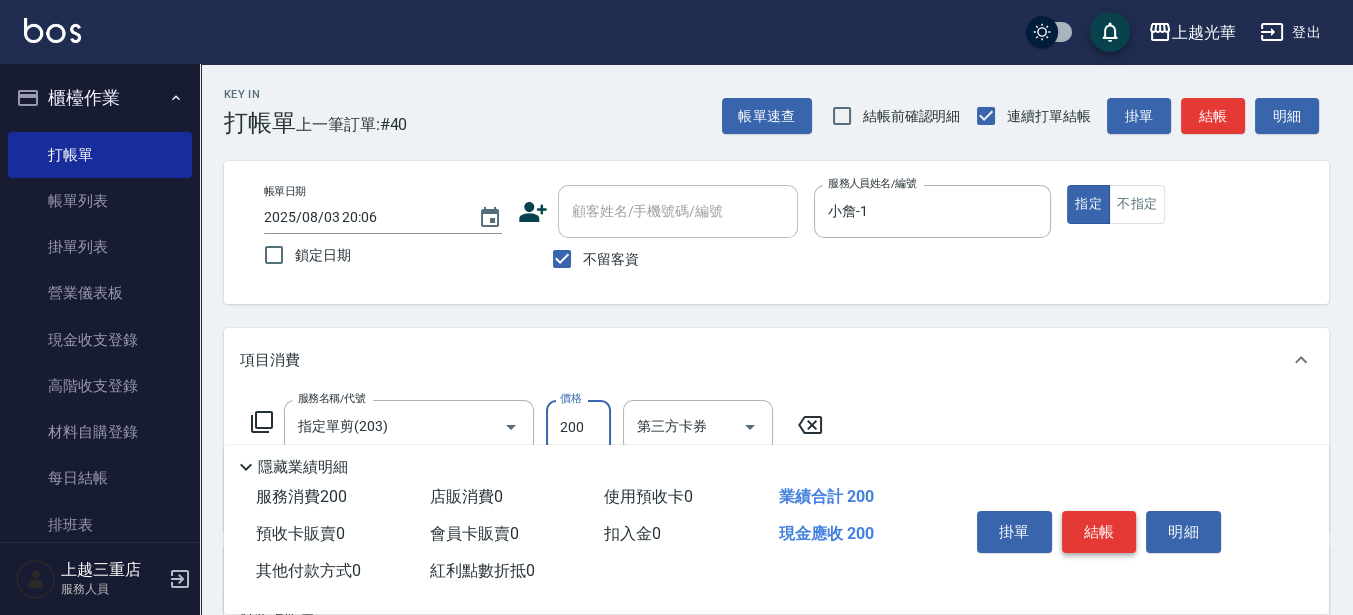 type on "200" 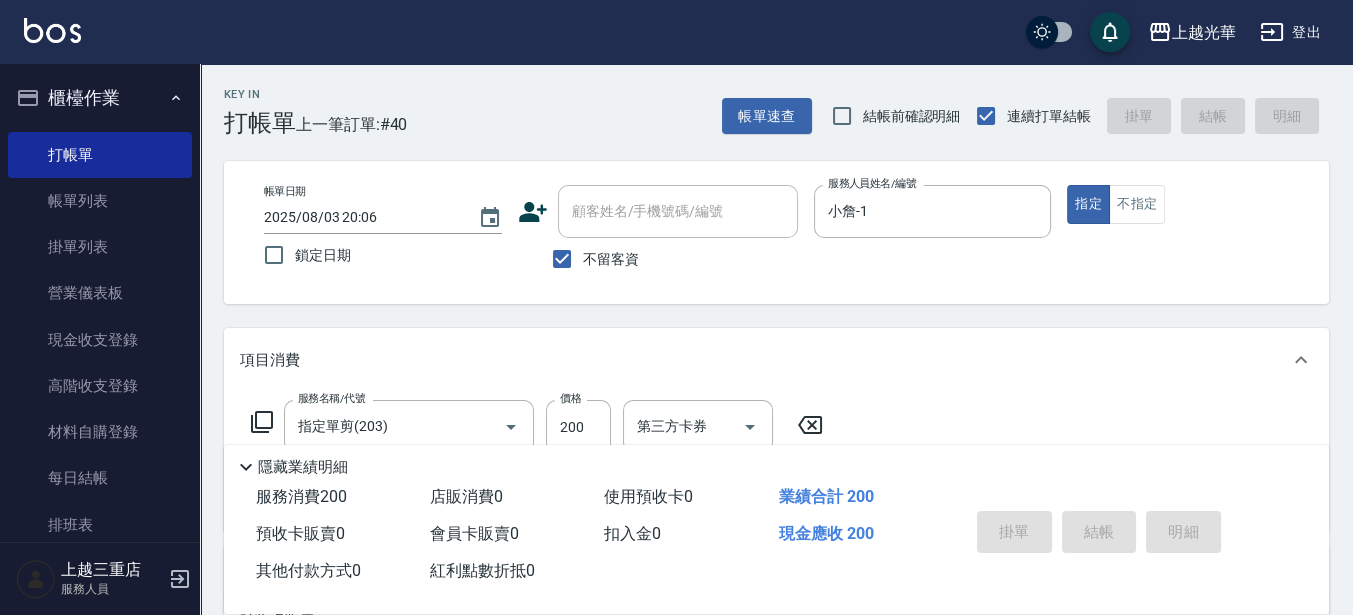 type 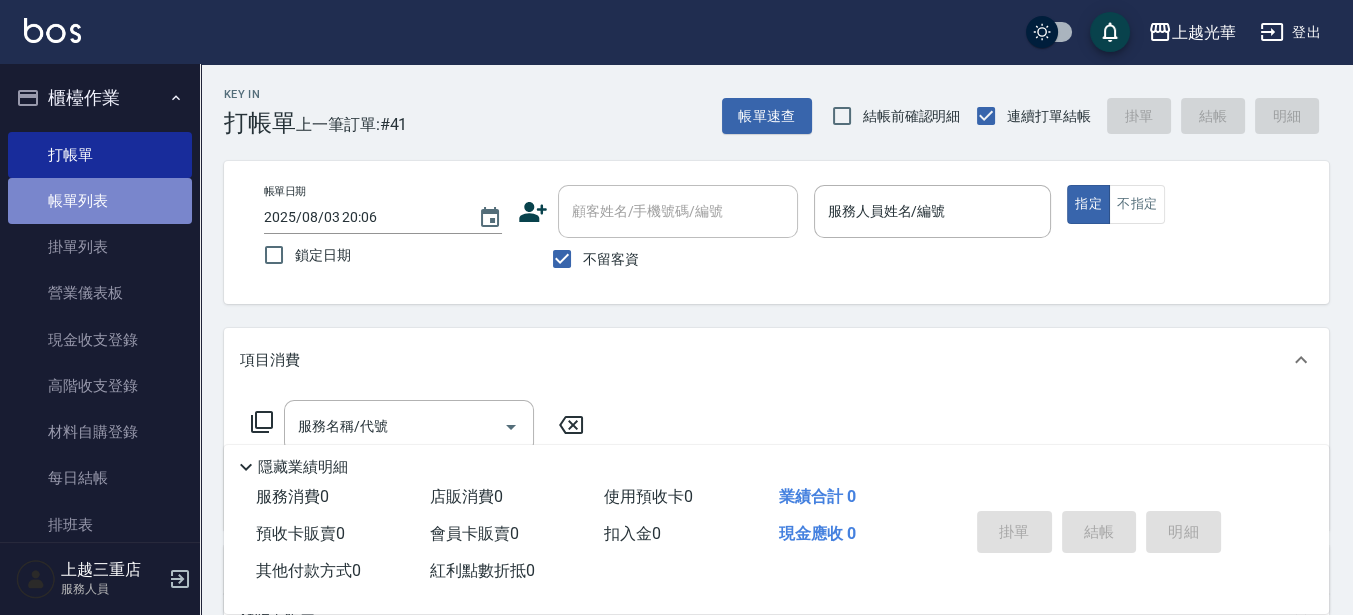 click on "帳單列表" at bounding box center [100, 201] 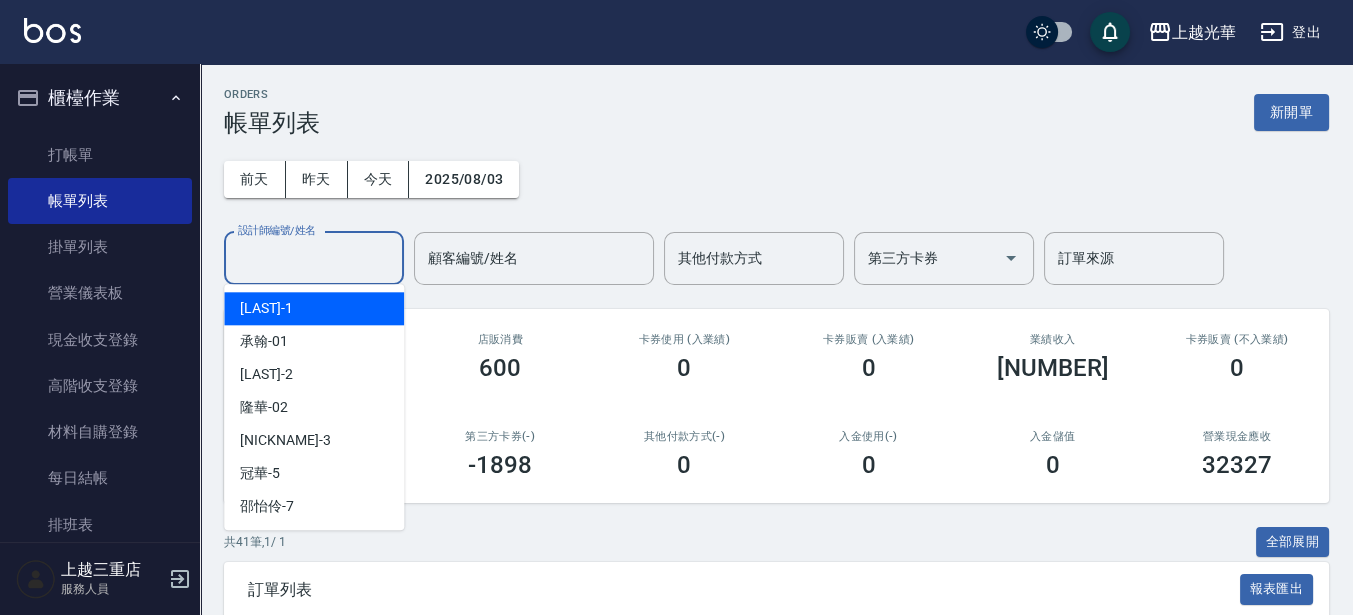 click on "設計師編號/姓名" at bounding box center (314, 258) 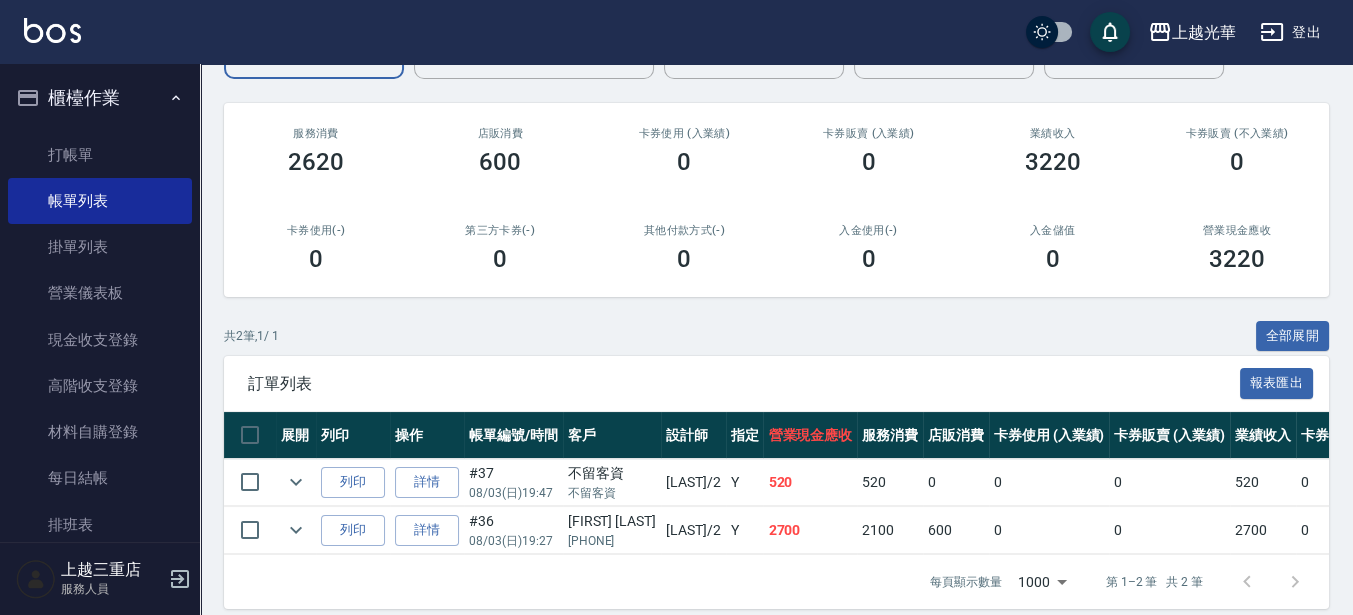 scroll, scrollTop: 240, scrollLeft: 0, axis: vertical 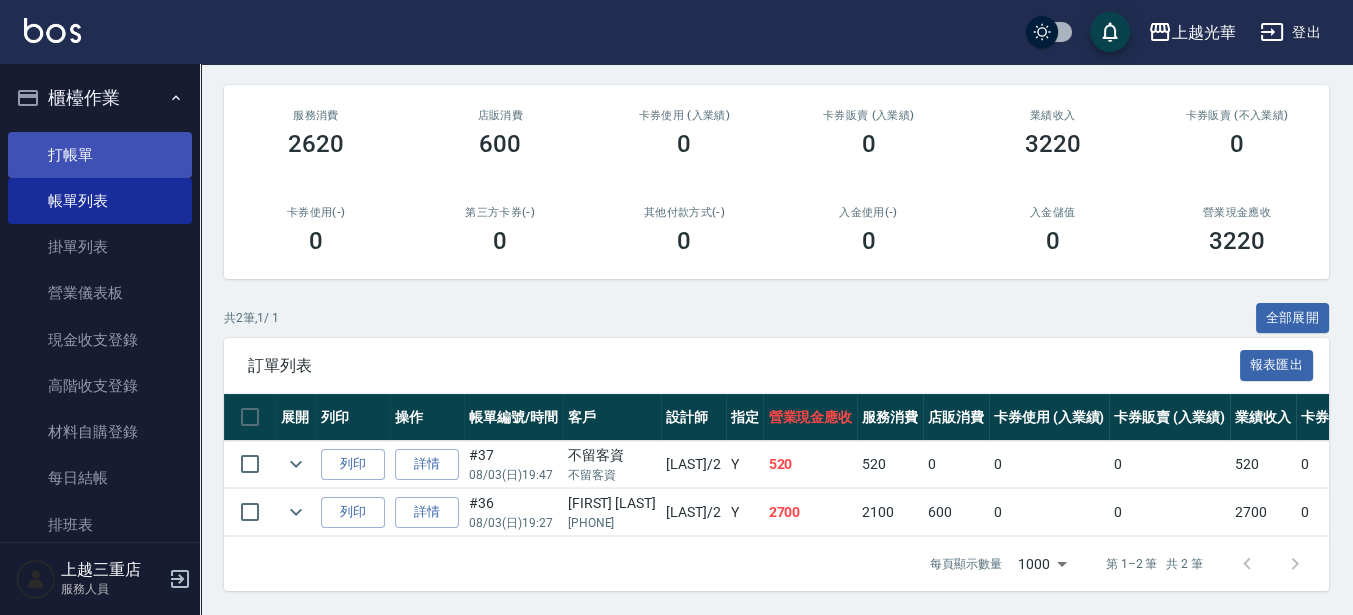 type on "雅袖-2" 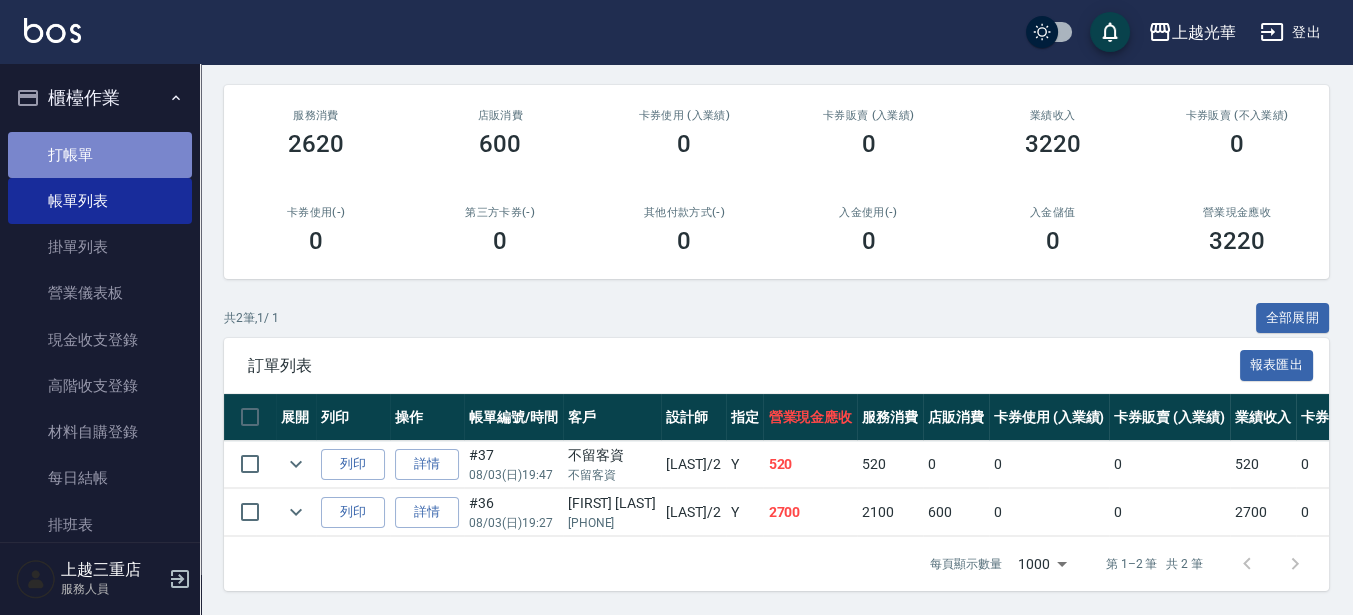 click on "打帳單" at bounding box center (100, 155) 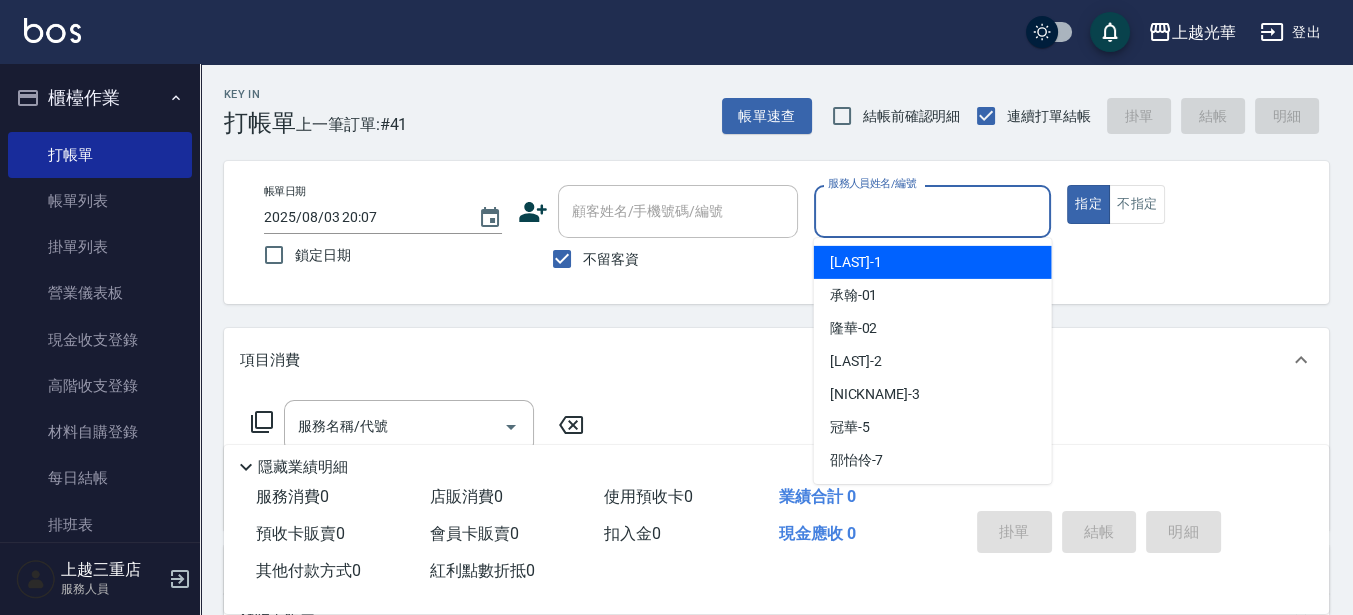 drag, startPoint x: 880, startPoint y: 209, endPoint x: 862, endPoint y: 218, distance: 20.12461 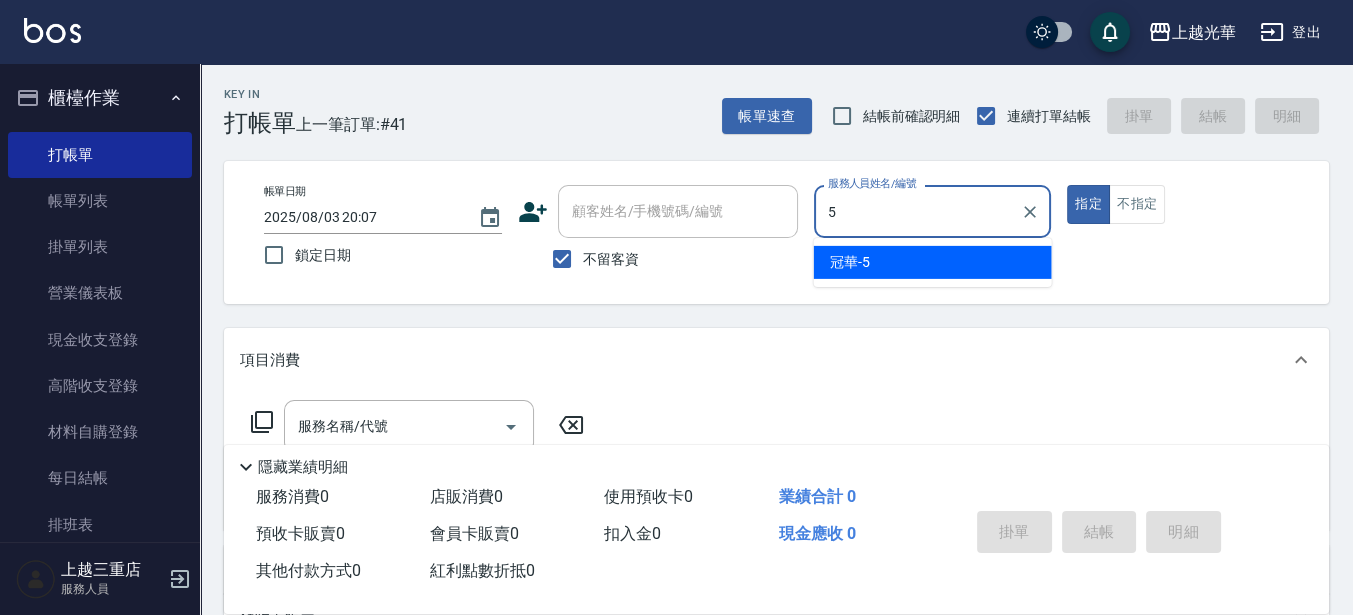 type on "冠華-5" 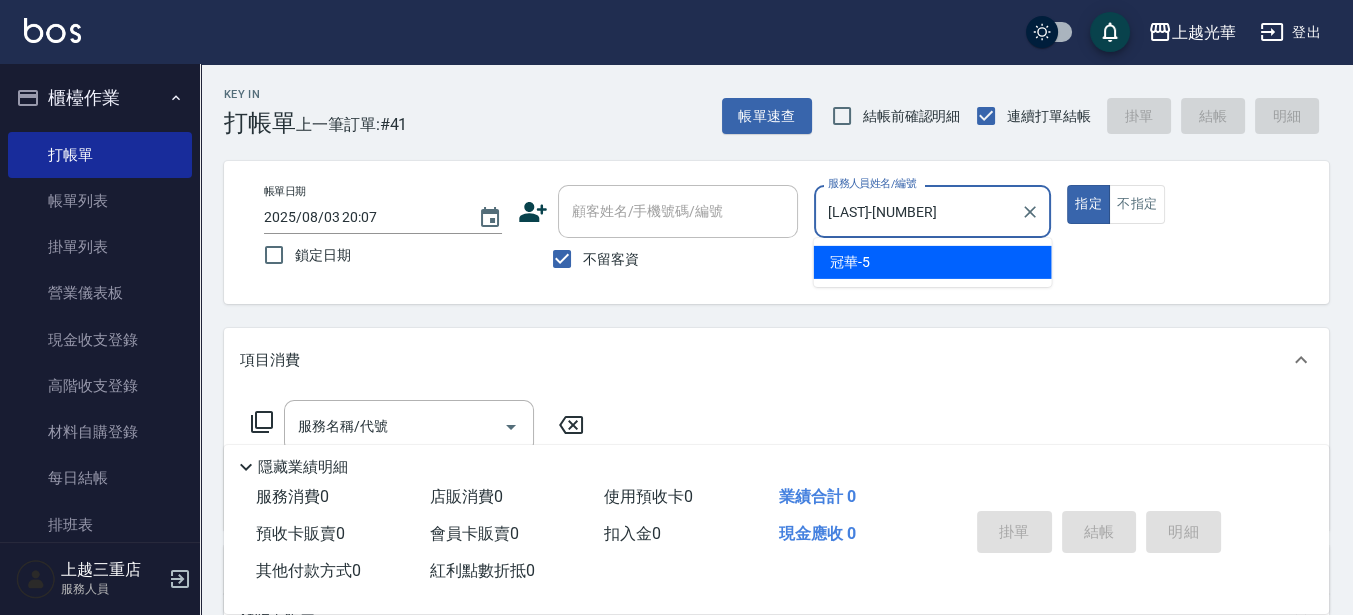 type on "true" 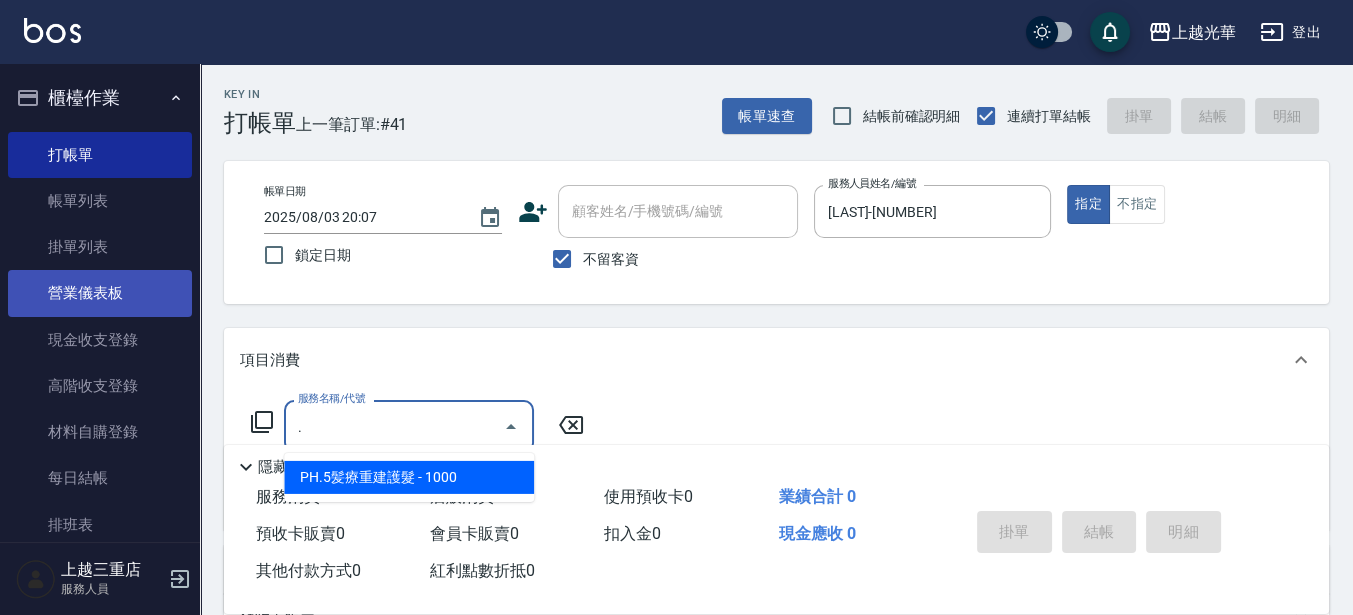 type on "PH.5髪療重建護髮(508)" 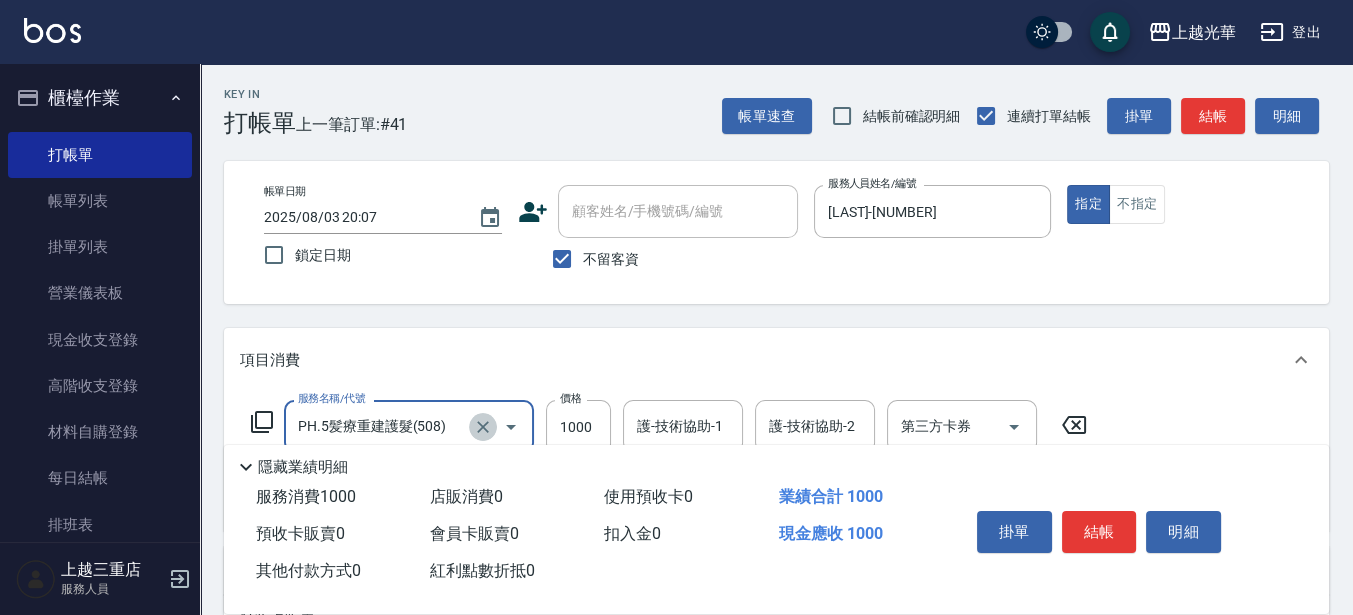 click 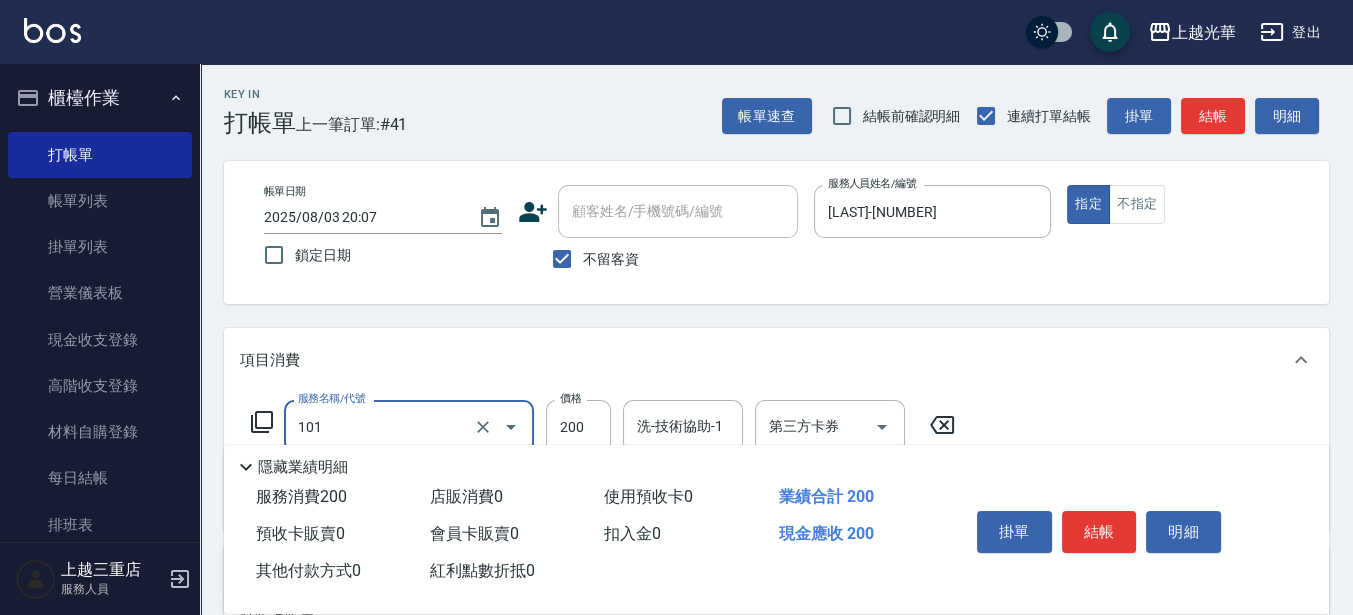 type on "不指定洗髮(101)" 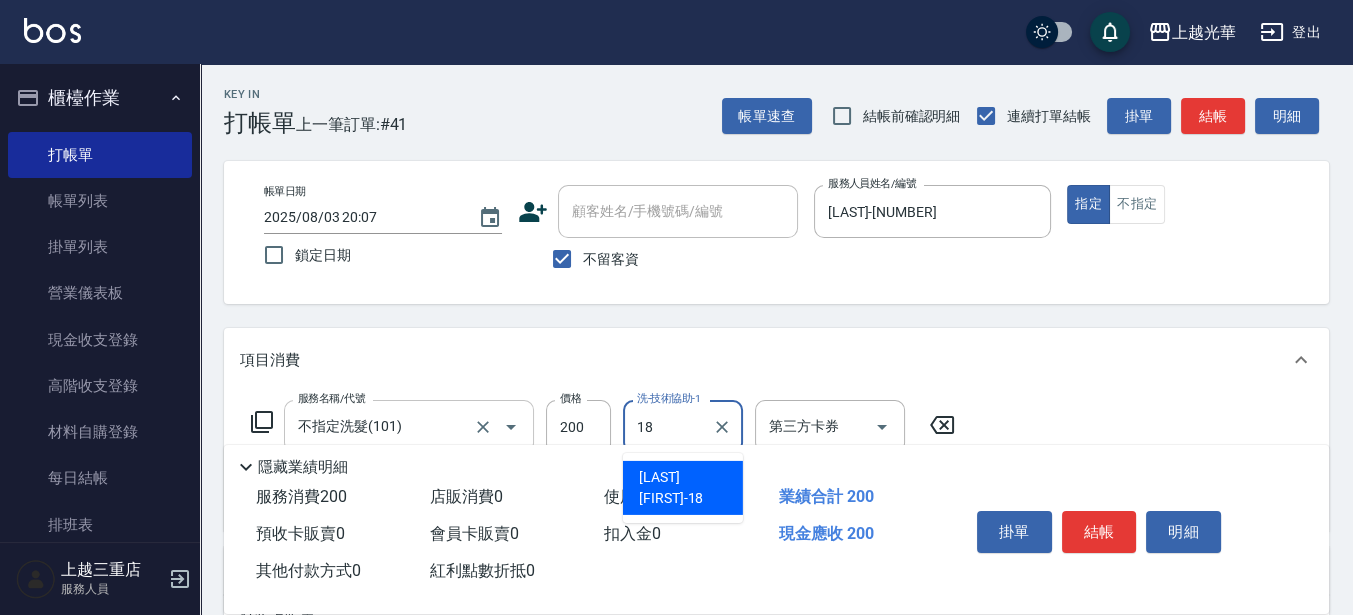 type on "黃幼苓-18" 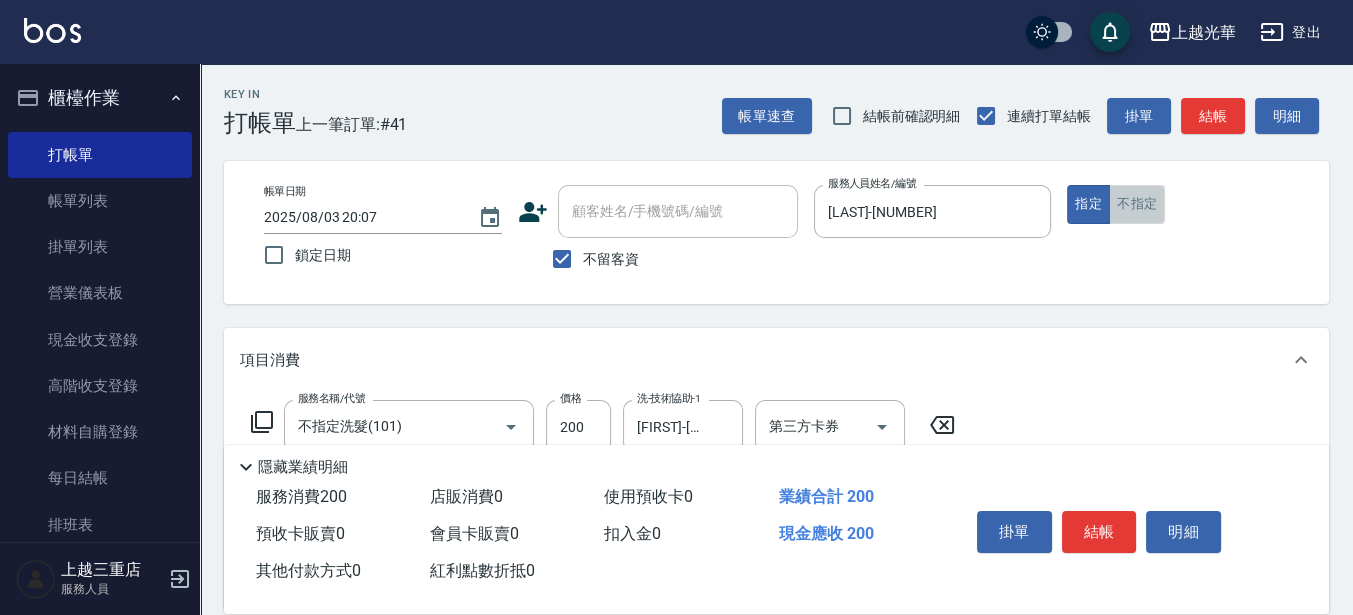 drag, startPoint x: 1156, startPoint y: 205, endPoint x: 1159, endPoint y: 192, distance: 13.341664 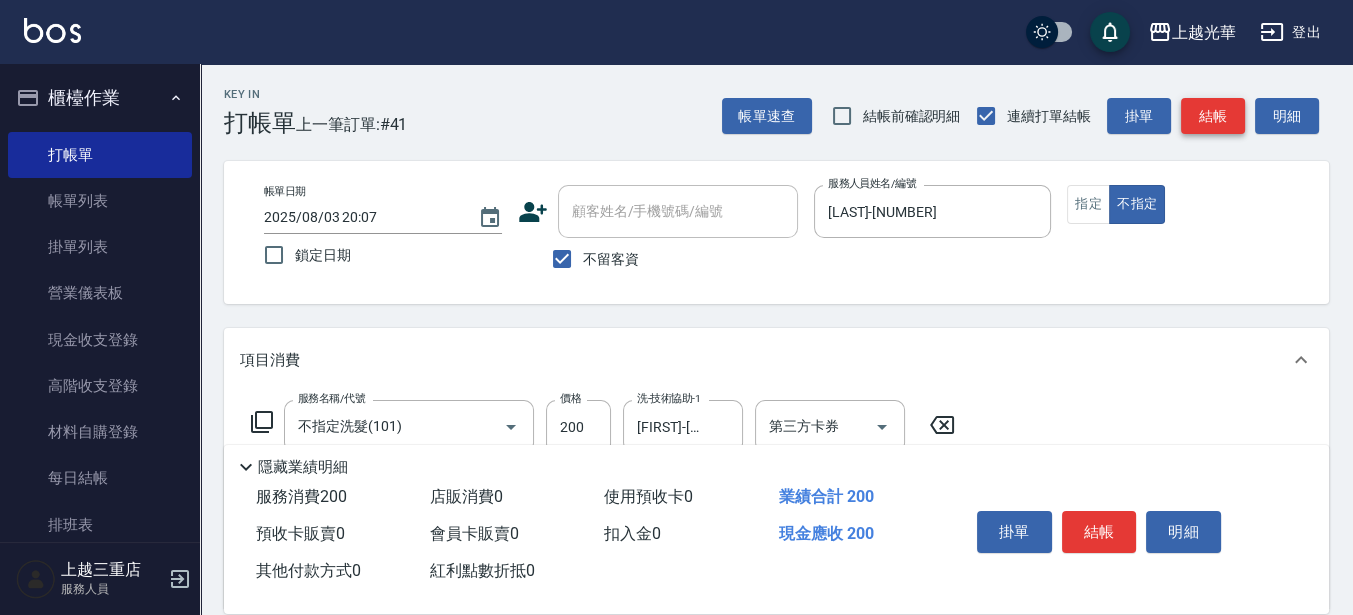 click on "結帳" at bounding box center [1213, 116] 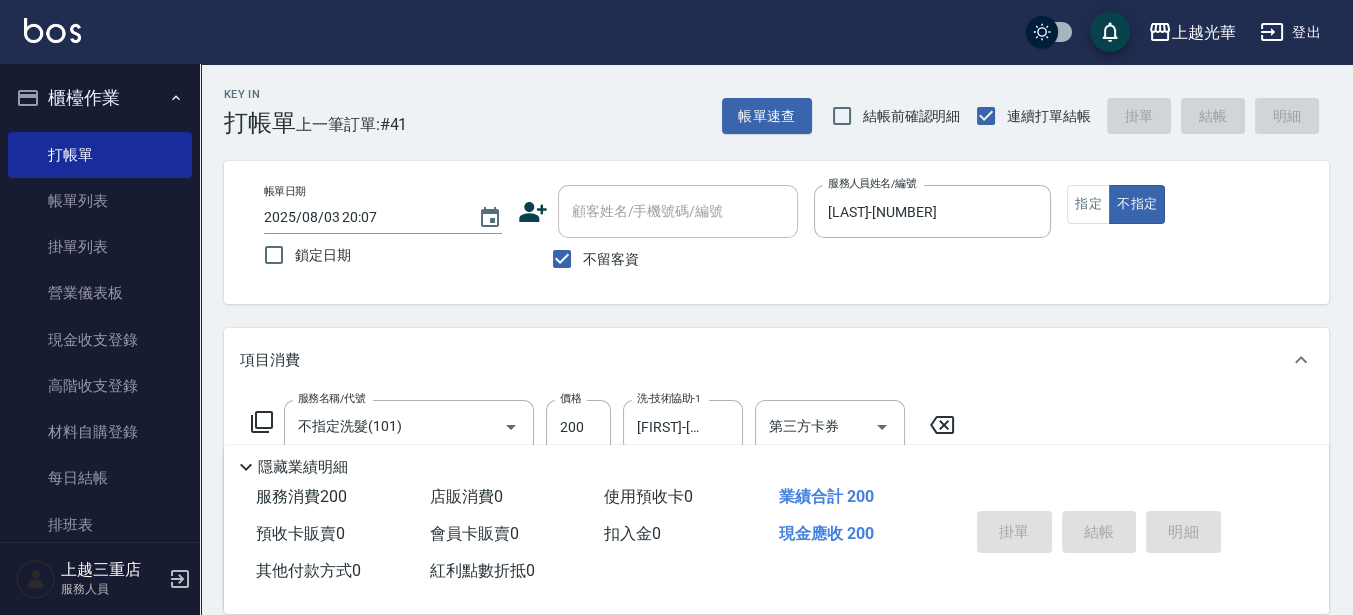 type 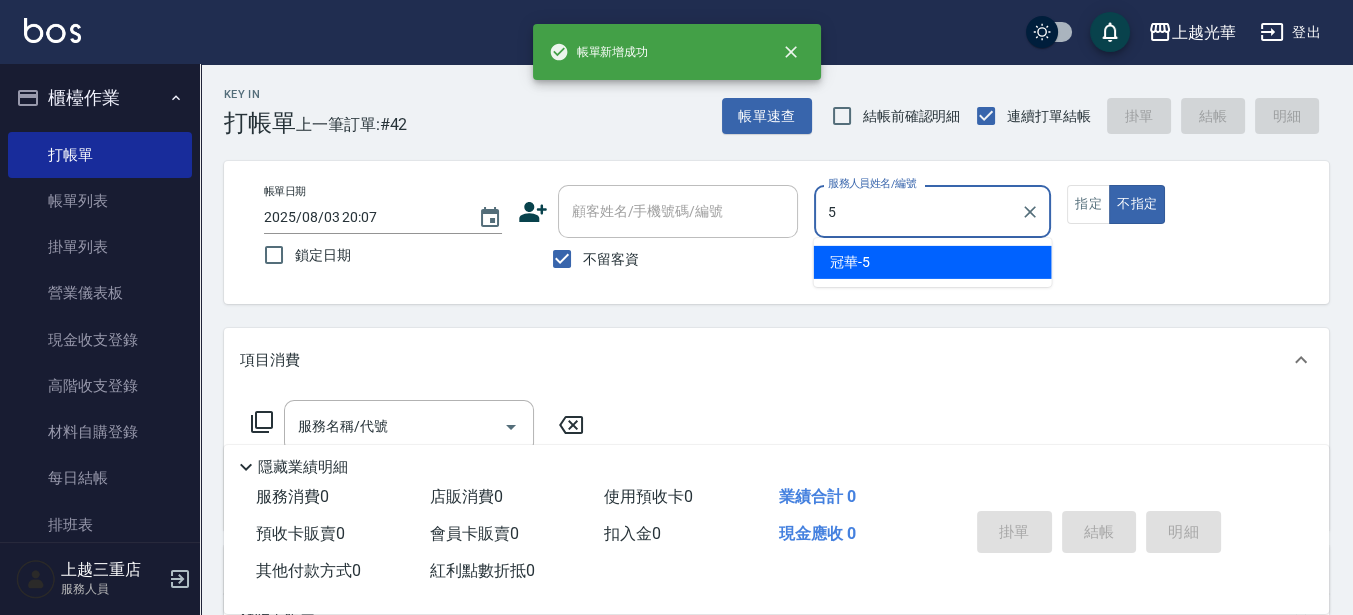 type on "冠華-5" 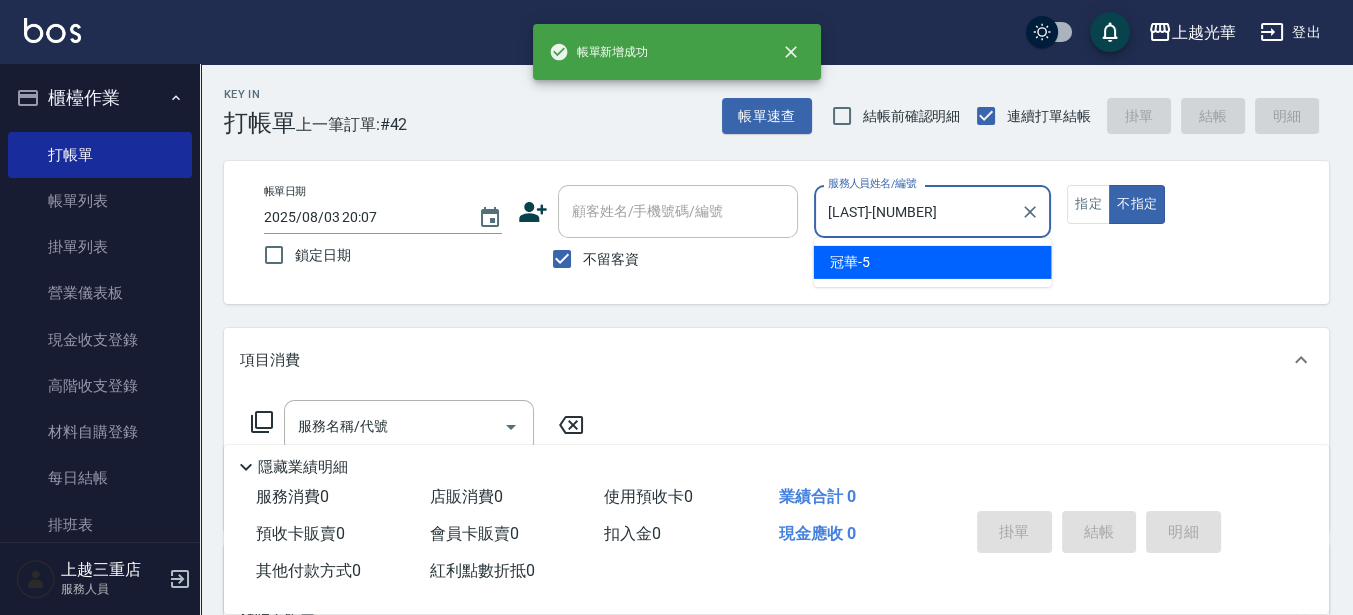 type on "false" 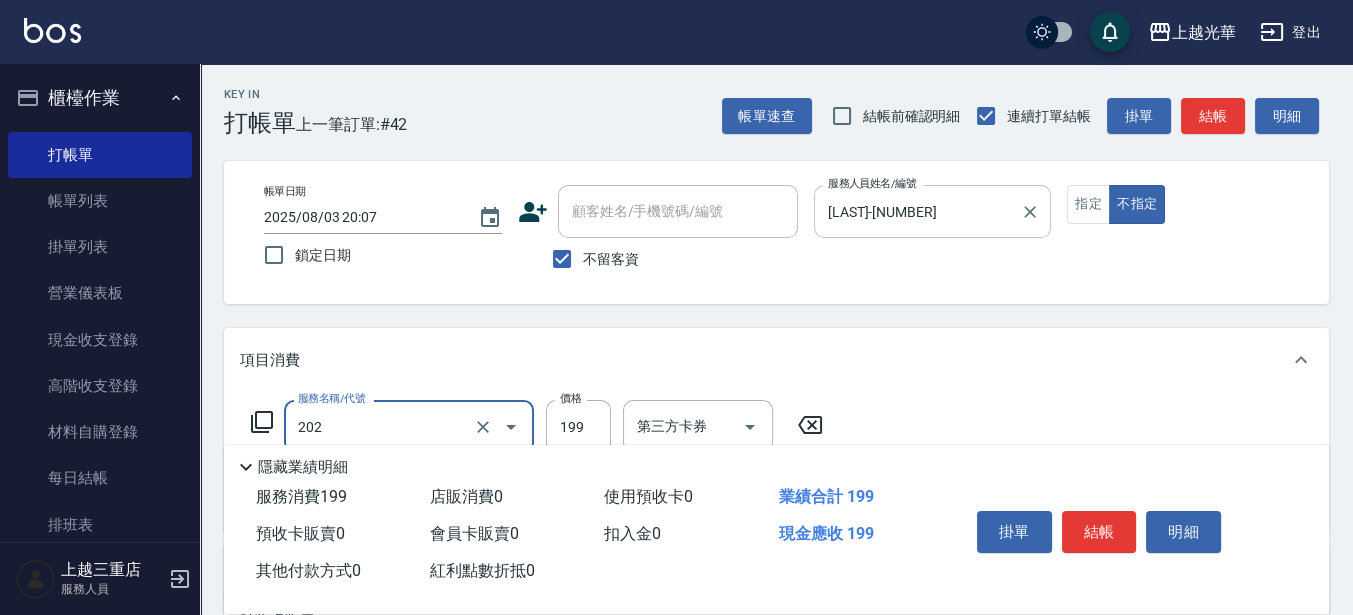type on "不指定單剪(202)" 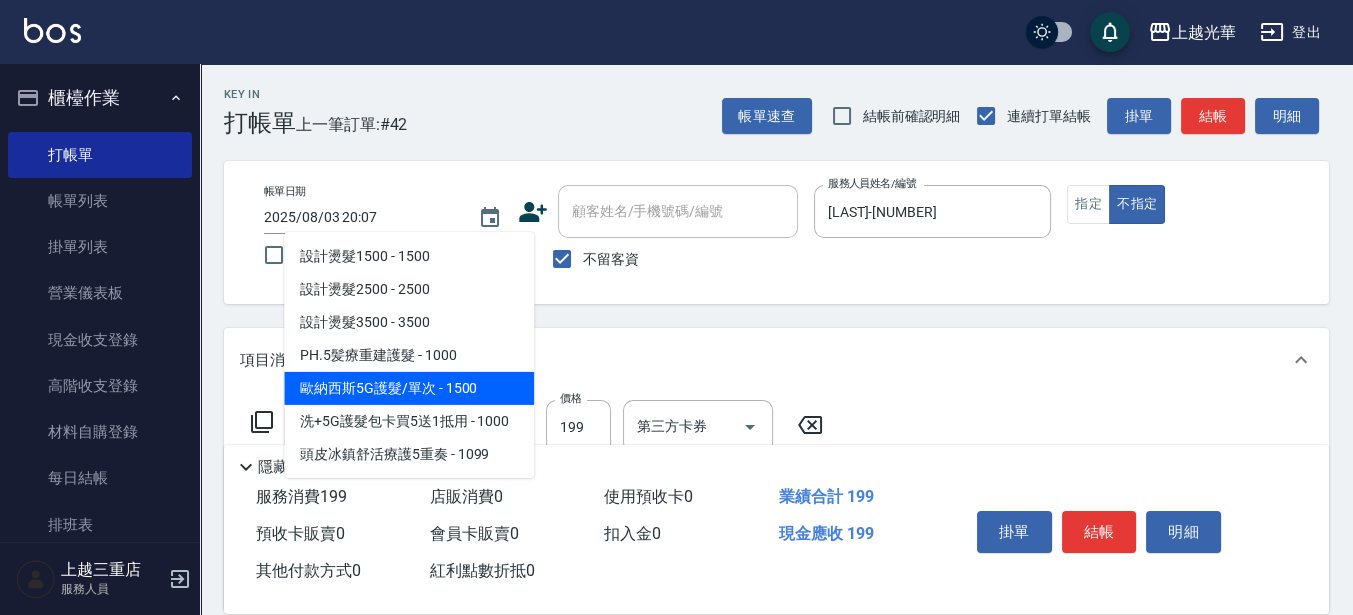 click on "歐納西斯5G護髮/單次 - 1500" at bounding box center [409, 388] 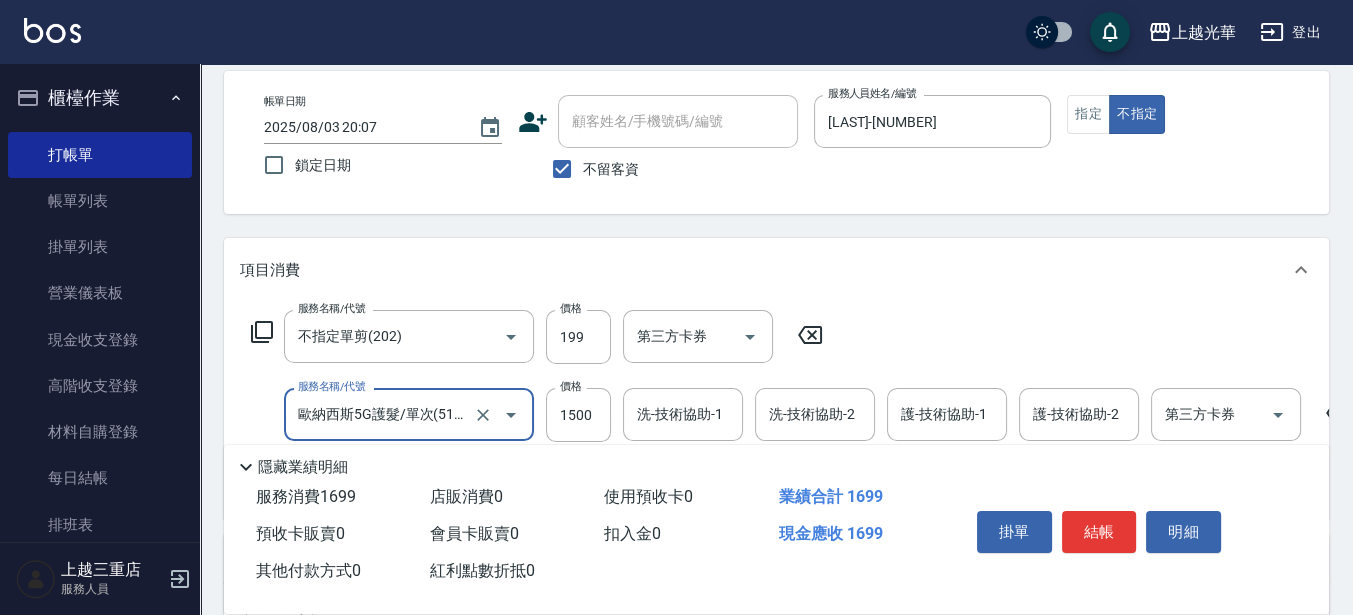 scroll, scrollTop: 125, scrollLeft: 0, axis: vertical 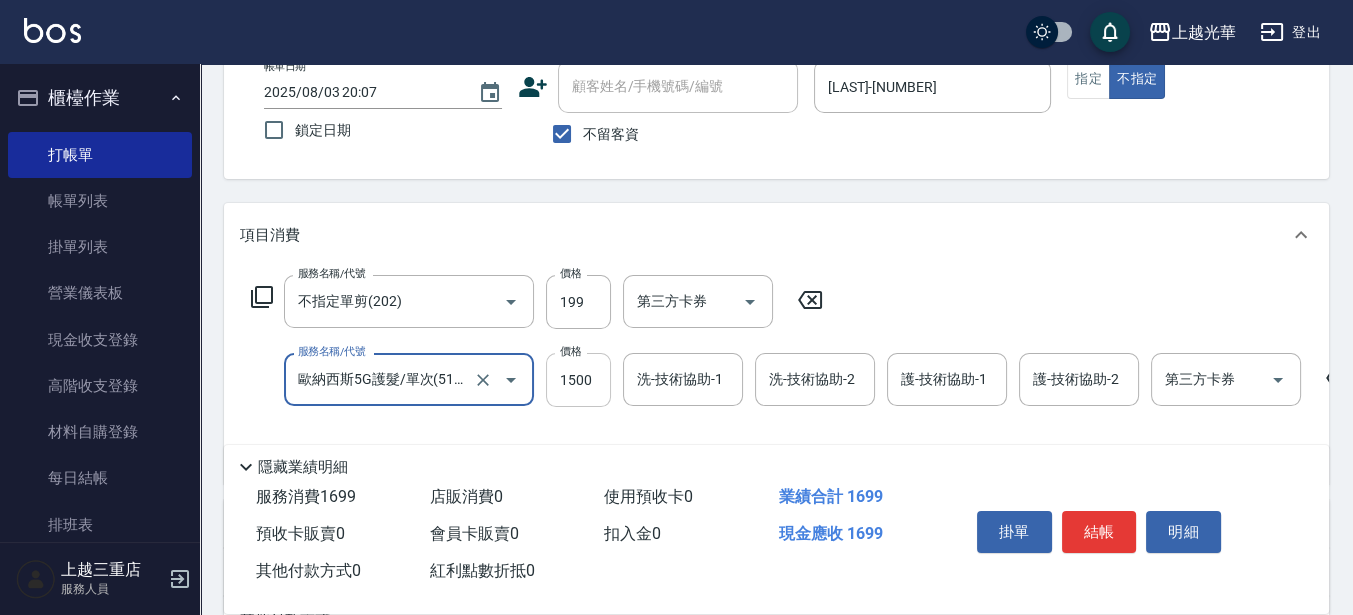 type 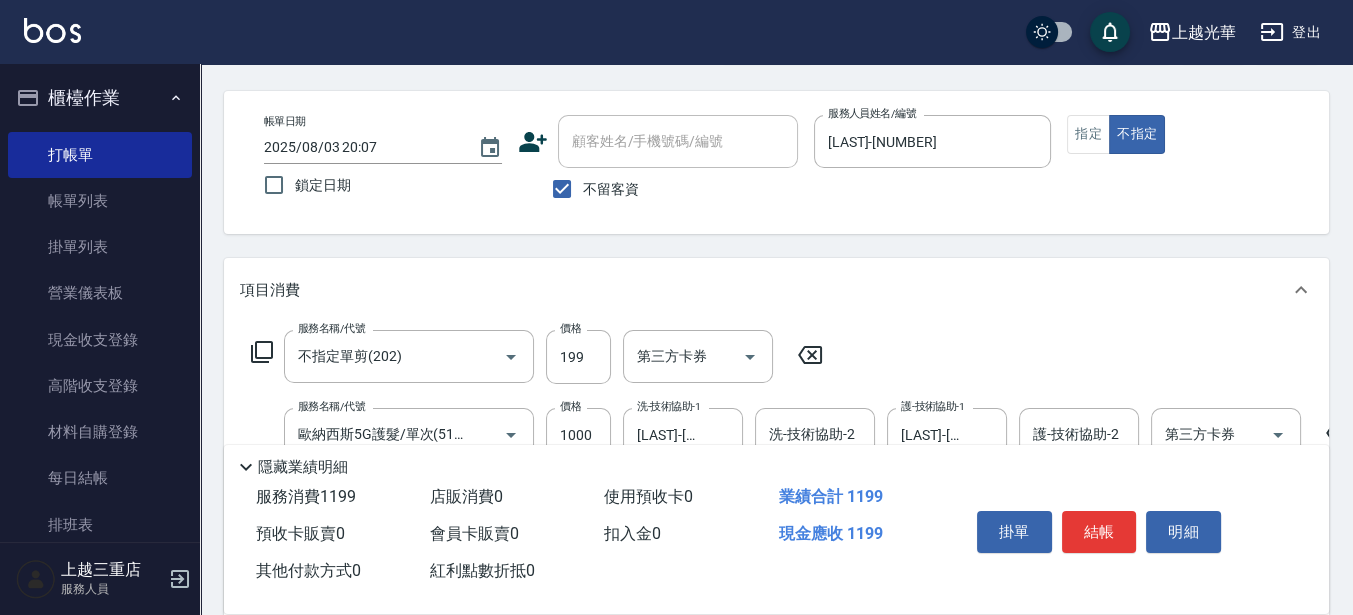 scroll, scrollTop: 0, scrollLeft: 0, axis: both 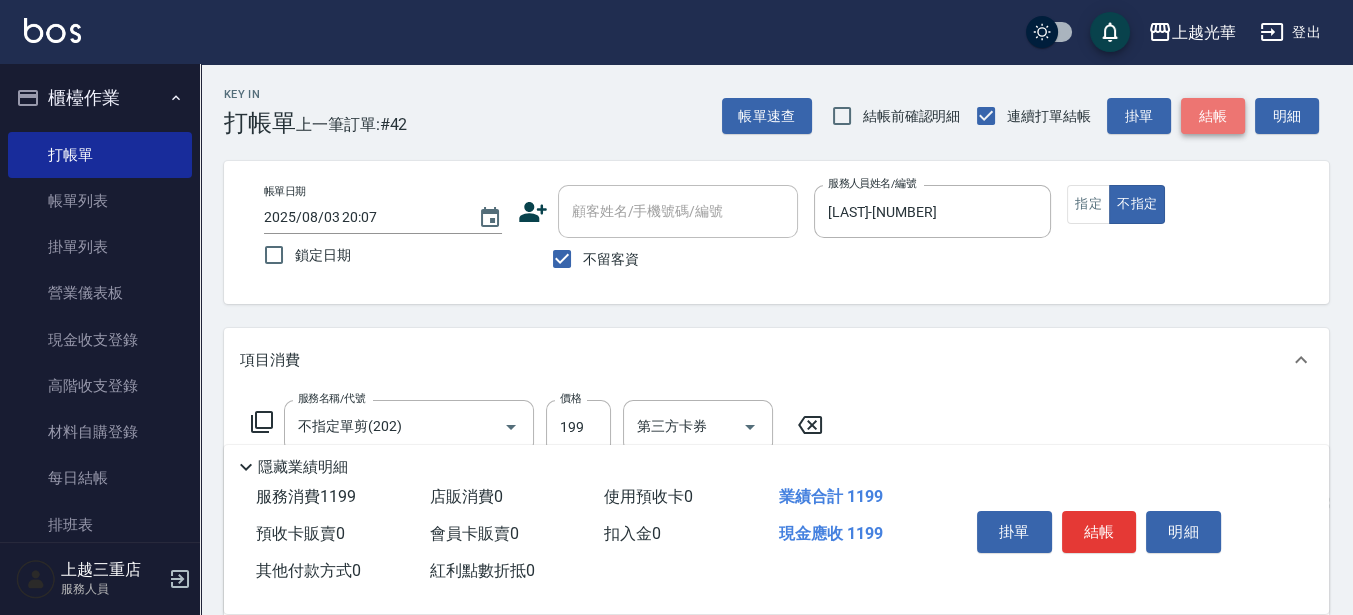 click on "結帳" at bounding box center (1213, 116) 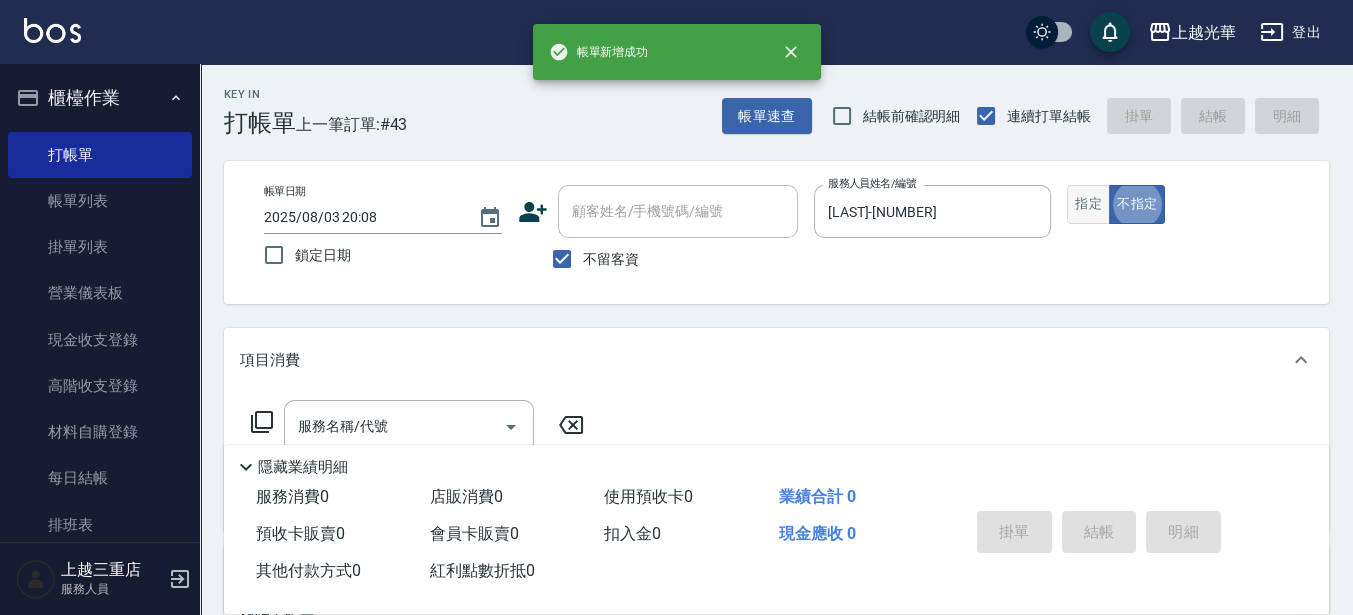 click on "指定" at bounding box center [1088, 204] 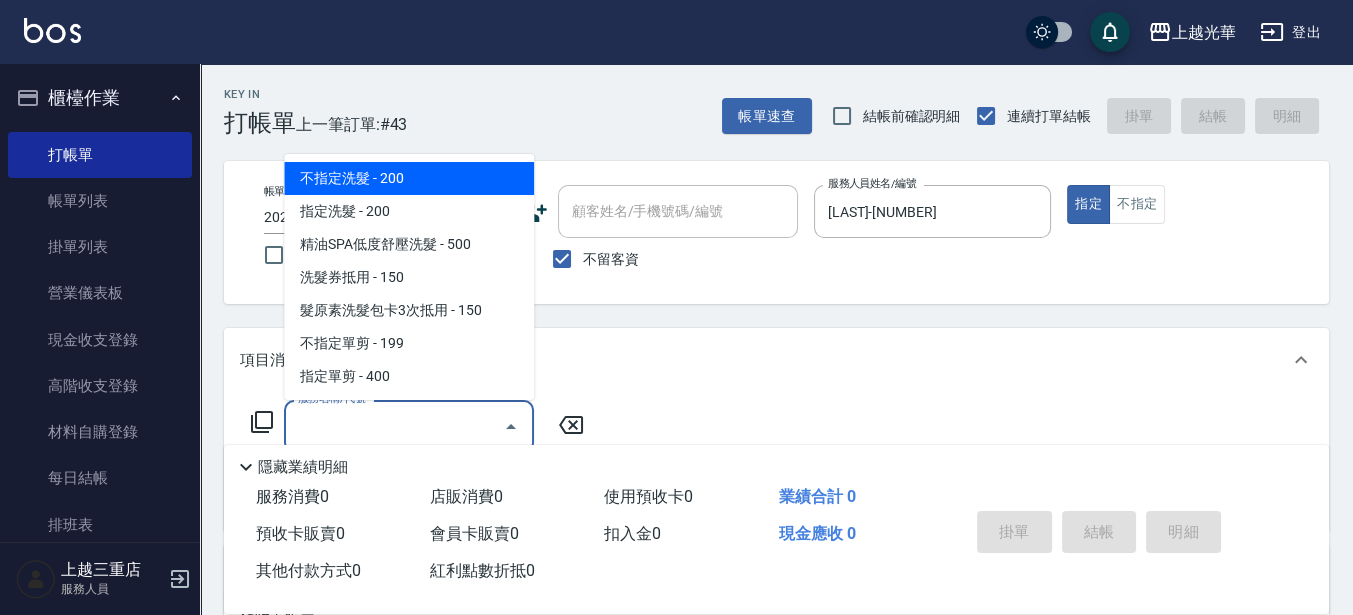 click on "服務名稱/代號" at bounding box center (394, 426) 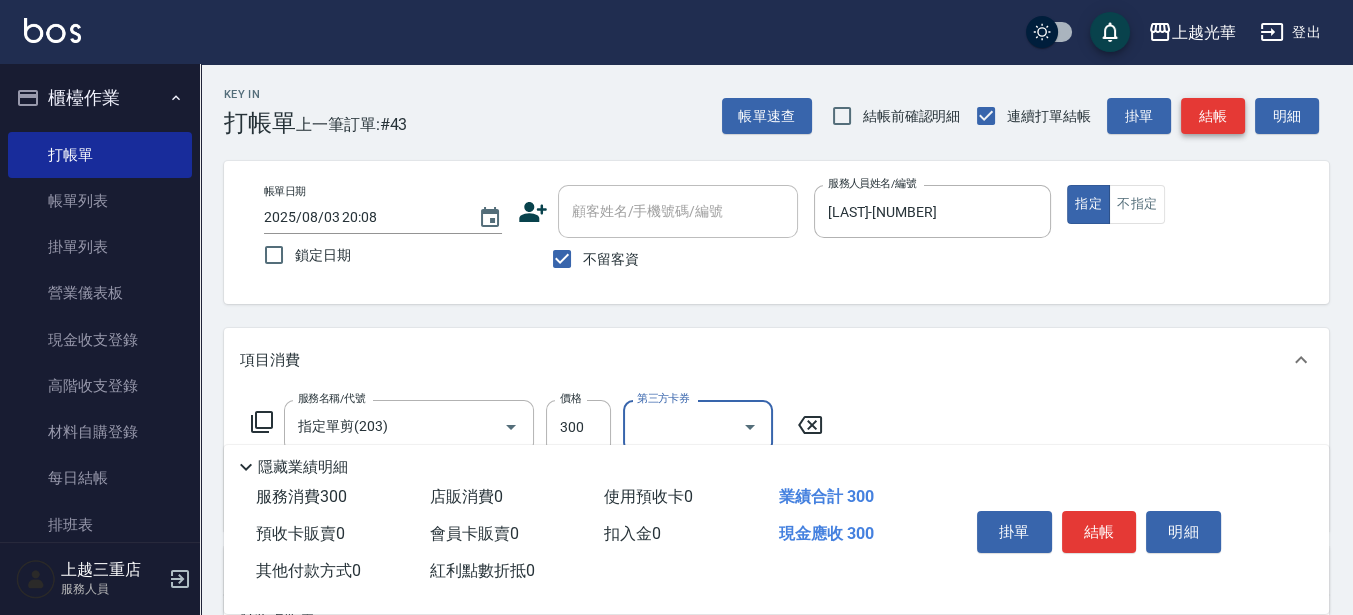 click on "結帳" at bounding box center [1213, 116] 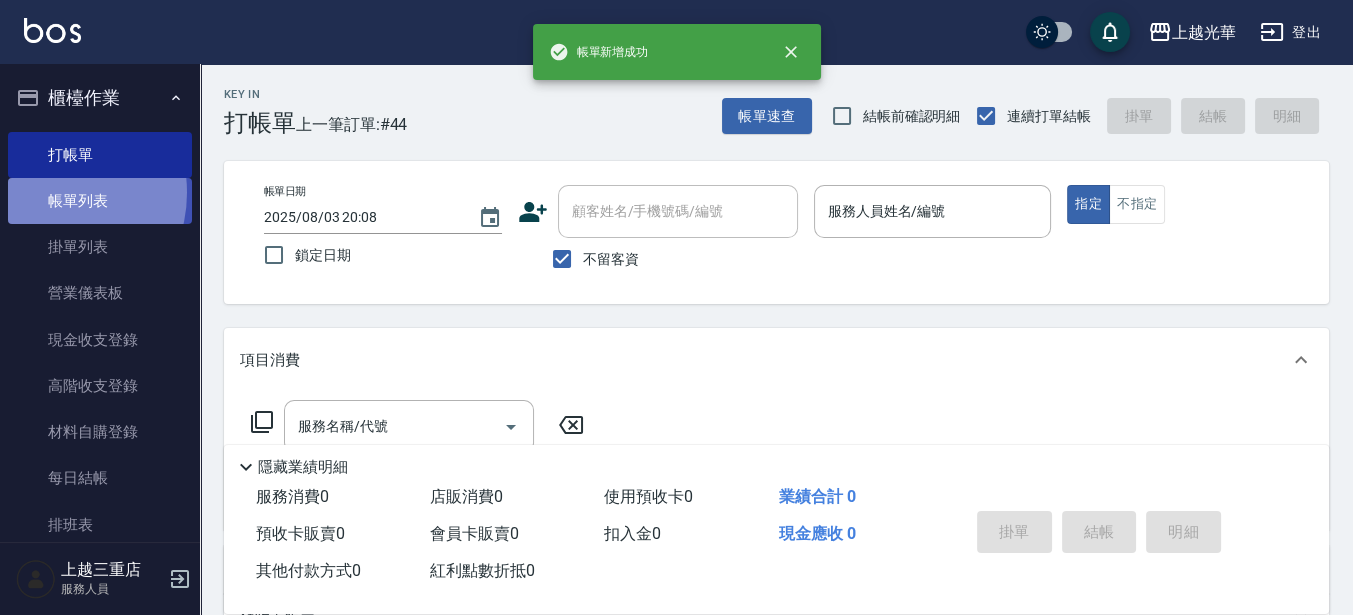 click on "帳單列表" at bounding box center (100, 201) 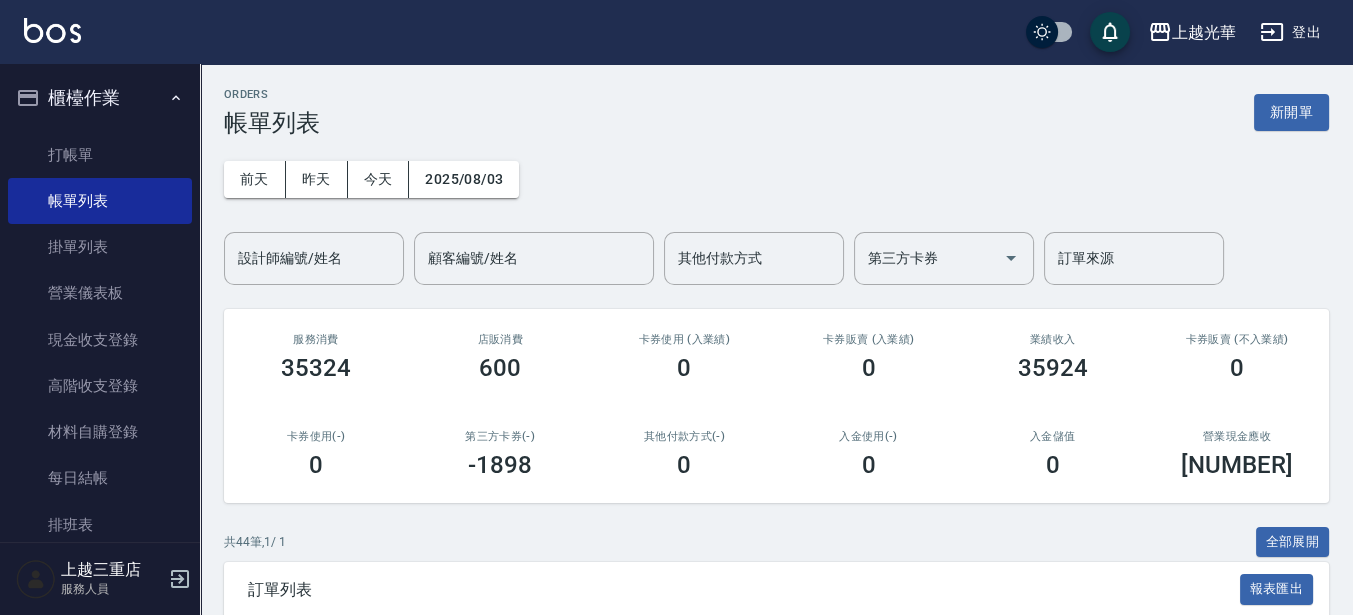 click on "設計師編號/姓名 設計師編號/姓名" at bounding box center [314, 258] 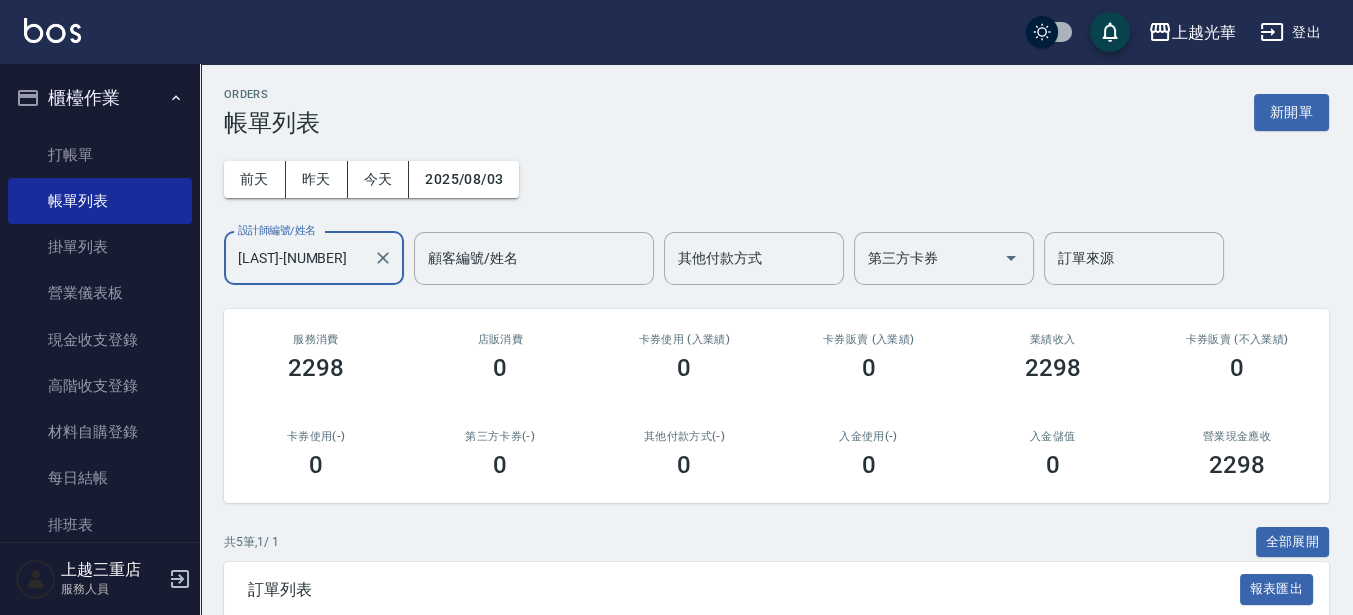 scroll, scrollTop: 382, scrollLeft: 0, axis: vertical 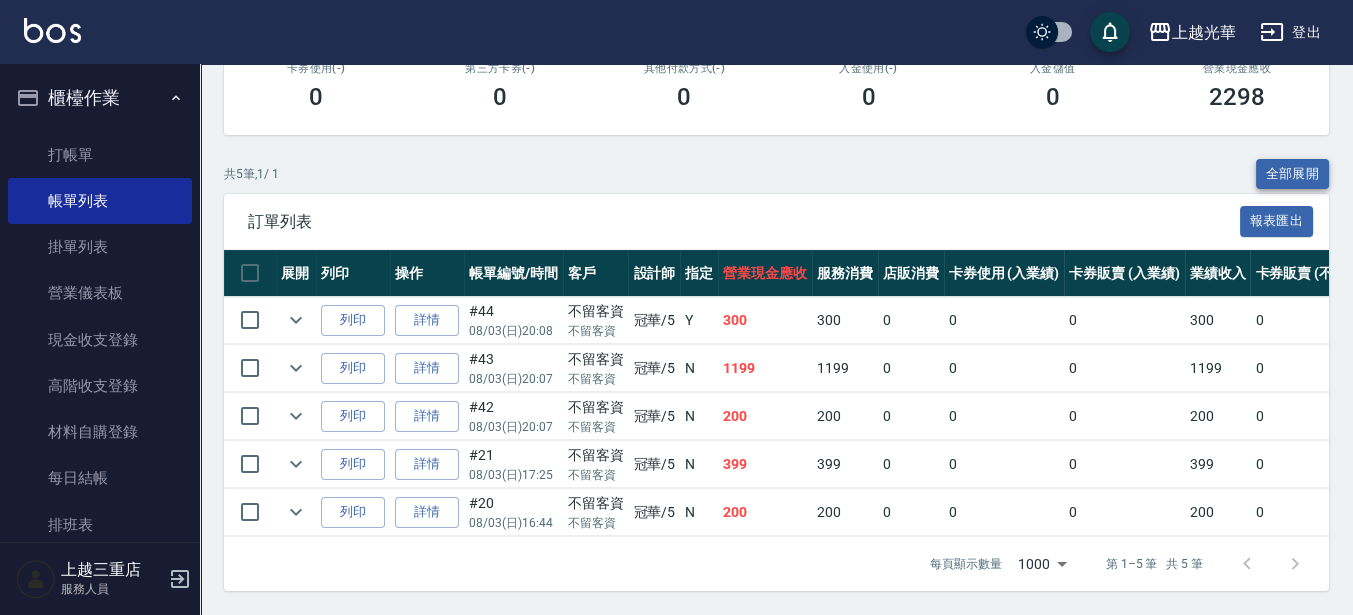 click on "全部展開" at bounding box center (1293, 174) 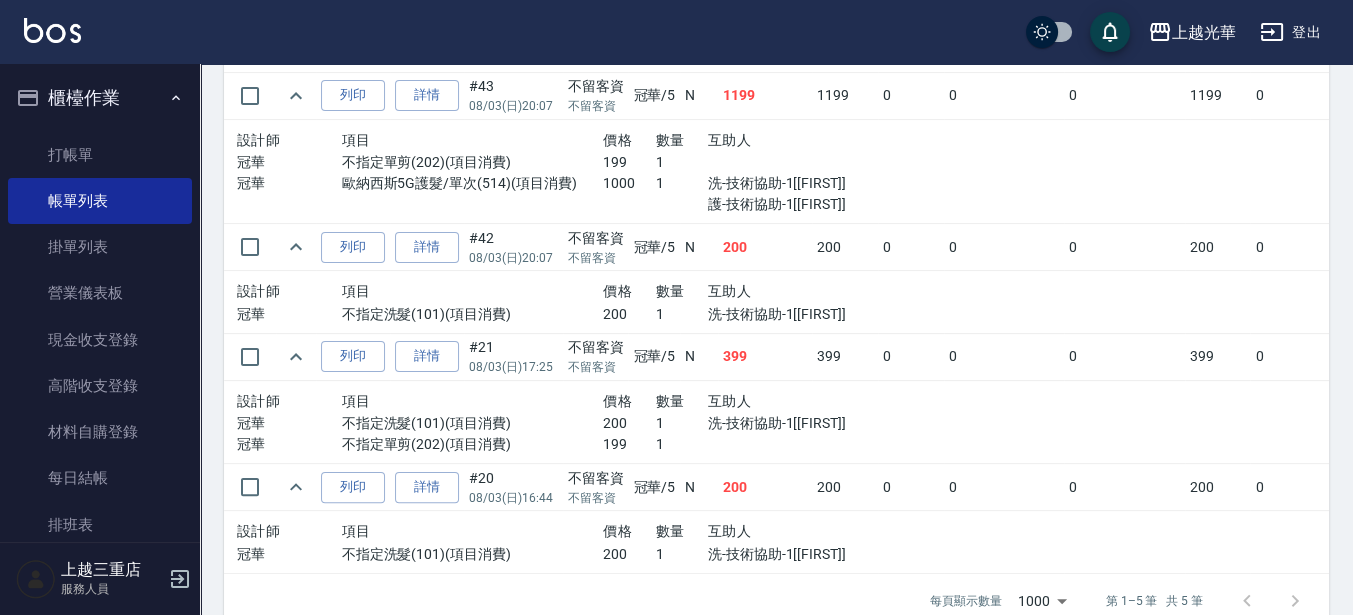 scroll, scrollTop: 753, scrollLeft: 0, axis: vertical 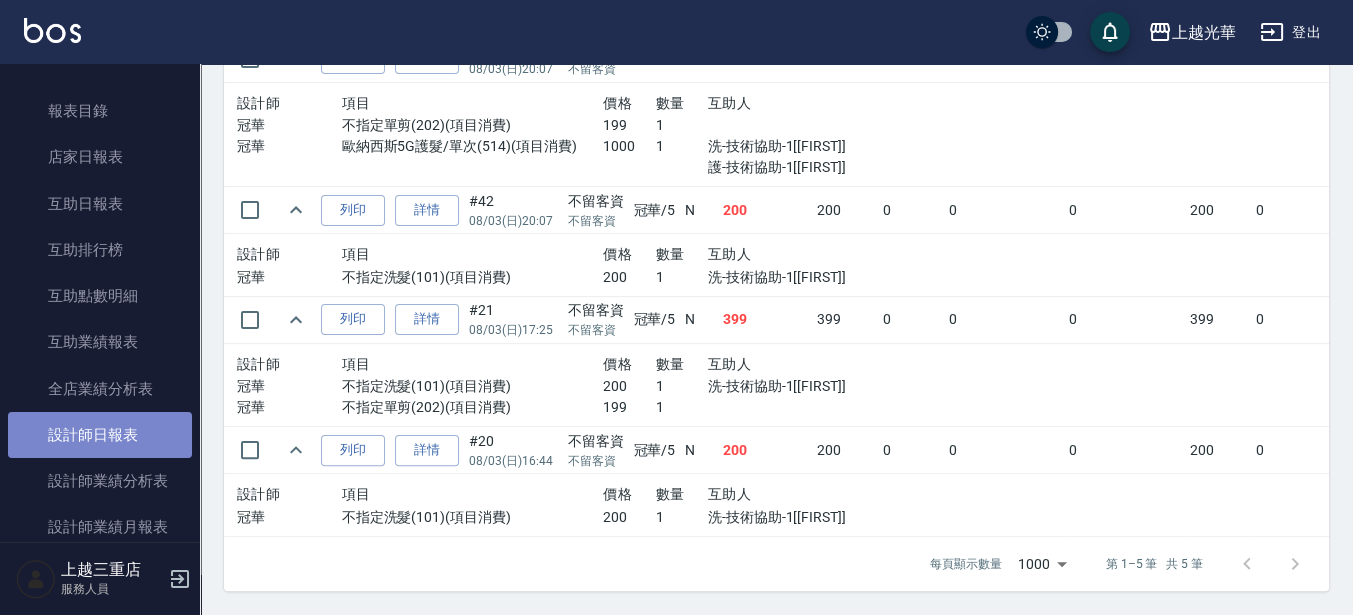 click on "設計師日報表" at bounding box center (100, 435) 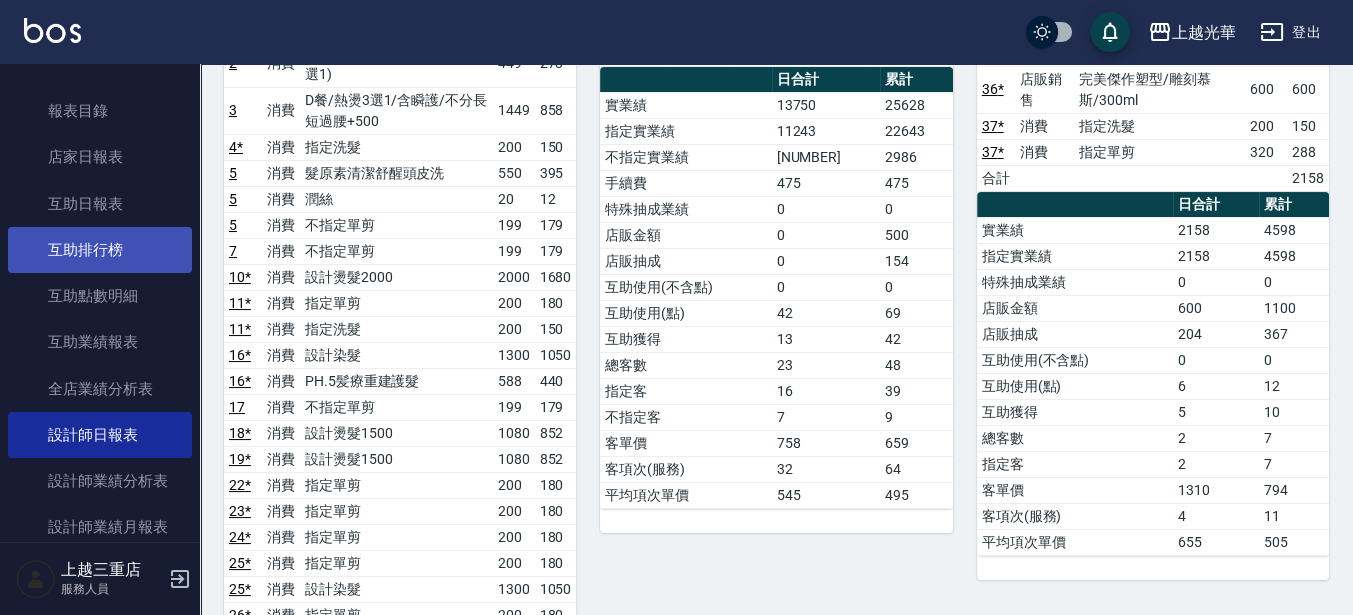 scroll, scrollTop: 0, scrollLeft: 0, axis: both 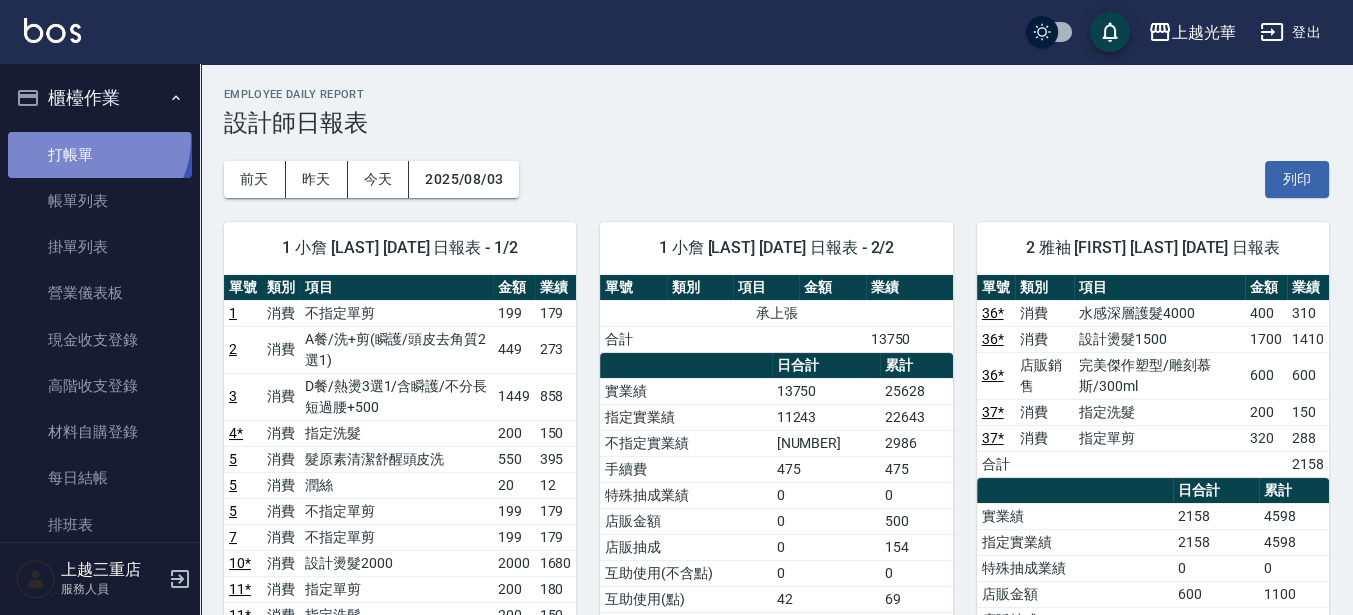click on "打帳單" at bounding box center (100, 155) 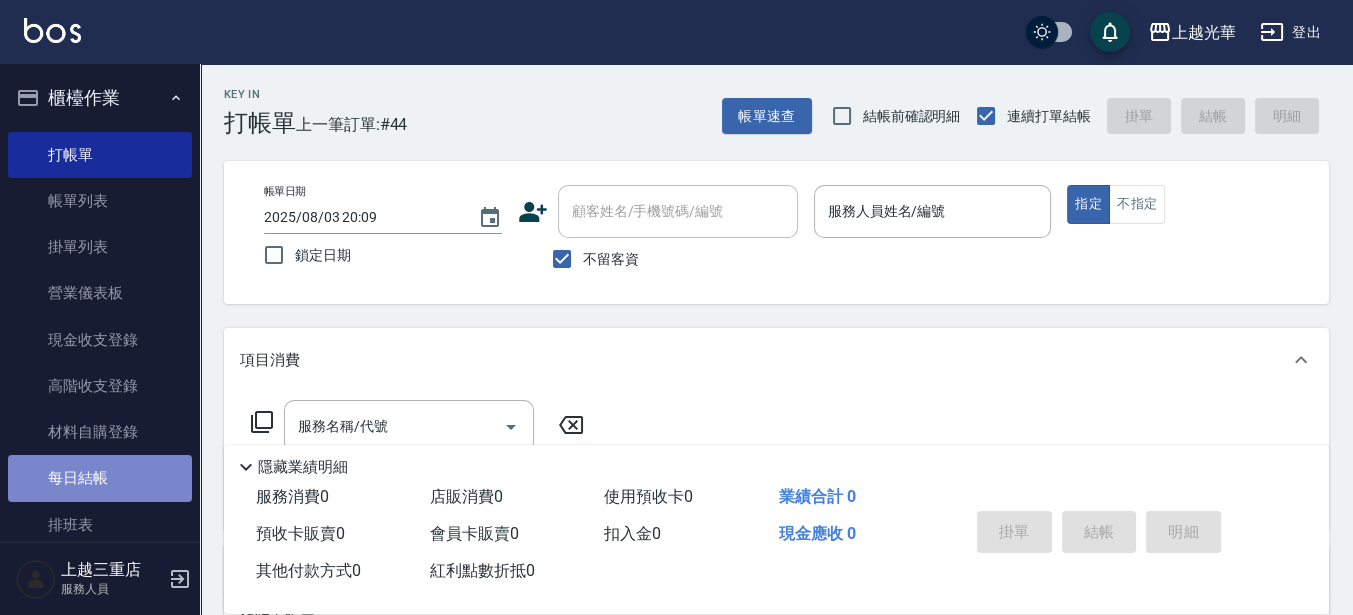 click on "每日結帳" at bounding box center (100, 478) 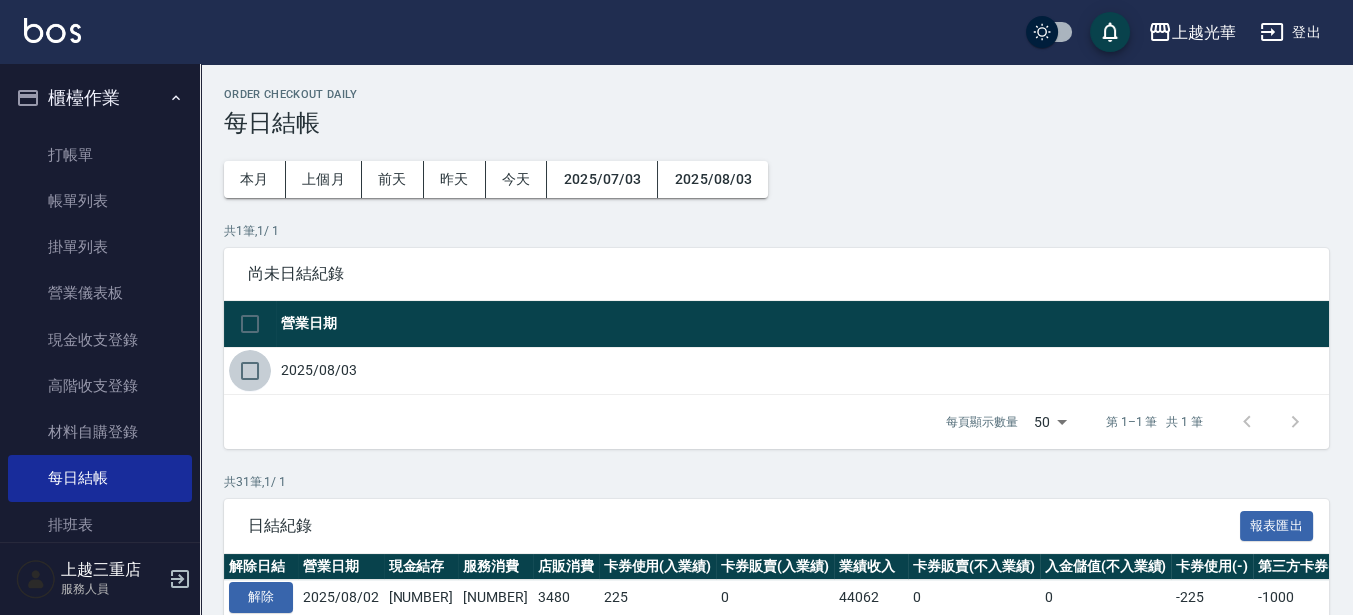 click at bounding box center (250, 371) 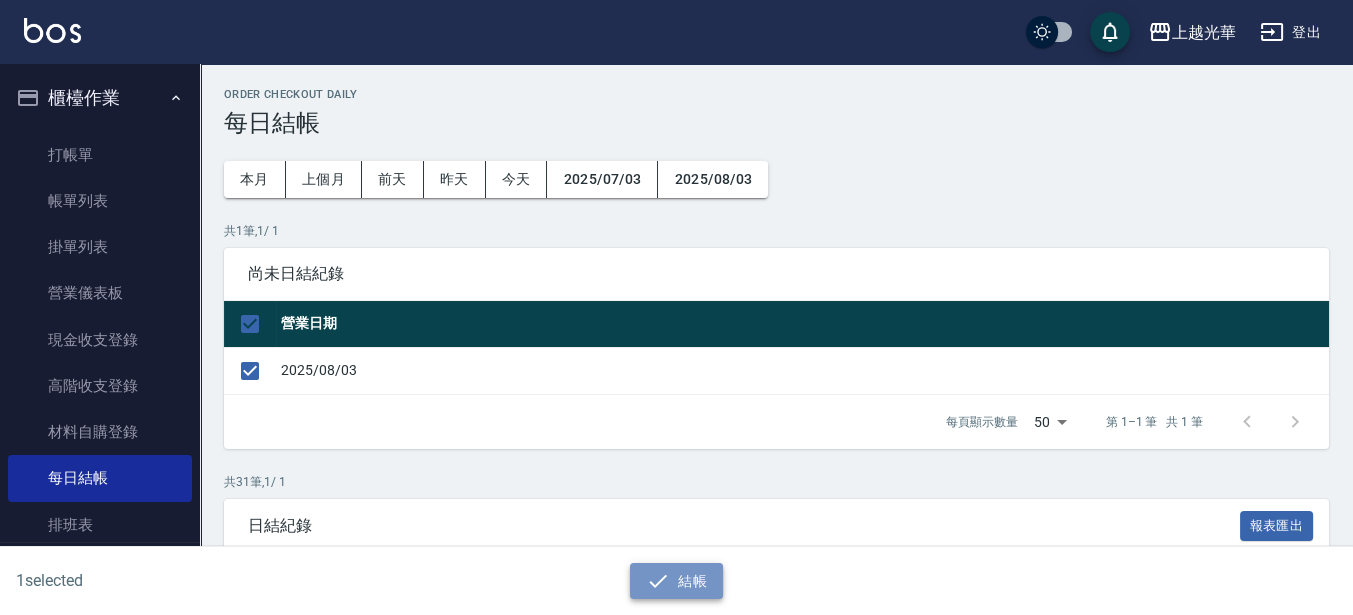 click on "結帳" at bounding box center (676, 581) 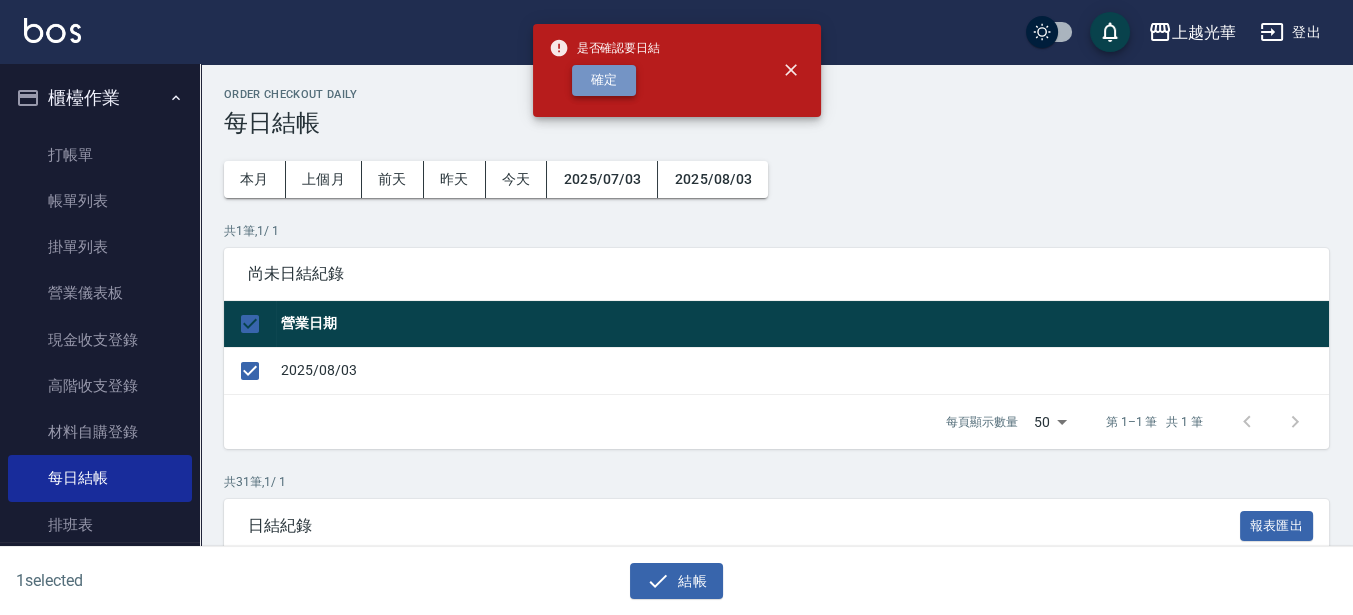 click on "確定" at bounding box center (604, 80) 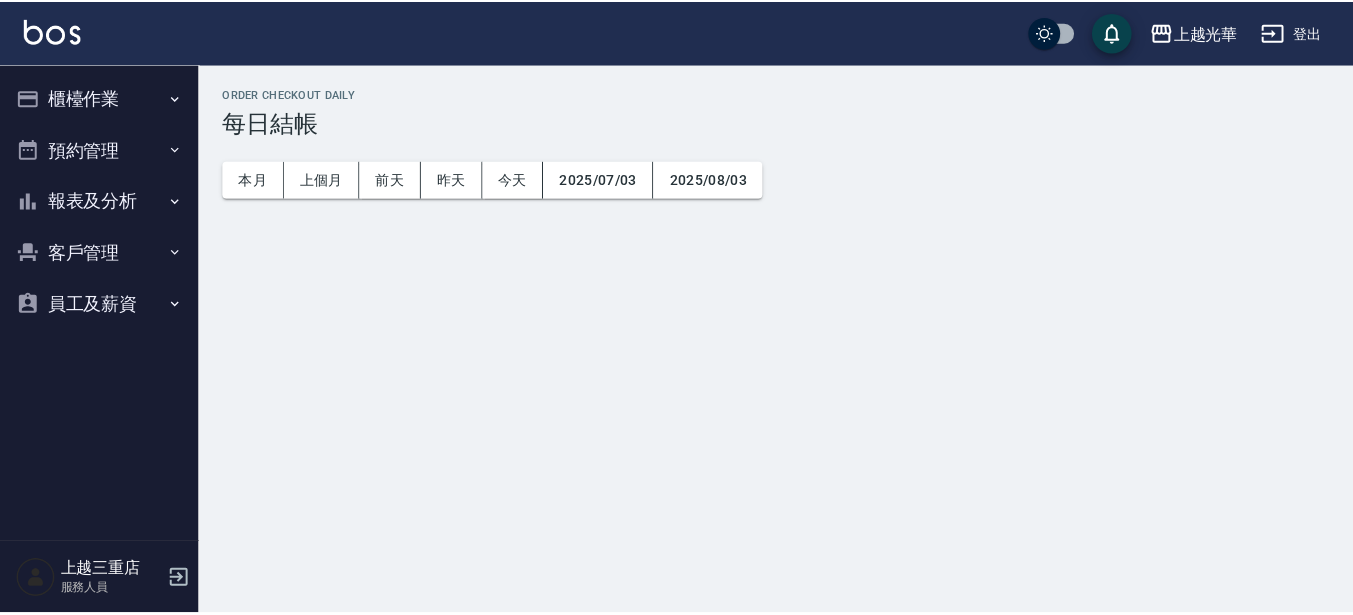 scroll, scrollTop: 0, scrollLeft: 0, axis: both 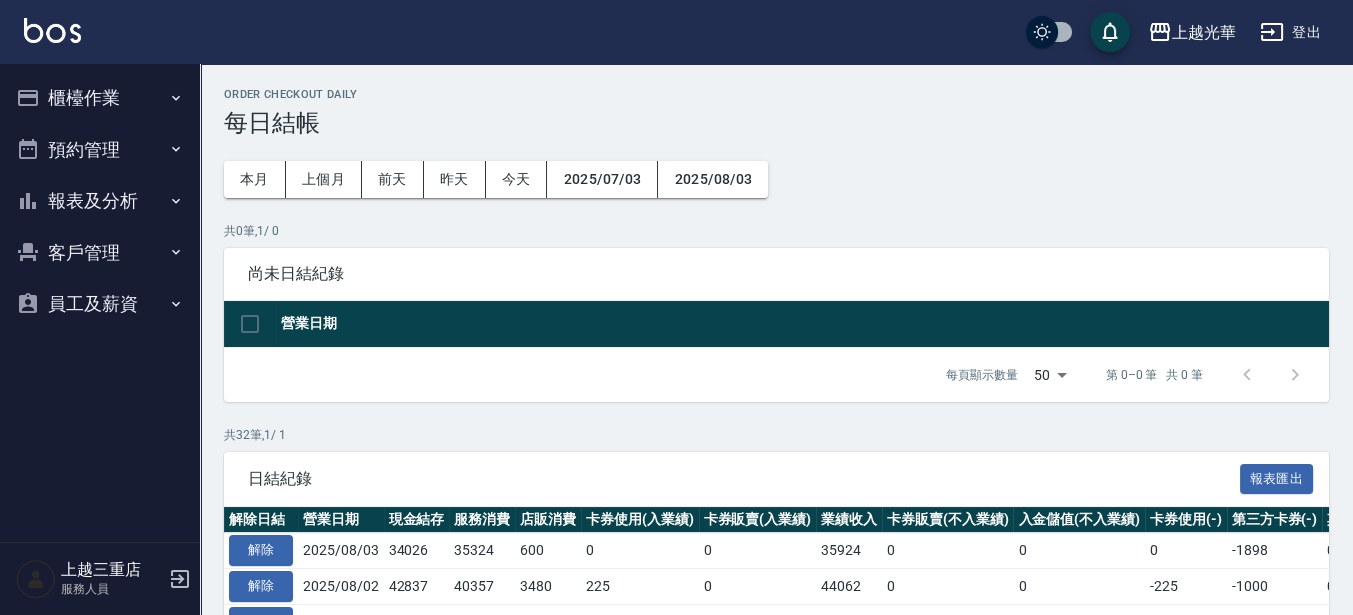 click on "報表及分析" at bounding box center (100, 201) 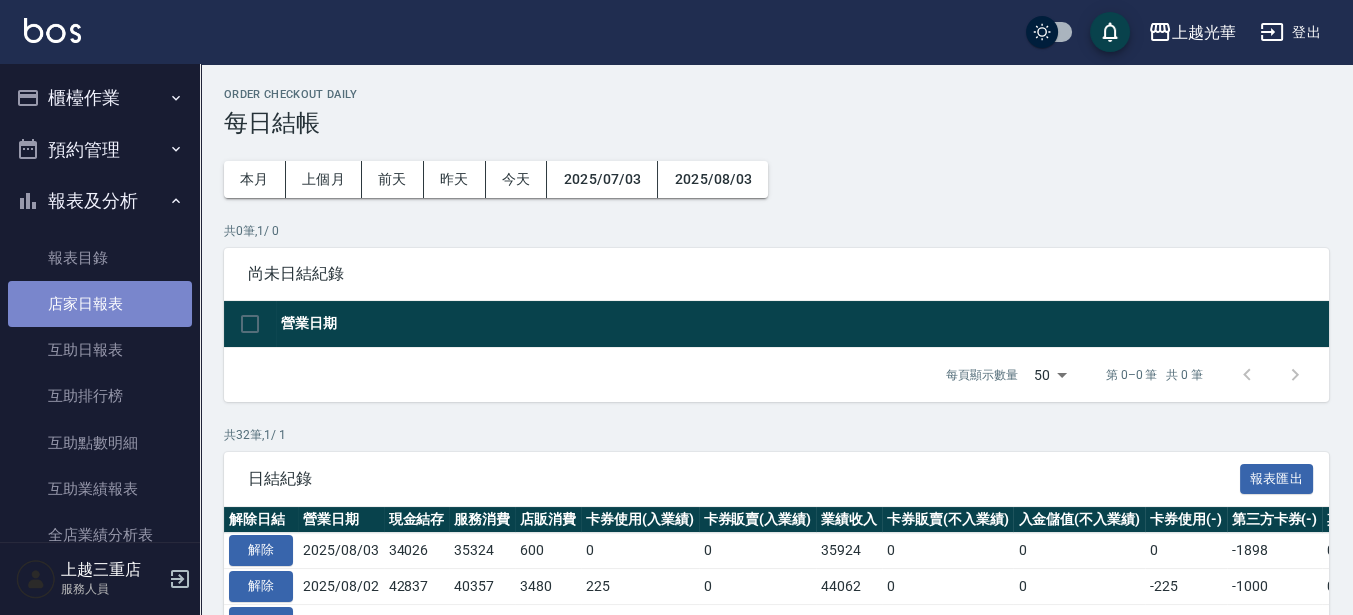click on "店家日報表" at bounding box center [100, 304] 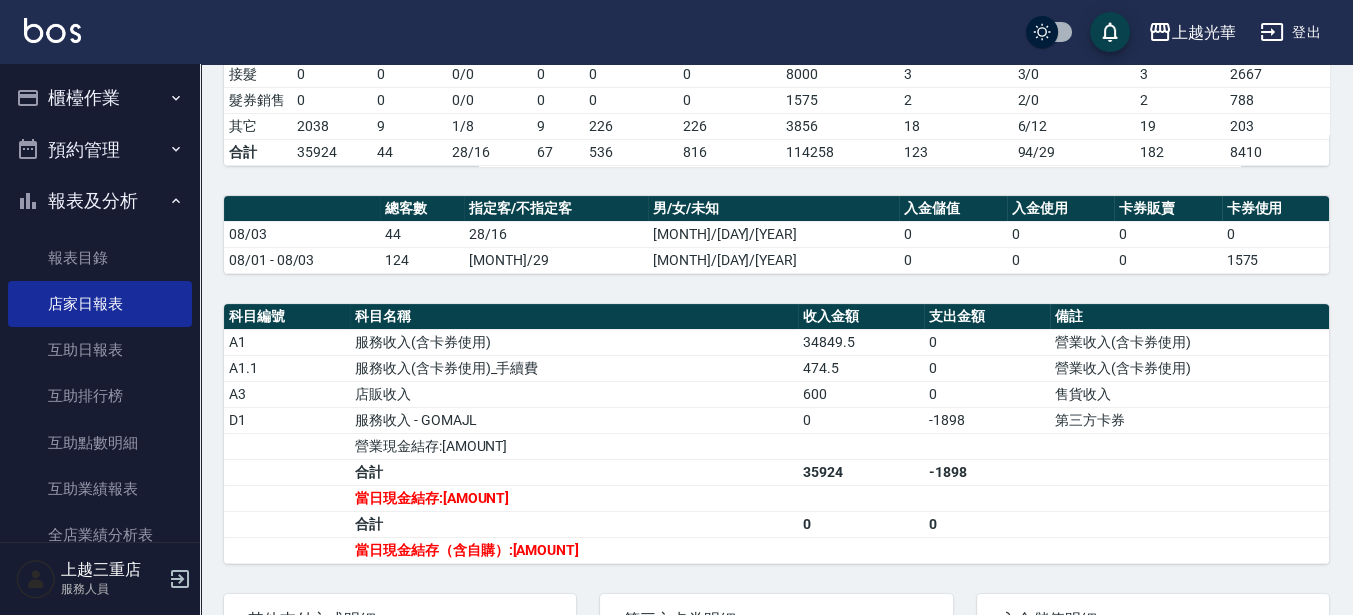 scroll, scrollTop: 500, scrollLeft: 0, axis: vertical 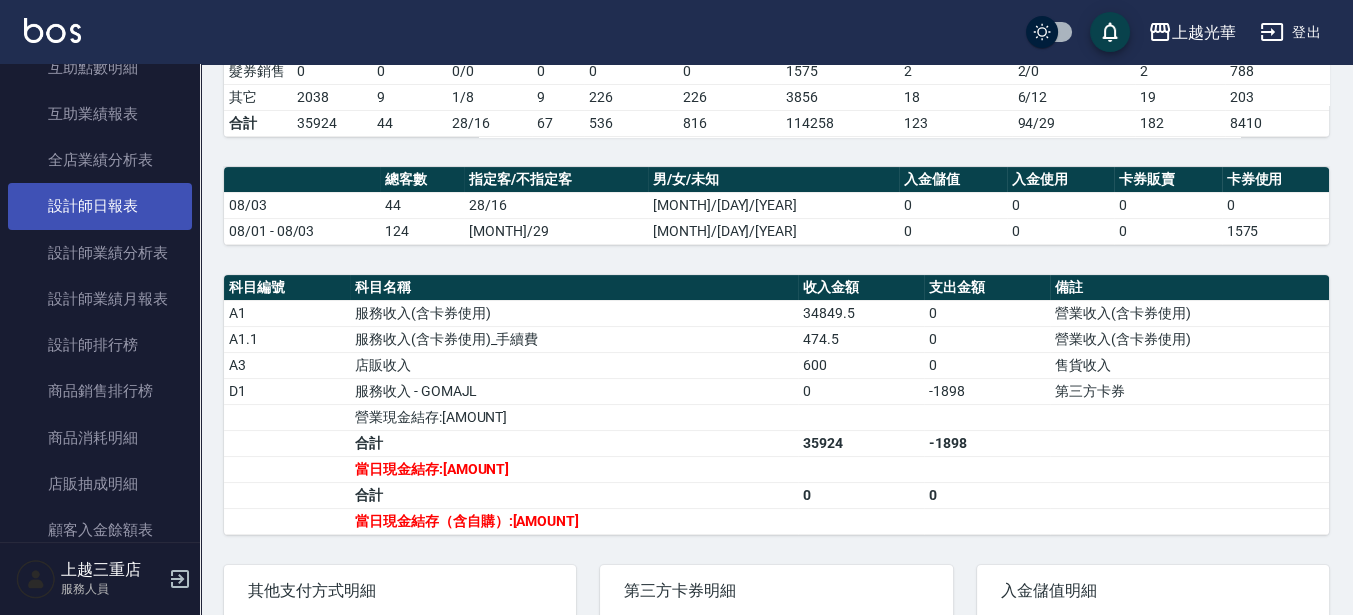 click on "設計師日報表" at bounding box center (100, 206) 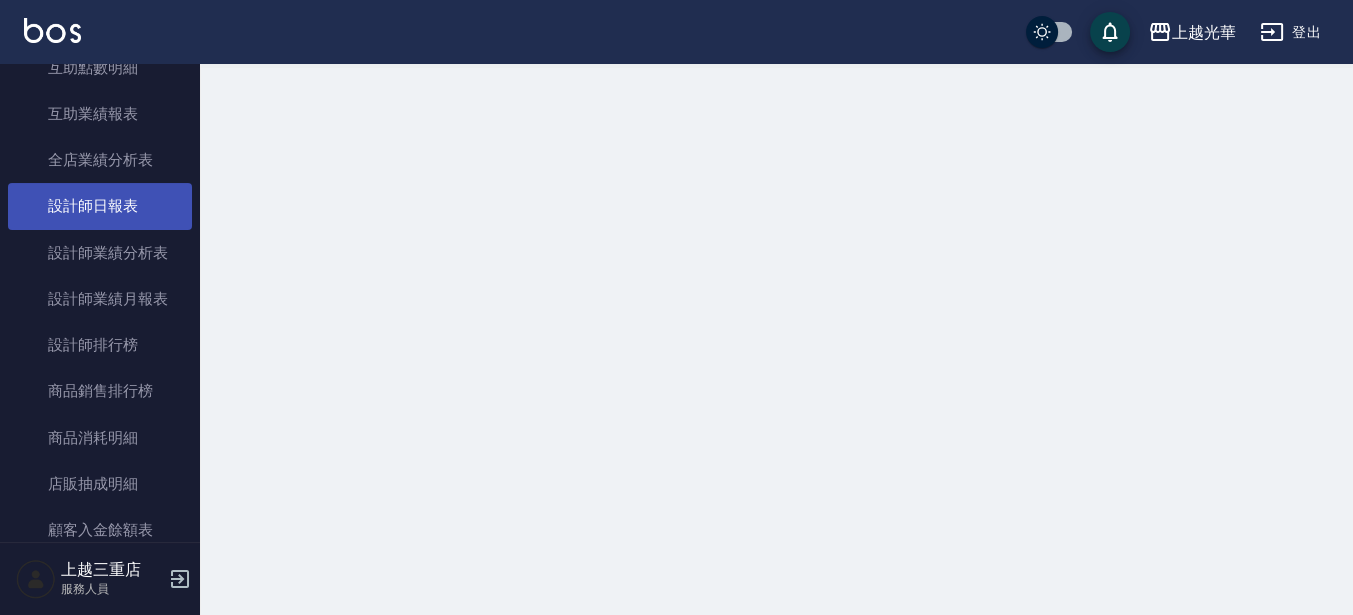 scroll, scrollTop: 0, scrollLeft: 0, axis: both 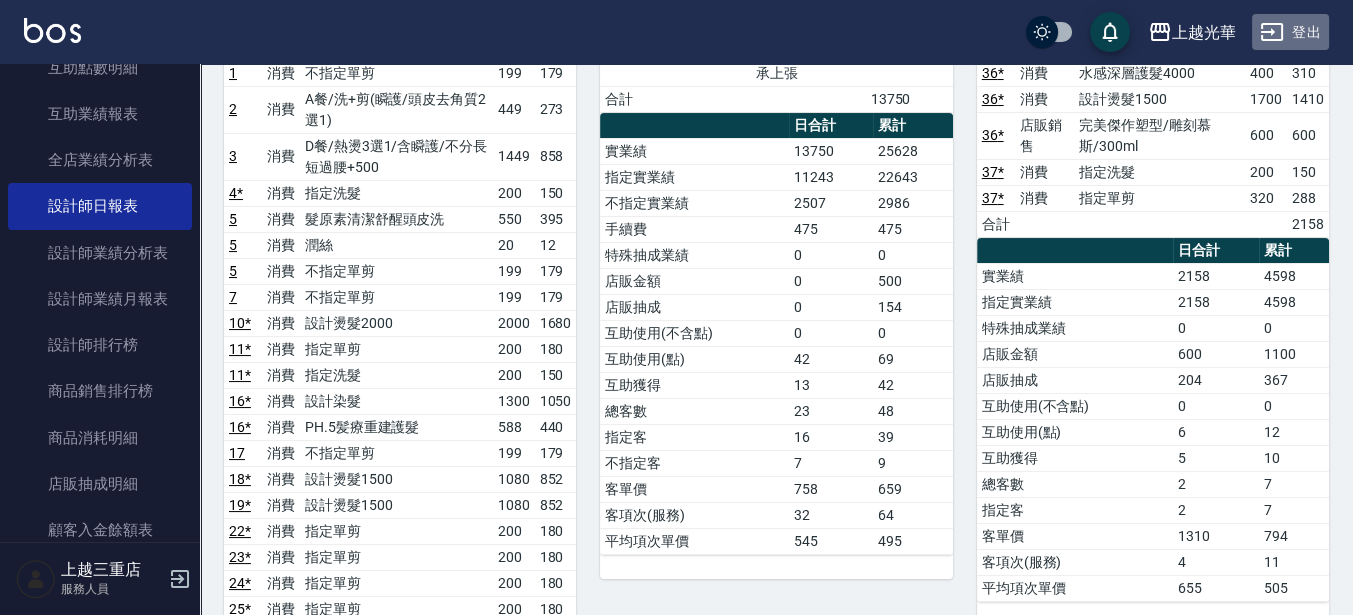 click on "登出" at bounding box center (1290, 32) 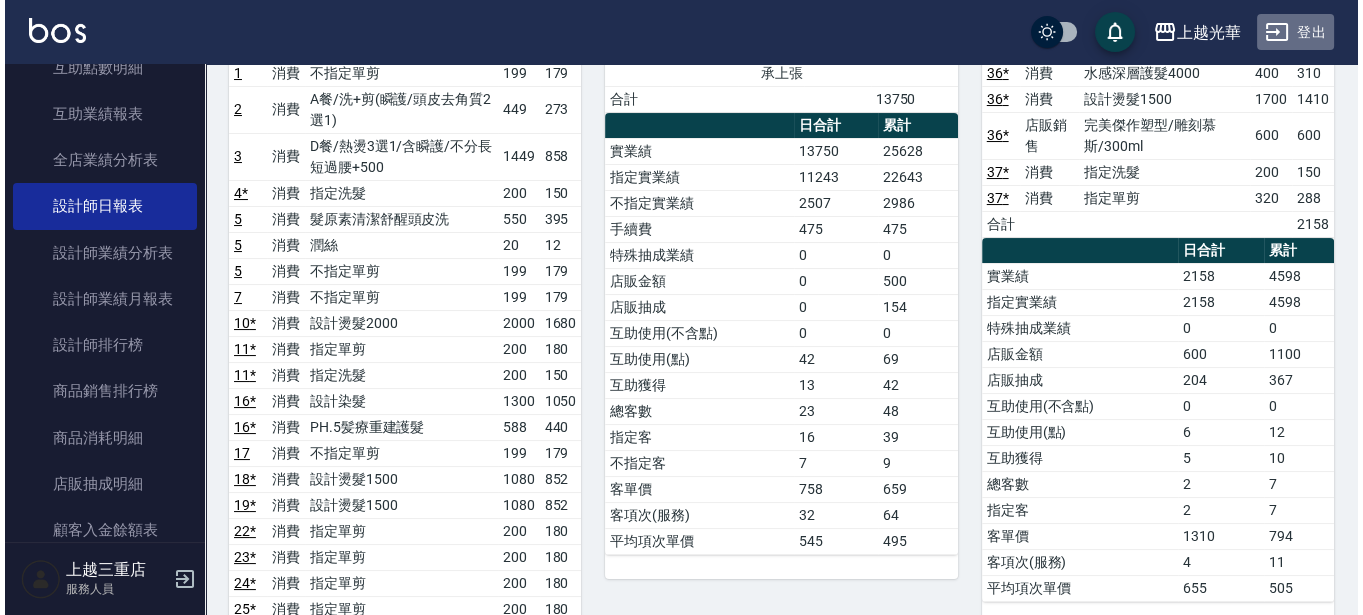 scroll, scrollTop: 0, scrollLeft: 0, axis: both 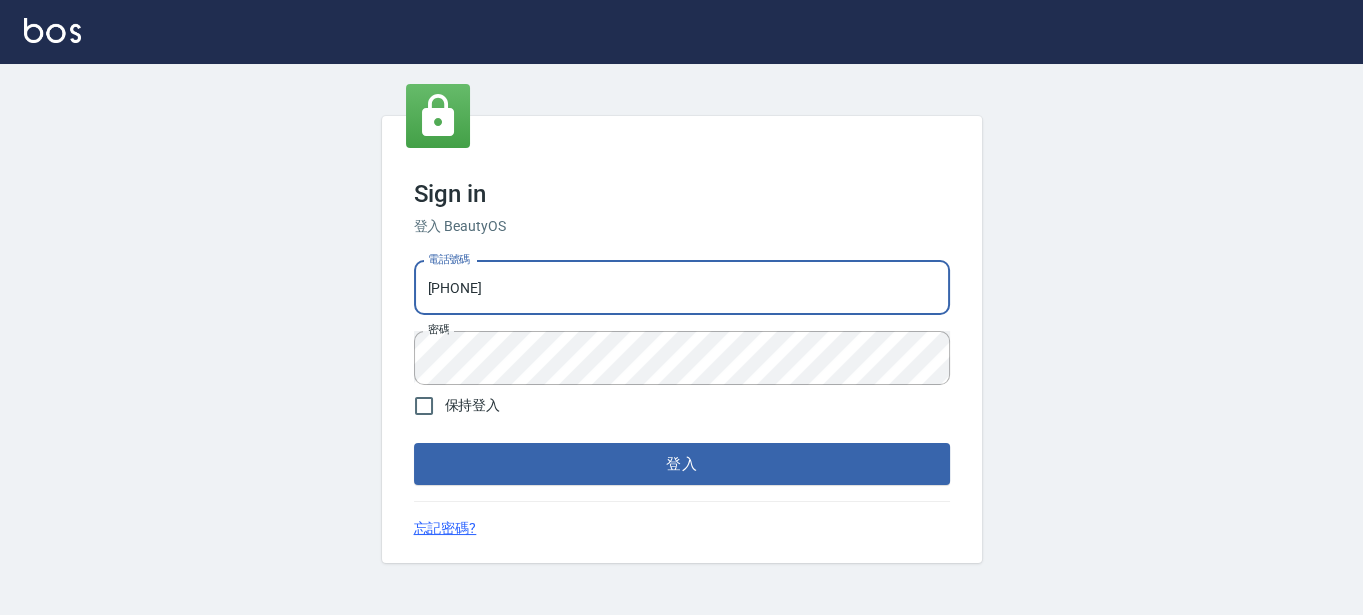 drag, startPoint x: 736, startPoint y: 292, endPoint x: 0, endPoint y: 253, distance: 737.0326 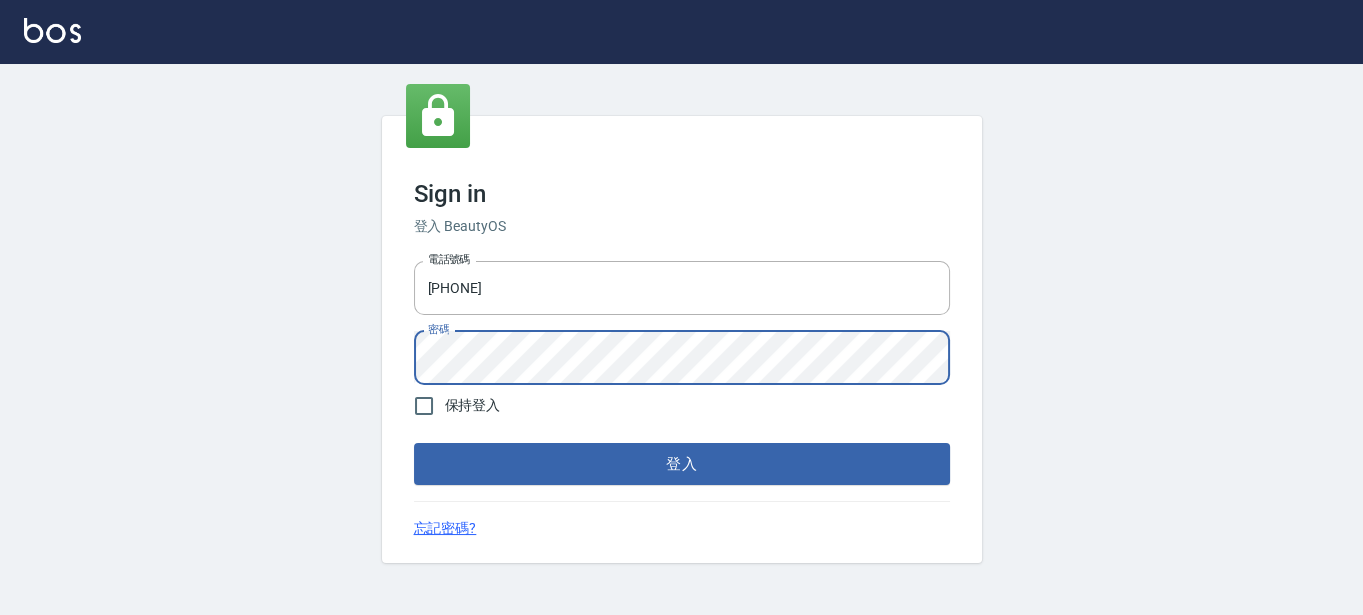 click on "登入" at bounding box center (682, 464) 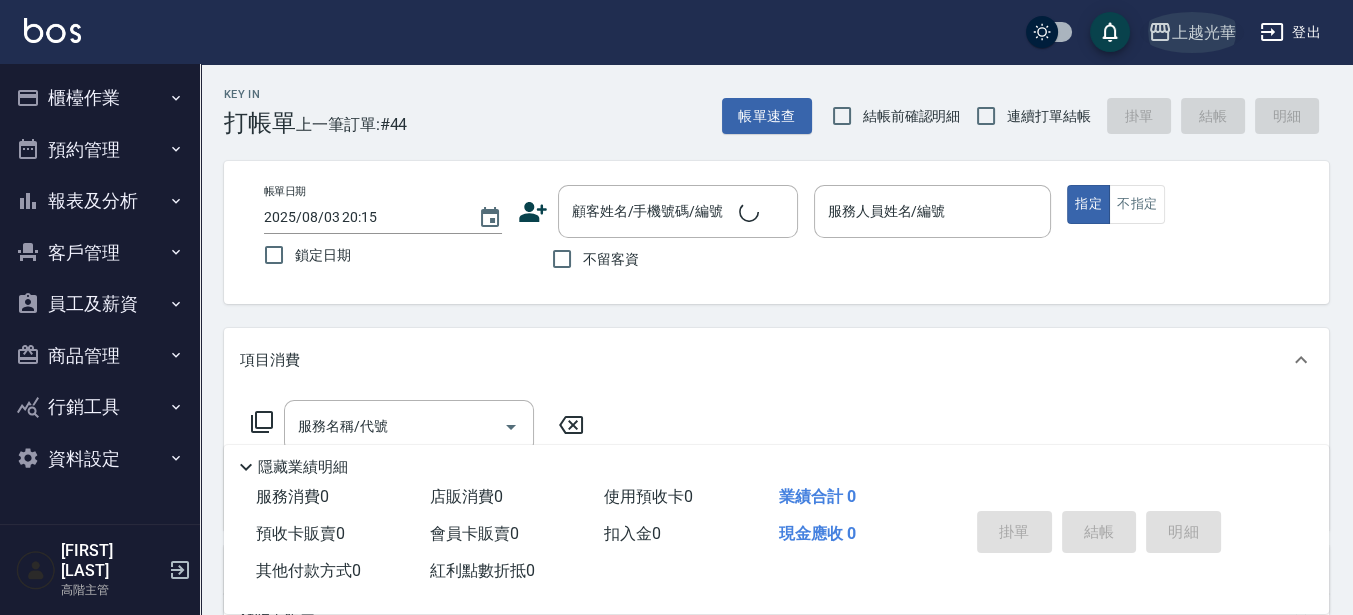 click on "上越光華" at bounding box center (1204, 32) 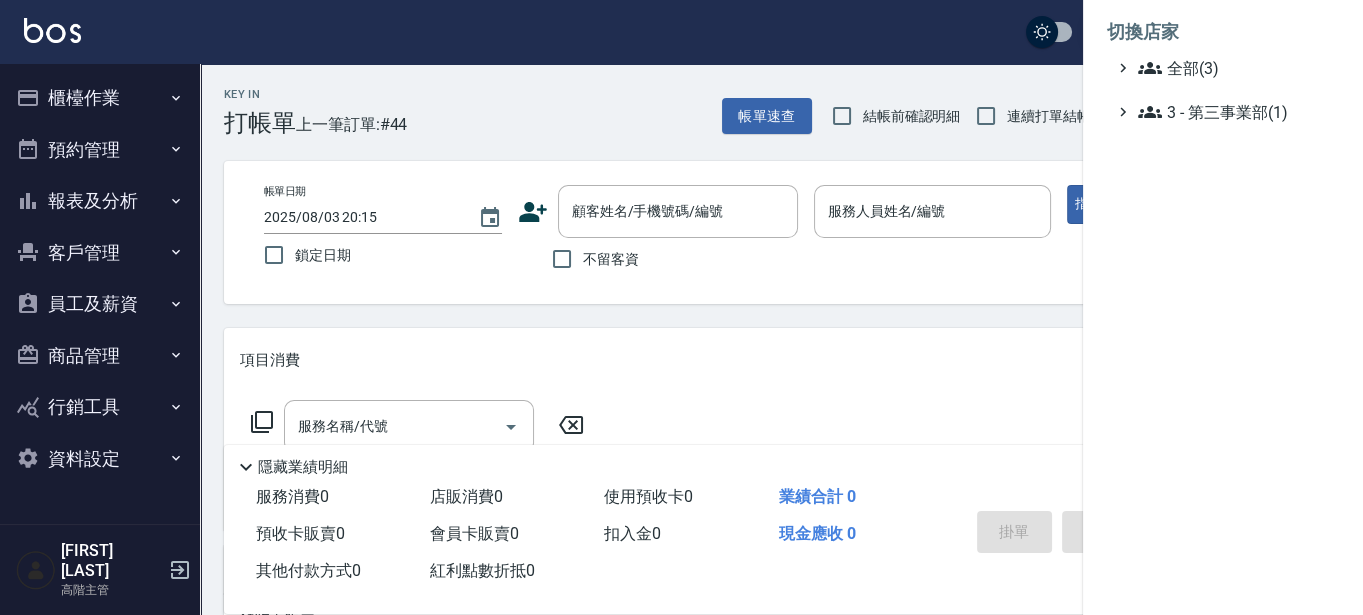 click on "切換店家" at bounding box center [1223, 32] 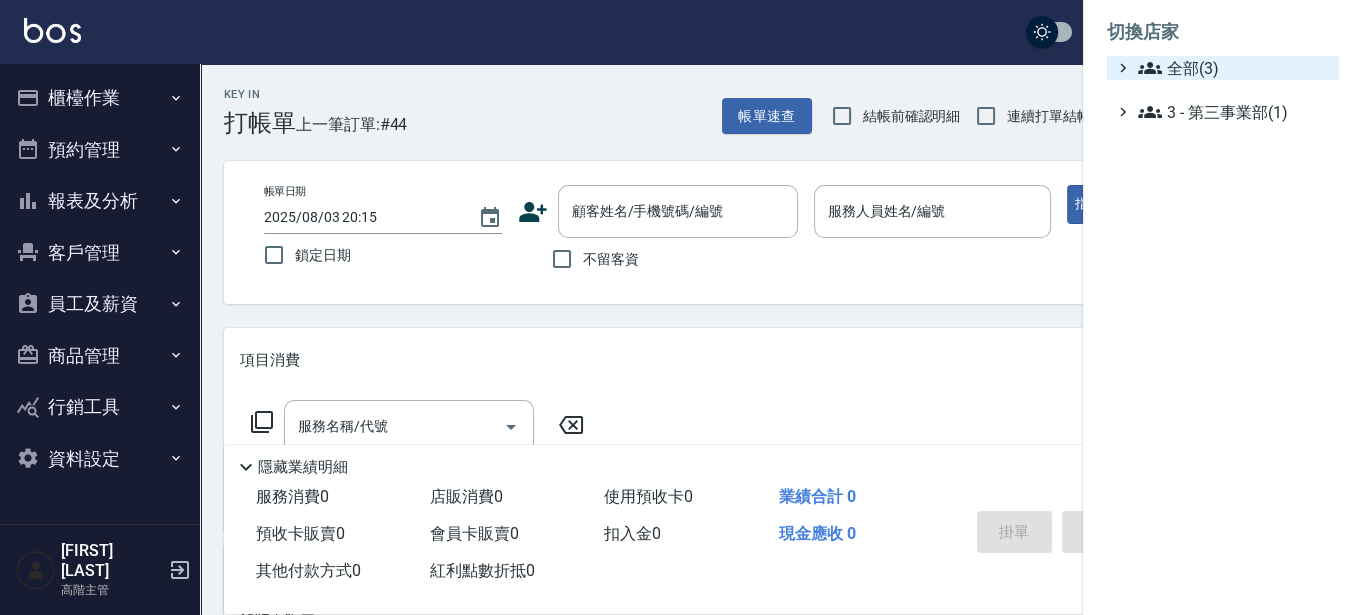click on "全部(3)" at bounding box center [1234, 68] 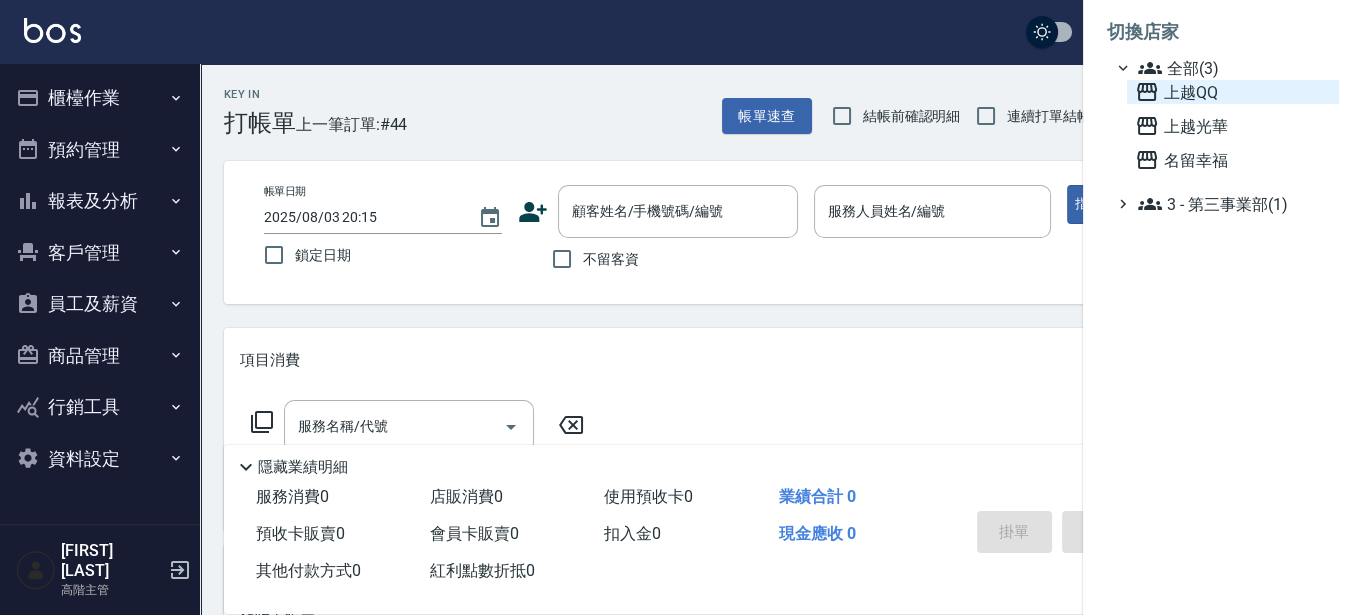 click on "上越QQ" at bounding box center (1233, 92) 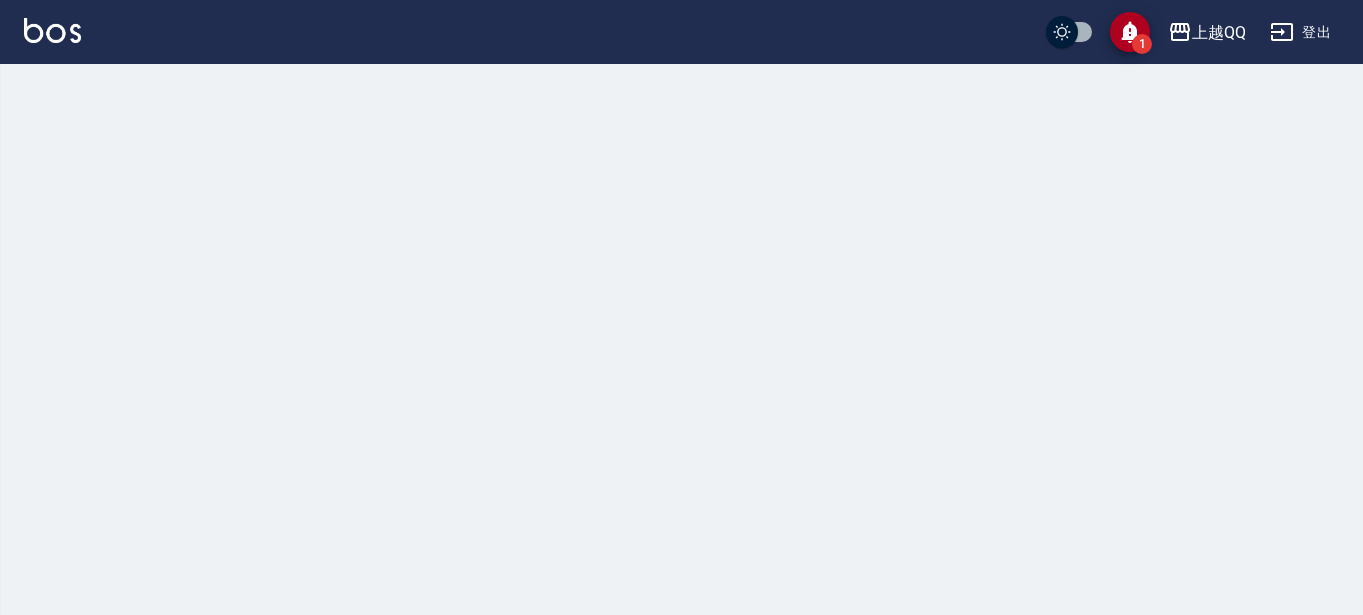 click on "1 上越QQ 登出" at bounding box center [681, 307] 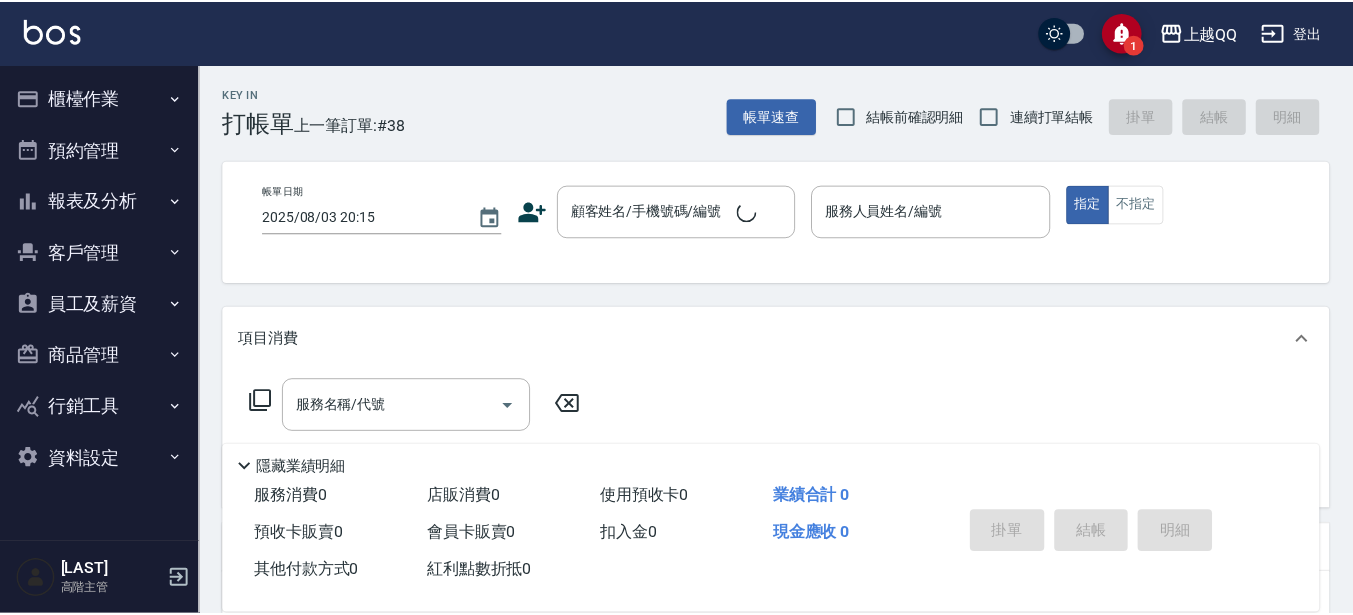 scroll, scrollTop: 0, scrollLeft: 0, axis: both 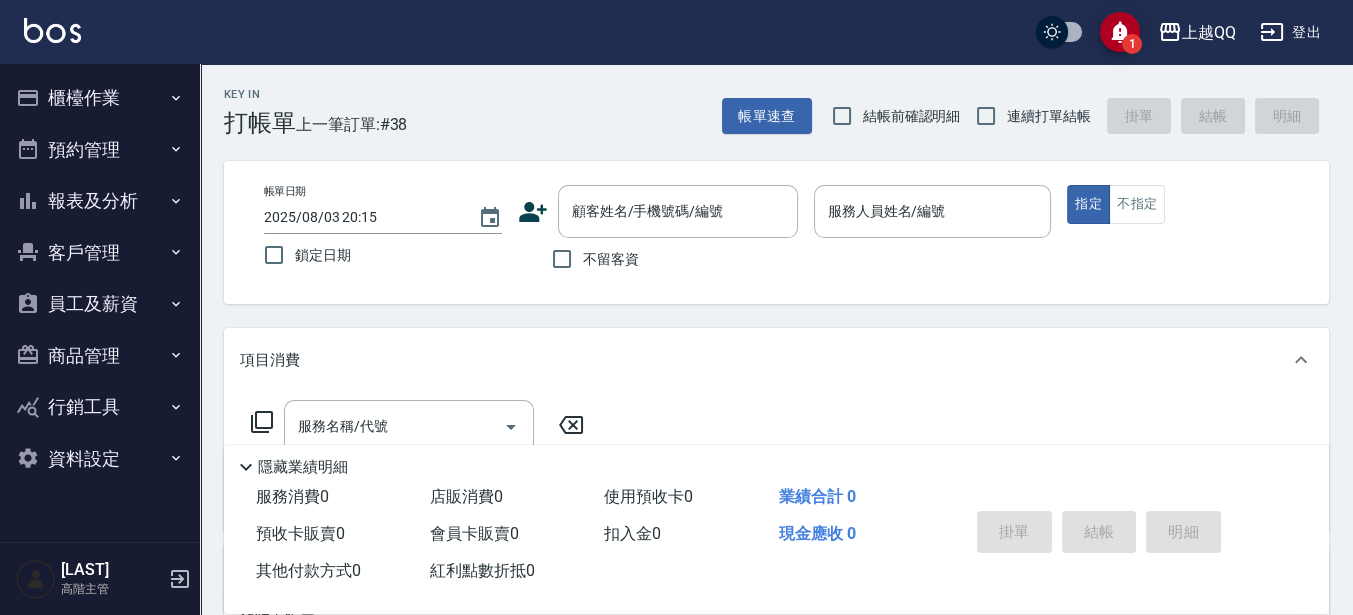 click on "報表及分析" at bounding box center (100, 201) 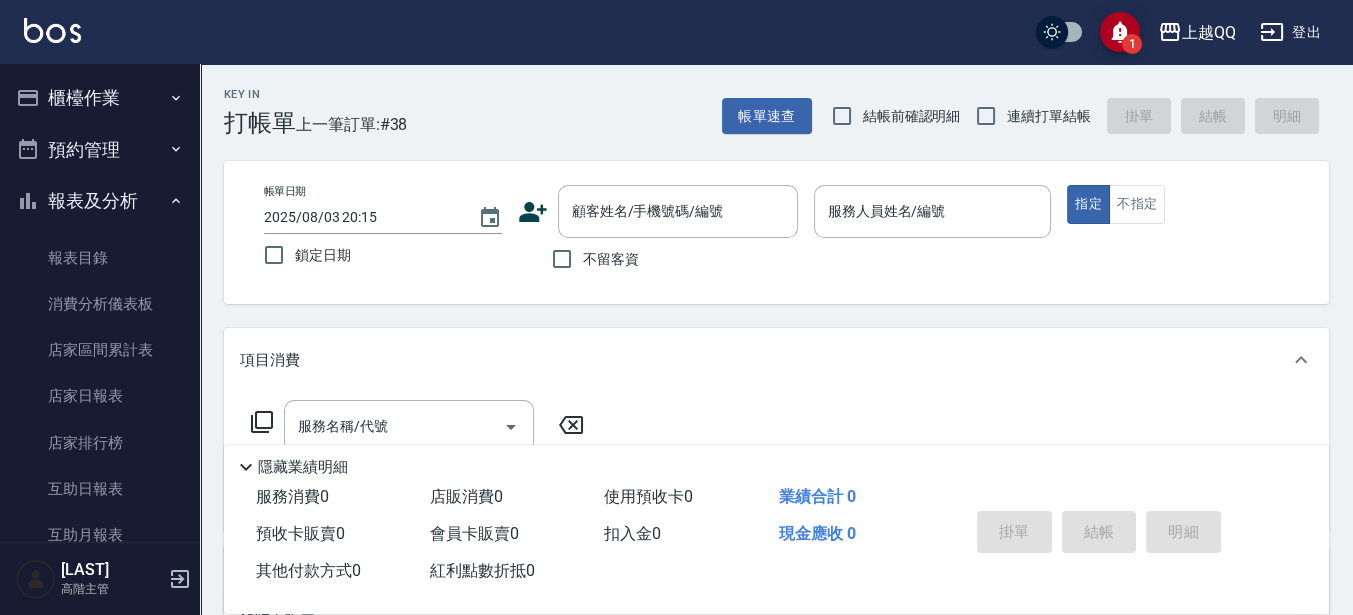 scroll, scrollTop: 750, scrollLeft: 0, axis: vertical 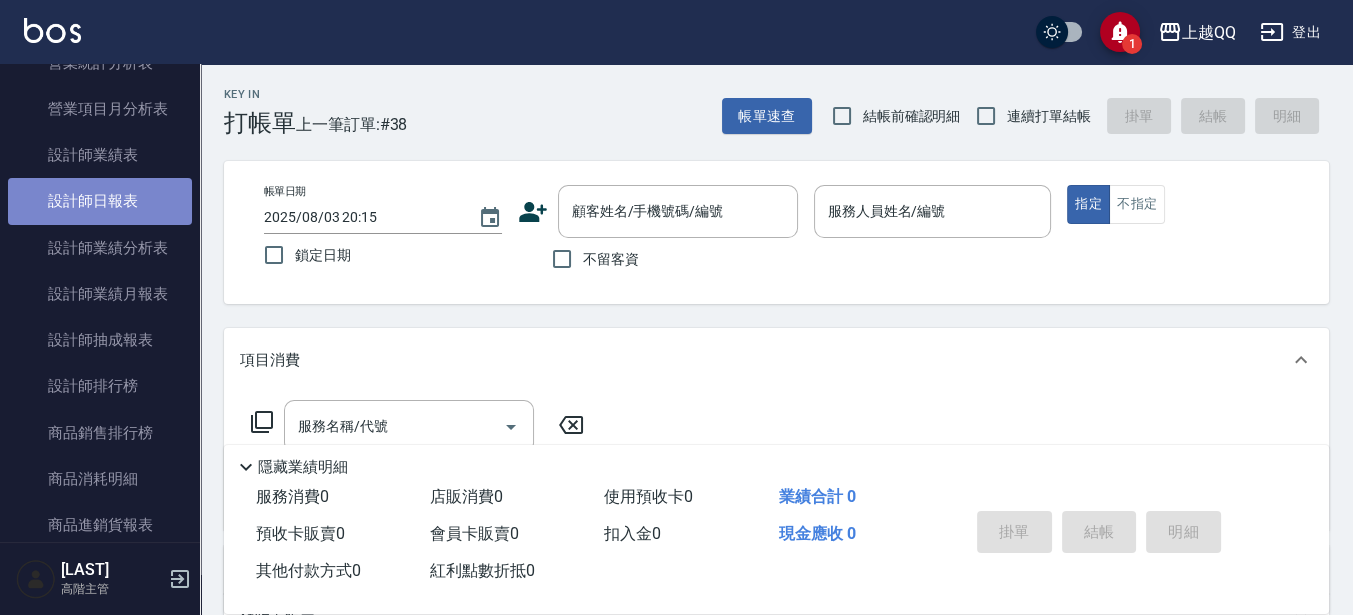 click on "設計師日報表" at bounding box center (100, 201) 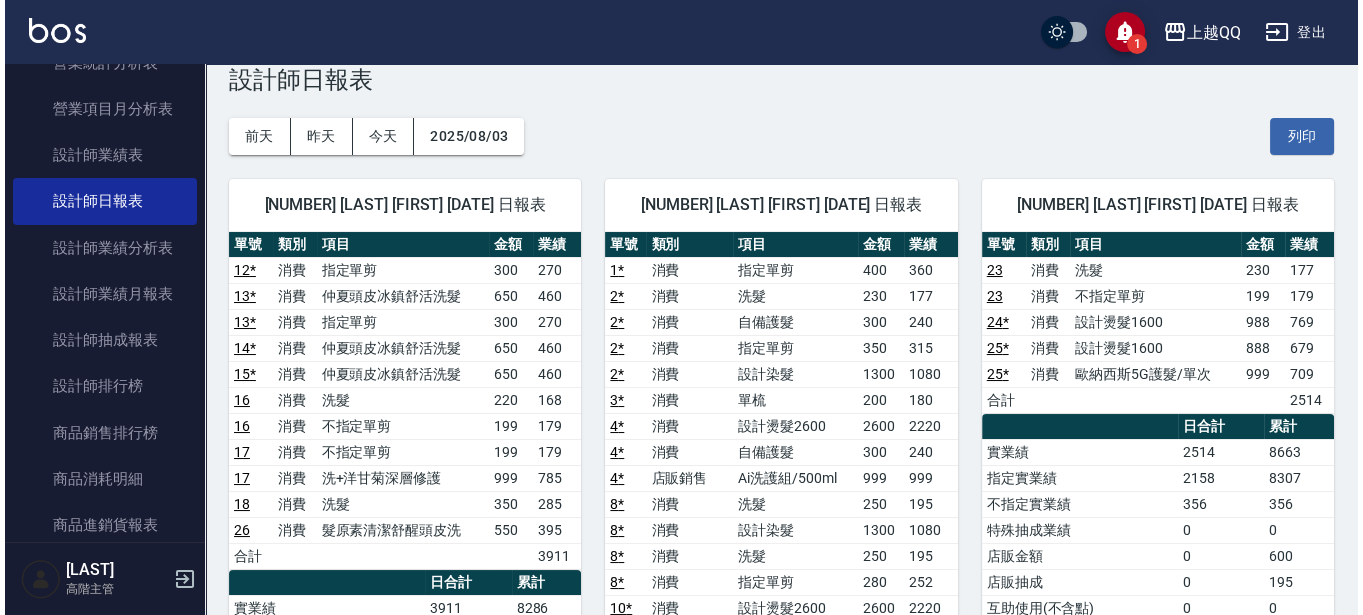scroll, scrollTop: 0, scrollLeft: 0, axis: both 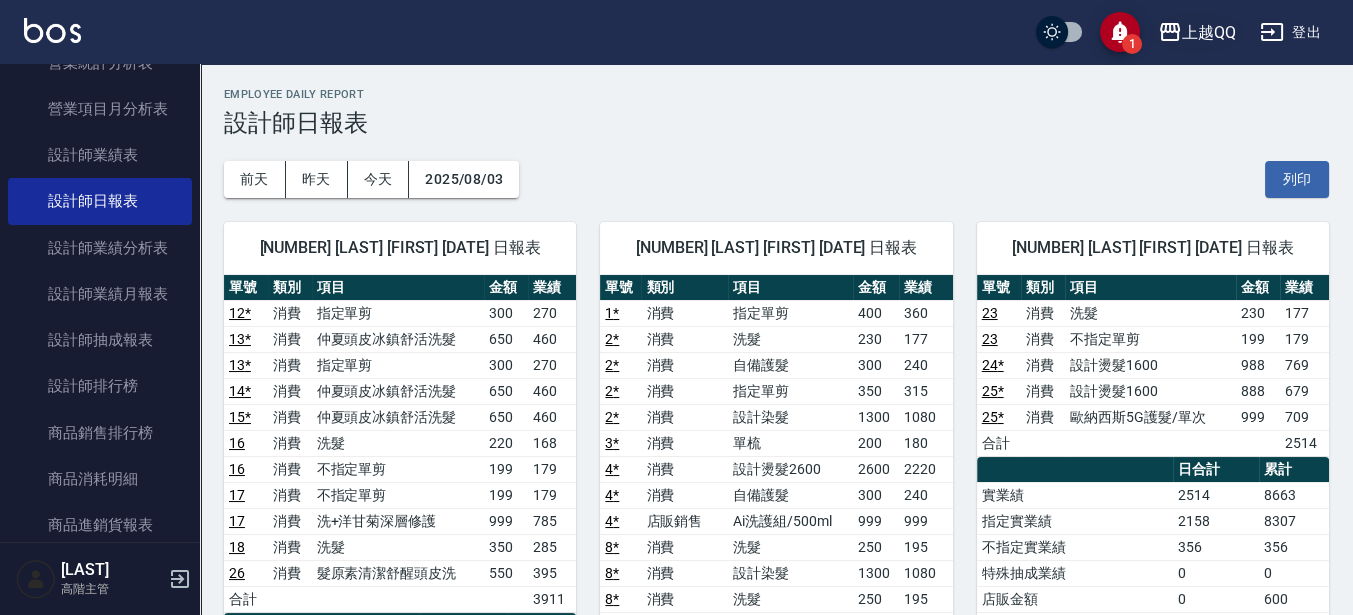 click on "上越QQ" at bounding box center (1209, 32) 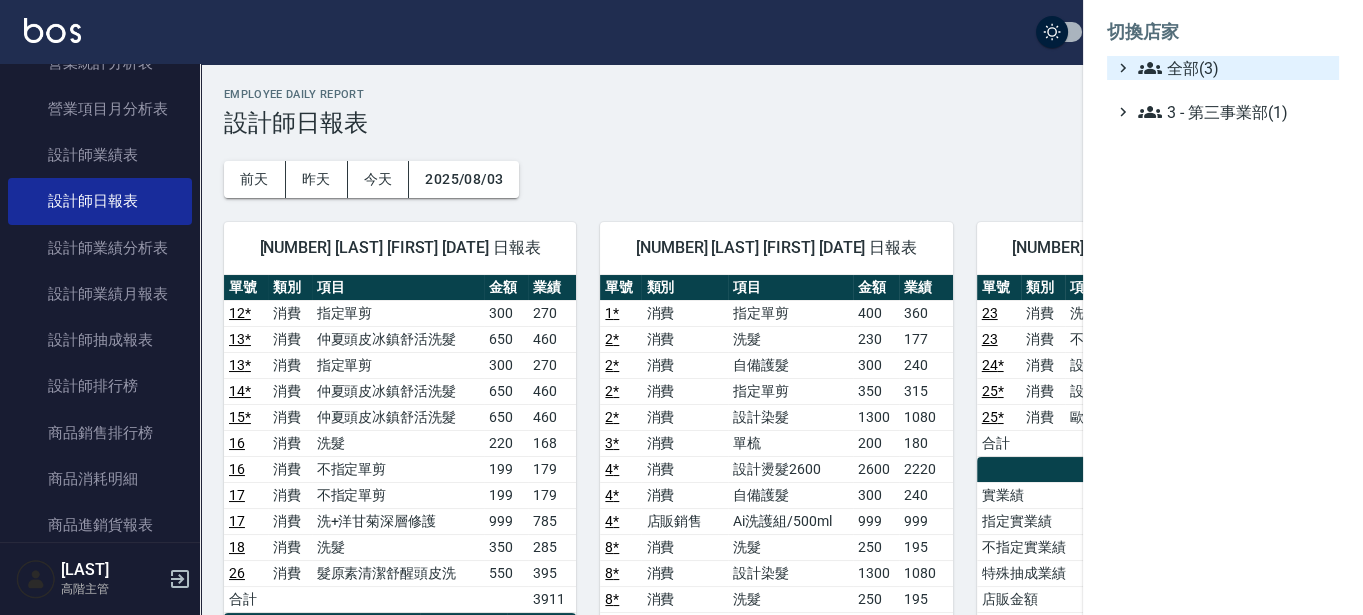 click on "切換店家 全部(3) 3 - 第三事業部(1)" at bounding box center (1223, 66) 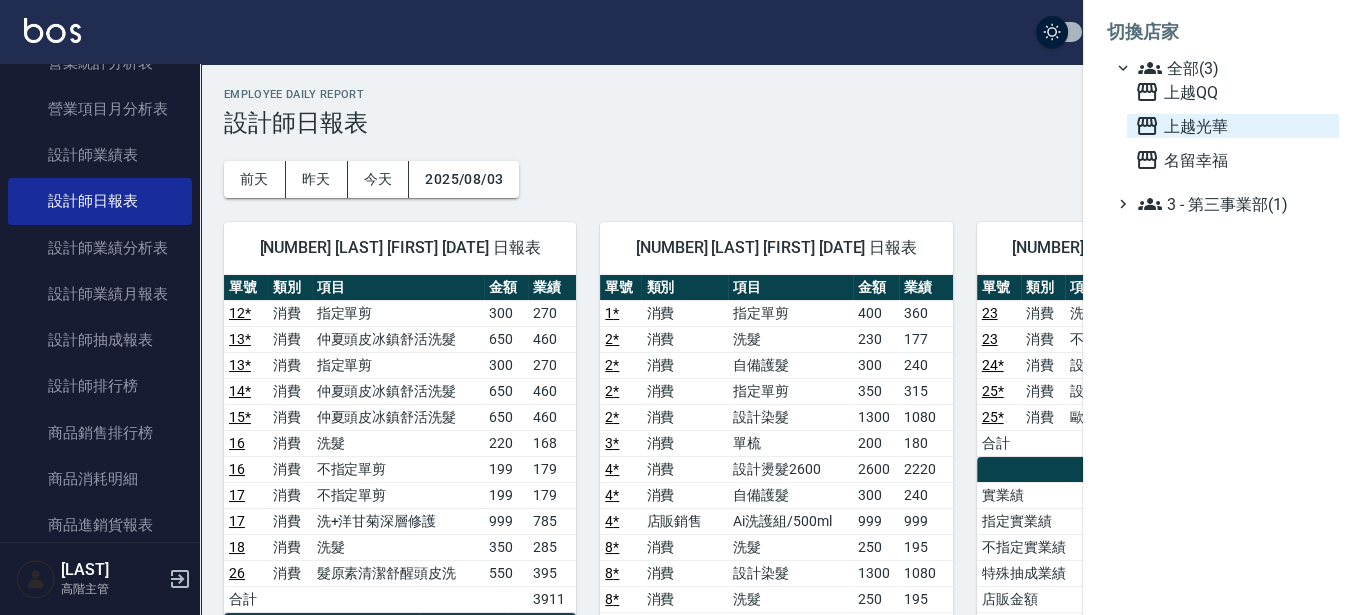 click on "上越光華" at bounding box center (1233, 126) 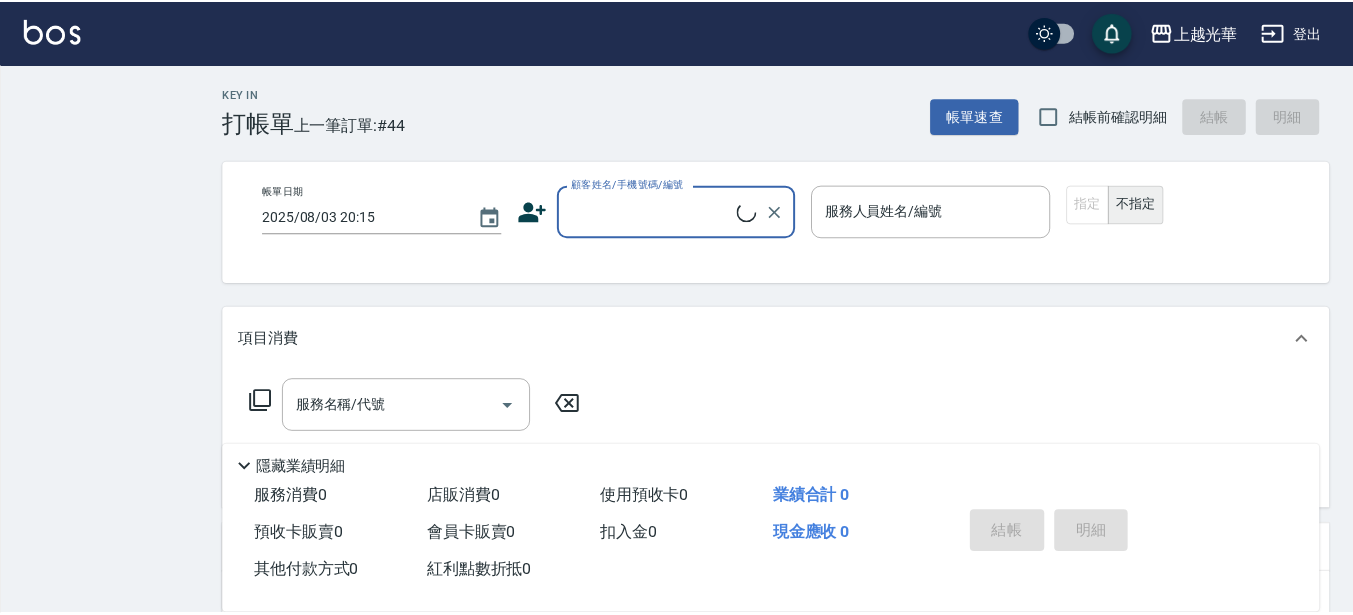 scroll, scrollTop: 0, scrollLeft: 0, axis: both 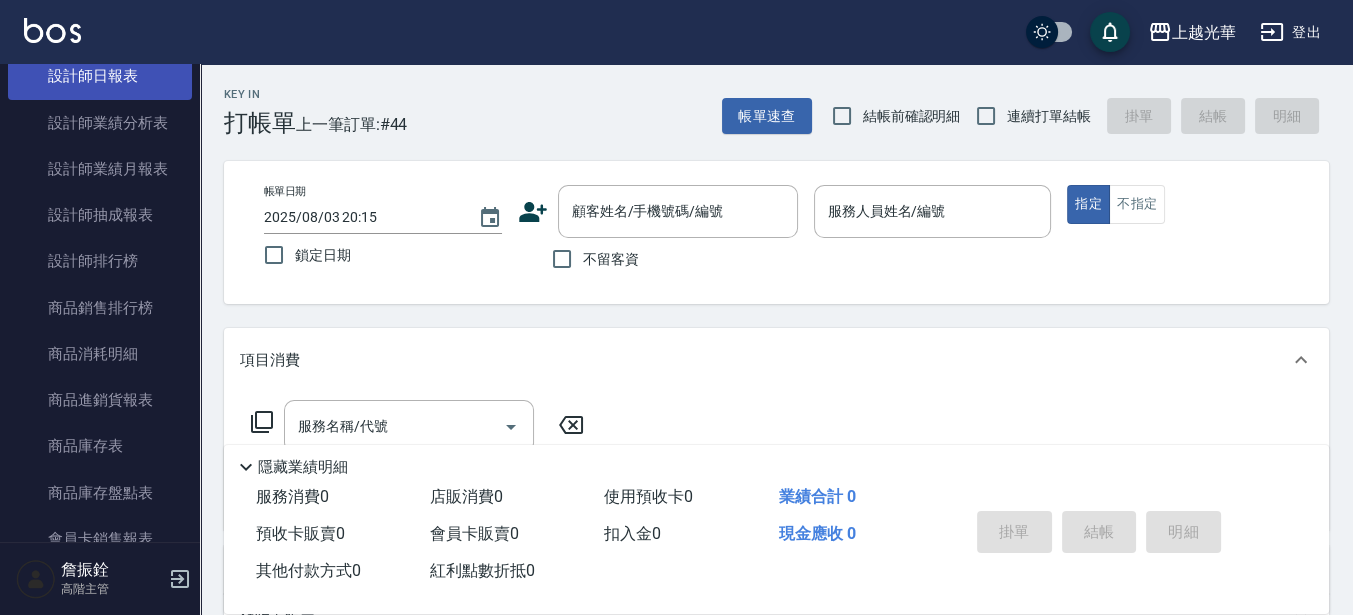 click on "設計師日報表" at bounding box center (100, 76) 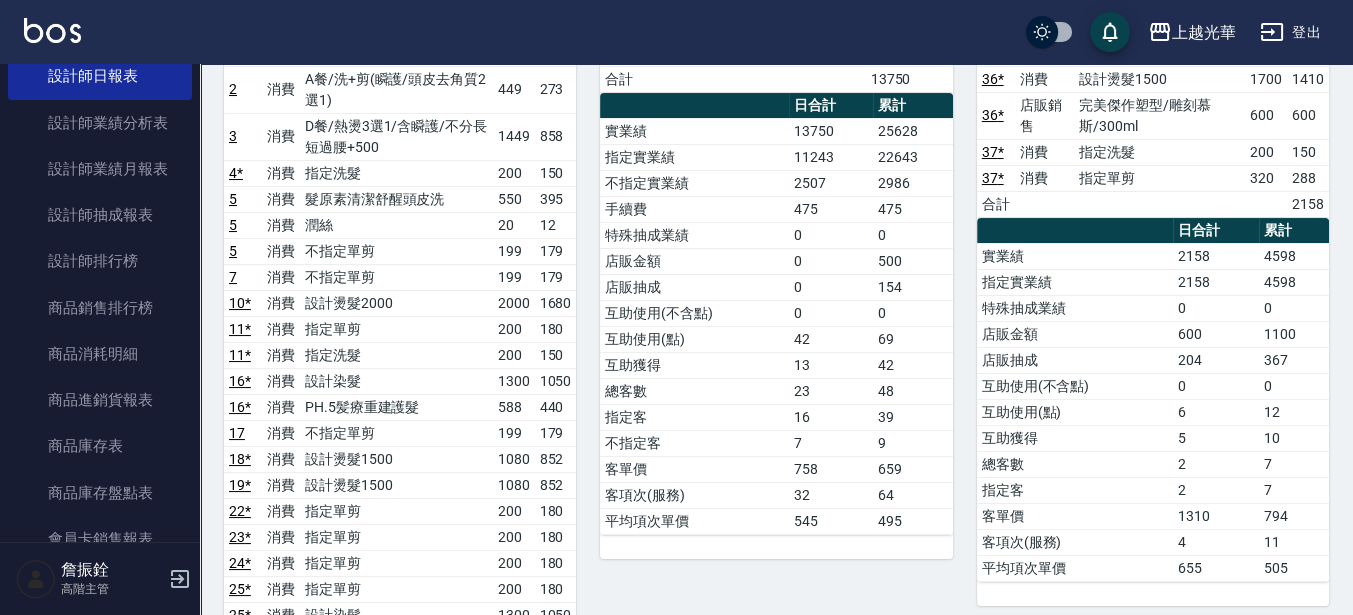 scroll, scrollTop: 125, scrollLeft: 0, axis: vertical 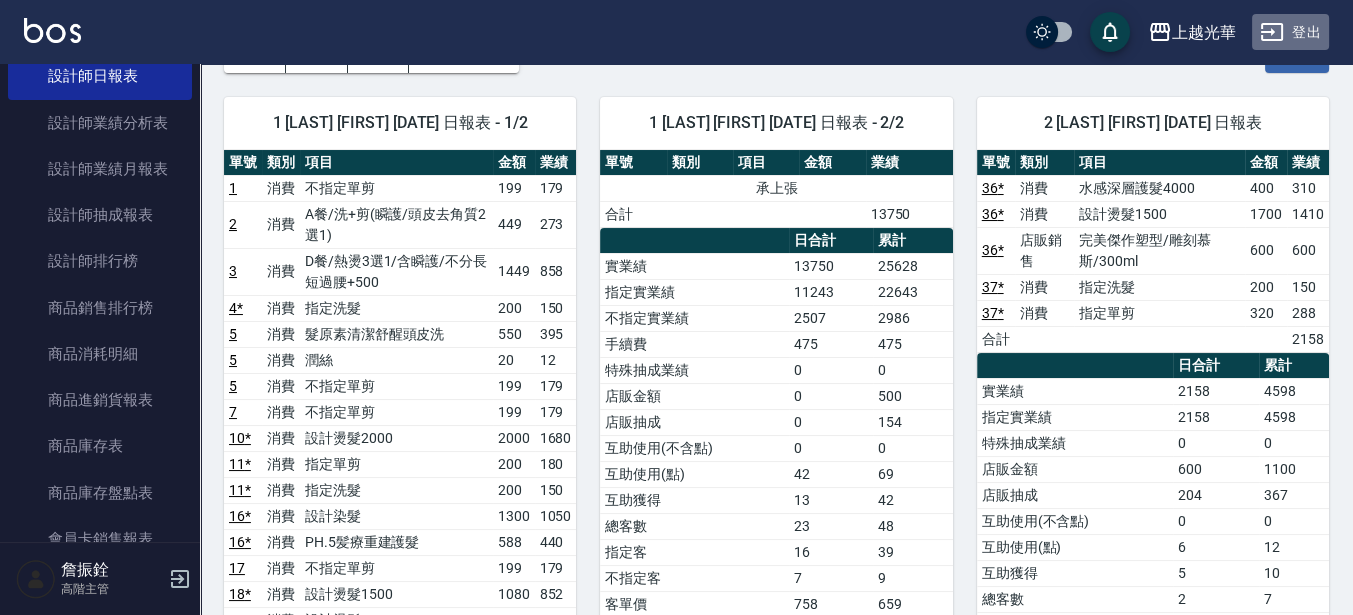 click on "登出" at bounding box center [1290, 32] 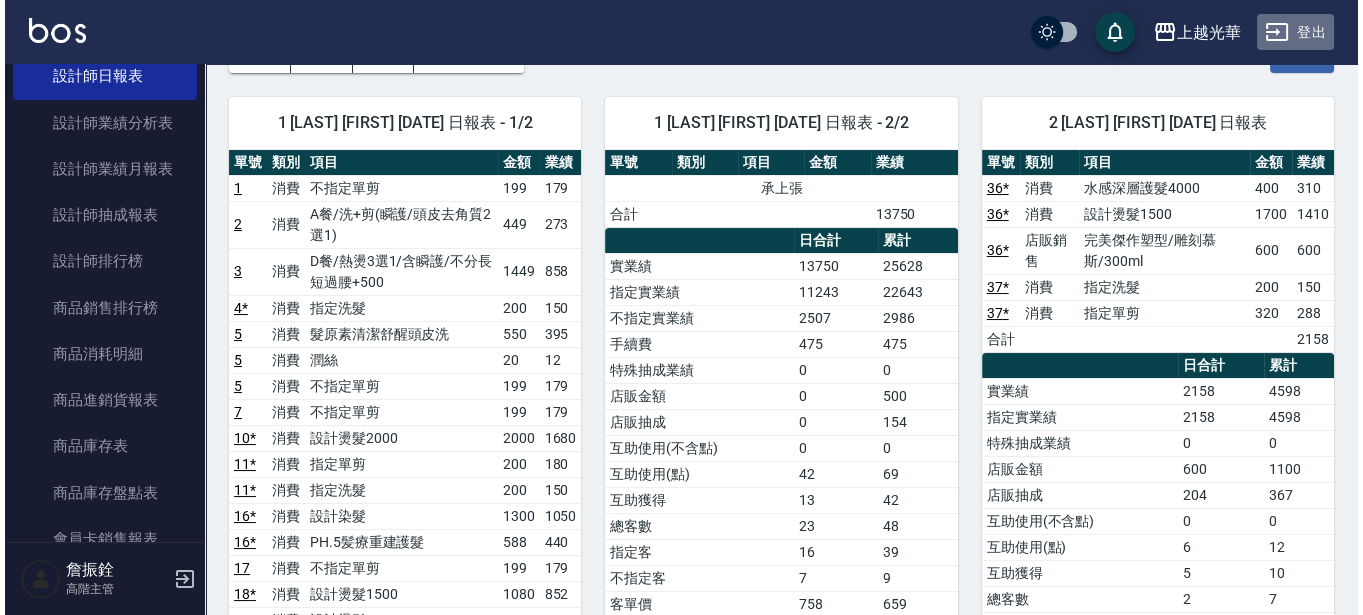 scroll, scrollTop: 0, scrollLeft: 0, axis: both 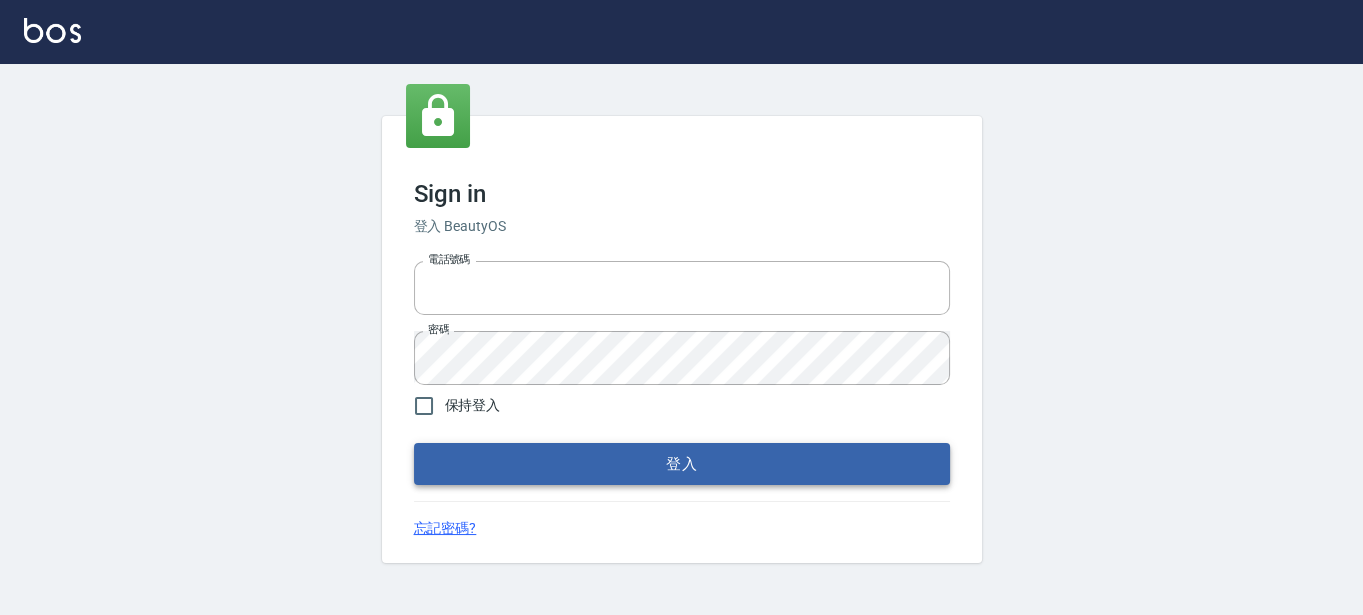 type on "0289832082" 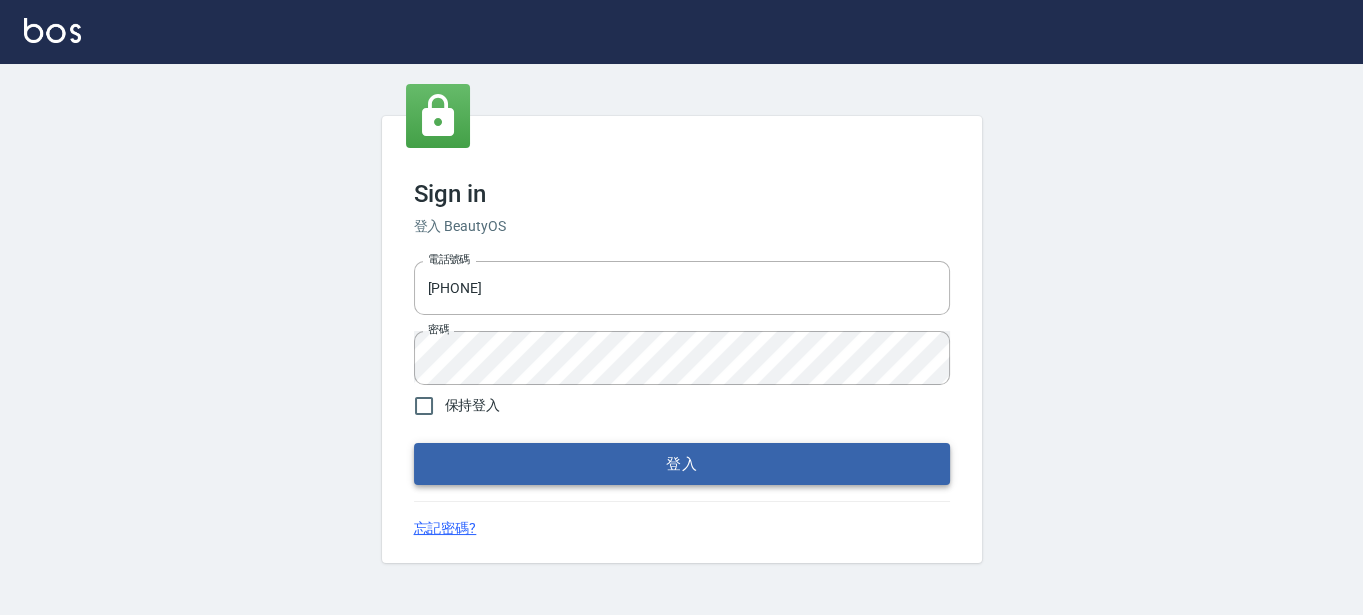 click on "登入" at bounding box center [682, 464] 